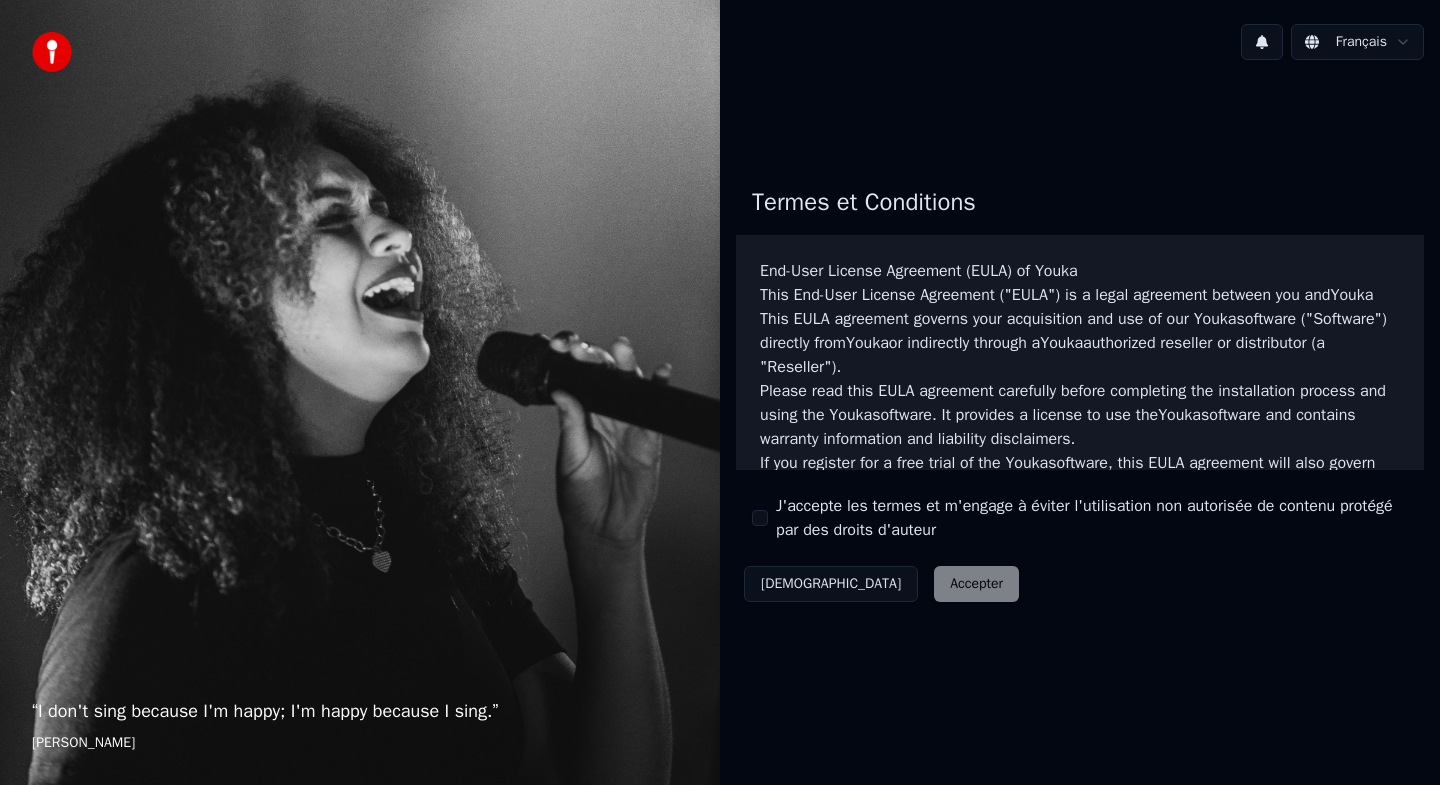 scroll, scrollTop: 0, scrollLeft: 0, axis: both 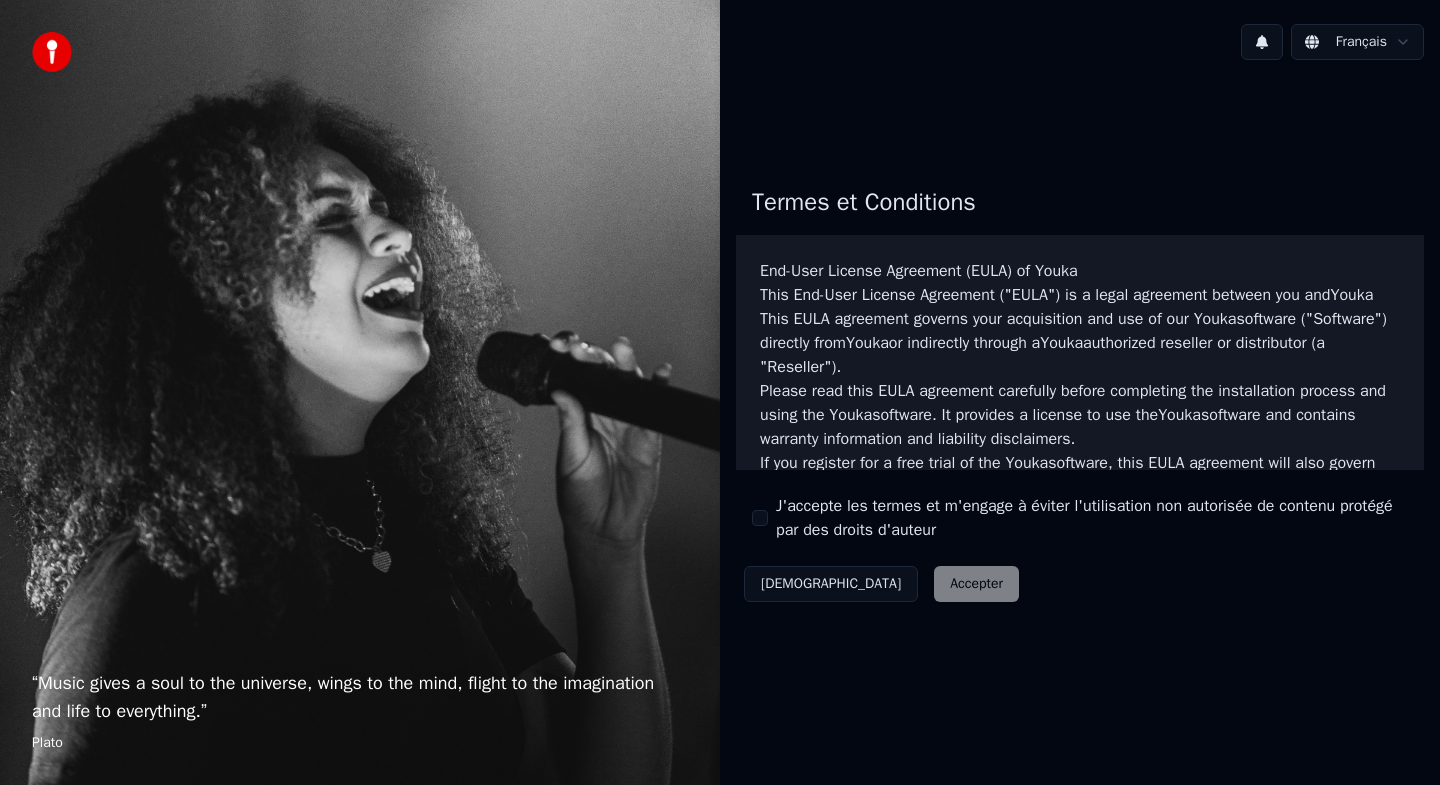 click on "J'accepte les termes et m'engage à éviter l'utilisation non autorisée de contenu protégé par des droits d'auteur" at bounding box center (1080, 518) 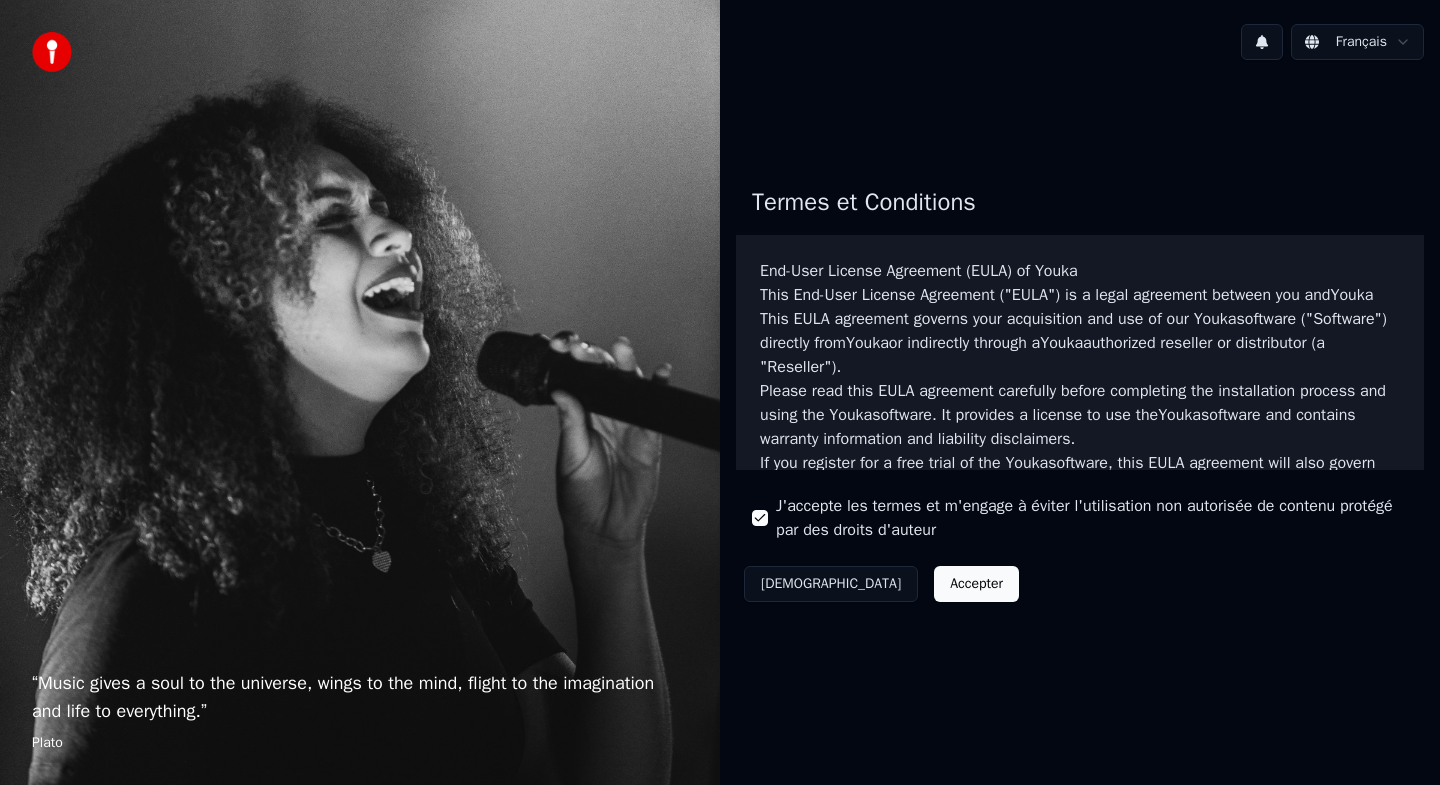 click on "Accepter" at bounding box center [976, 584] 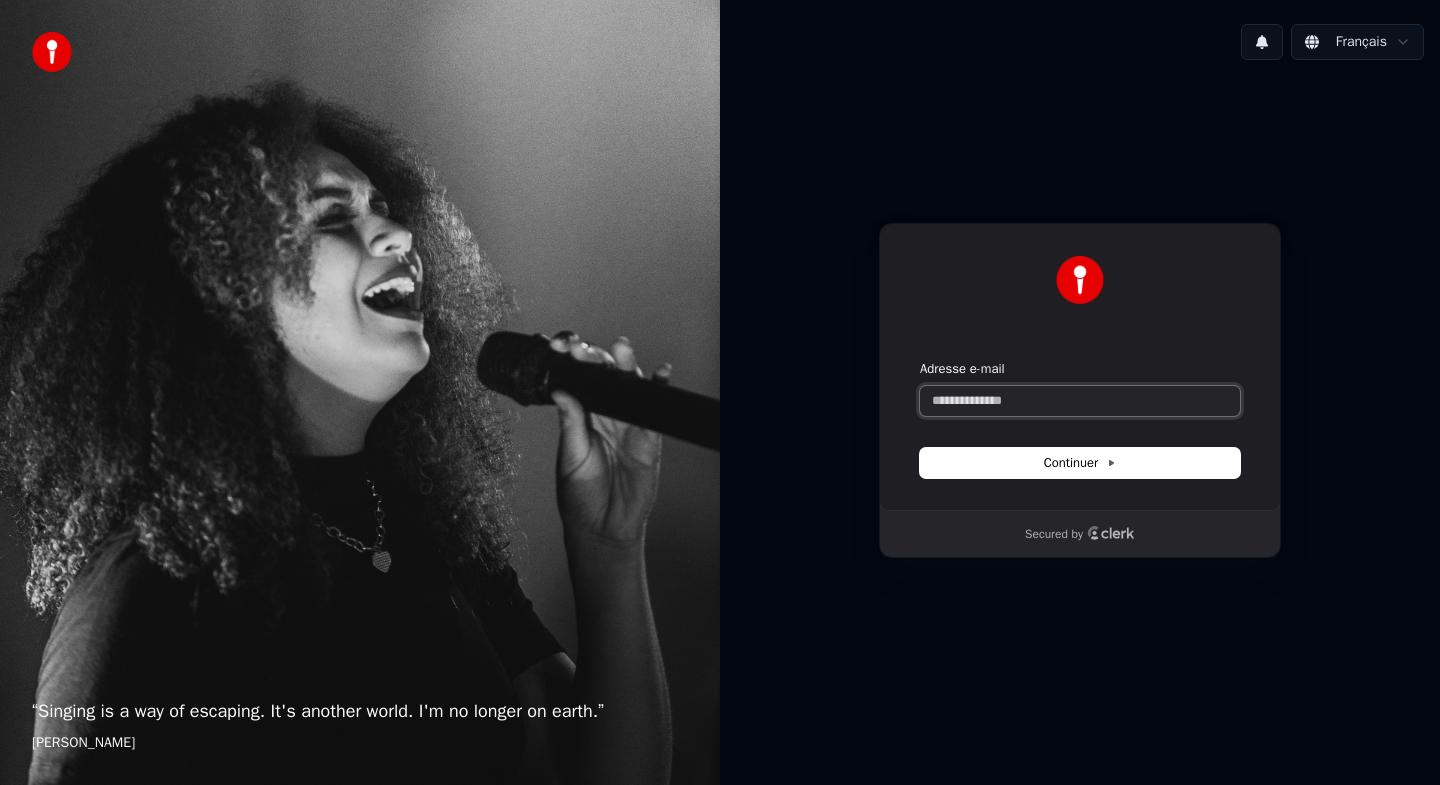 click on "Adresse e-mail" at bounding box center (1080, 401) 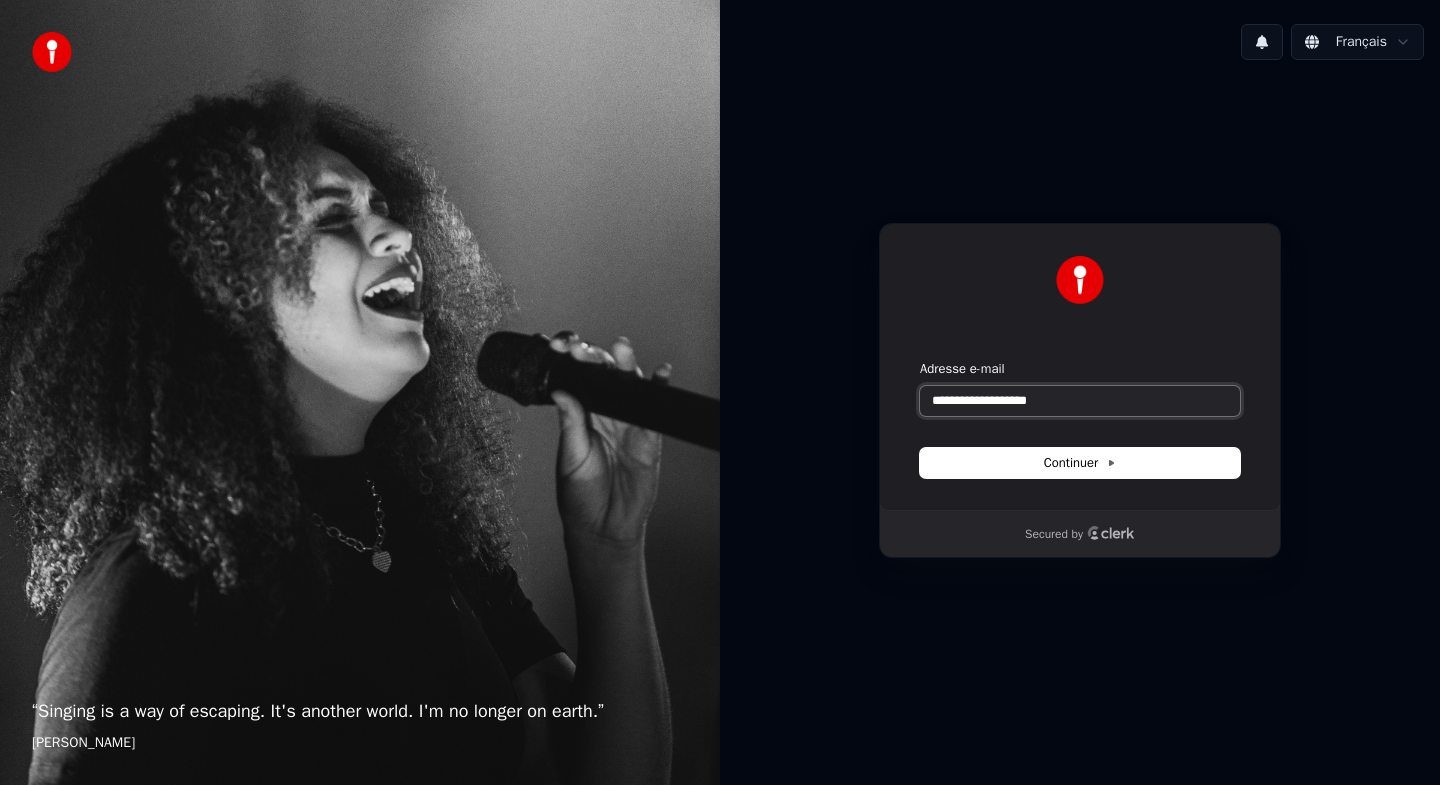 click at bounding box center (920, 360) 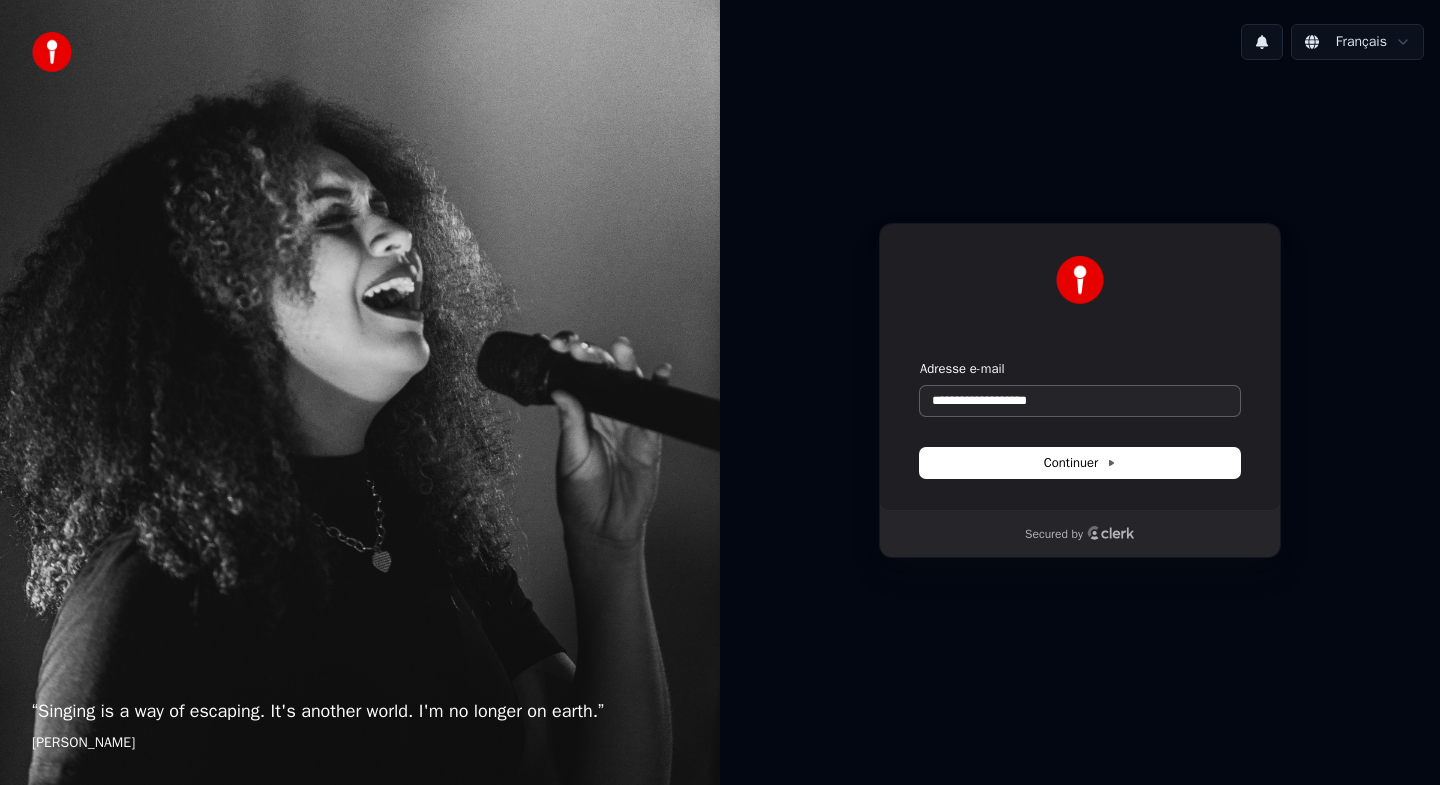 type on "**********" 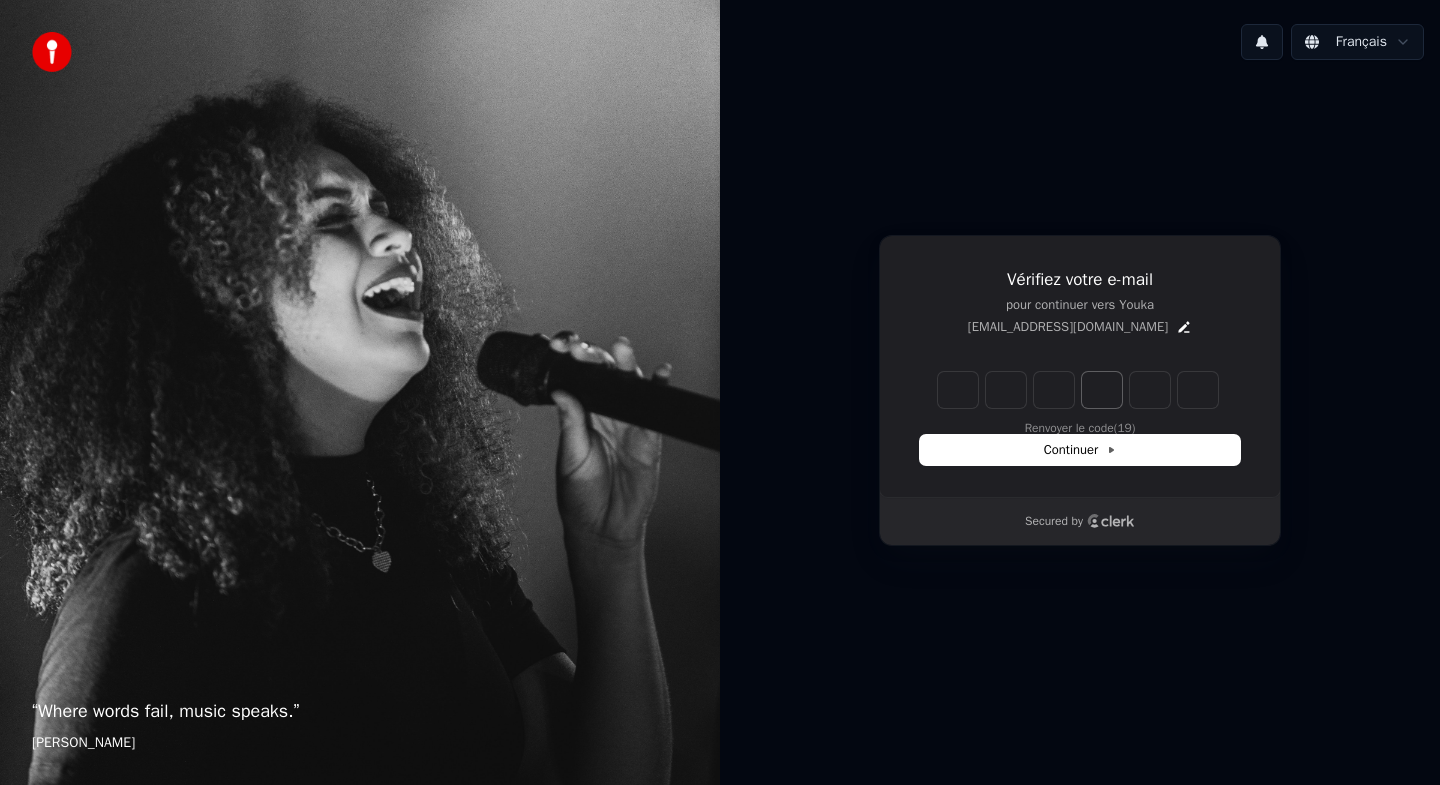 type on "*" 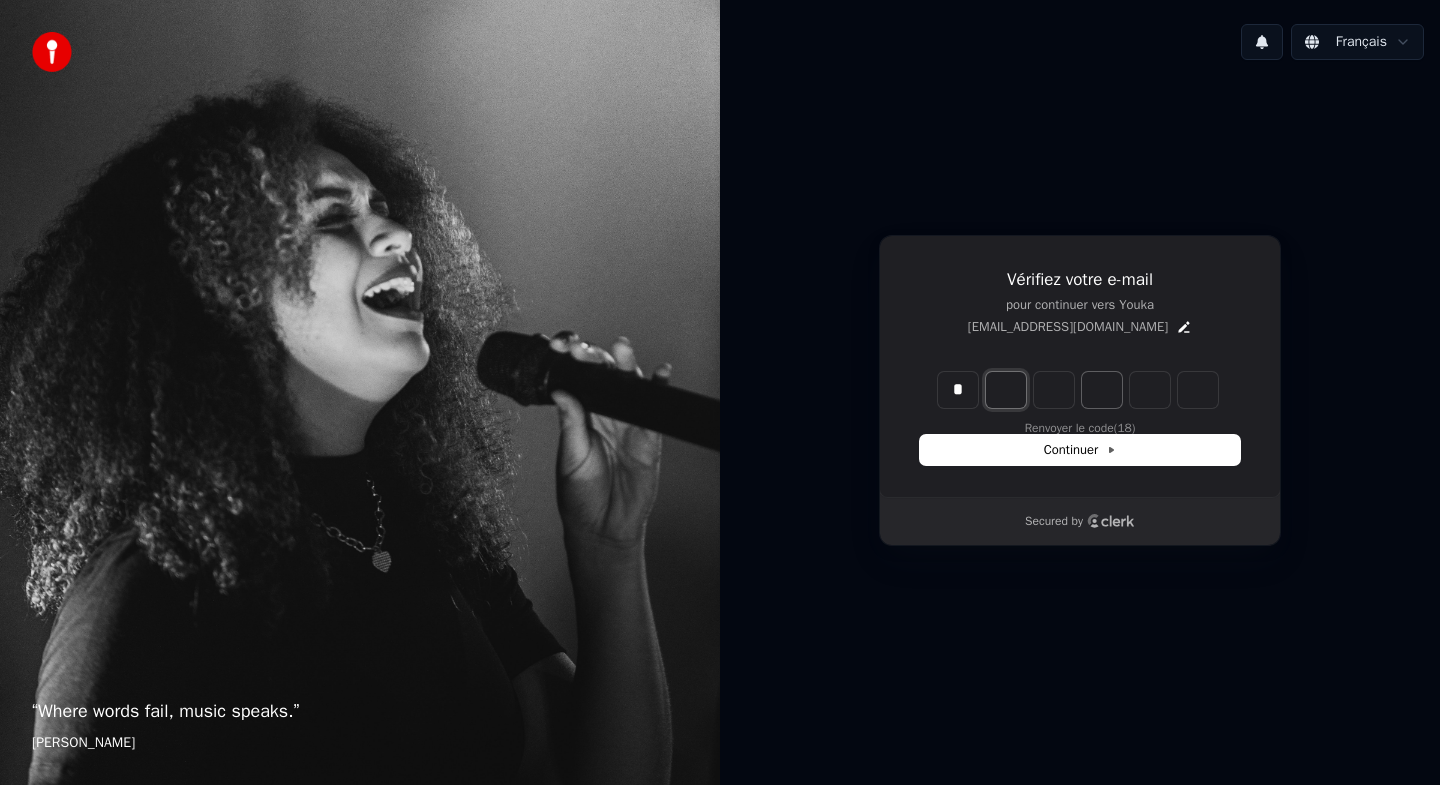 type on "*" 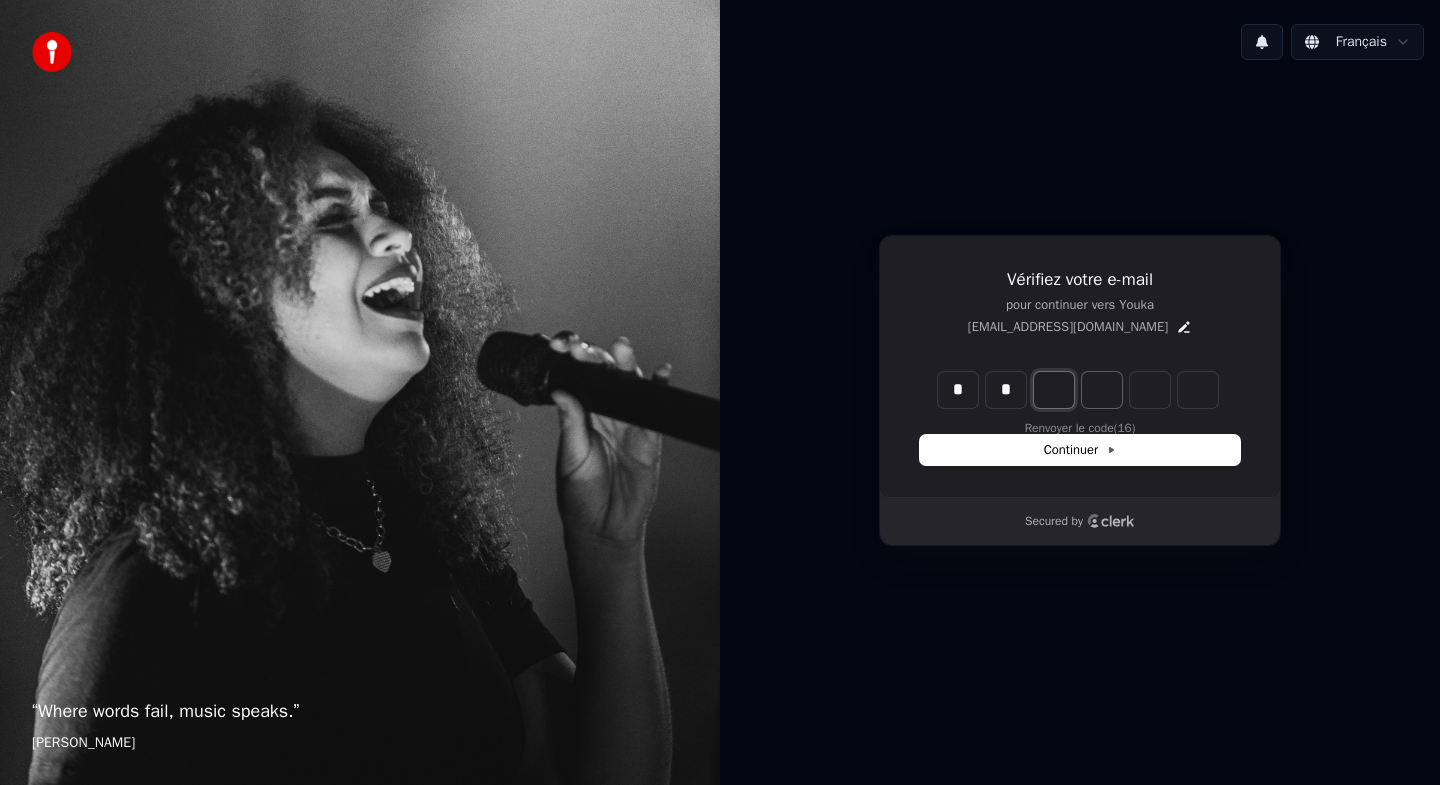 type on "*" 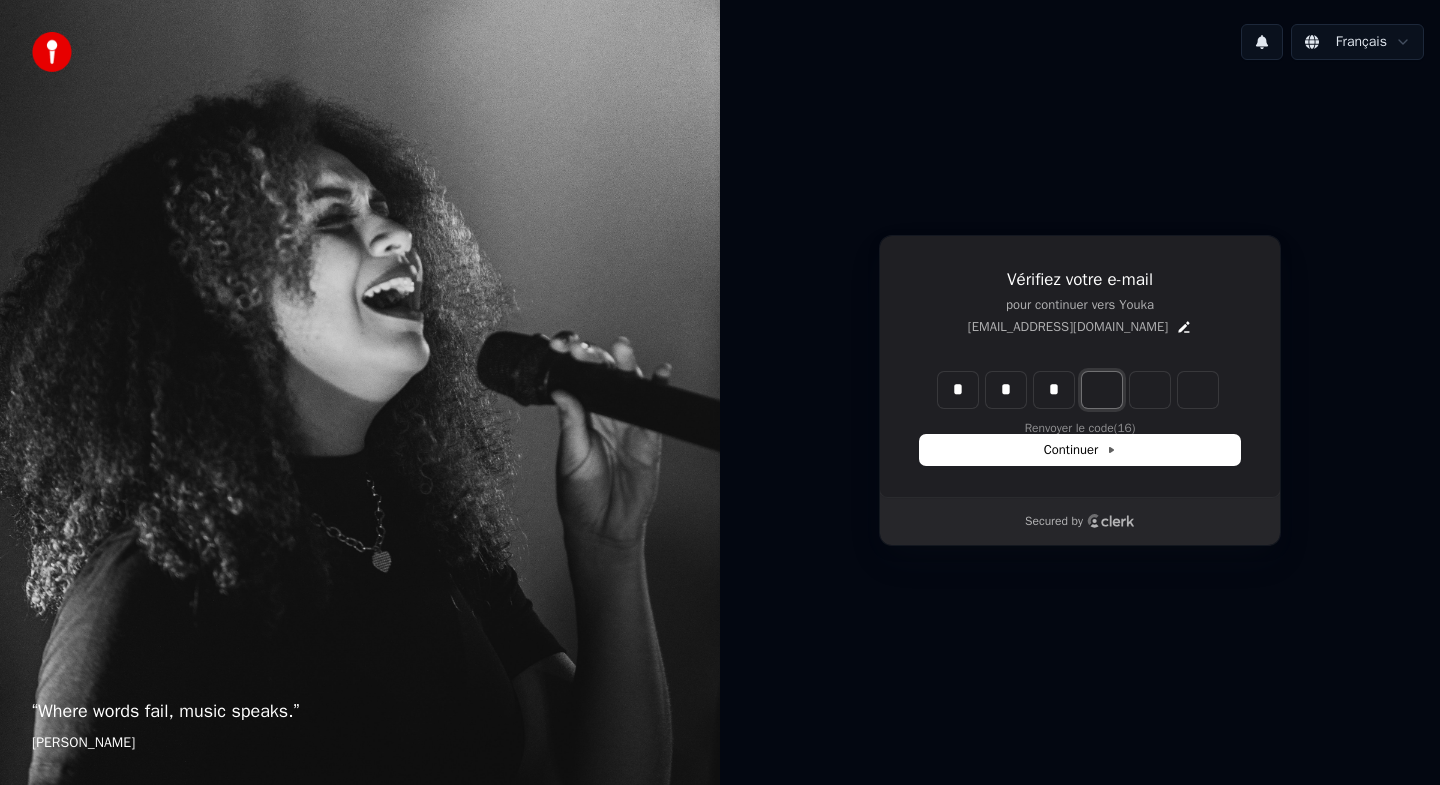 type on "*" 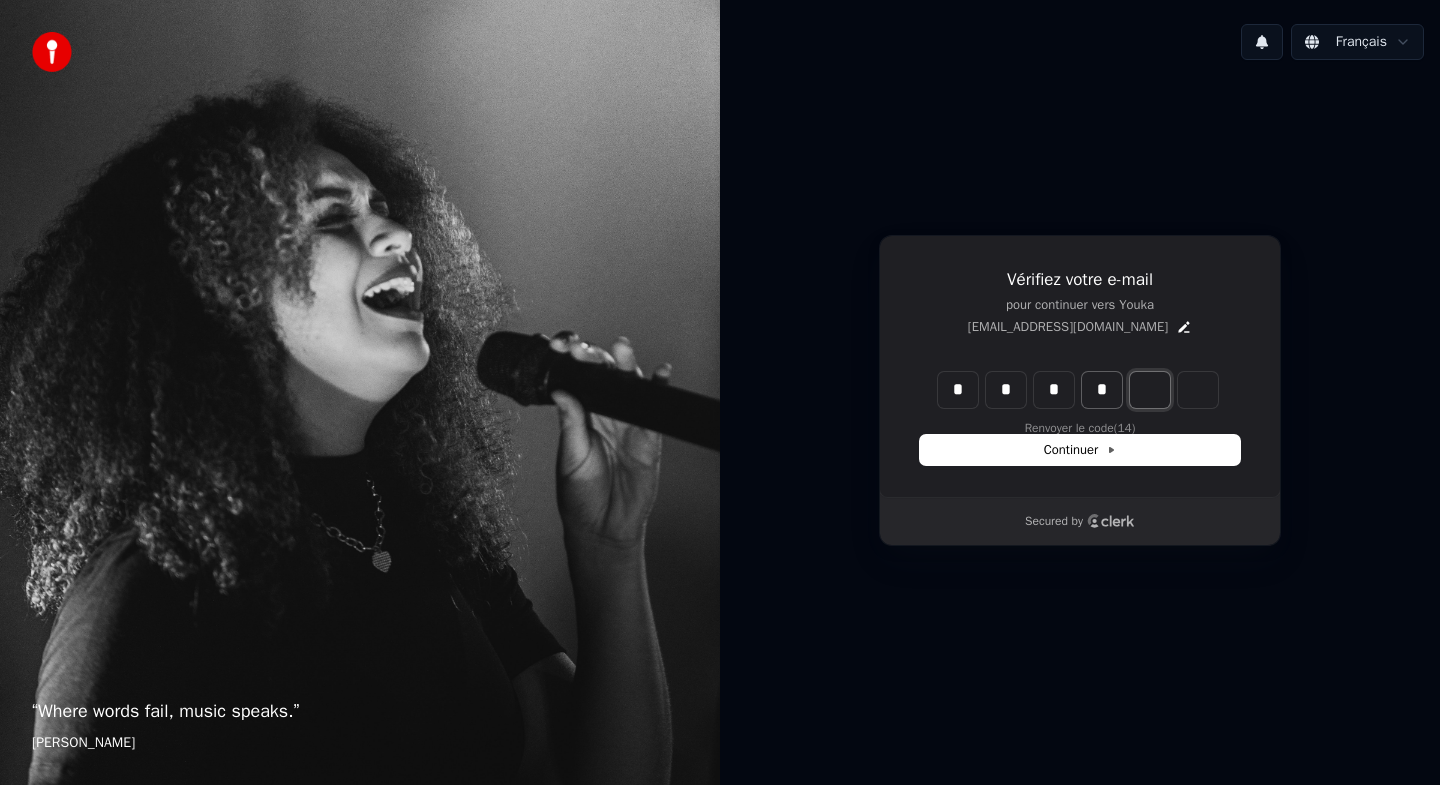 type on "*" 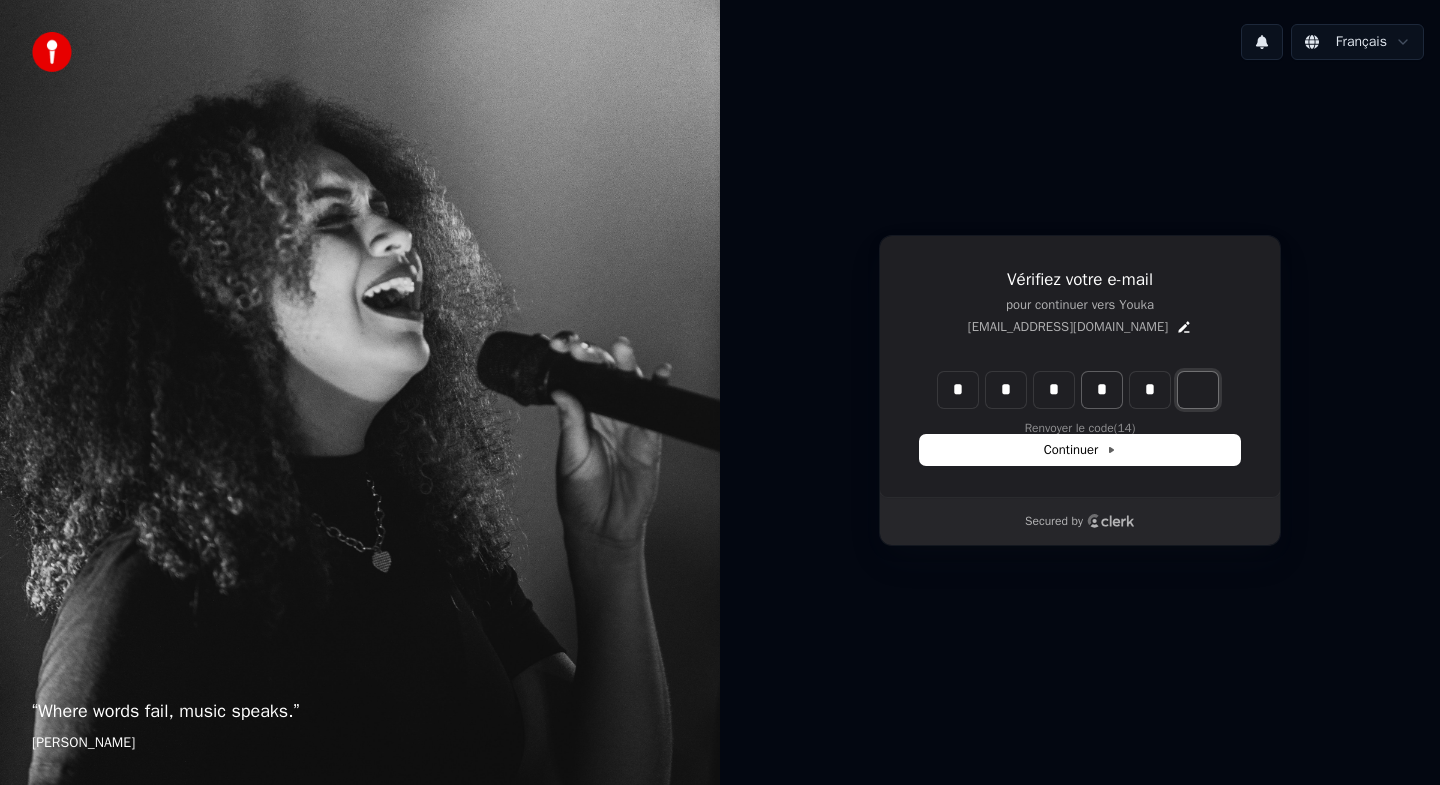 type on "*" 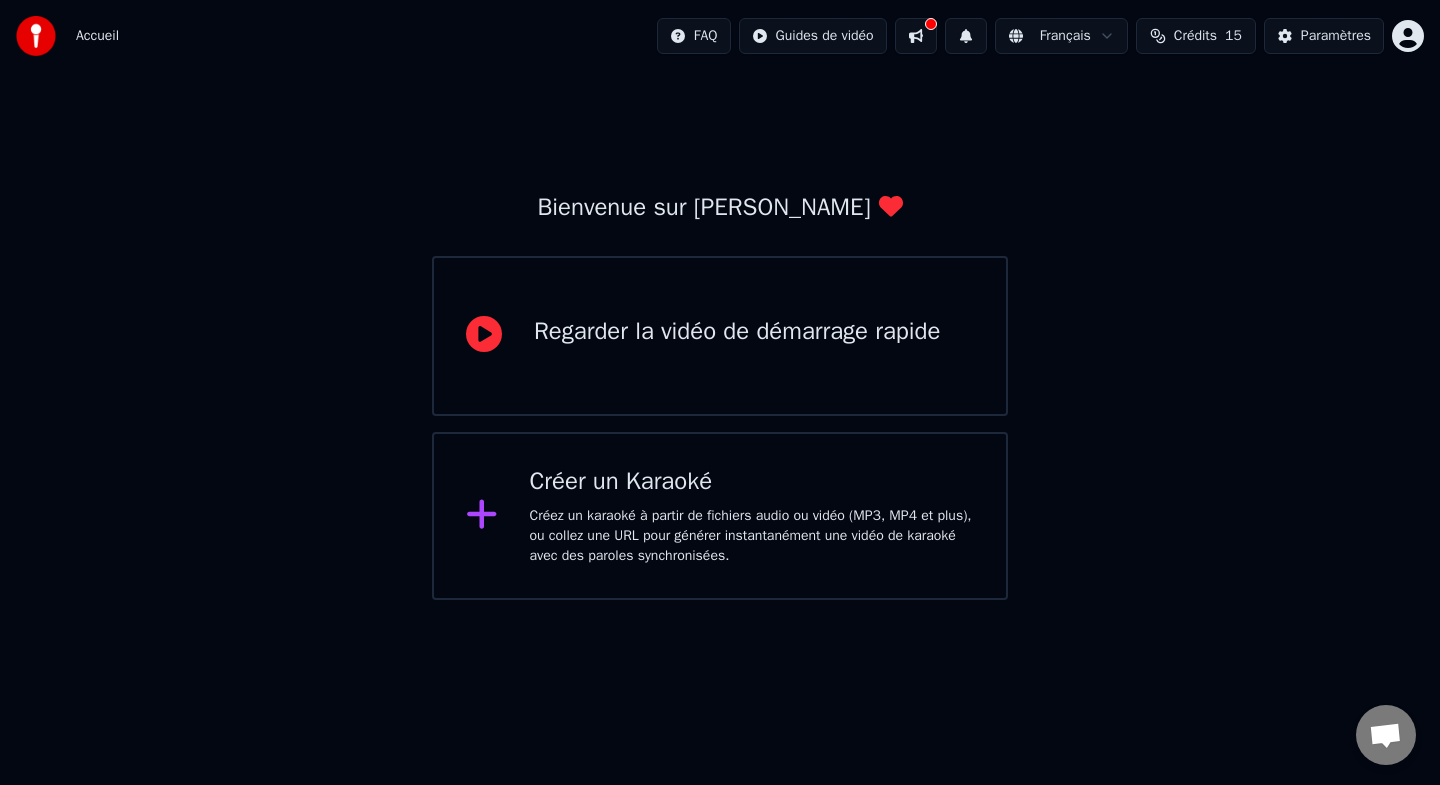 click on "Créer un Karaoké" at bounding box center [752, 482] 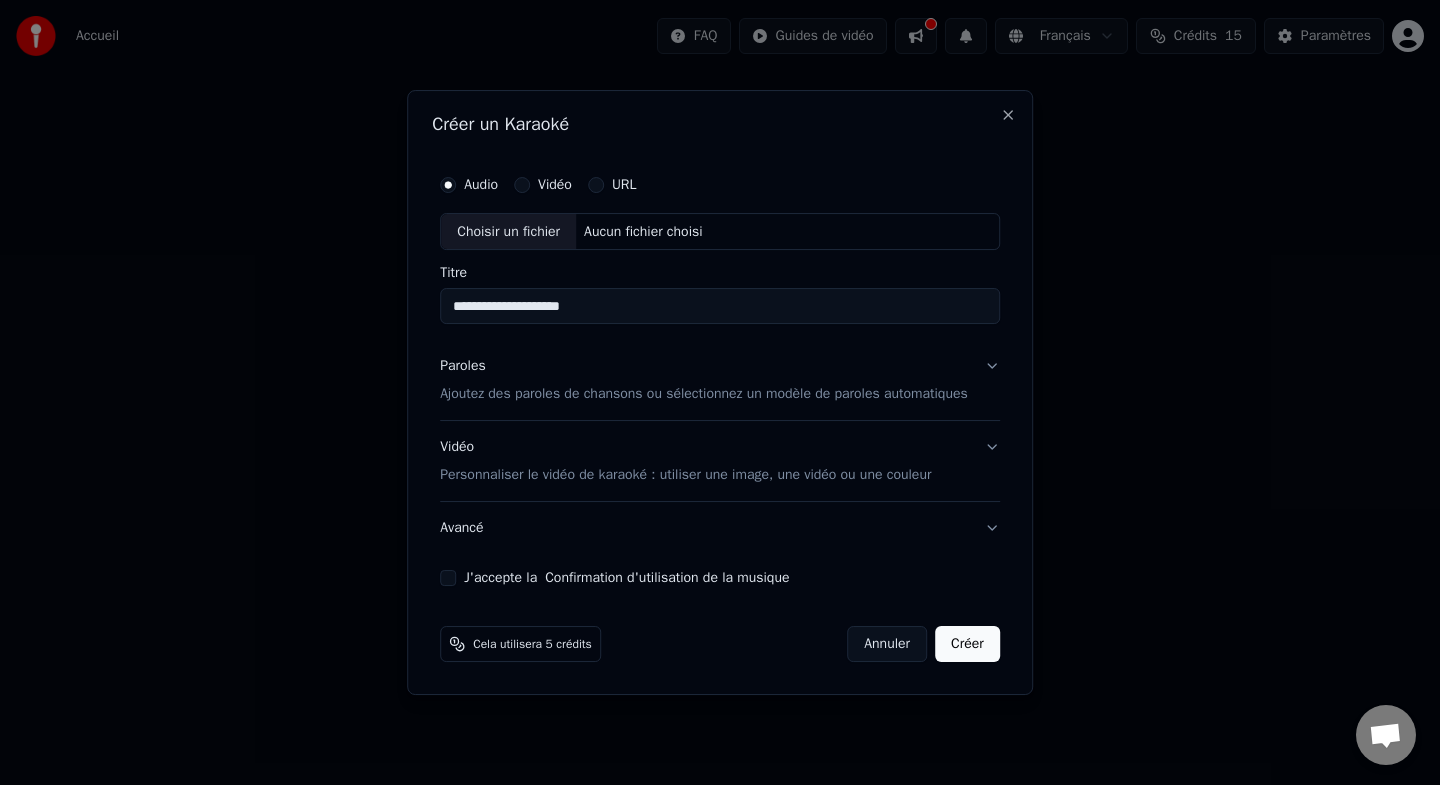 type on "**********" 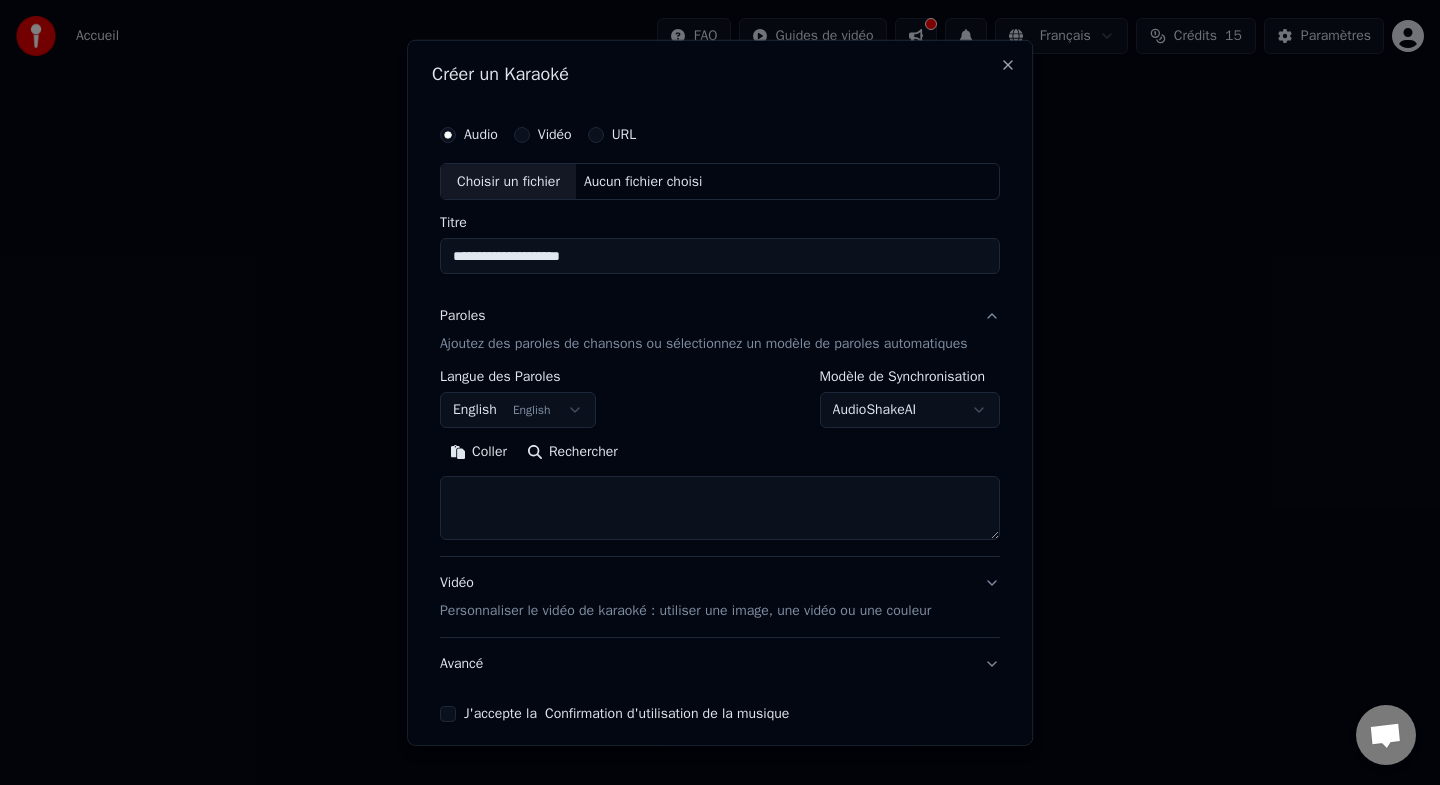 click on "English English" at bounding box center [518, 410] 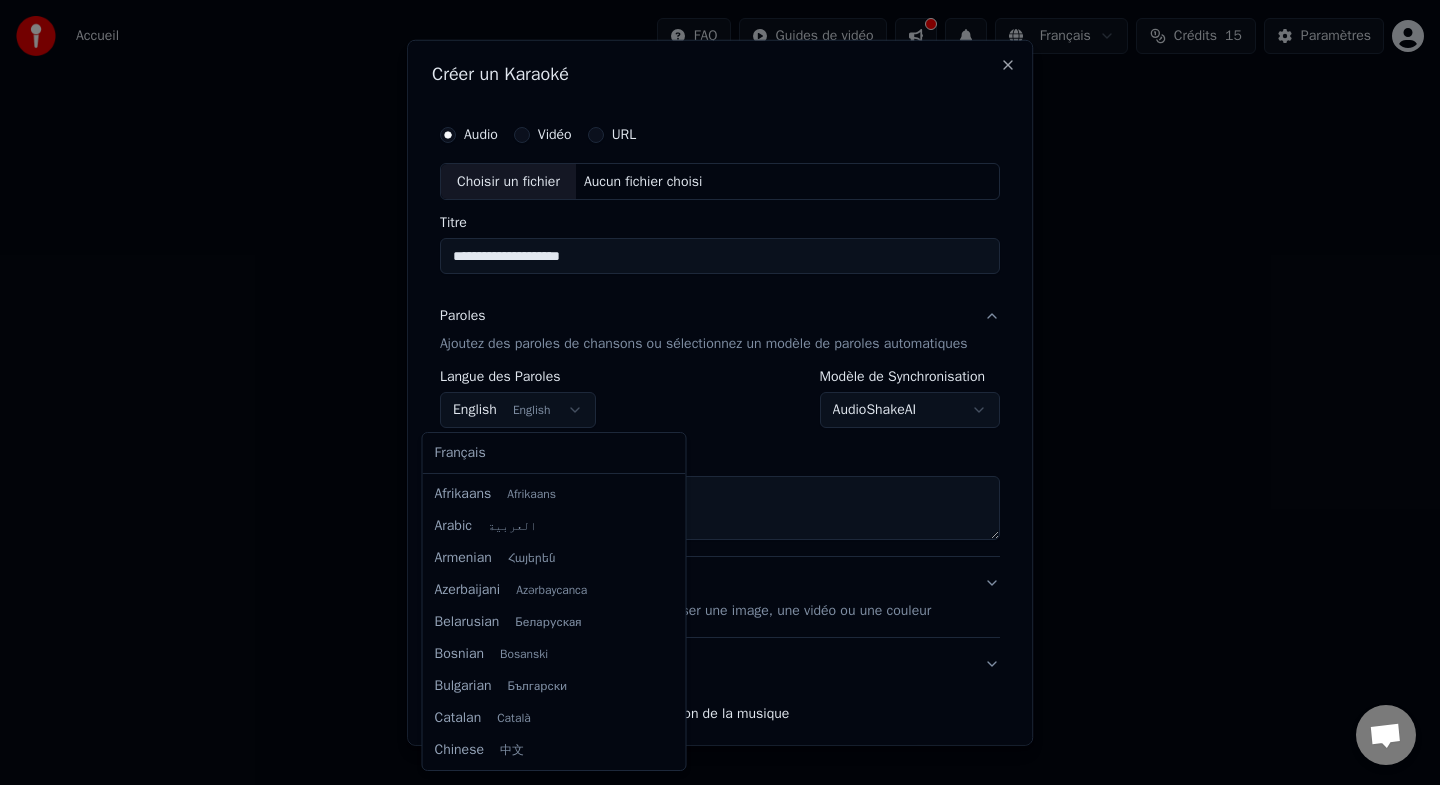 scroll, scrollTop: 160, scrollLeft: 0, axis: vertical 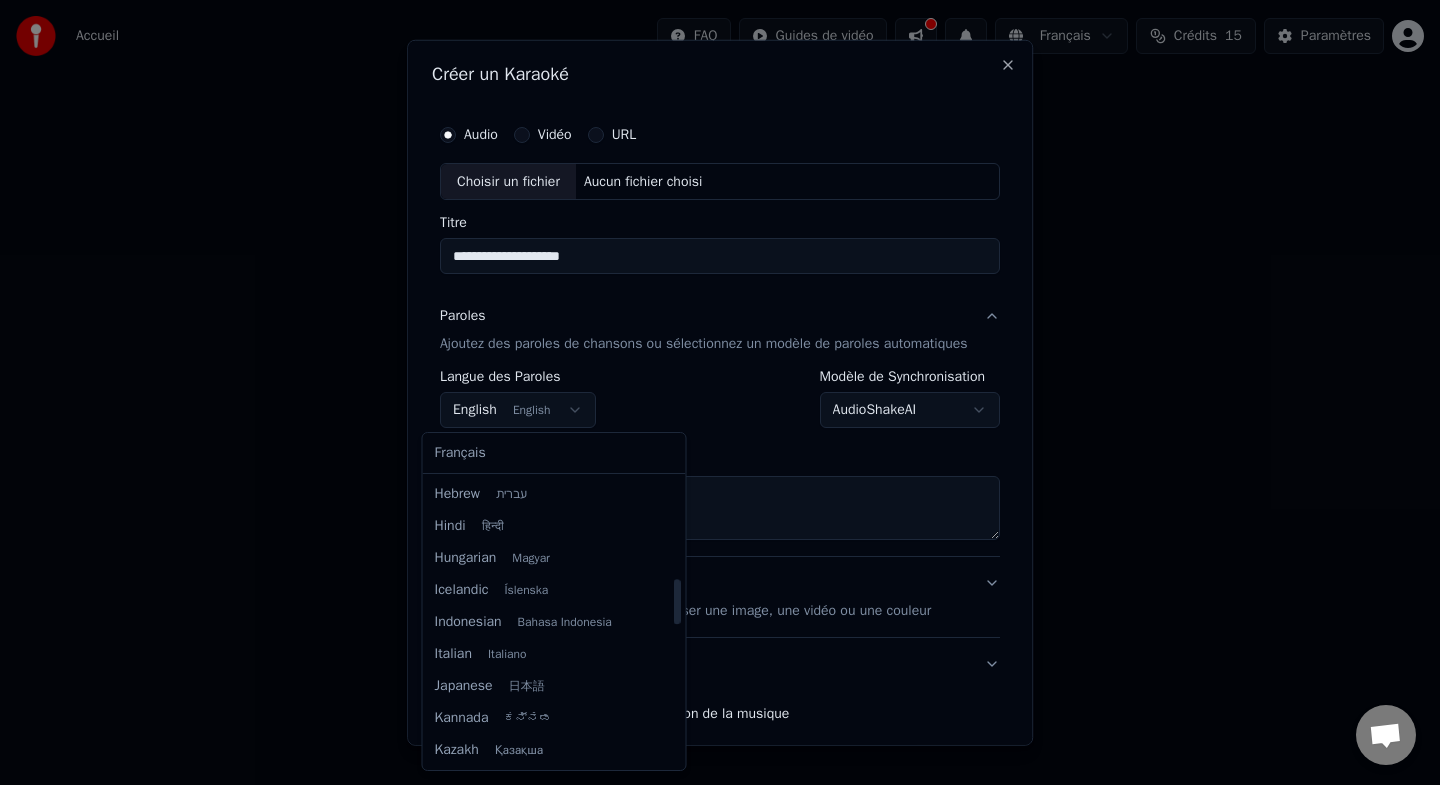 click at bounding box center [720, 392] 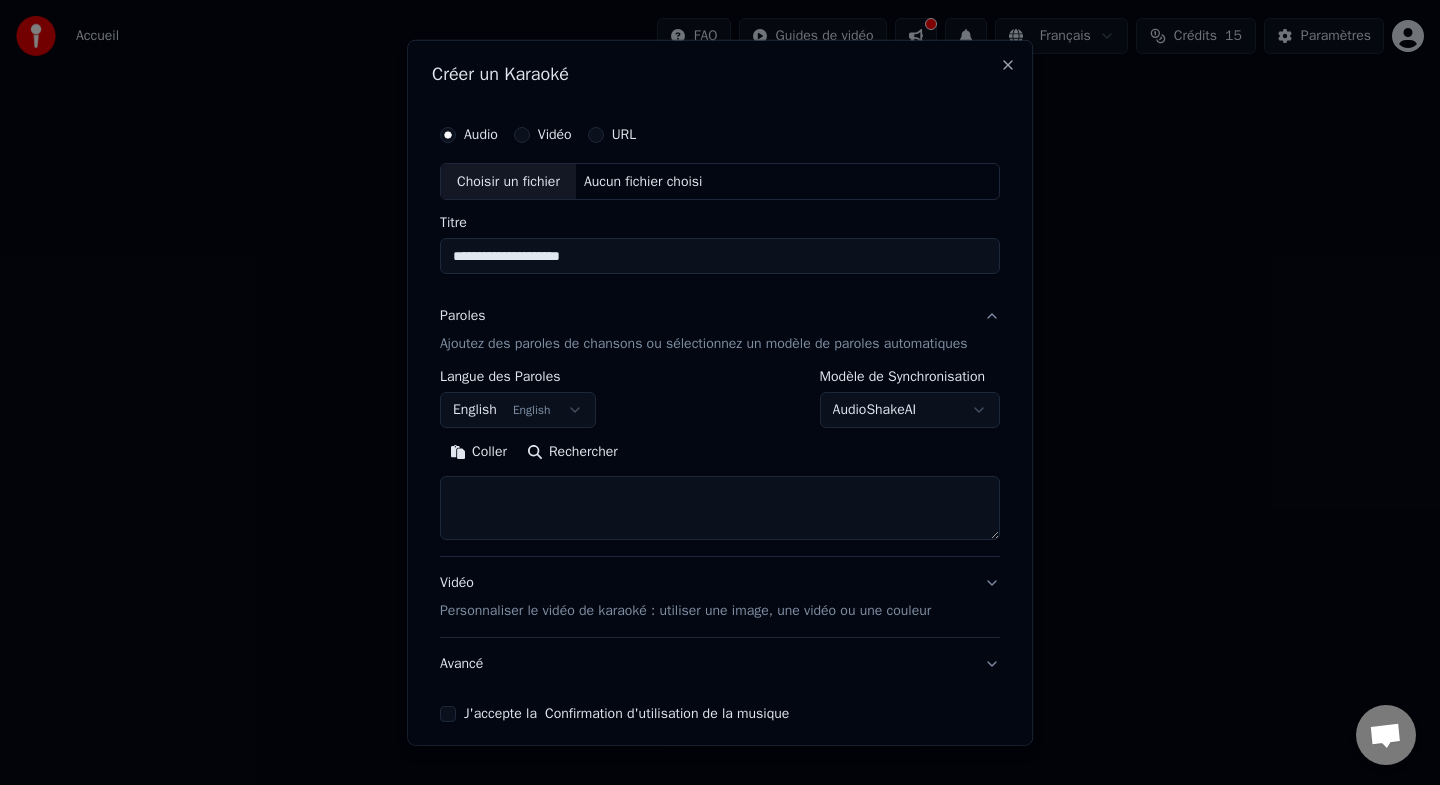 click at bounding box center [720, 508] 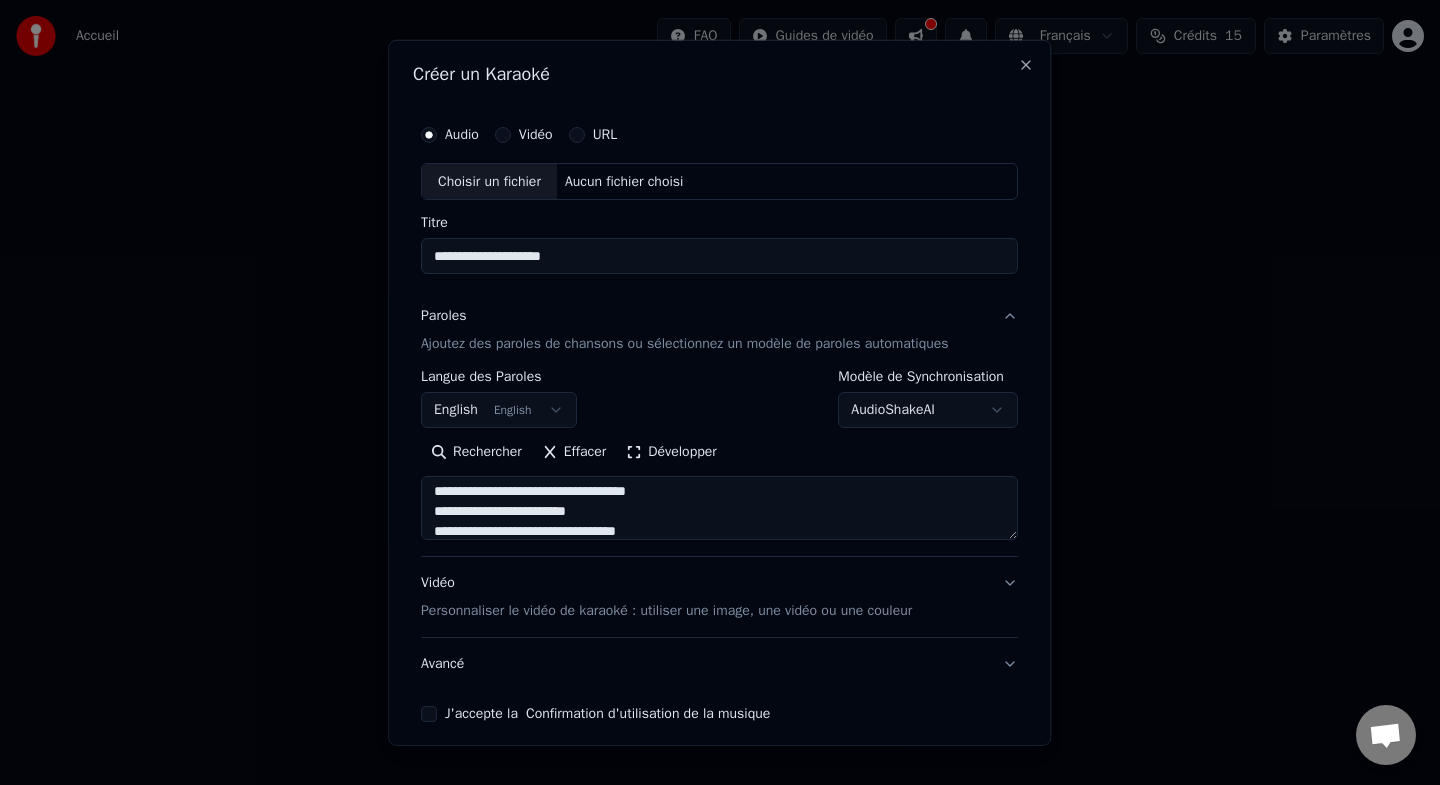 scroll, scrollTop: 94, scrollLeft: 0, axis: vertical 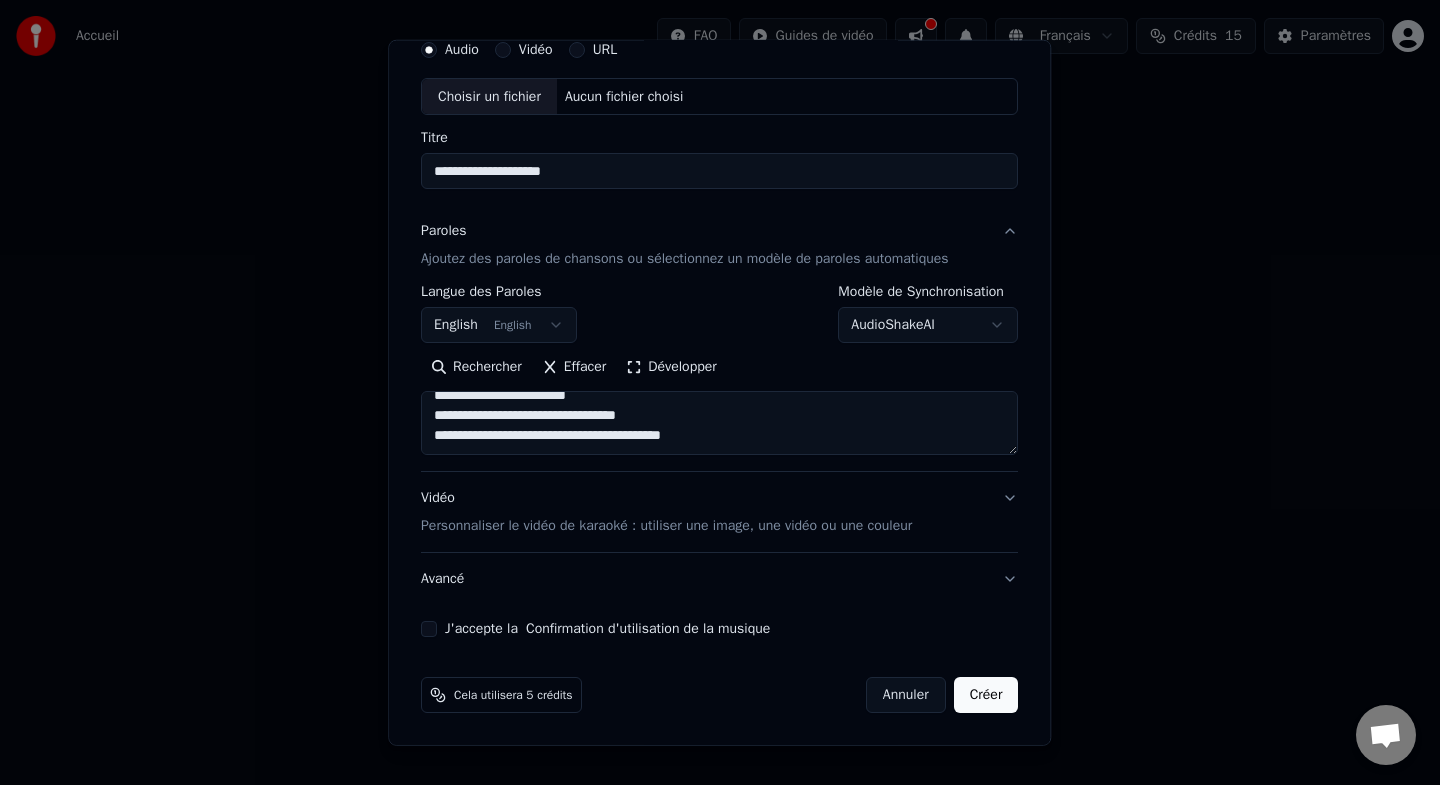 type on "**********" 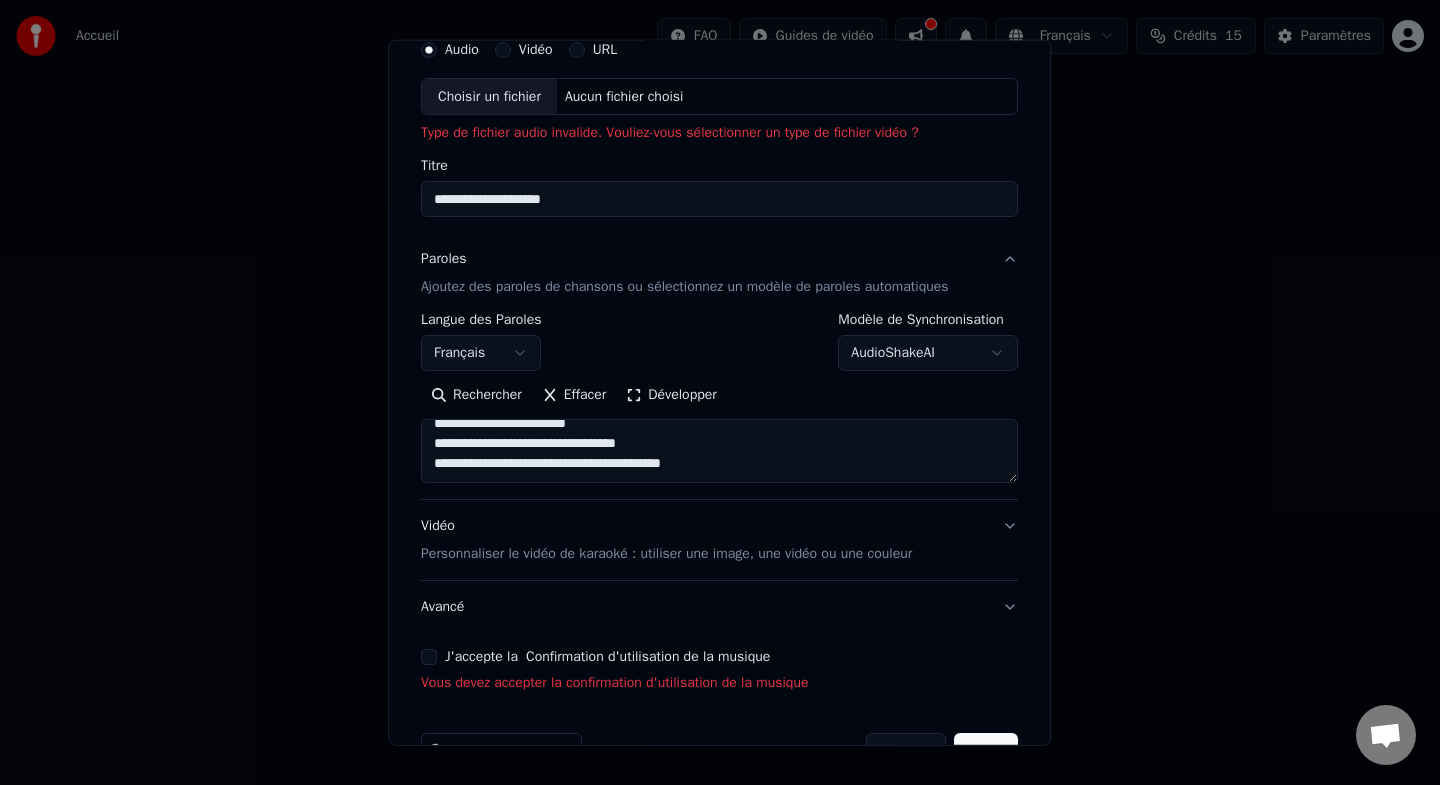 click on "J'accepte la   Confirmation d'utilisation de la musique Vous devez accepter la confirmation d'utilisation de la musique" at bounding box center (719, 671) 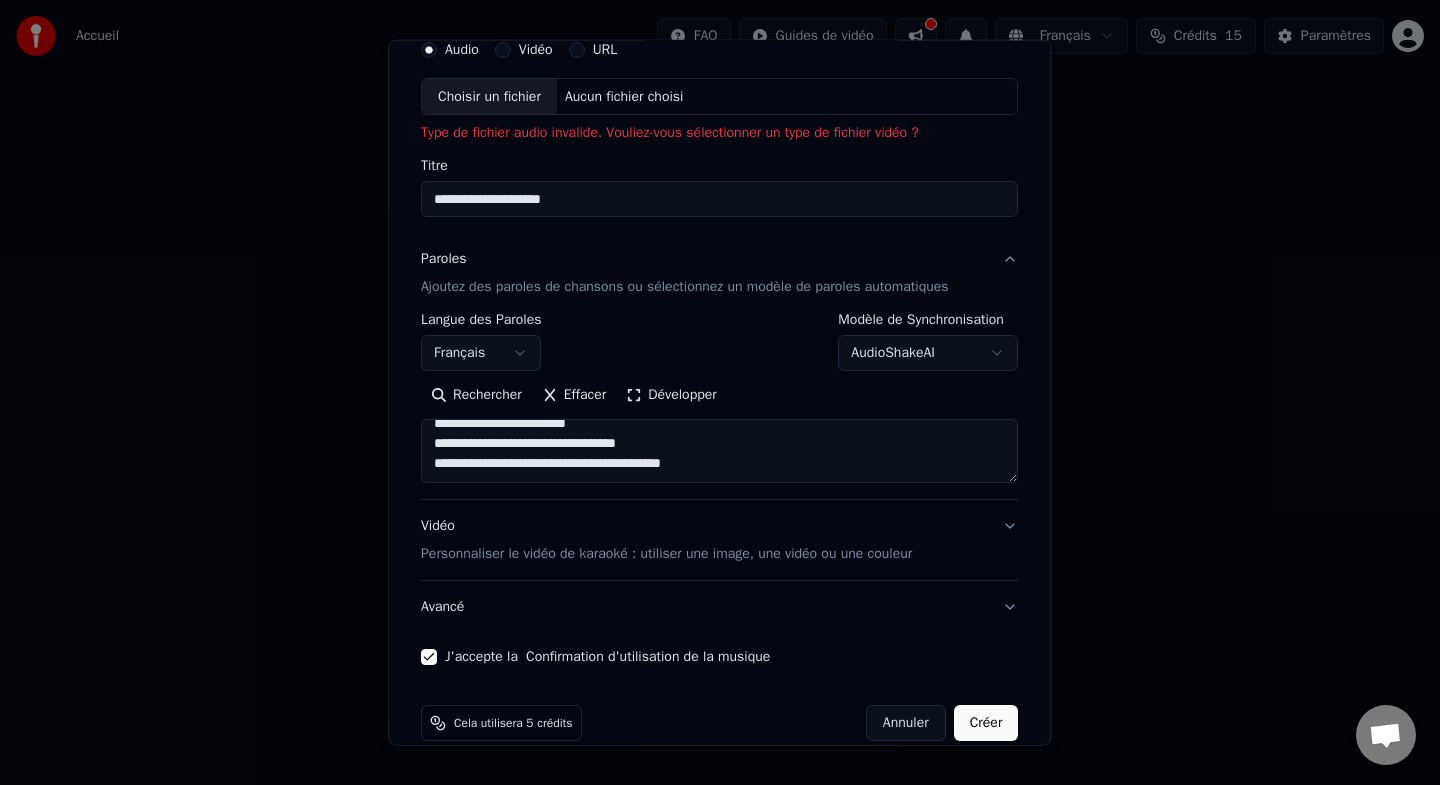scroll, scrollTop: 0, scrollLeft: 0, axis: both 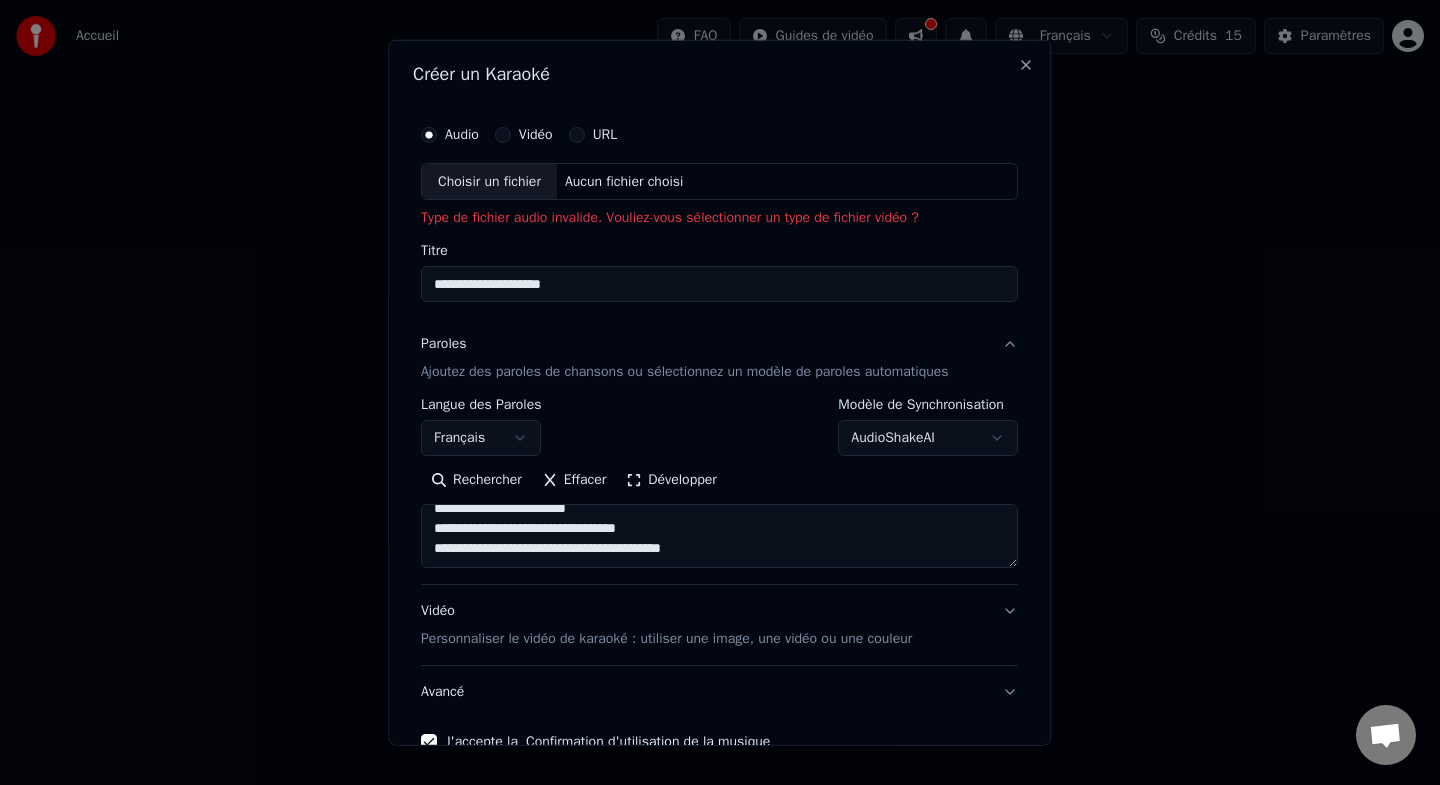click on "Aucun fichier choisi" at bounding box center [624, 181] 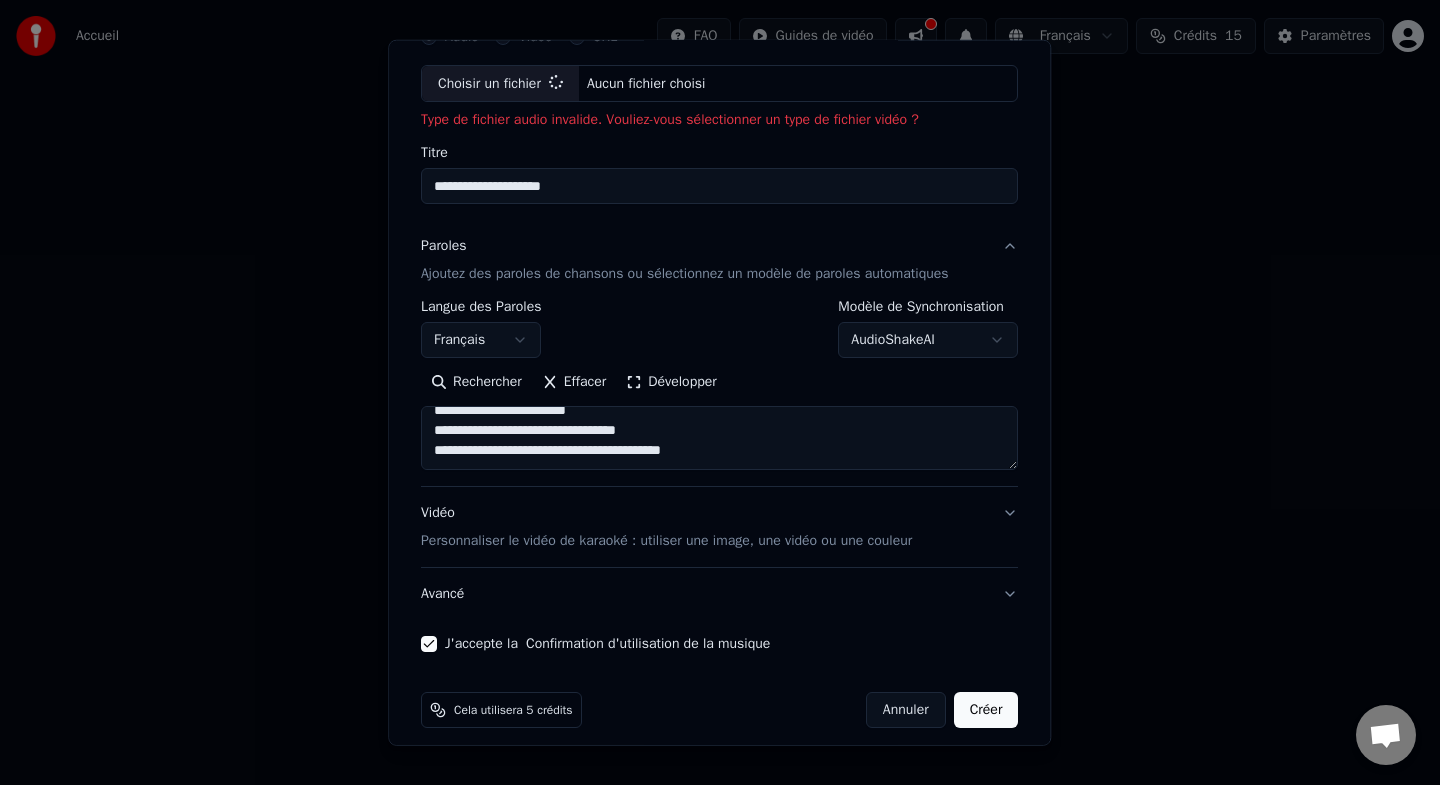 scroll, scrollTop: 113, scrollLeft: 0, axis: vertical 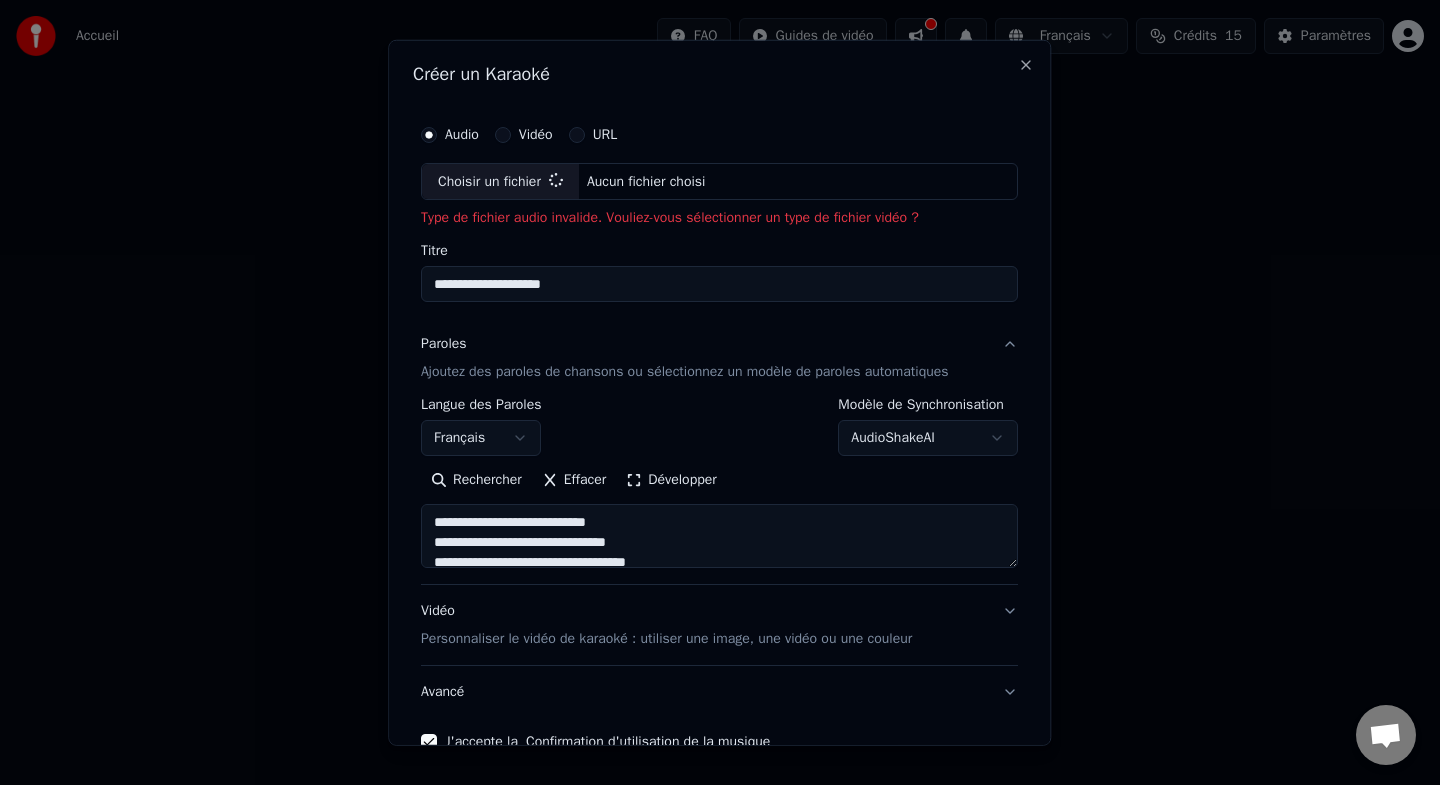 type on "**********" 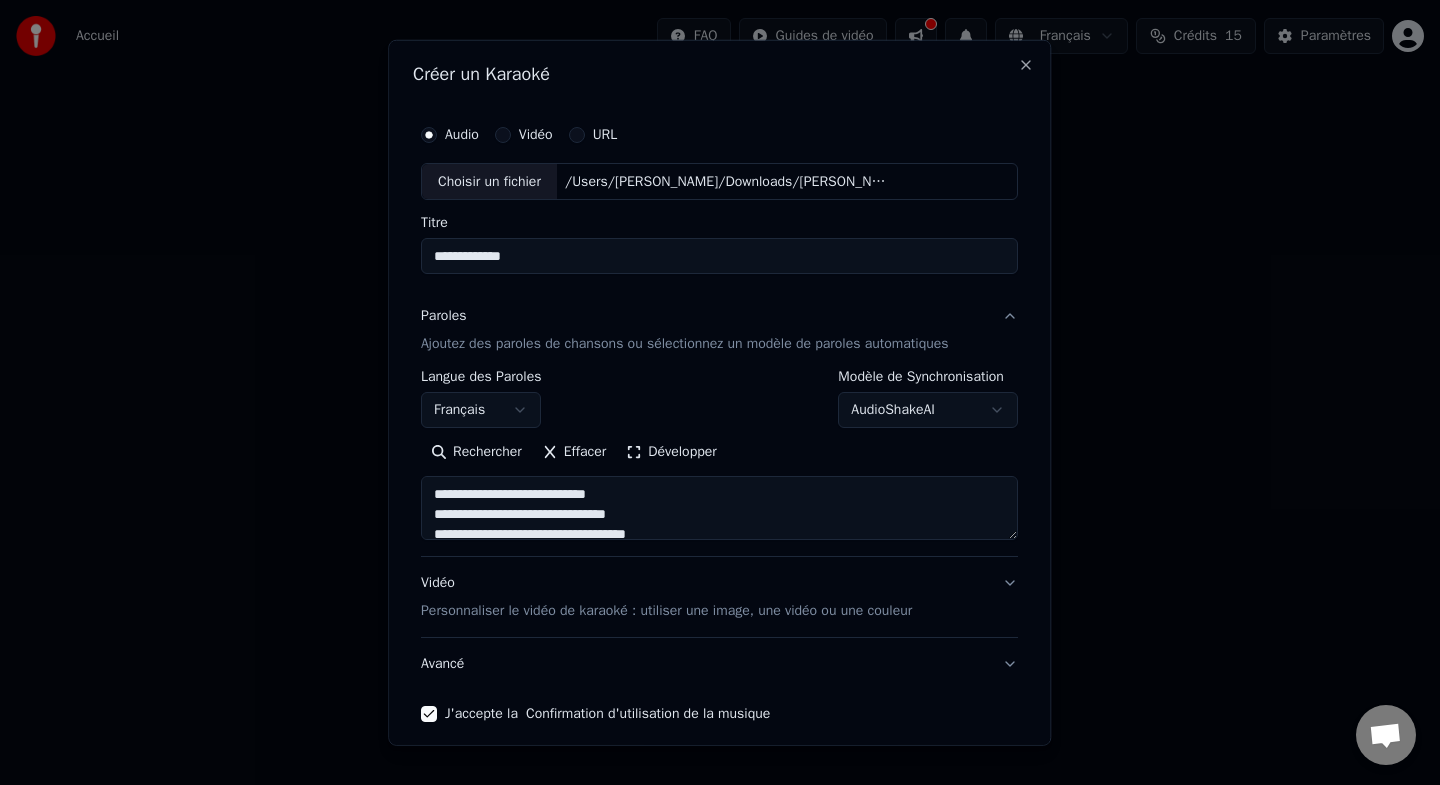 scroll, scrollTop: 85, scrollLeft: 0, axis: vertical 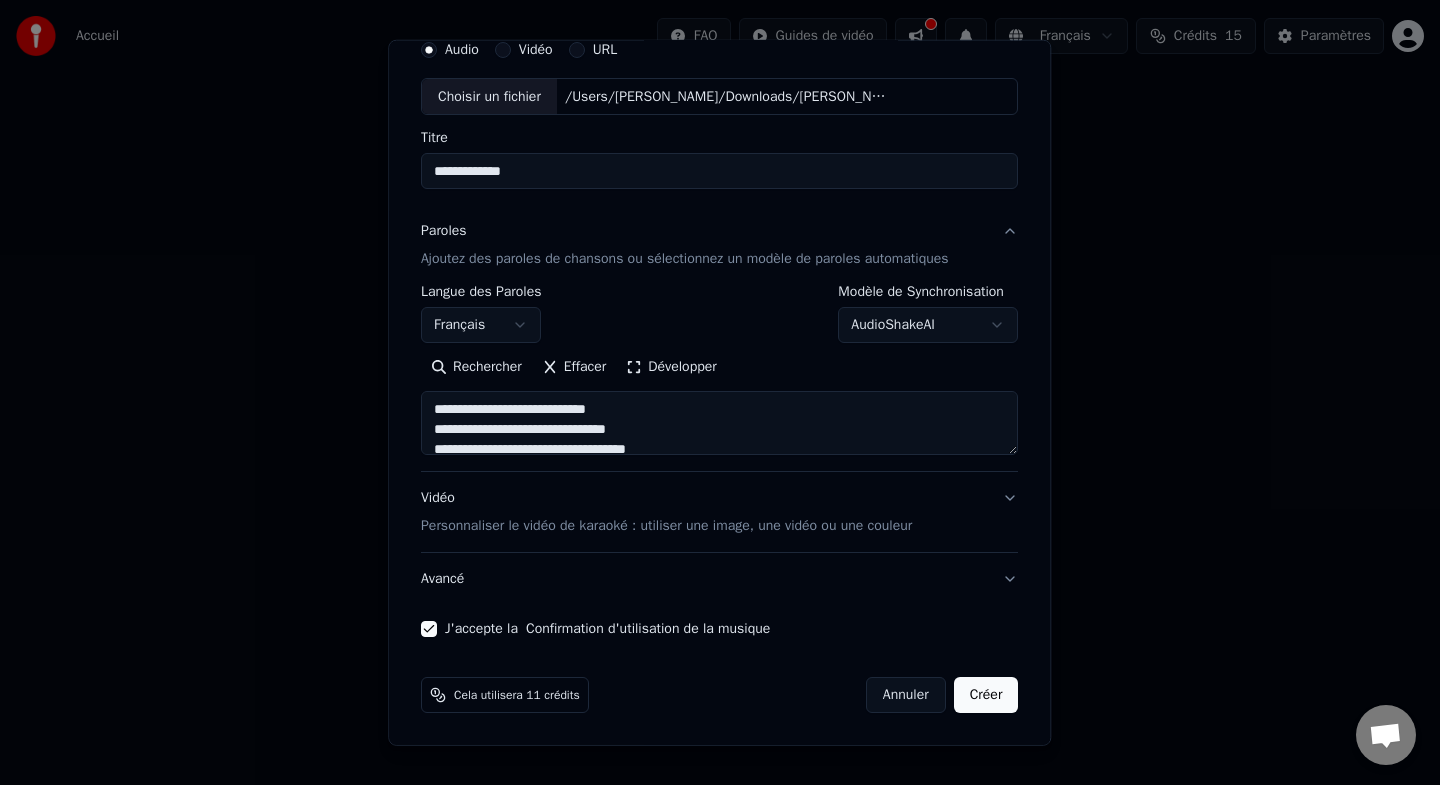 click on "Créer" at bounding box center [986, 695] 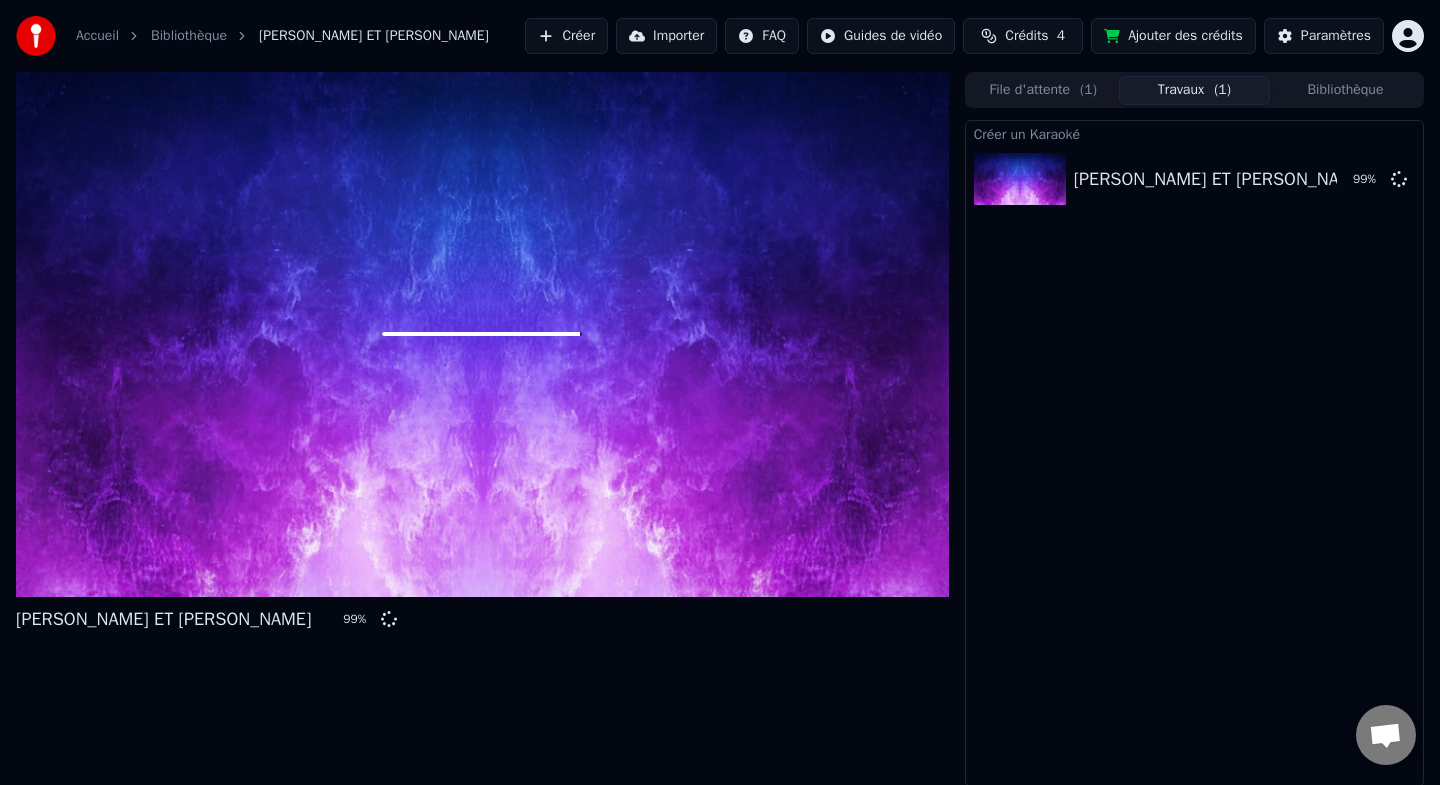click at bounding box center (482, 334) 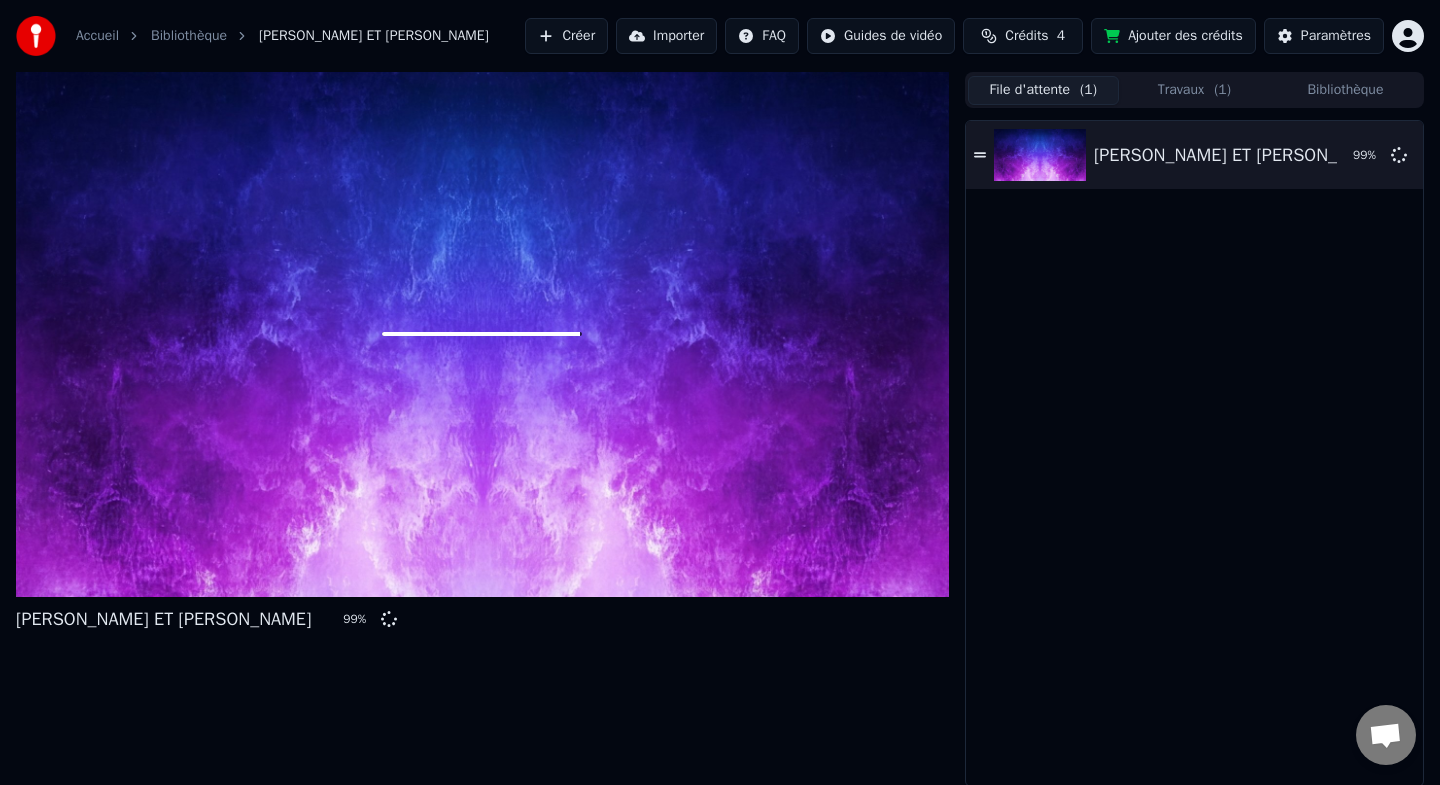 click on "( 1 )" at bounding box center [1222, 90] 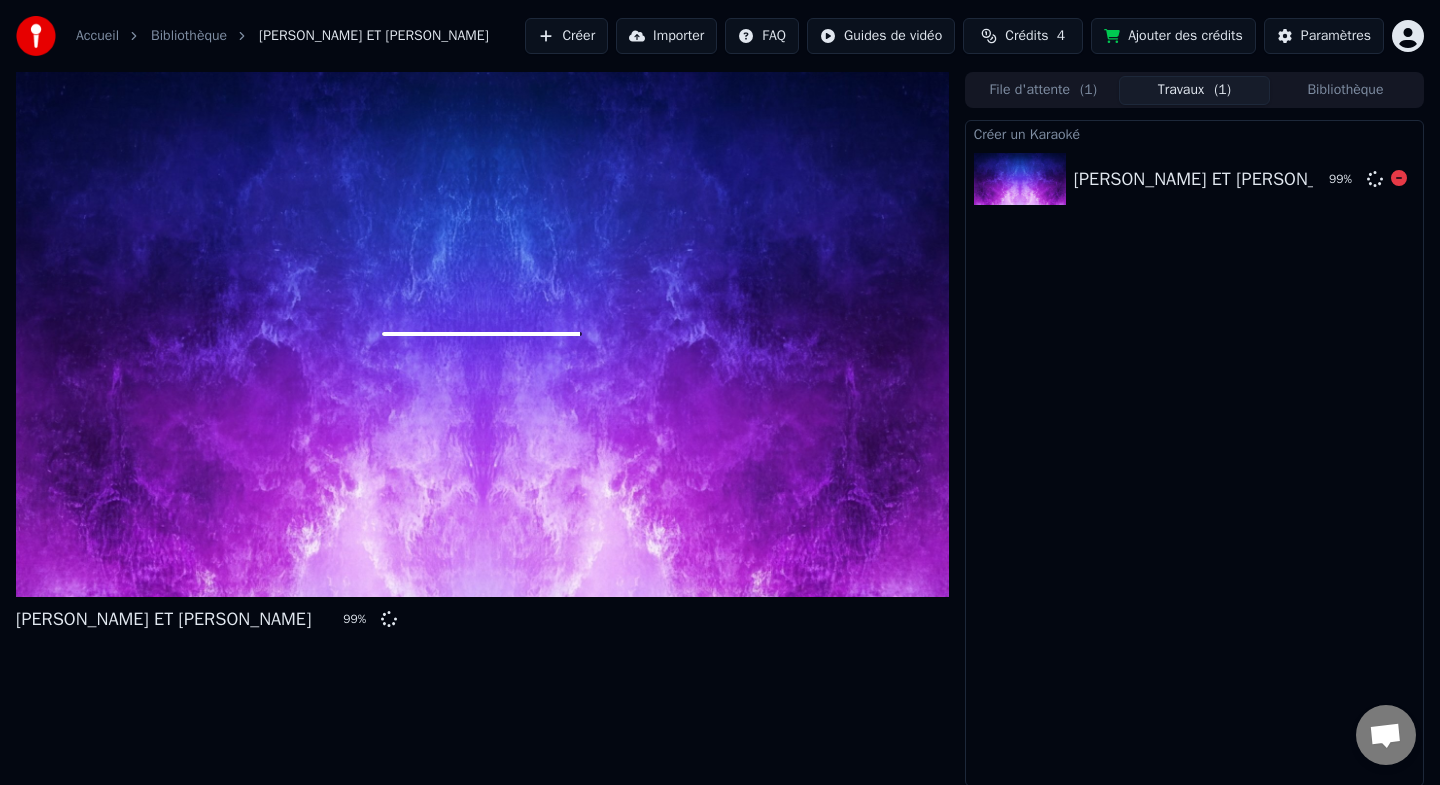click on "[PERSON_NAME] ET [PERSON_NAME]" at bounding box center [1193, 179] 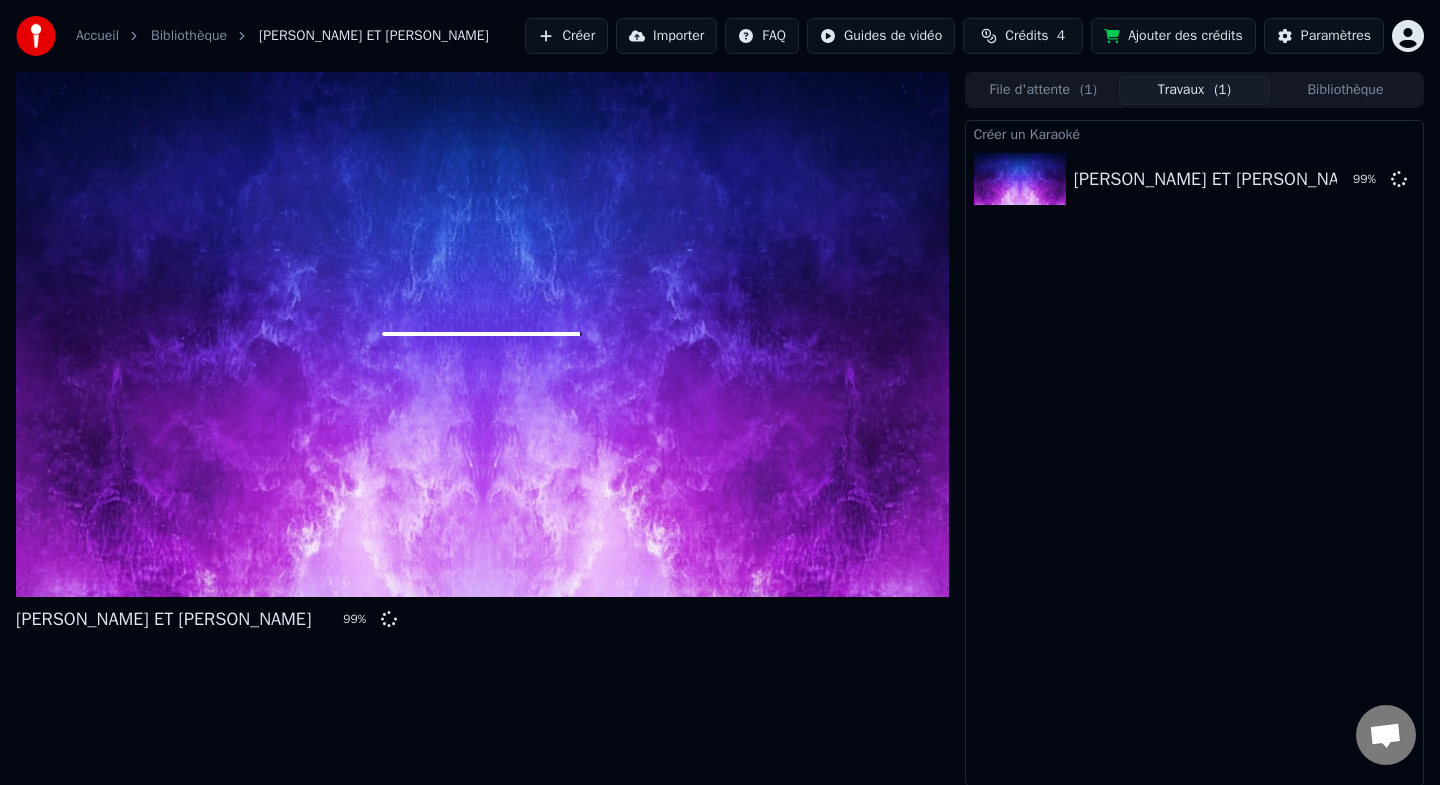 click at bounding box center (481, 334) 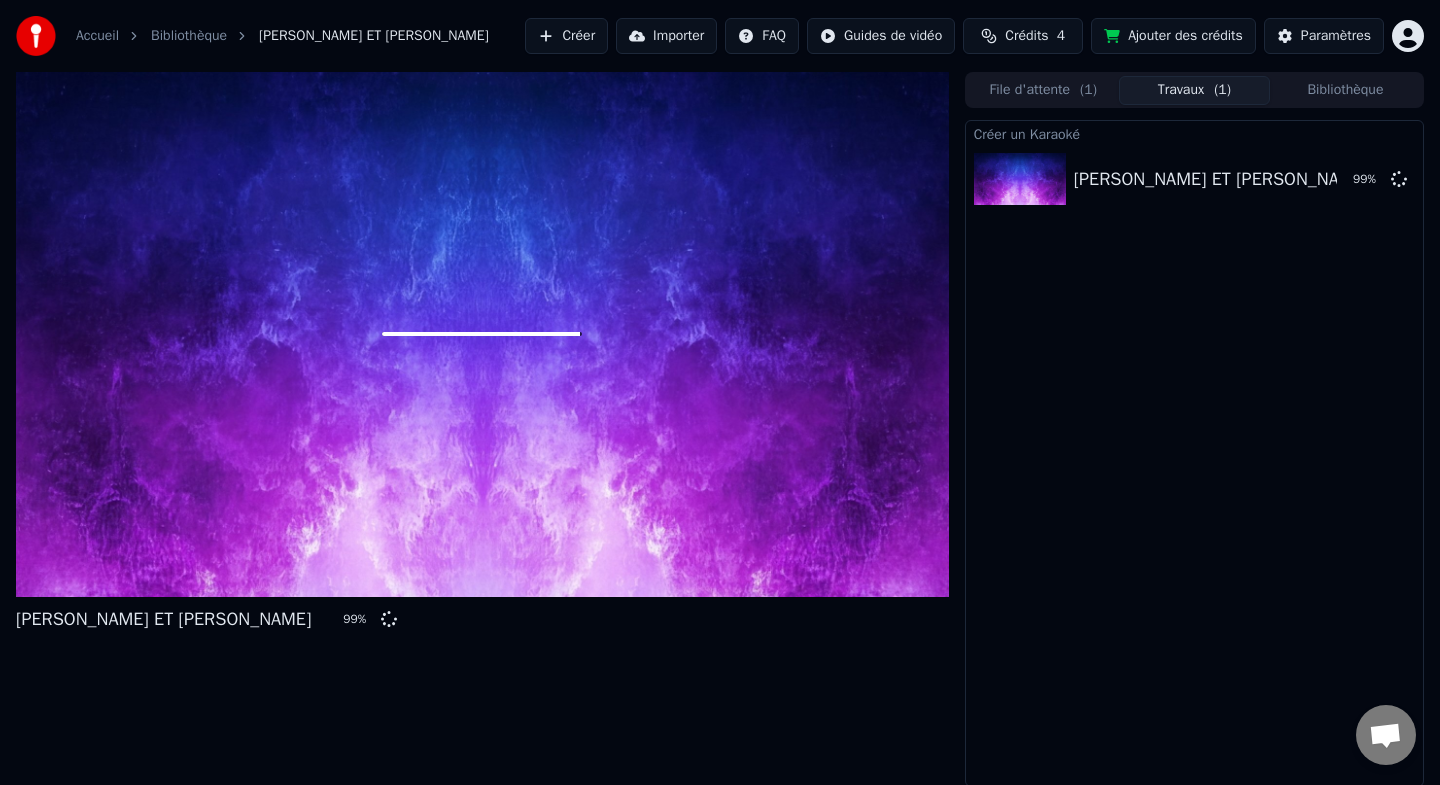 click at bounding box center [482, 334] 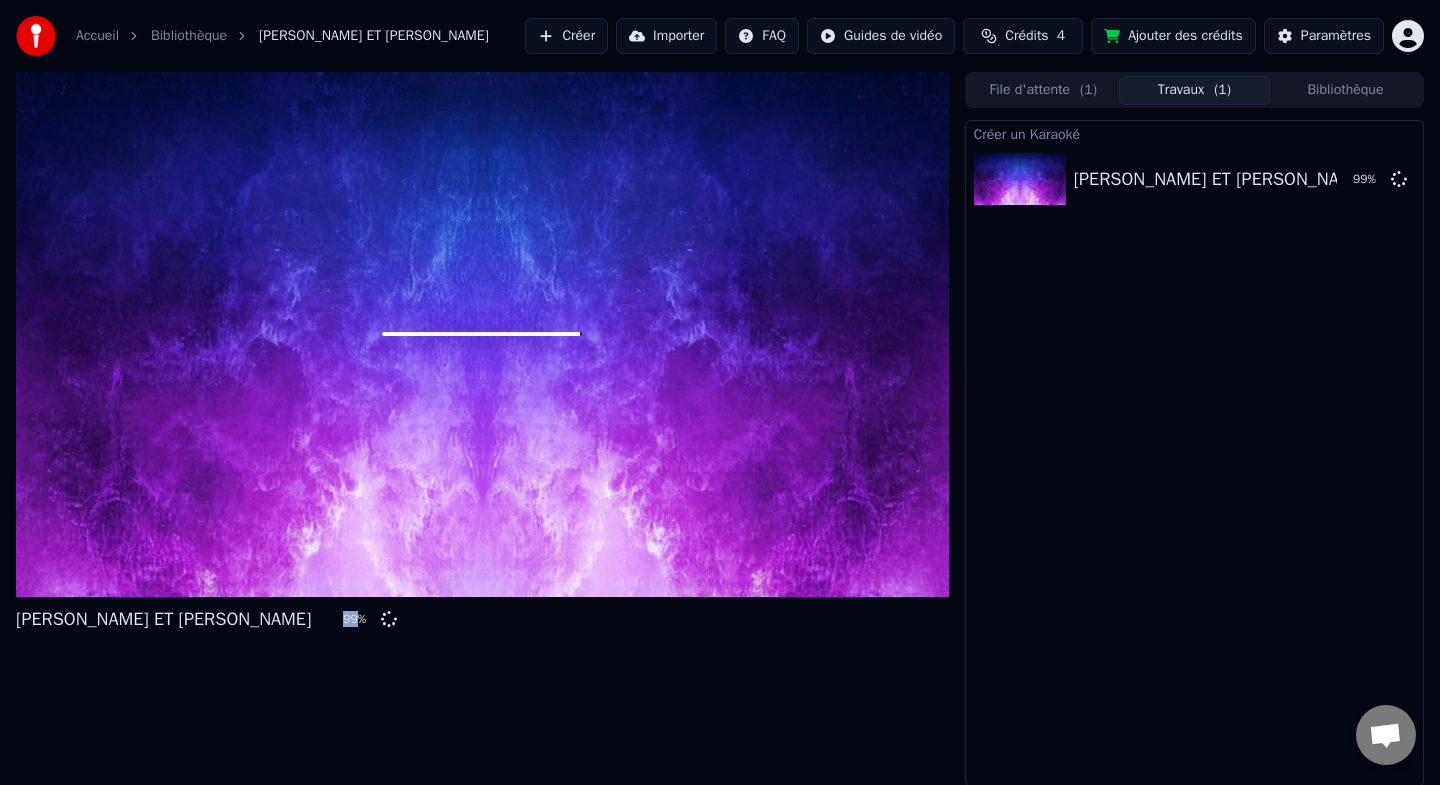 click at bounding box center (482, 334) 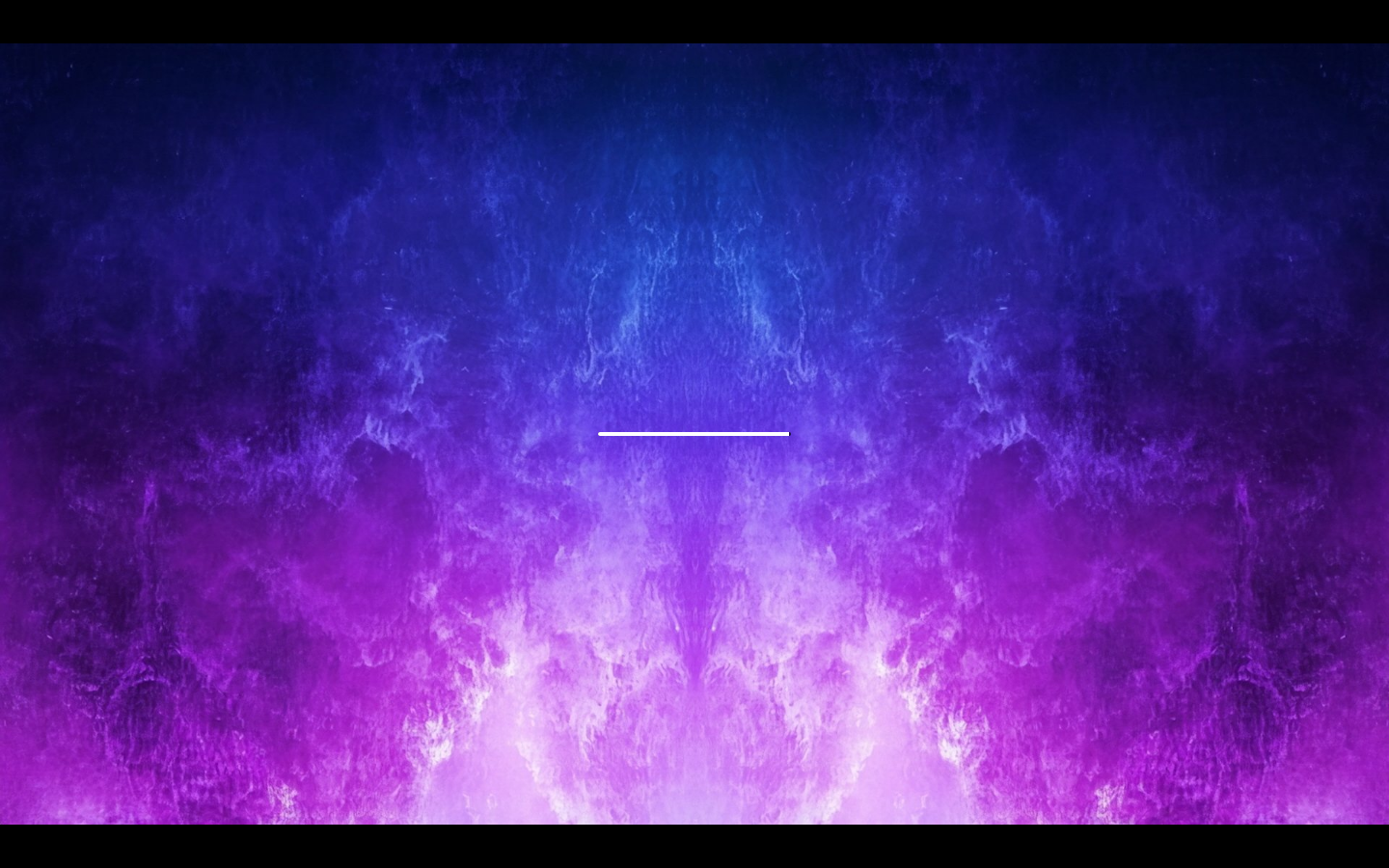 click at bounding box center [694, 434] 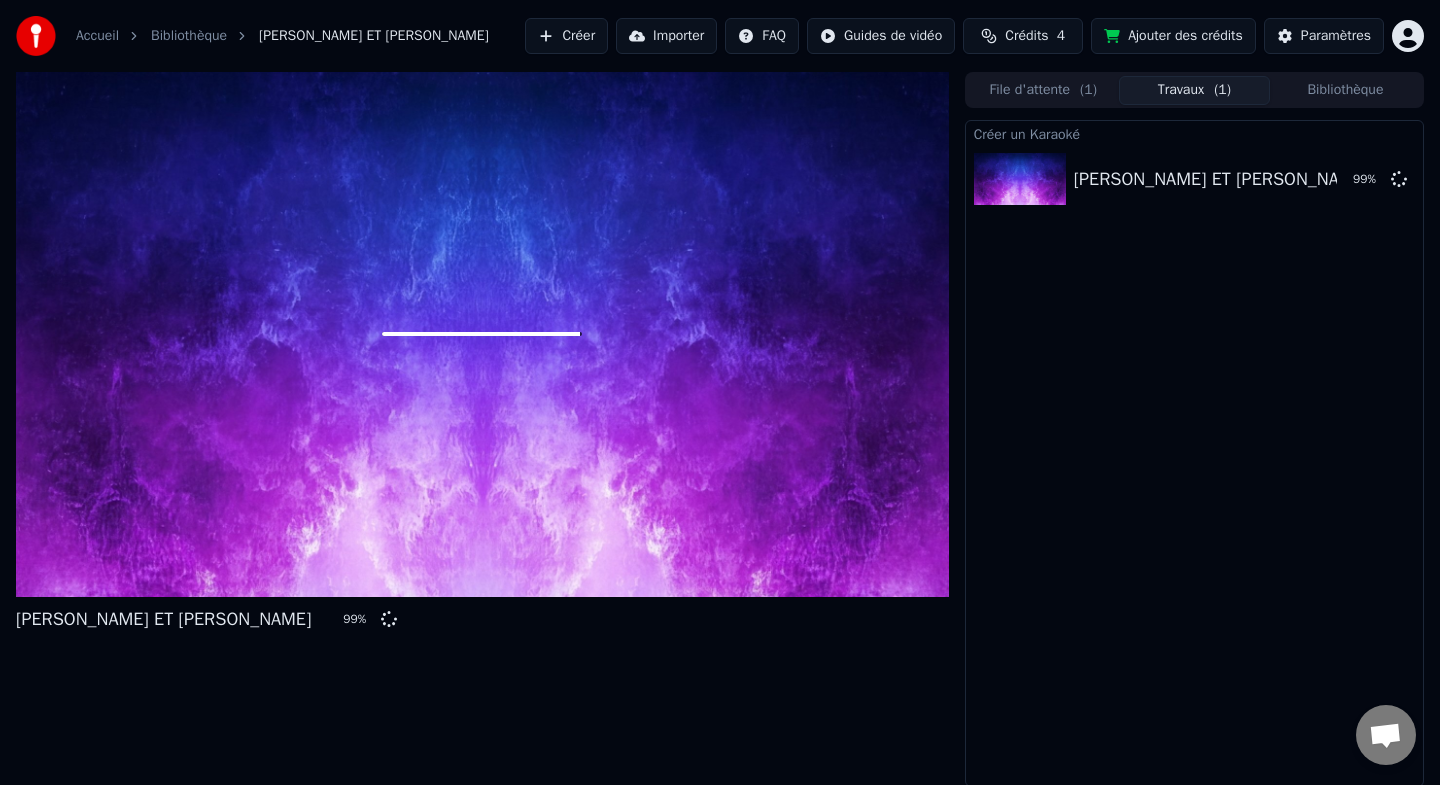 click on "[PERSON_NAME] ET [PERSON_NAME] 99 %" at bounding box center (482, 619) 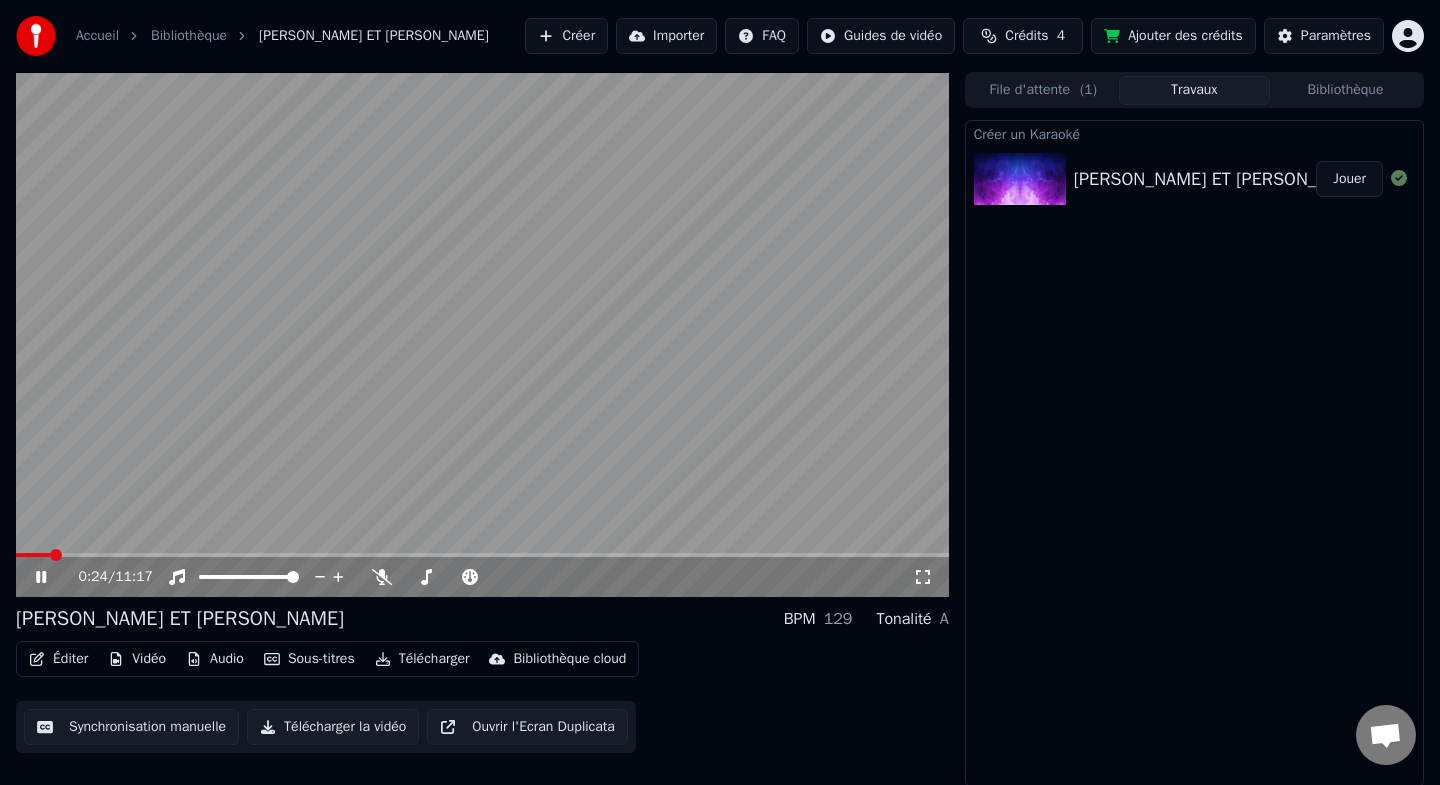 click 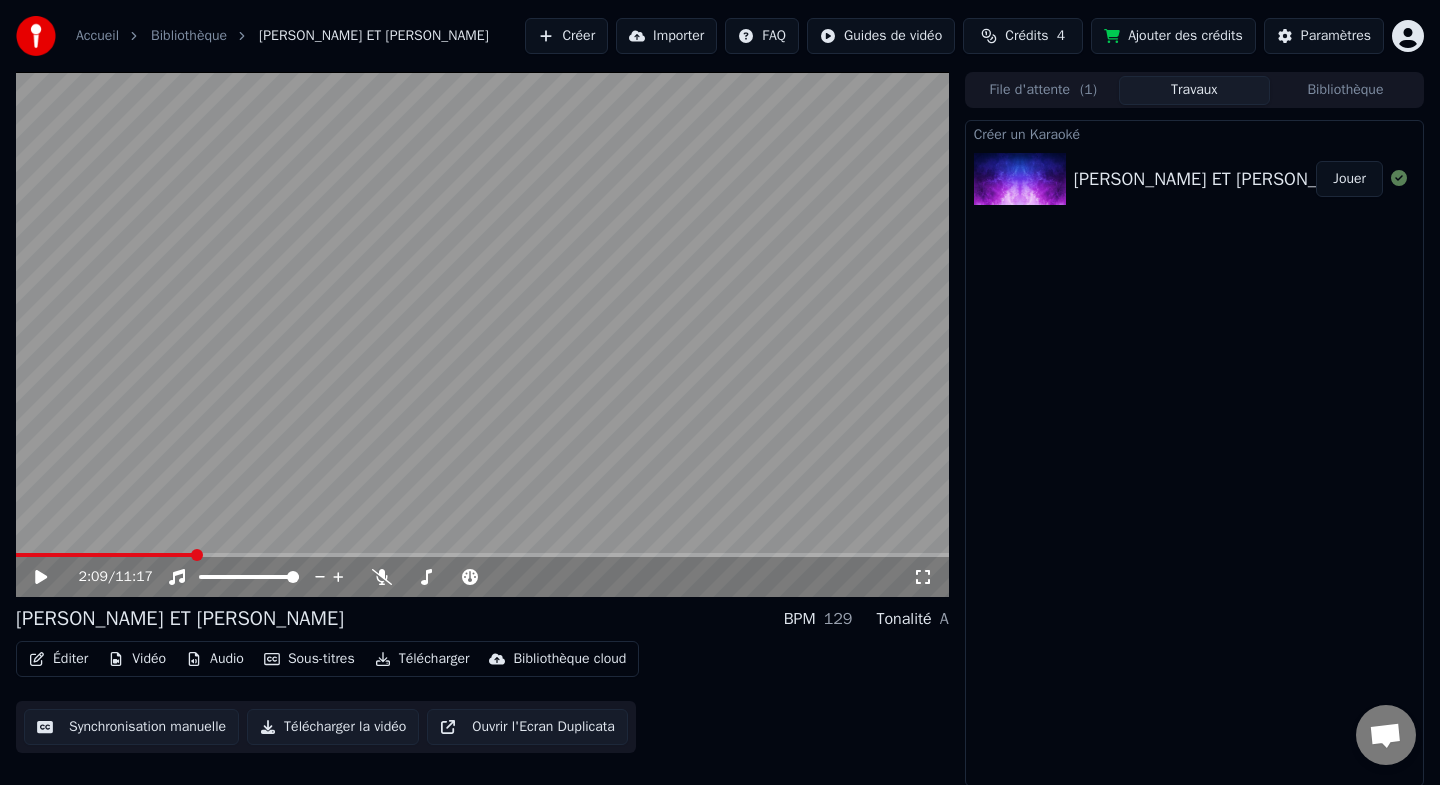 click at bounding box center [197, 555] 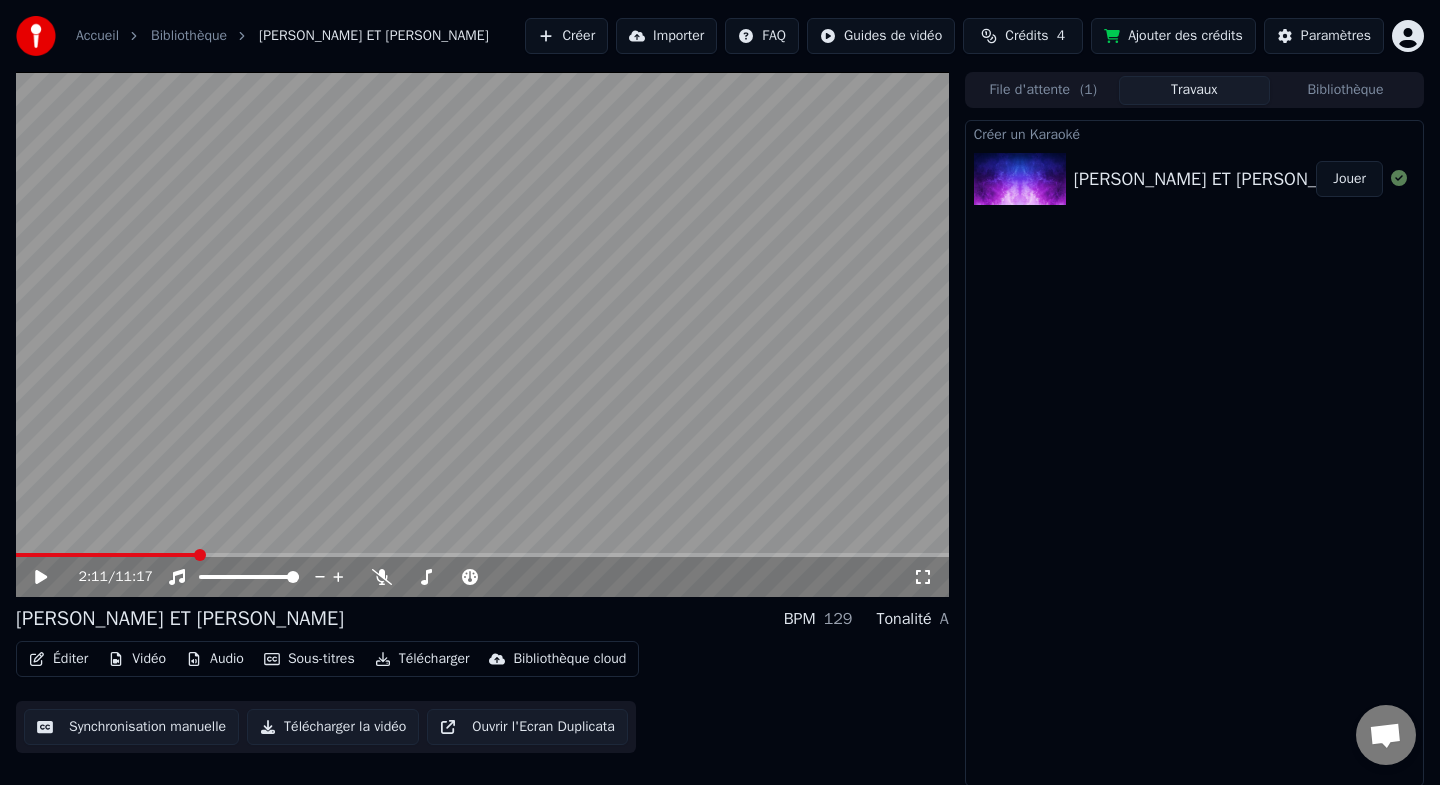click 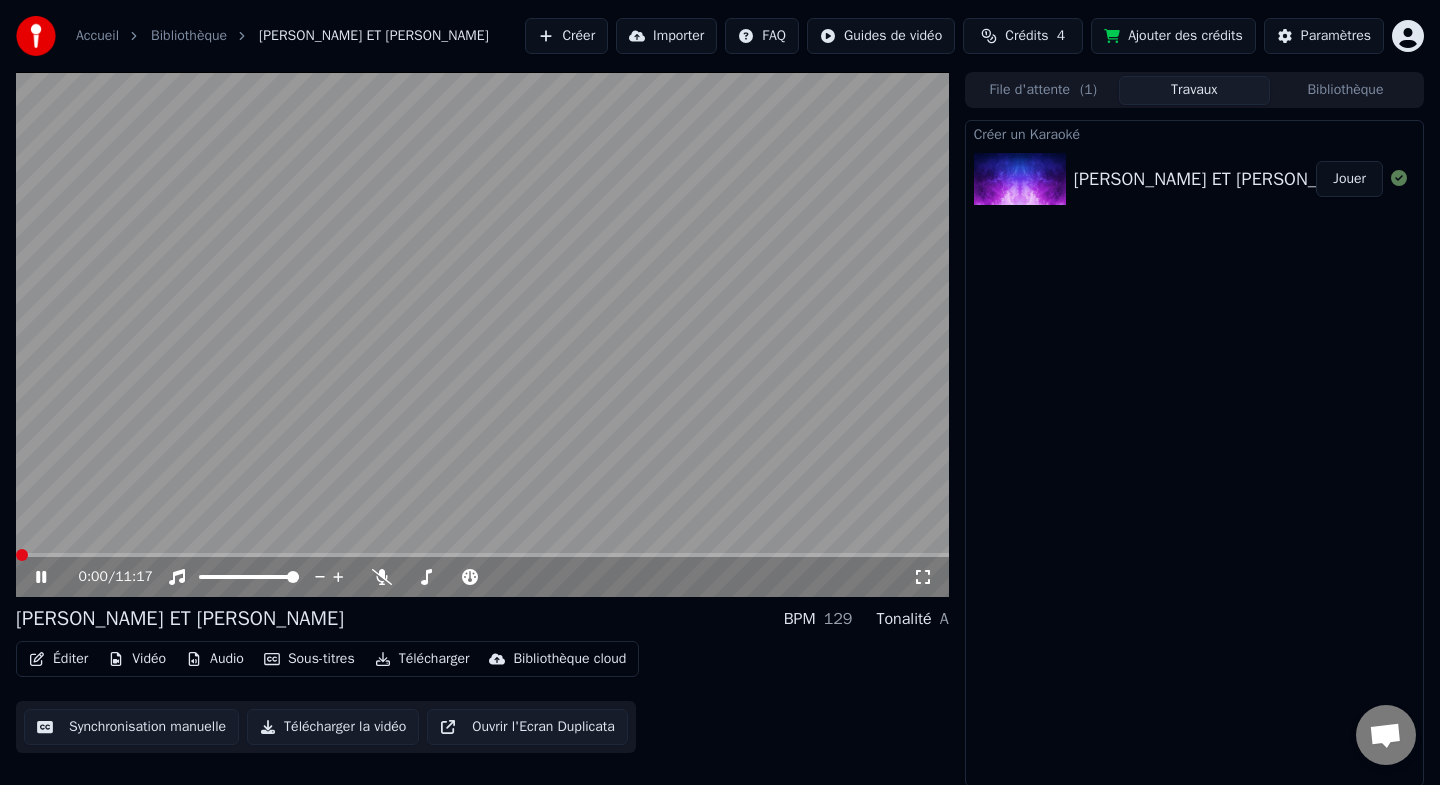 click at bounding box center [22, 555] 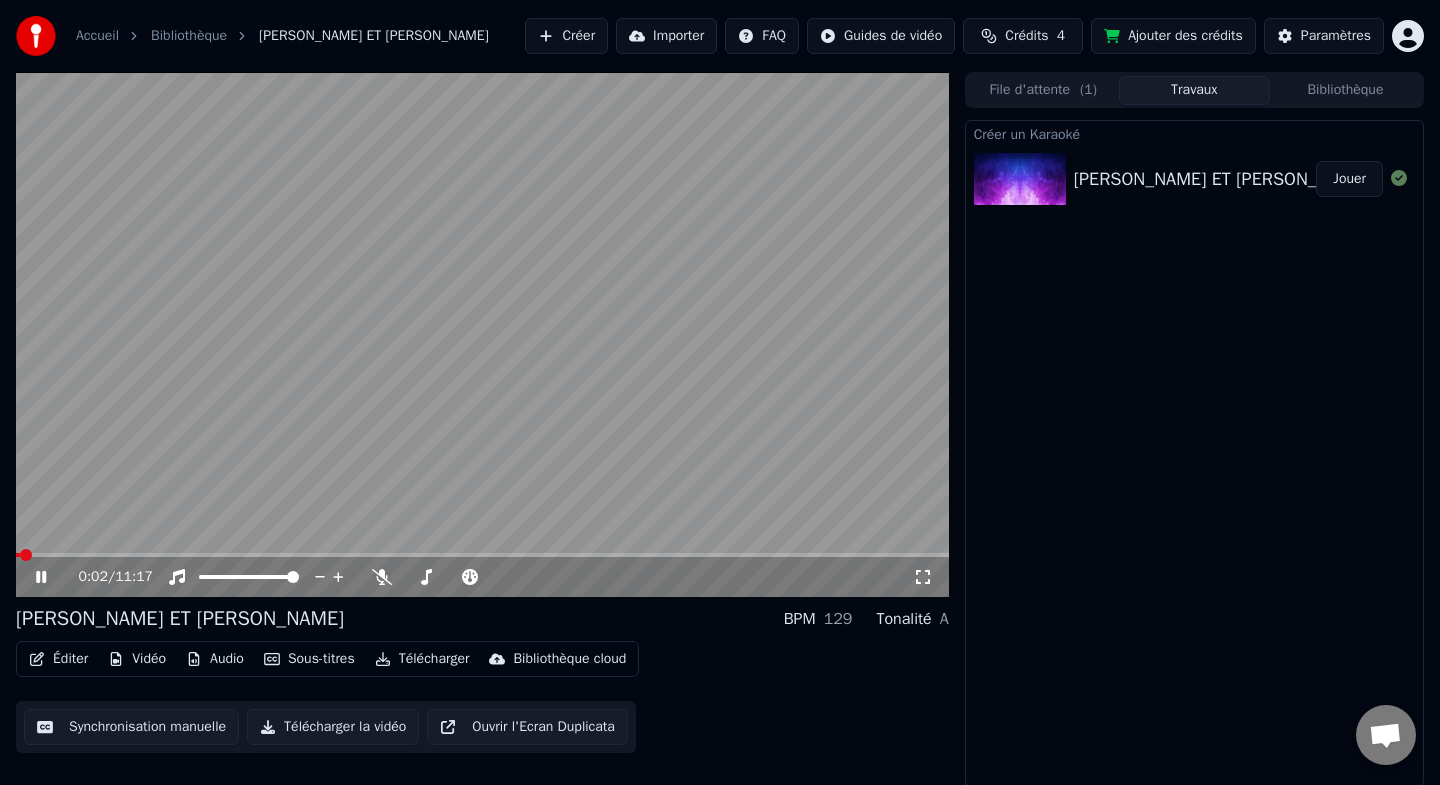 click at bounding box center (482, 334) 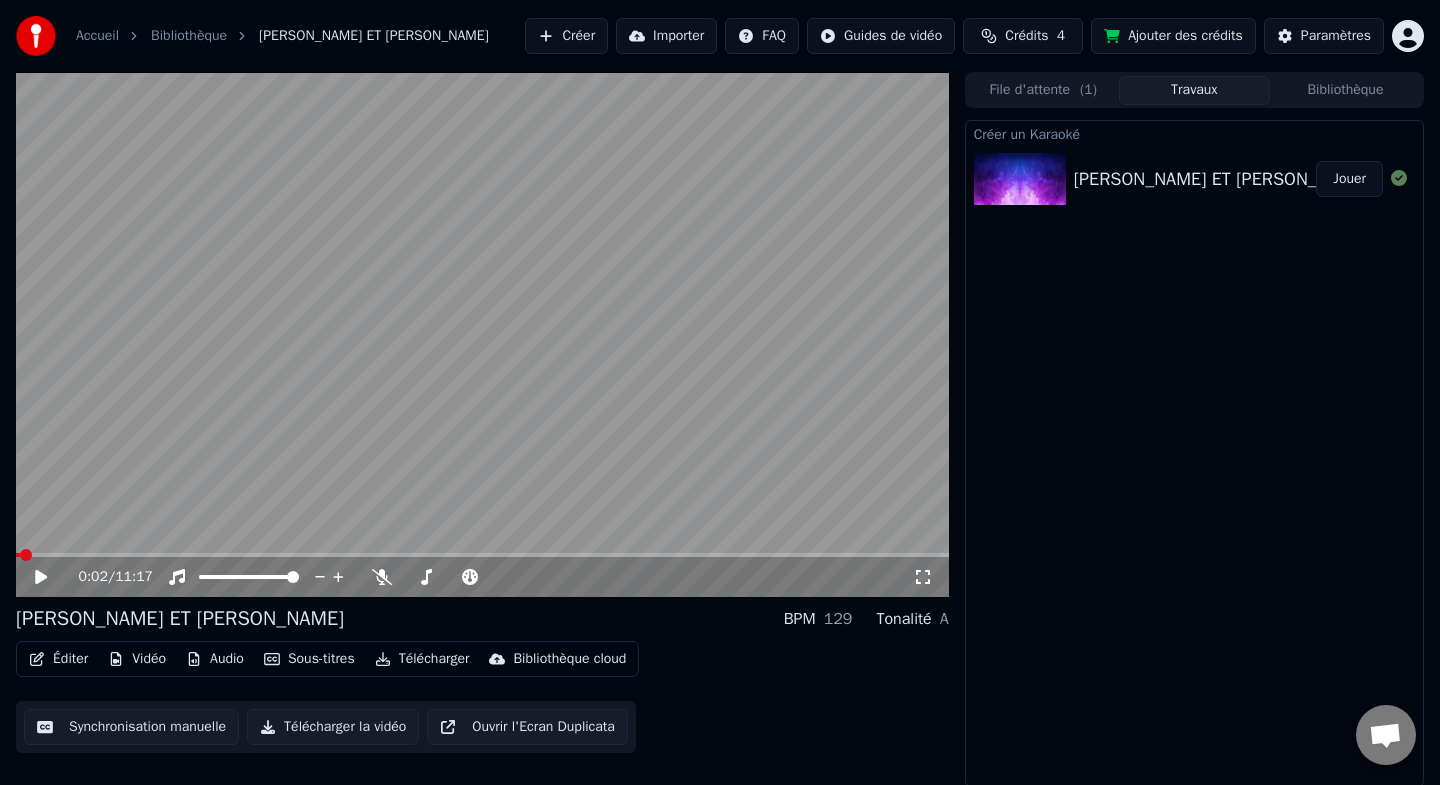 scroll, scrollTop: 2, scrollLeft: 0, axis: vertical 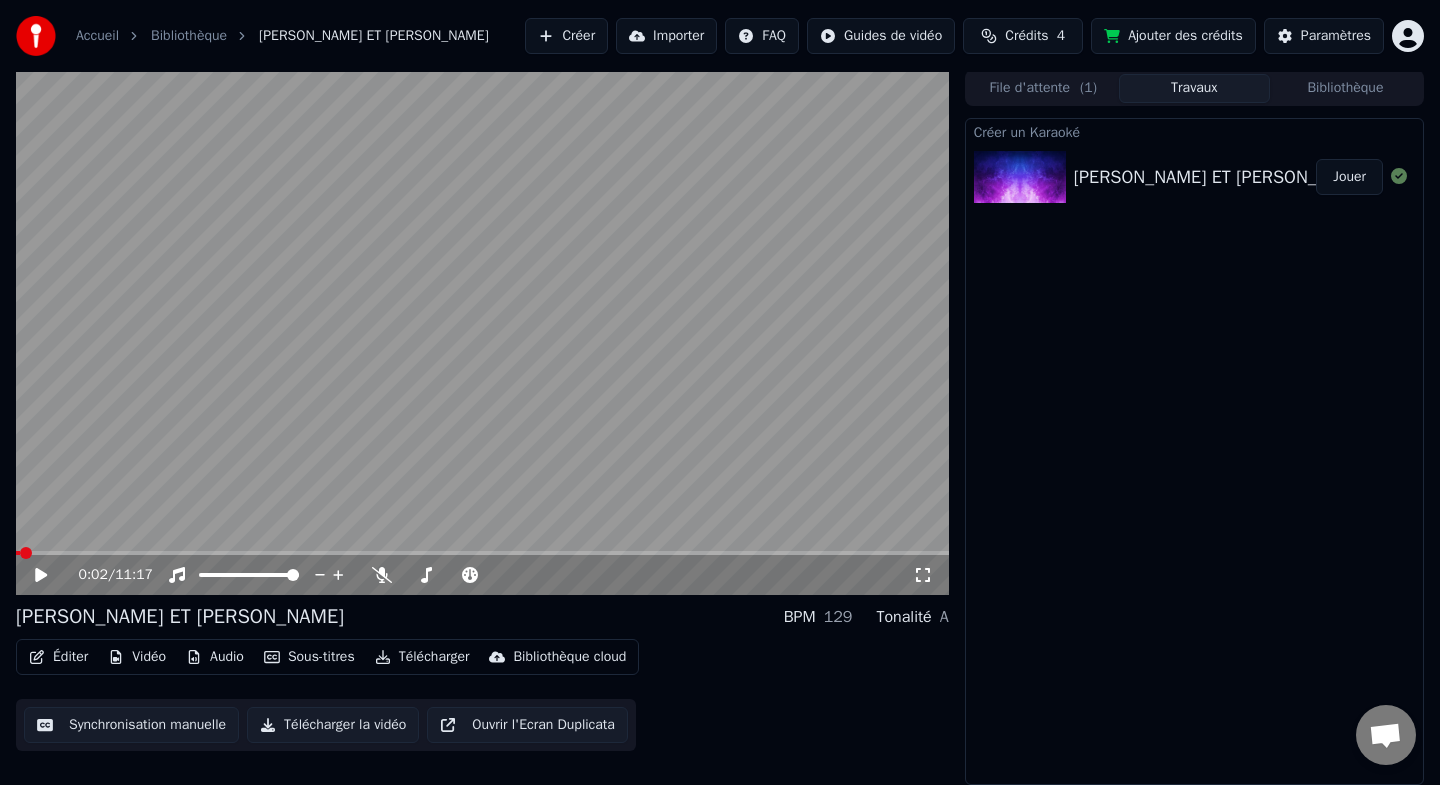 click on "Éditer" at bounding box center (58, 657) 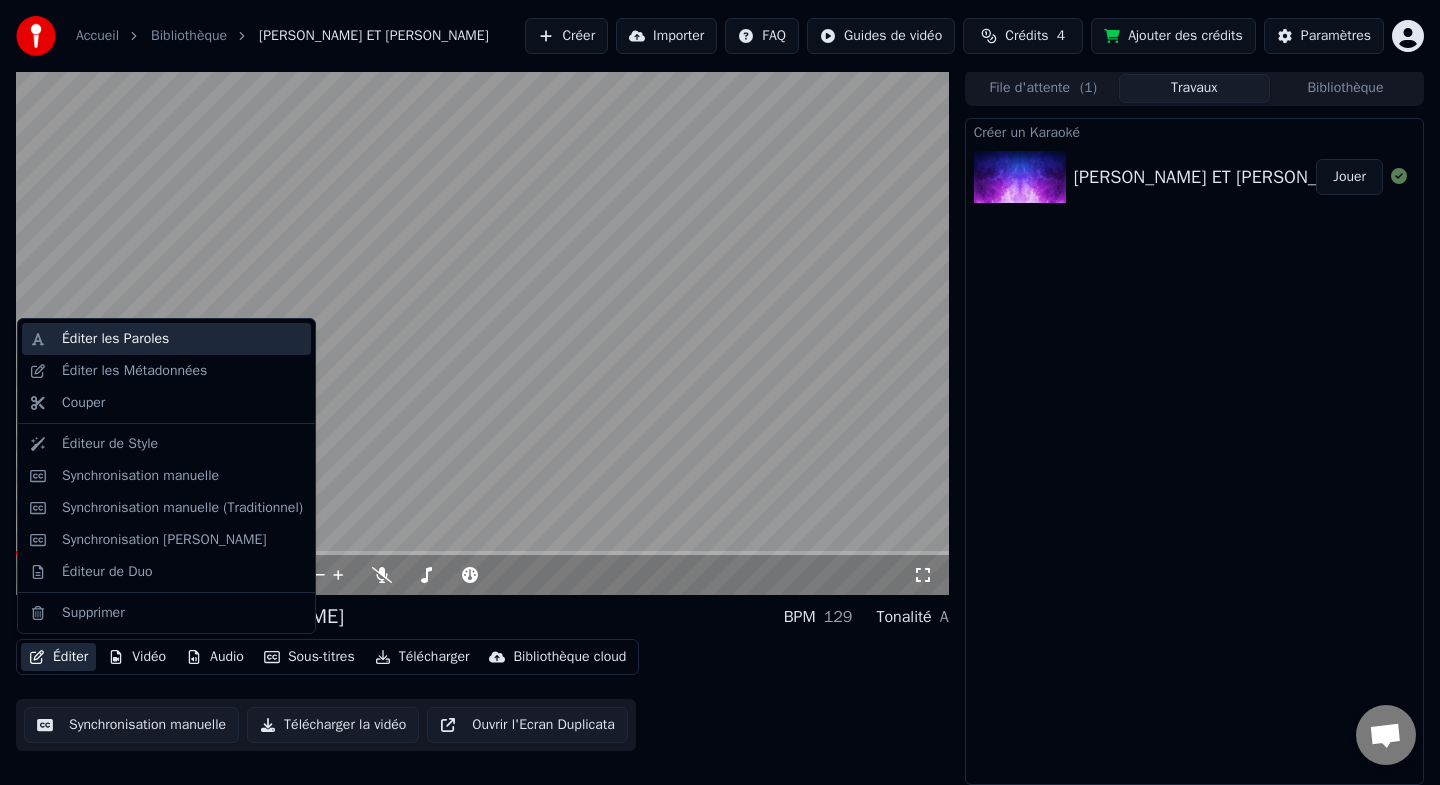 click on "Éditer les Paroles" at bounding box center (182, 339) 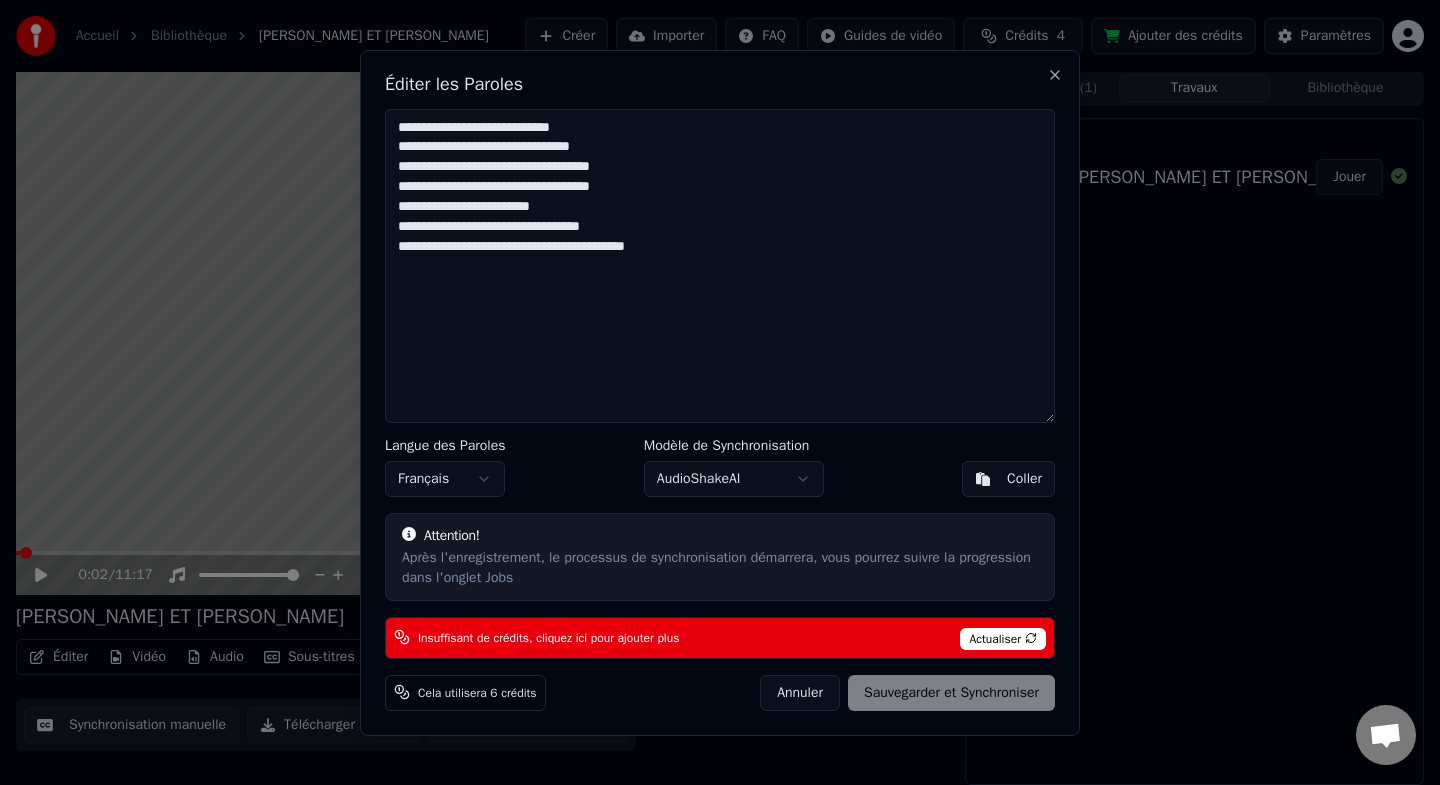 click on "**********" at bounding box center [720, 266] 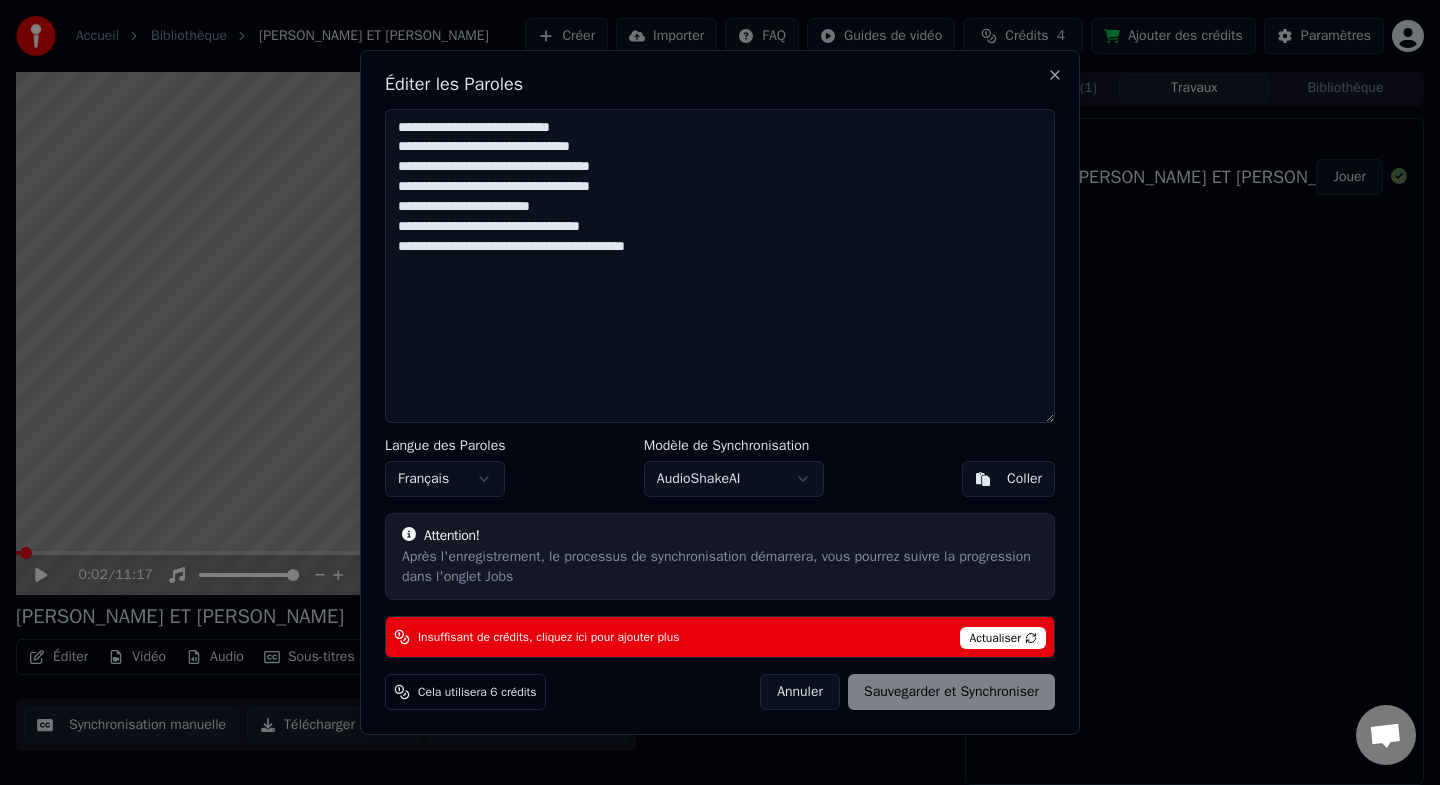 click on "**********" at bounding box center [720, 266] 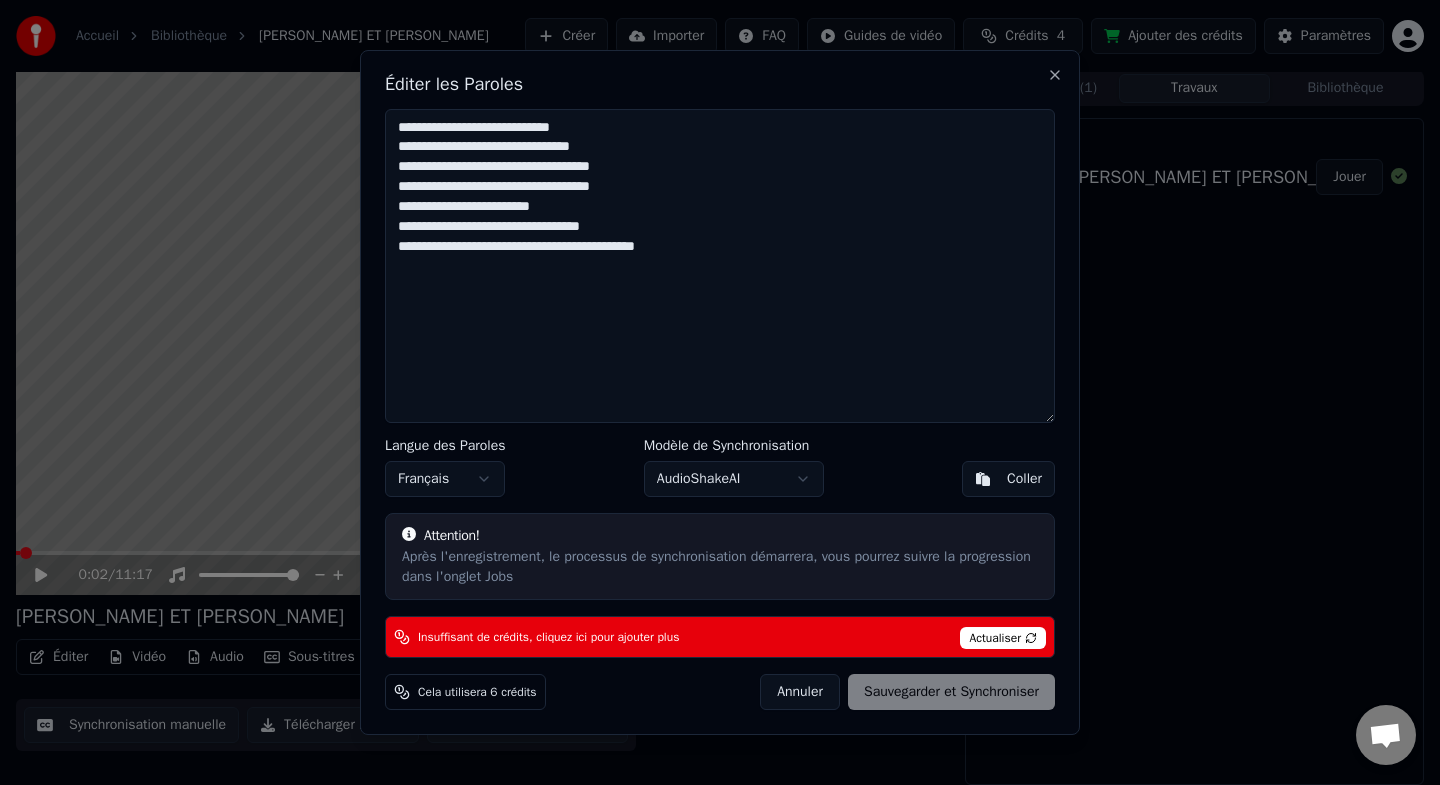 paste on "**********" 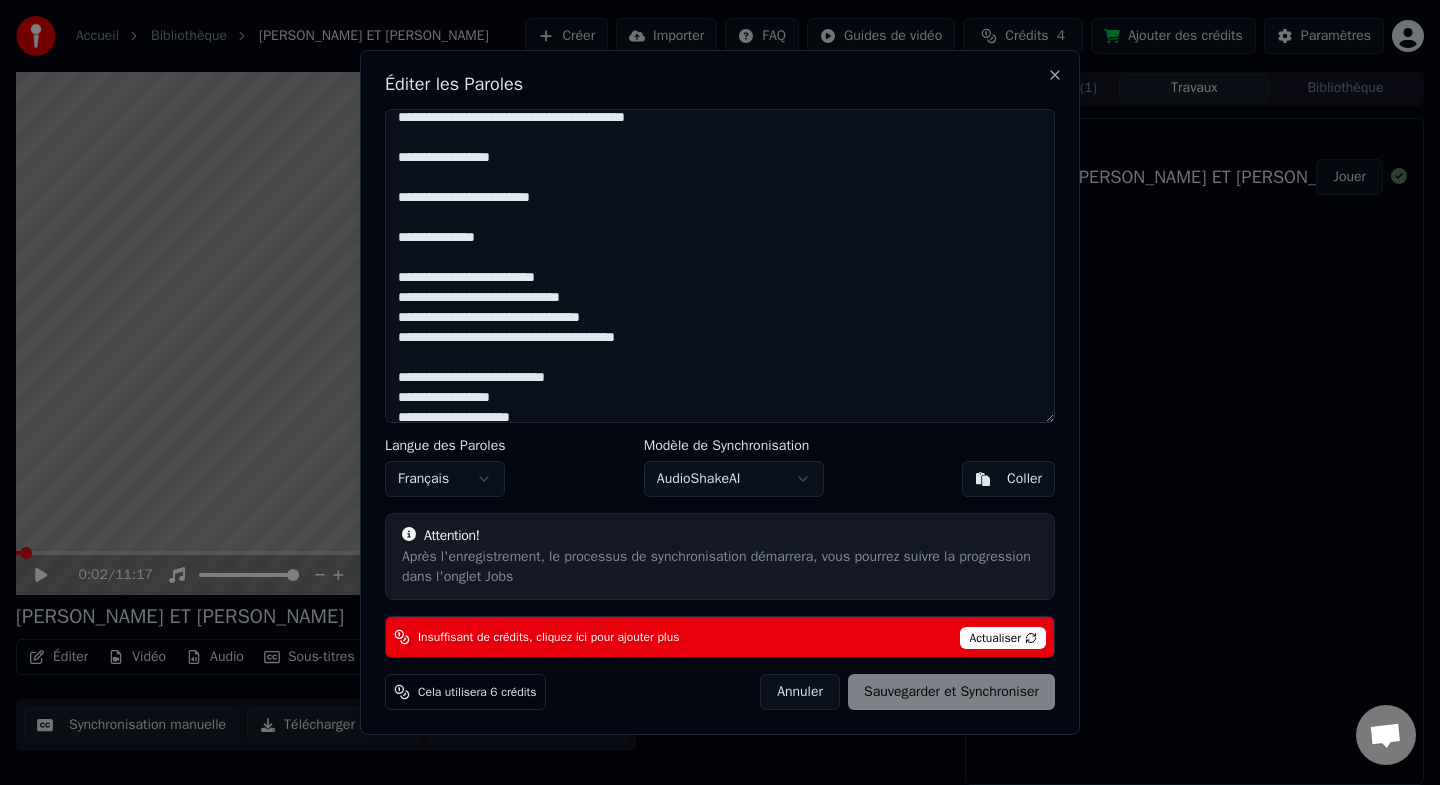 scroll, scrollTop: 0, scrollLeft: 0, axis: both 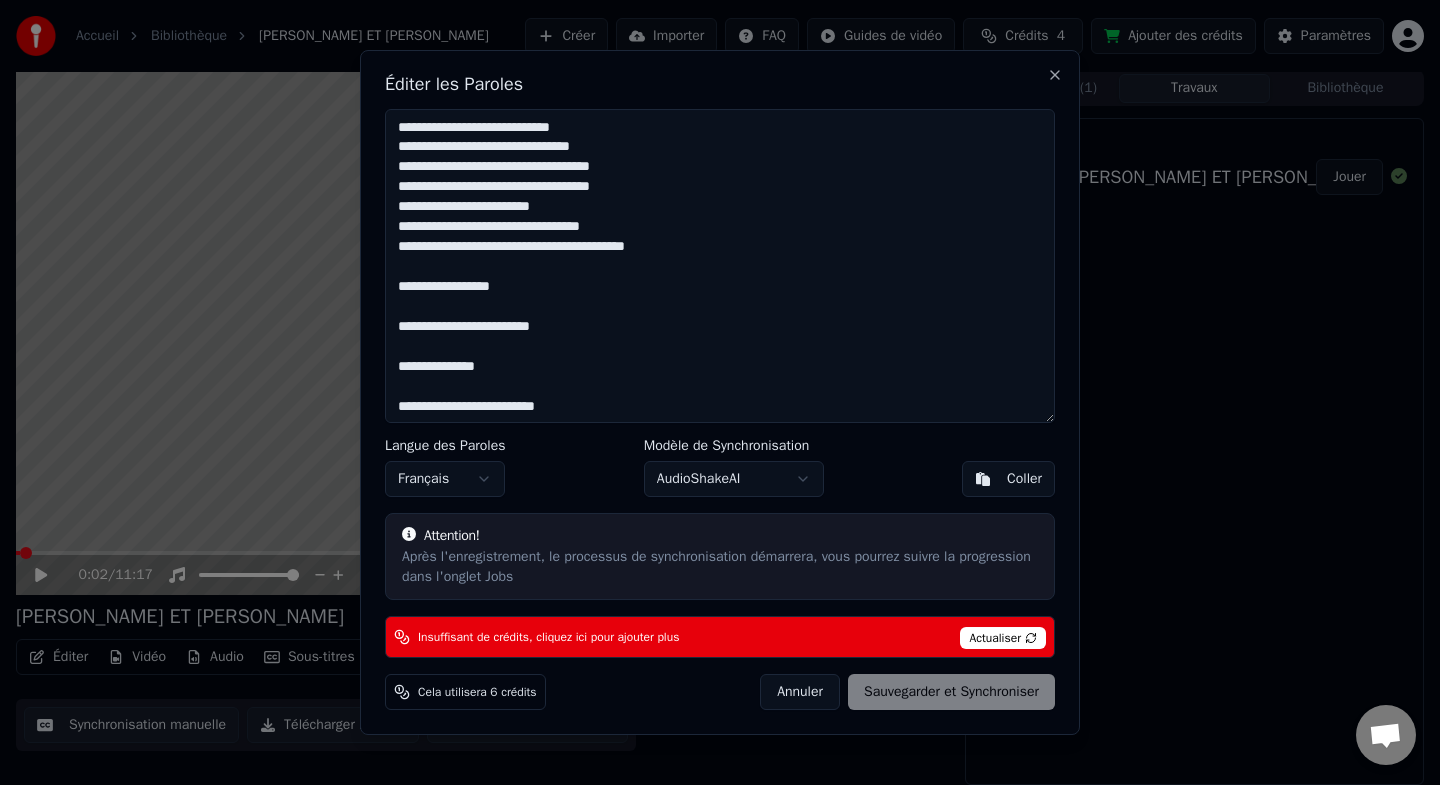 click on "Actualiser" at bounding box center (1003, 638) 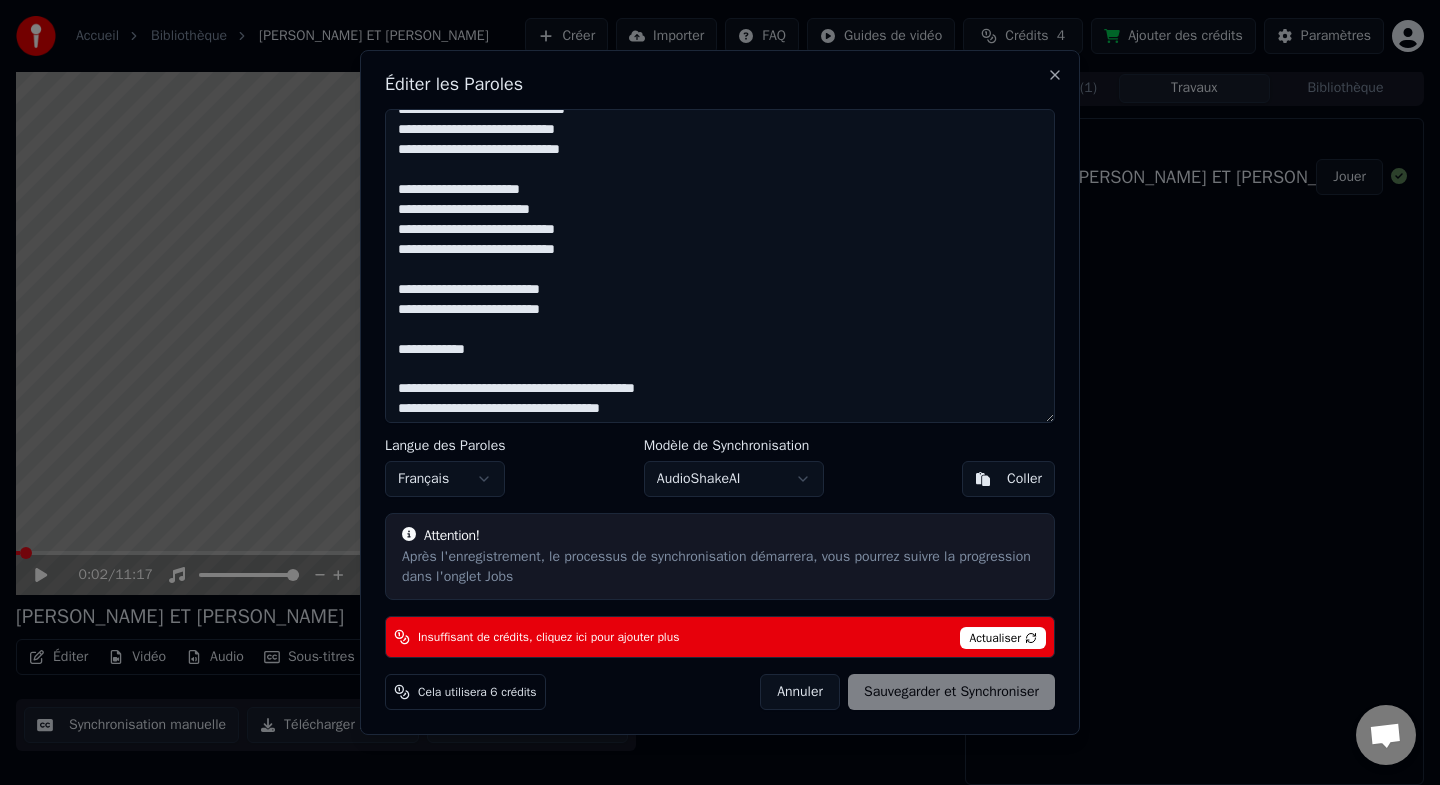 scroll, scrollTop: 2543, scrollLeft: 0, axis: vertical 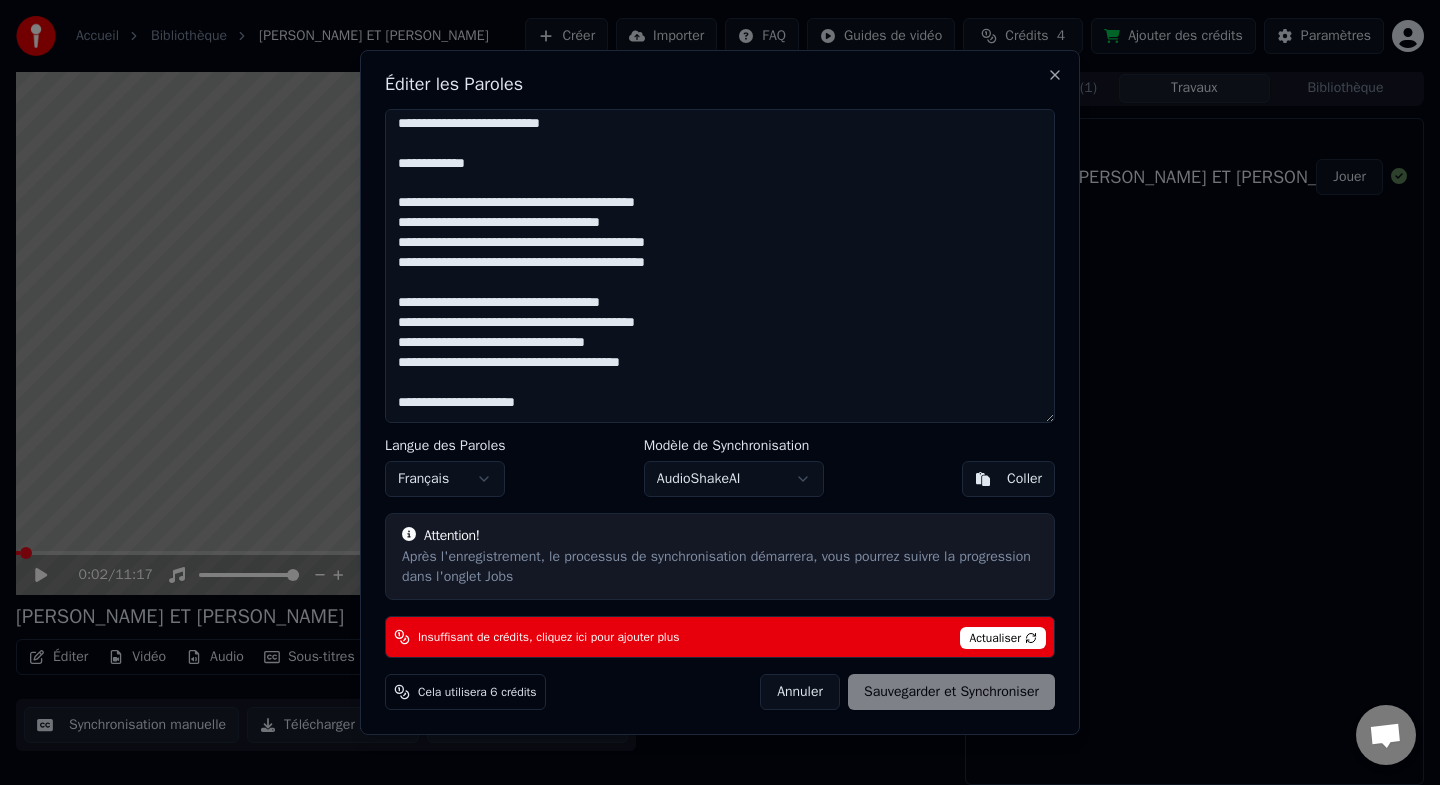 click on "Accueil Bibliothèque ANNE ET [PERSON_NAME] Importer FAQ Guides de vidéo Crédits 4 Ajouter des crédits Paramètres 0:02  /  11:17 ANNE ET JACKY BPM 129 Tonalité A Éditer Vidéo Audio Sous-titres Télécharger Bibliothèque cloud Synchronisation manuelle Télécharger la vidéo Ouvrir l'Ecran Duplicata File d'attente ( 1 ) Travaux Bibliothèque Créer un Karaoké ANNE ET [PERSON_NAME]
Éditer les Paroles Langue des Paroles Français Modèle de Synchronisation AudioShakeAI Coller Attention! Après l'enregistrement, le processus de synchronisation démarrera, vous pourrez suivre la progression dans l'onglet Jobs Insuffisant de crédits, cliquez ici pour ajouter plus Actualiser Cela utilisera 6 crédits Annuler Sauvegarder et Synchroniser Close [PERSON_NAME]" at bounding box center [720, 390] 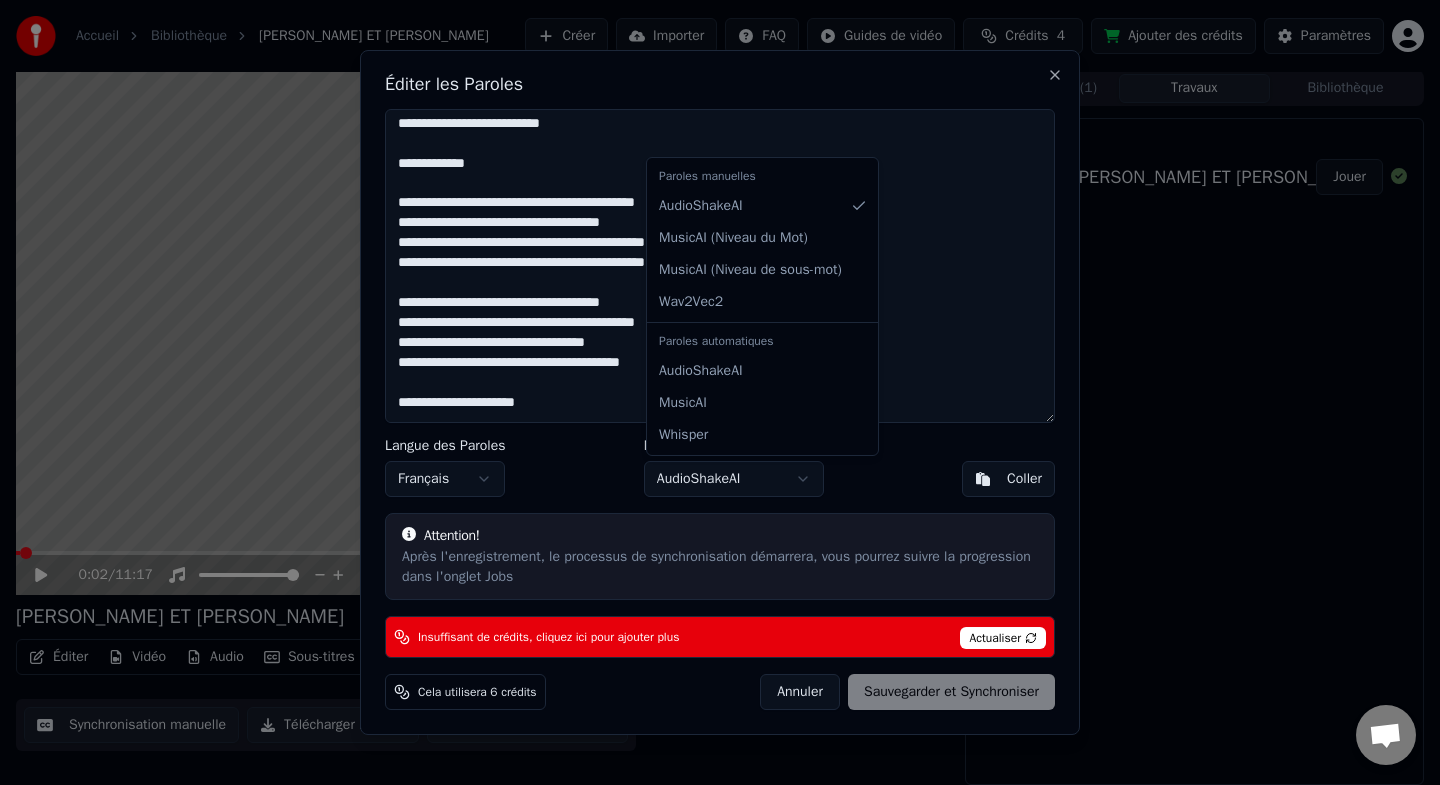 click at bounding box center (720, 392) 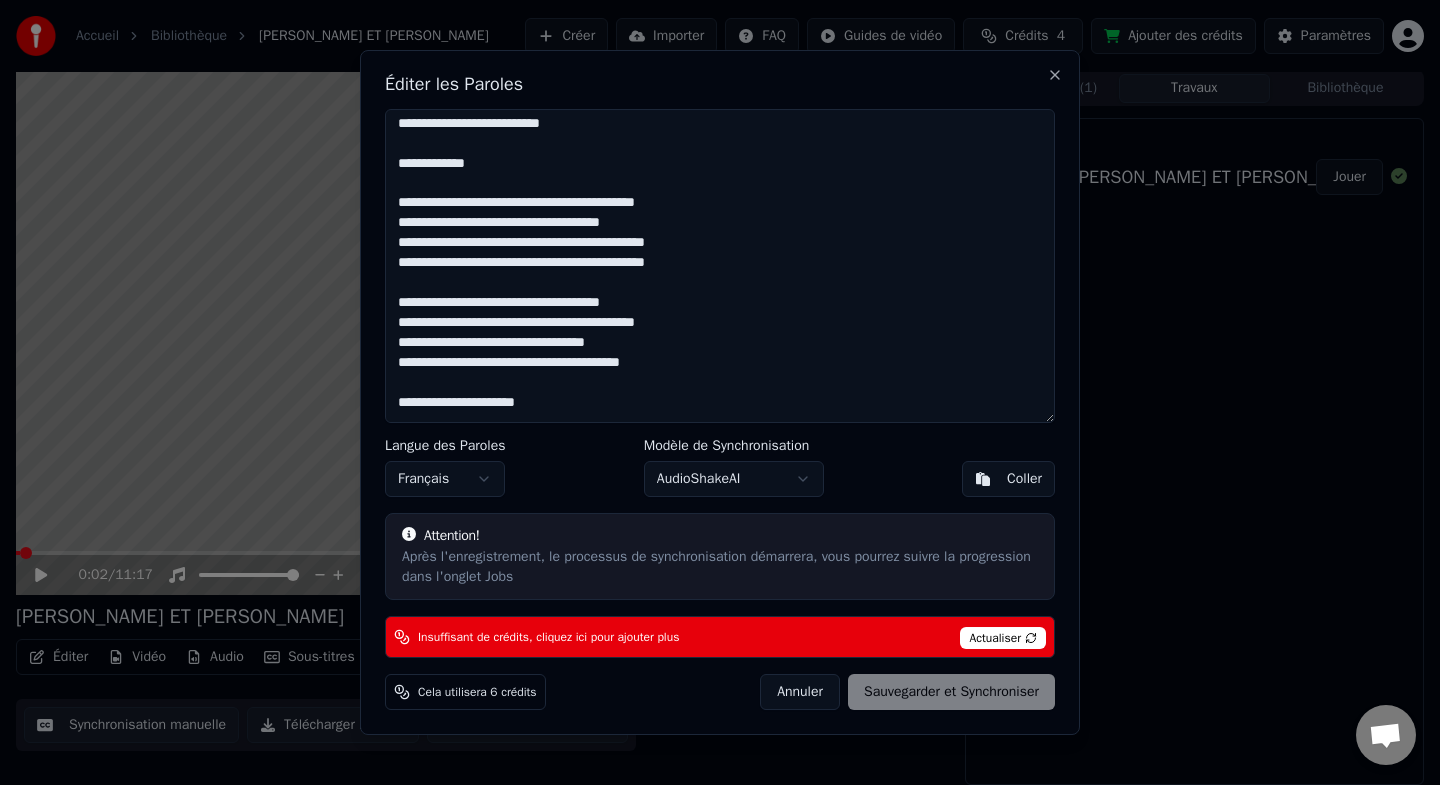 click on "Actualiser" at bounding box center (1003, 638) 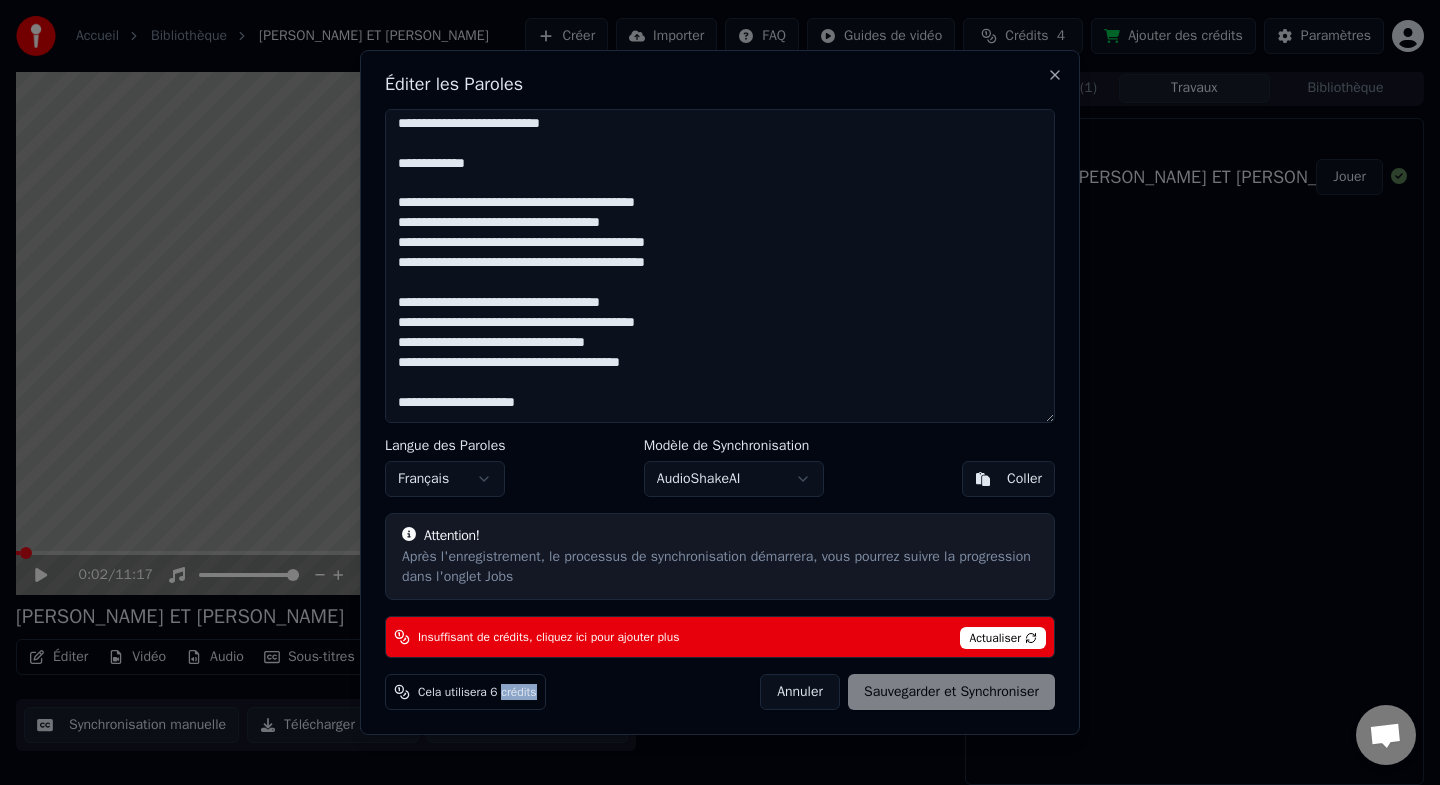 click on "Cela utilisera 6 crédits" at bounding box center (477, 692) 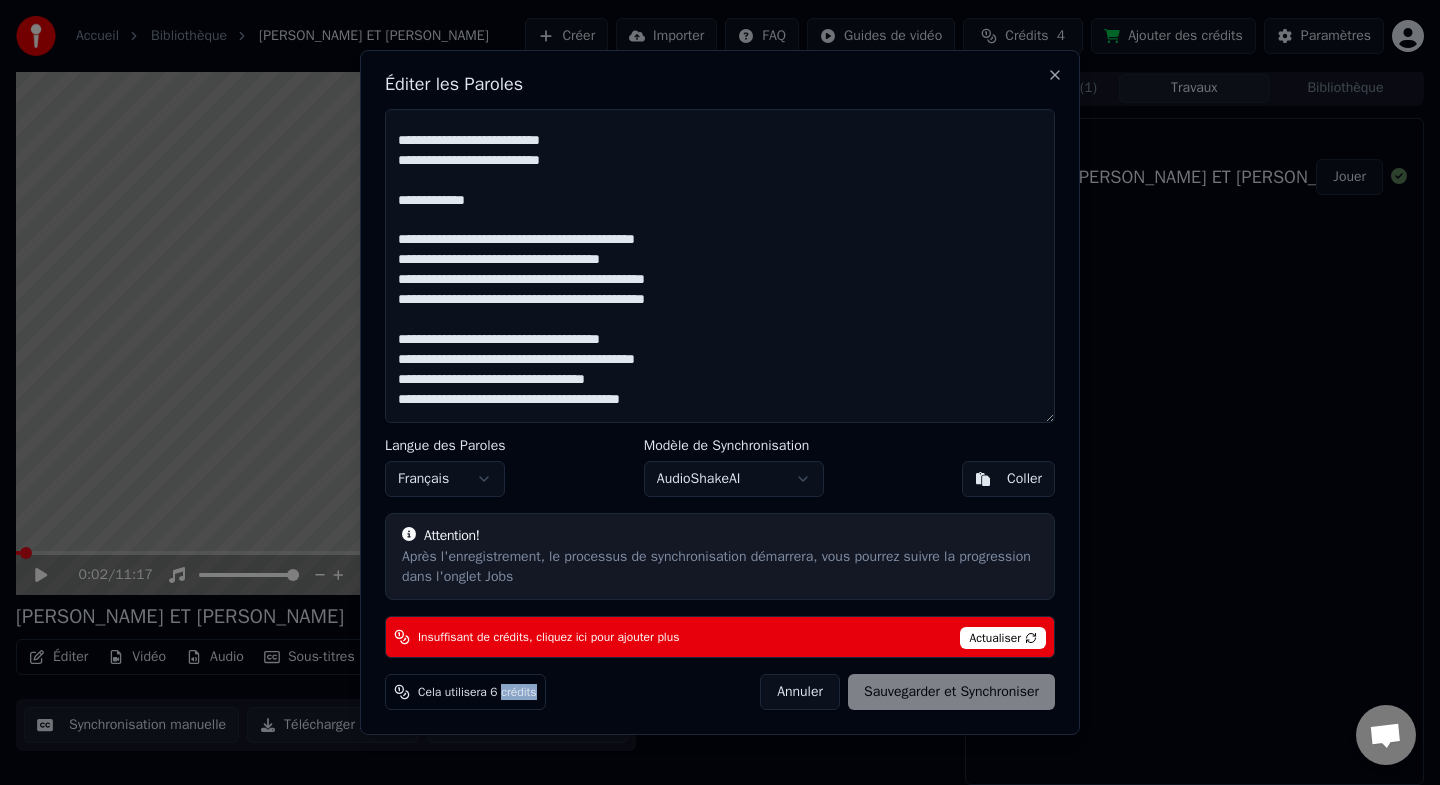 scroll, scrollTop: 2543, scrollLeft: 0, axis: vertical 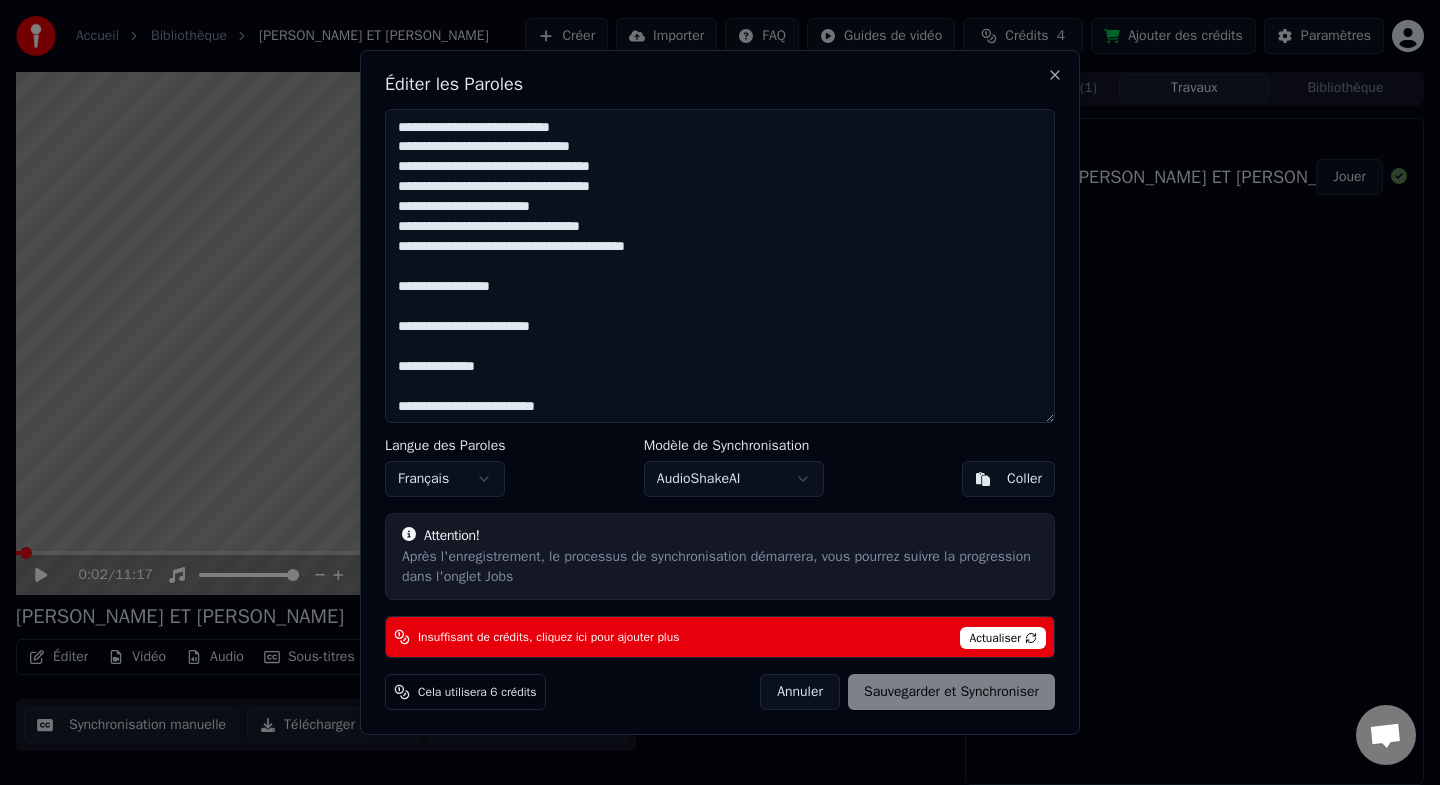 drag, startPoint x: 613, startPoint y: 382, endPoint x: 392, endPoint y: 290, distance: 239.38463 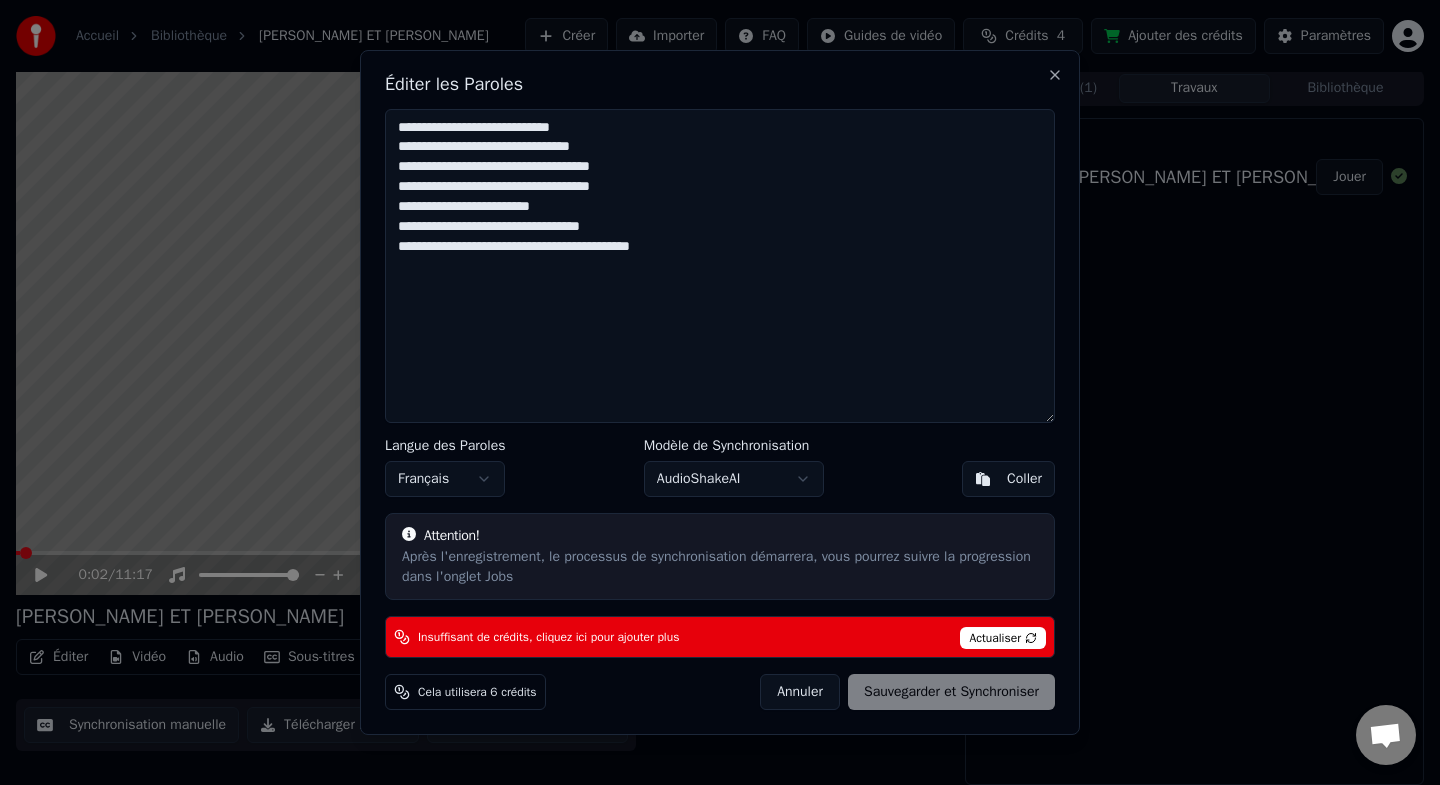 click on "Actualiser" at bounding box center (1003, 638) 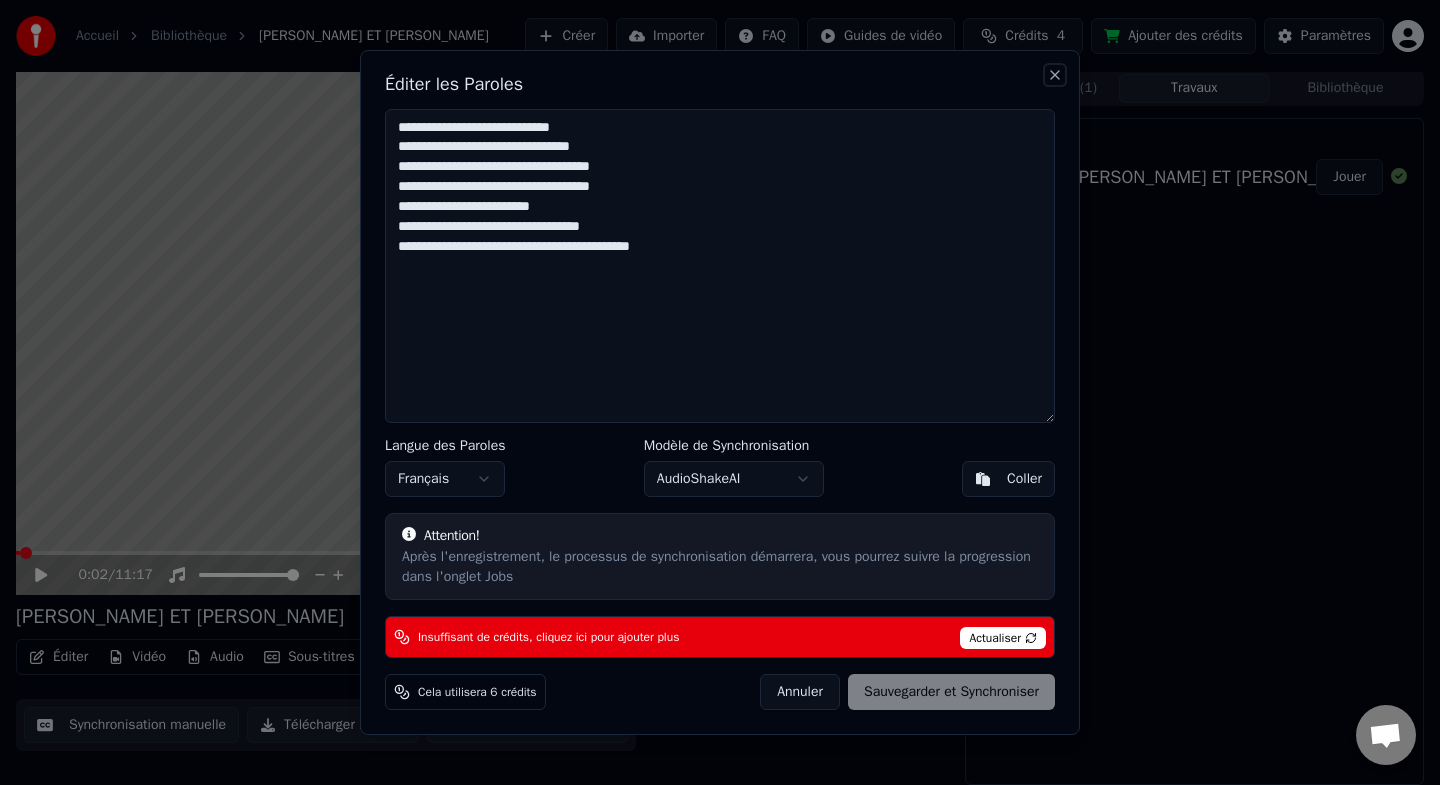 click on "Close" at bounding box center (1055, 75) 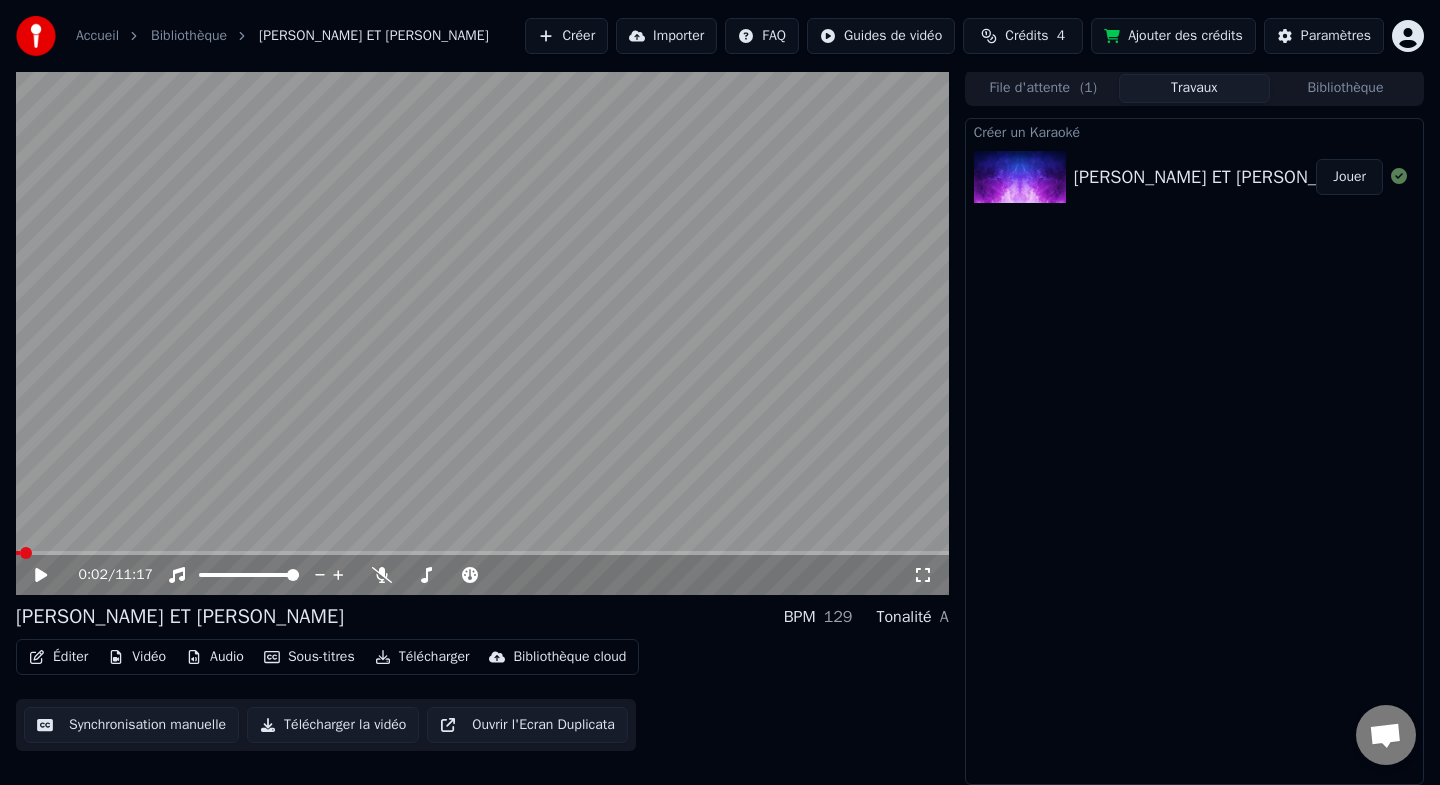 click 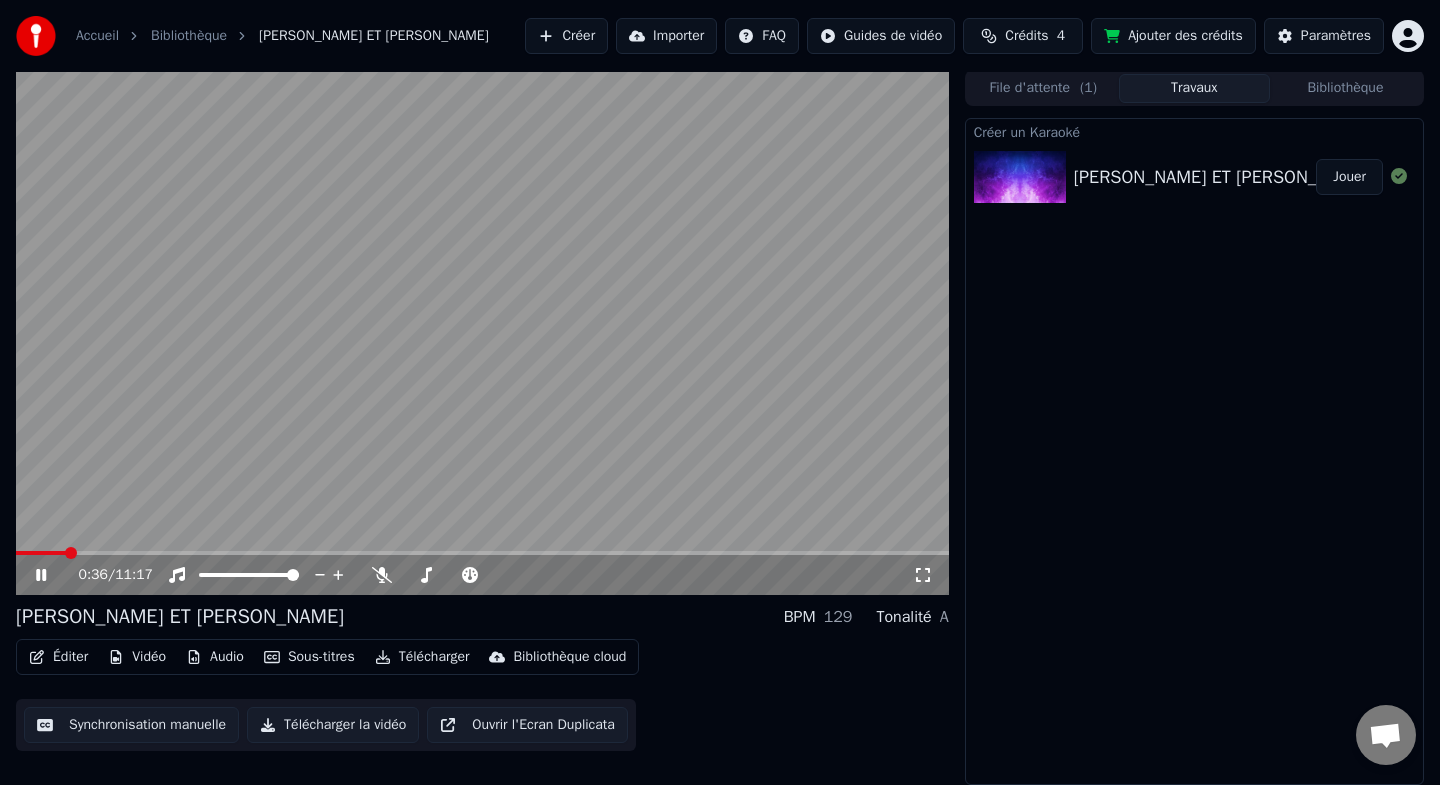 click at bounding box center [482, 553] 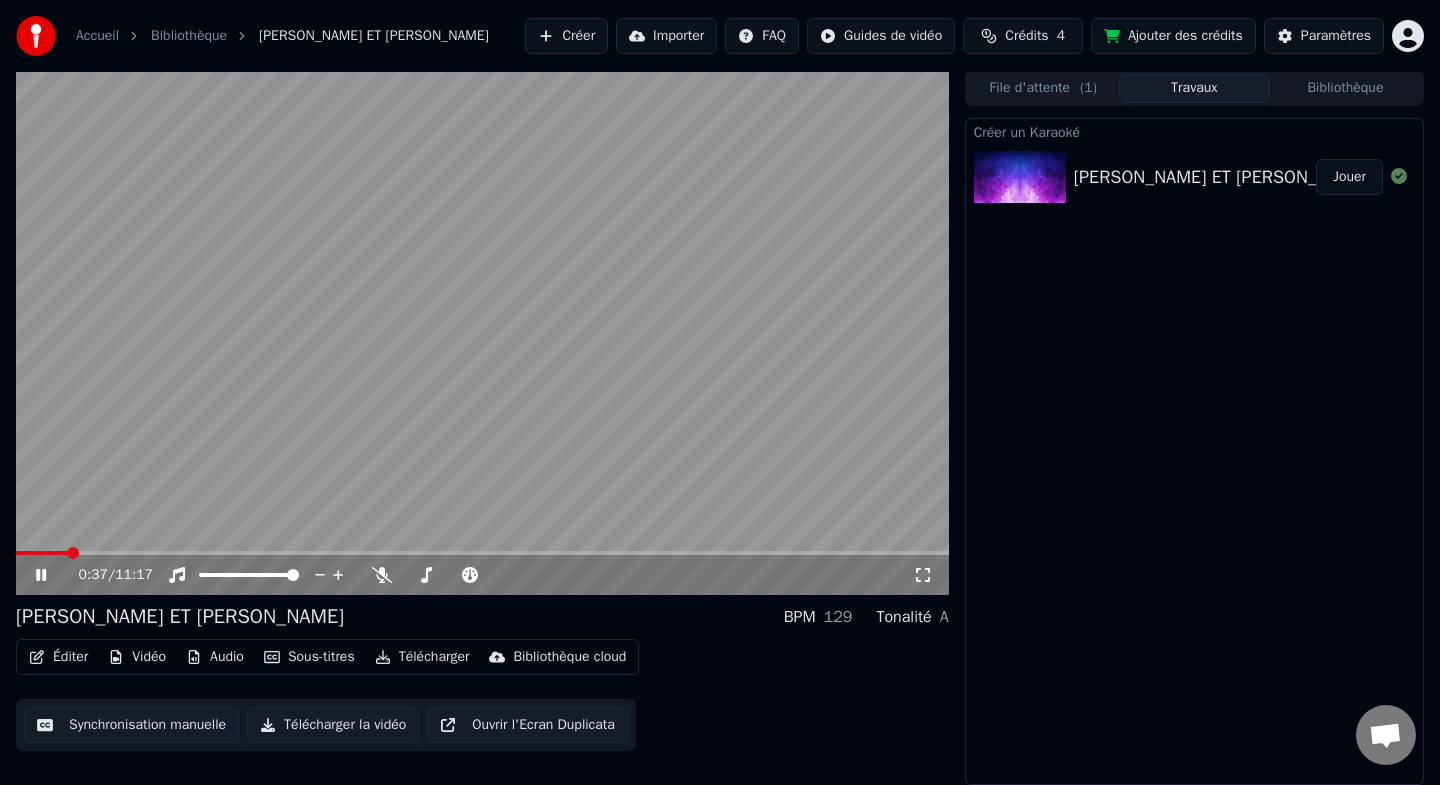 click 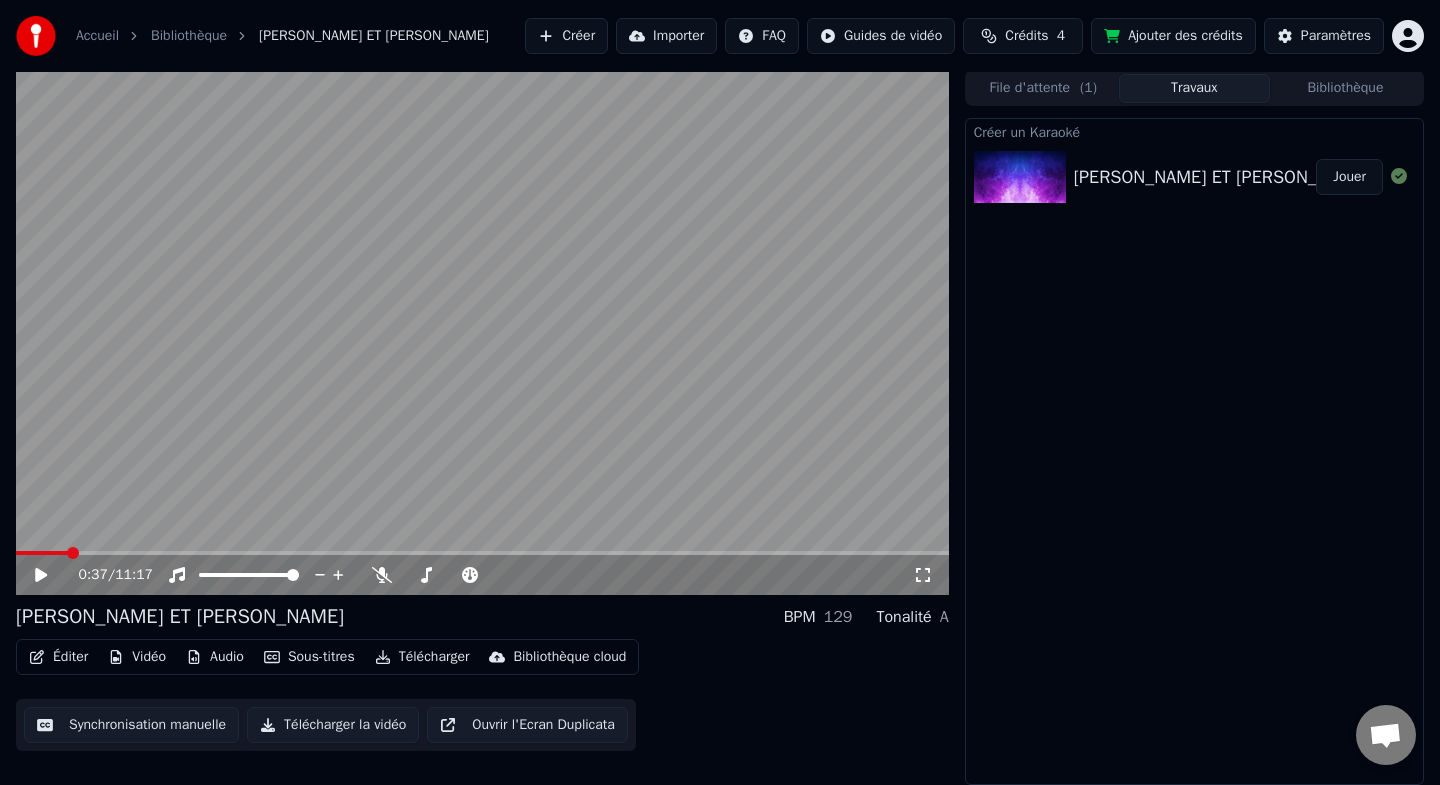 click on "Sous-titres" at bounding box center [309, 657] 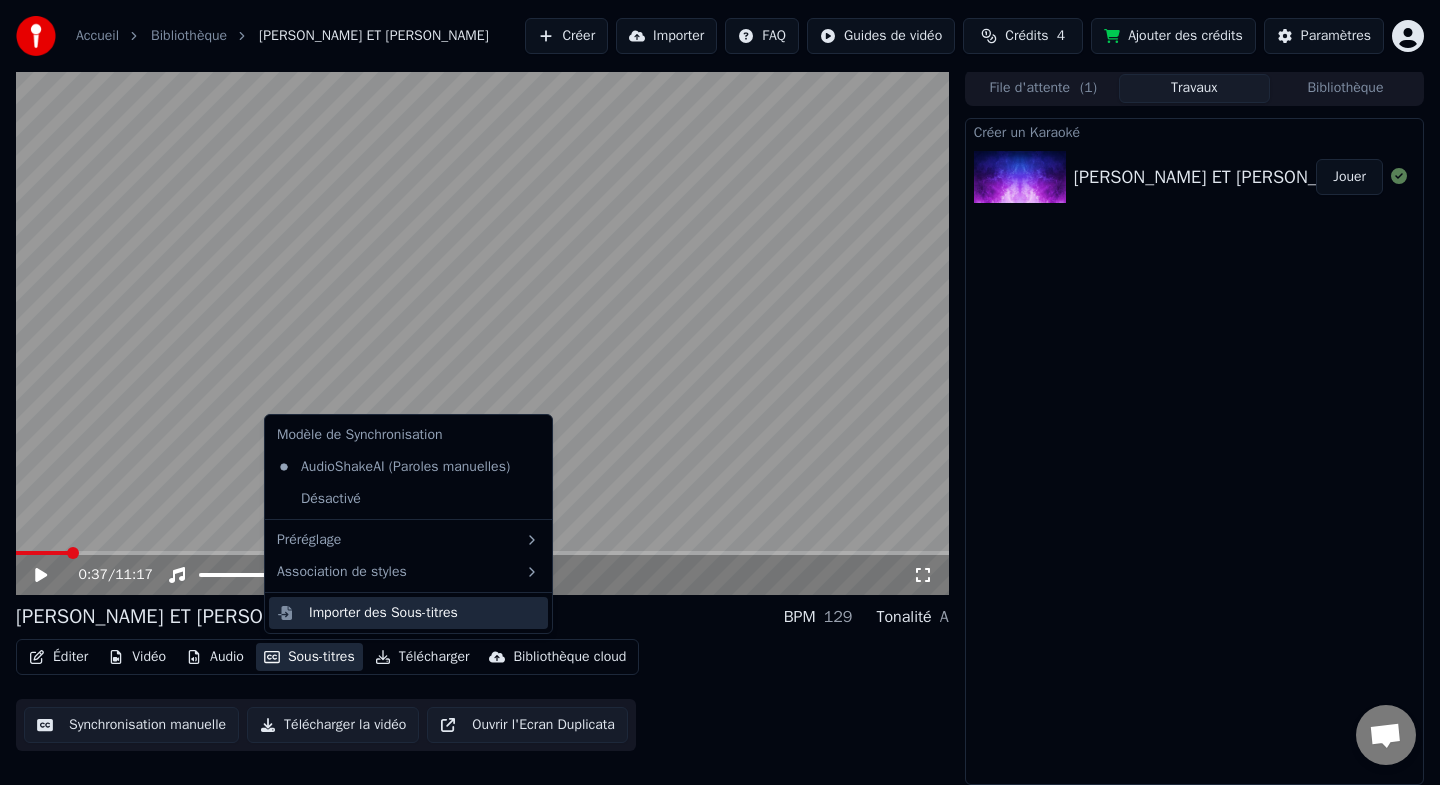 click on "Importer des Sous-titres" at bounding box center [383, 613] 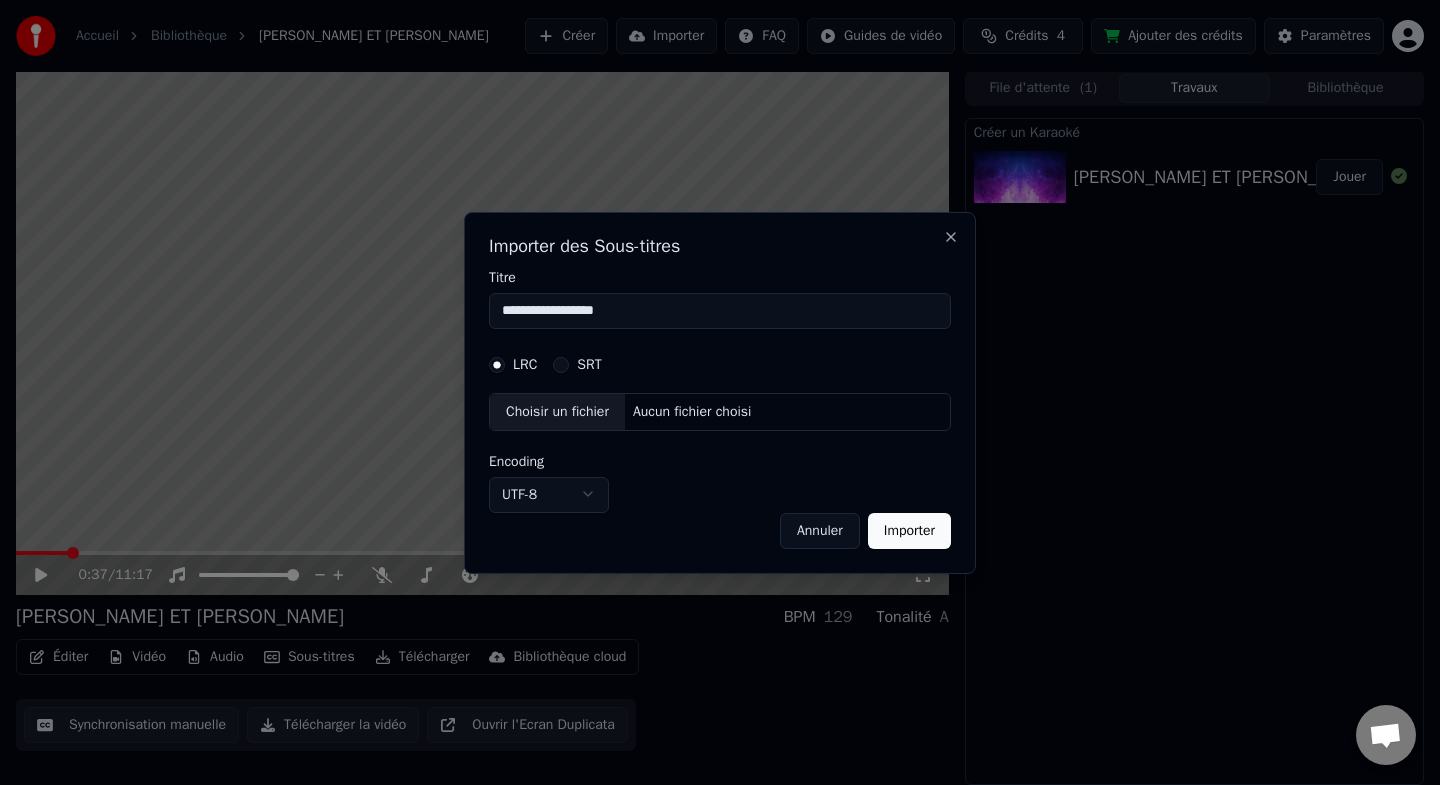 click on "Choisir un fichier" at bounding box center [557, 412] 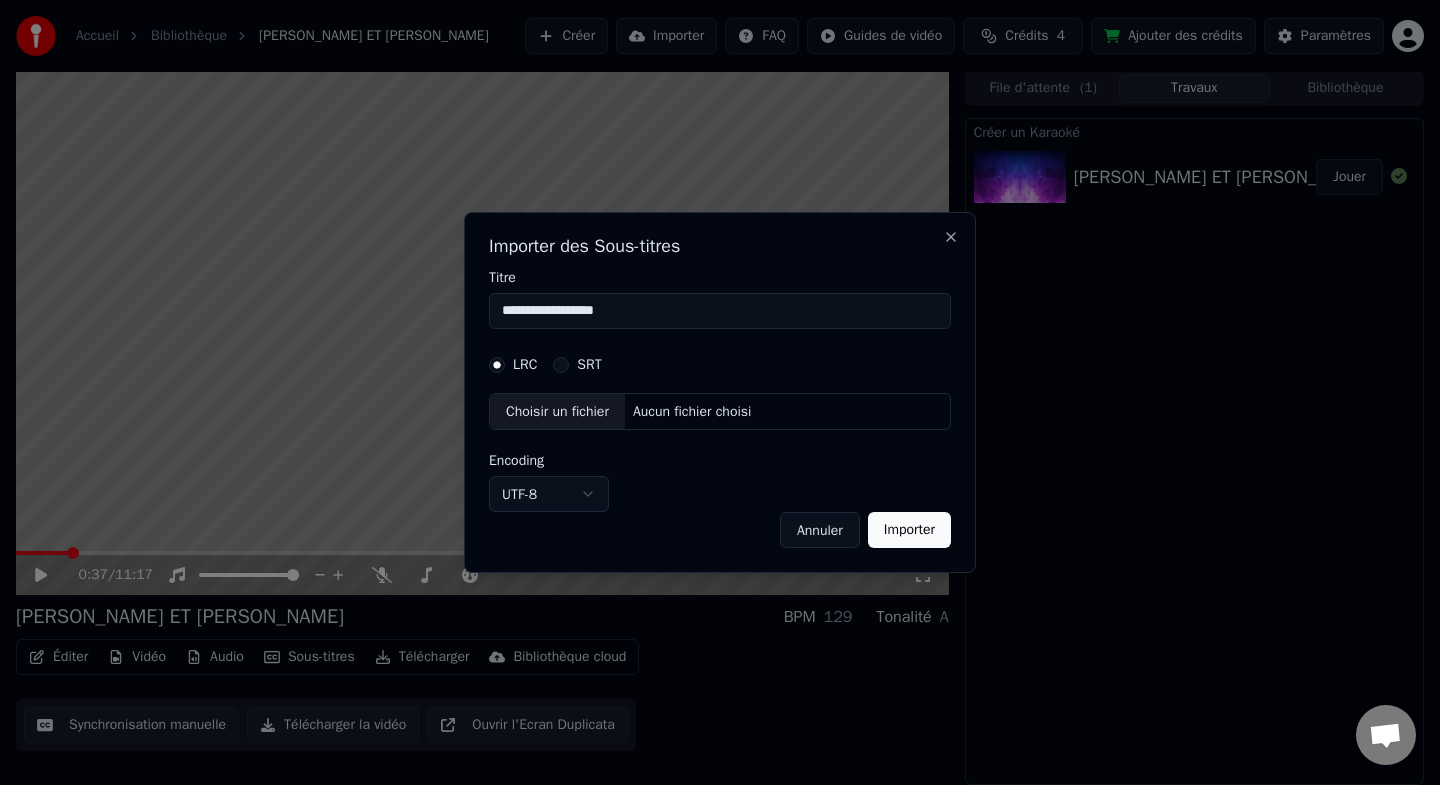 click on "Aucun fichier choisi" at bounding box center (692, 412) 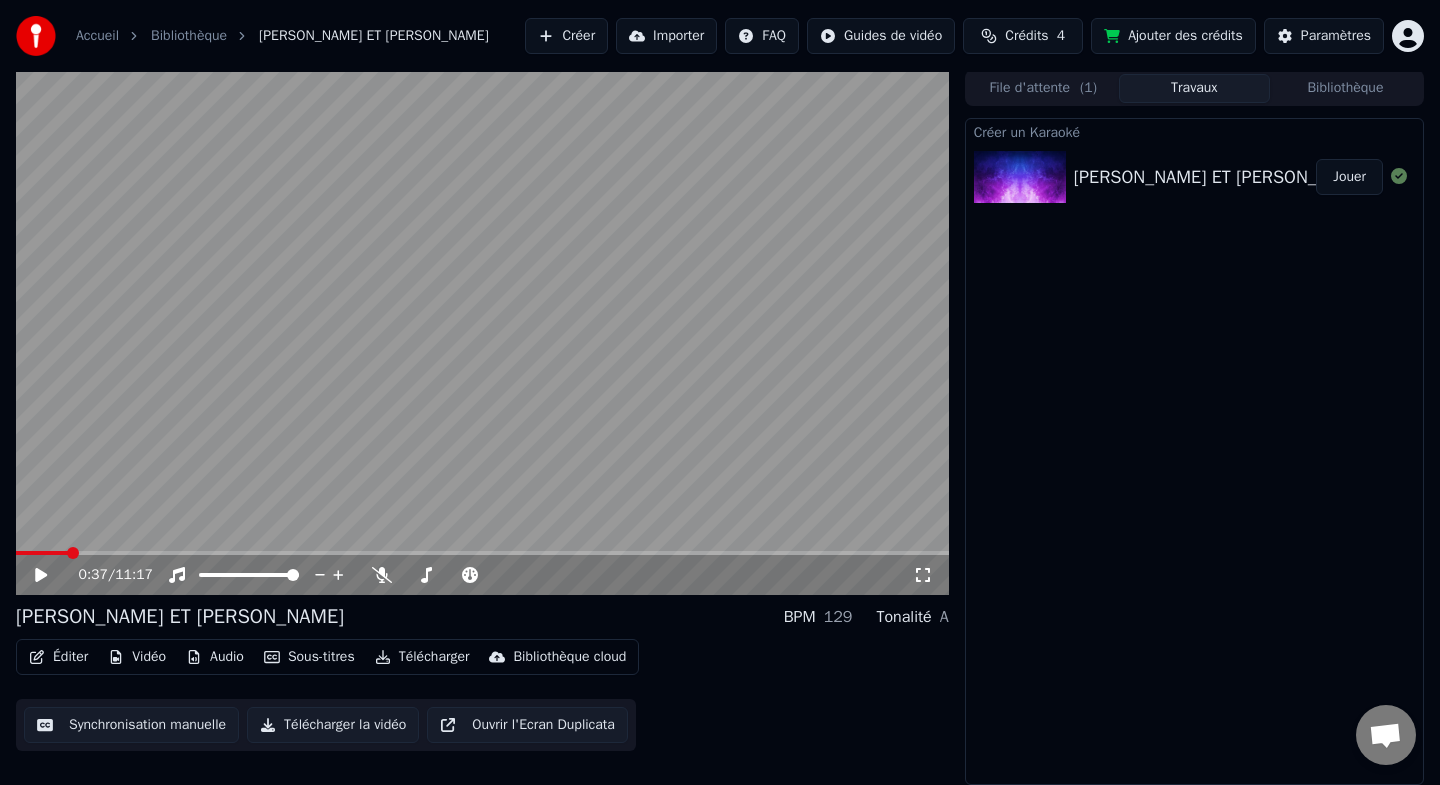 click on "Créer" at bounding box center [566, 36] 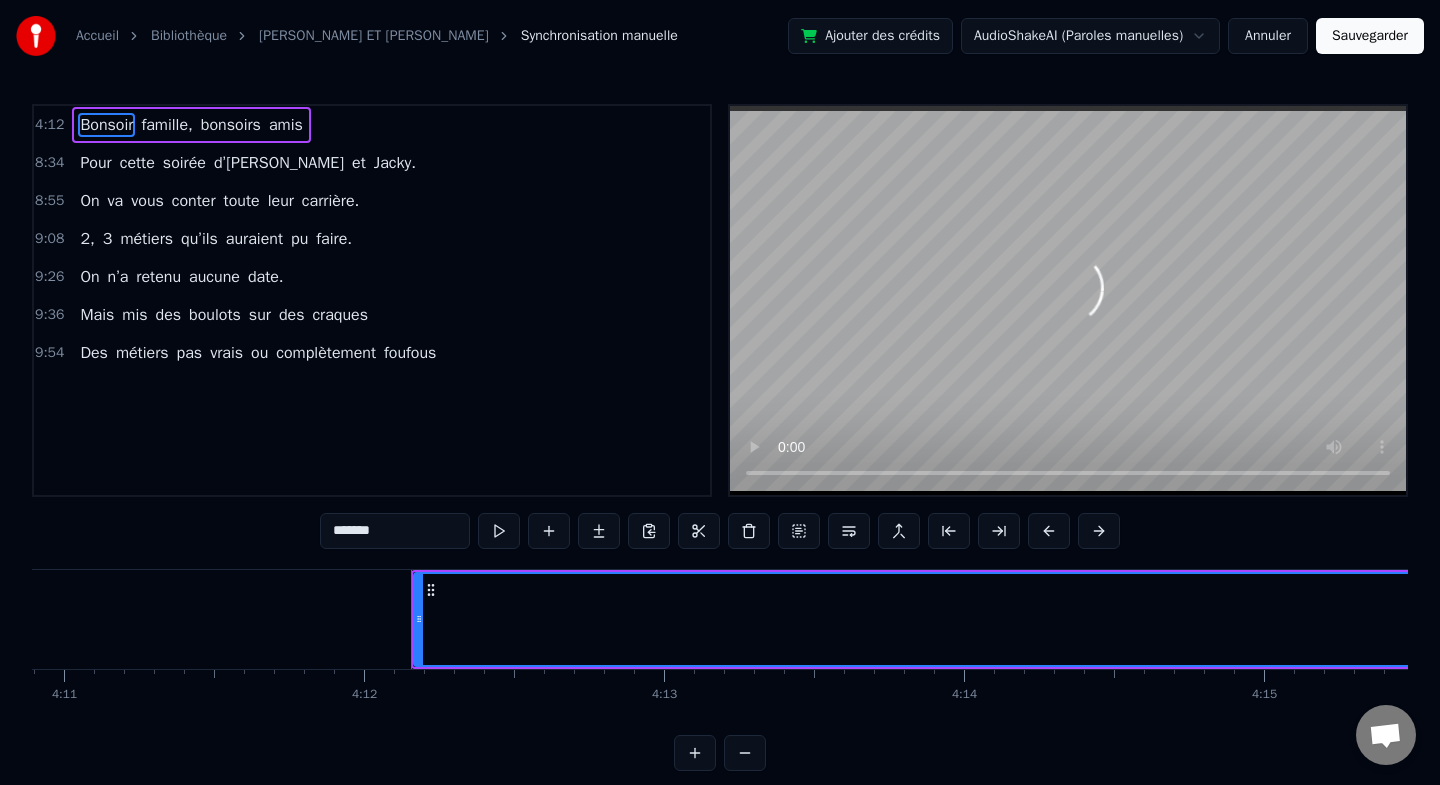 scroll, scrollTop: 0, scrollLeft: 75365, axis: horizontal 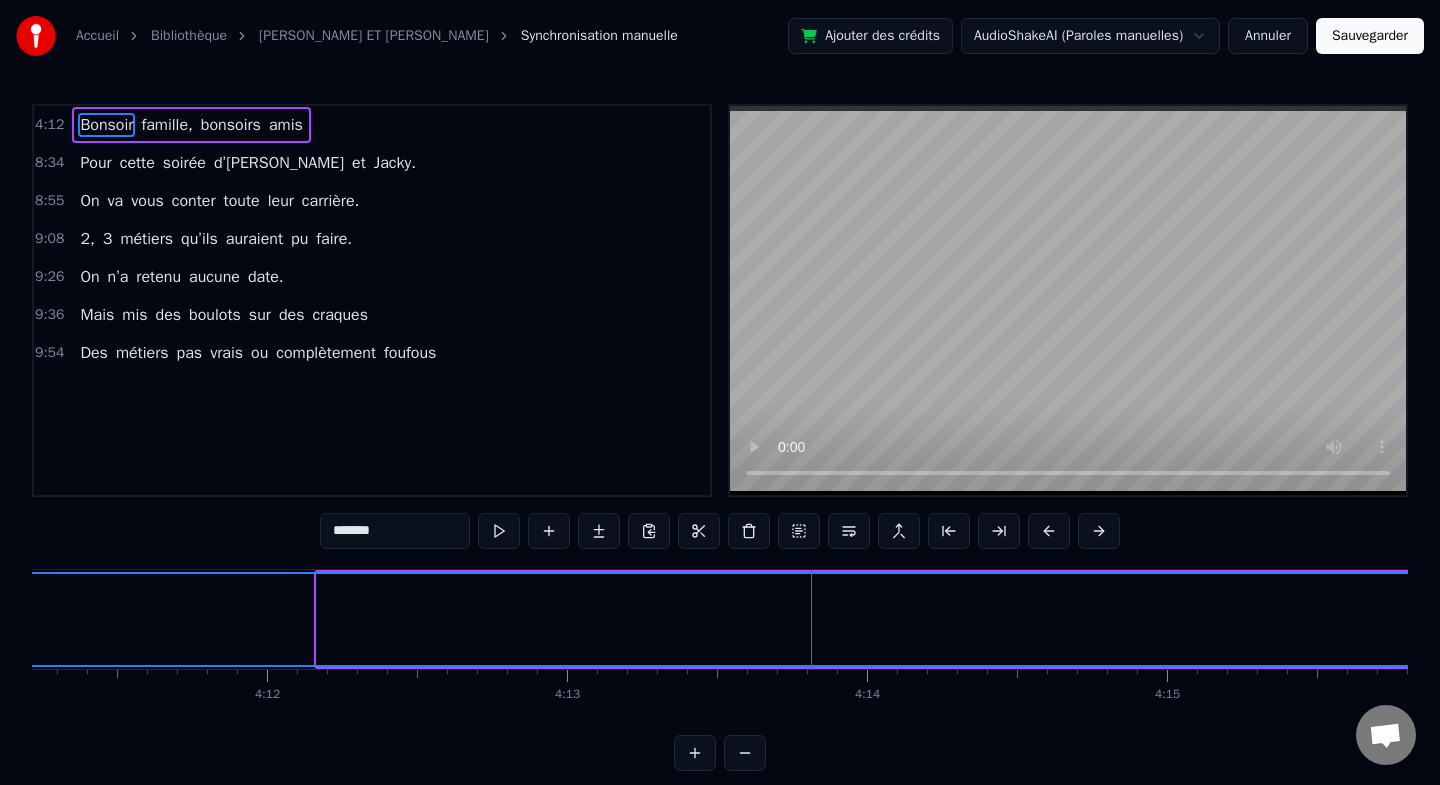 drag, startPoint x: 318, startPoint y: 616, endPoint x: 0, endPoint y: 619, distance: 318.01416 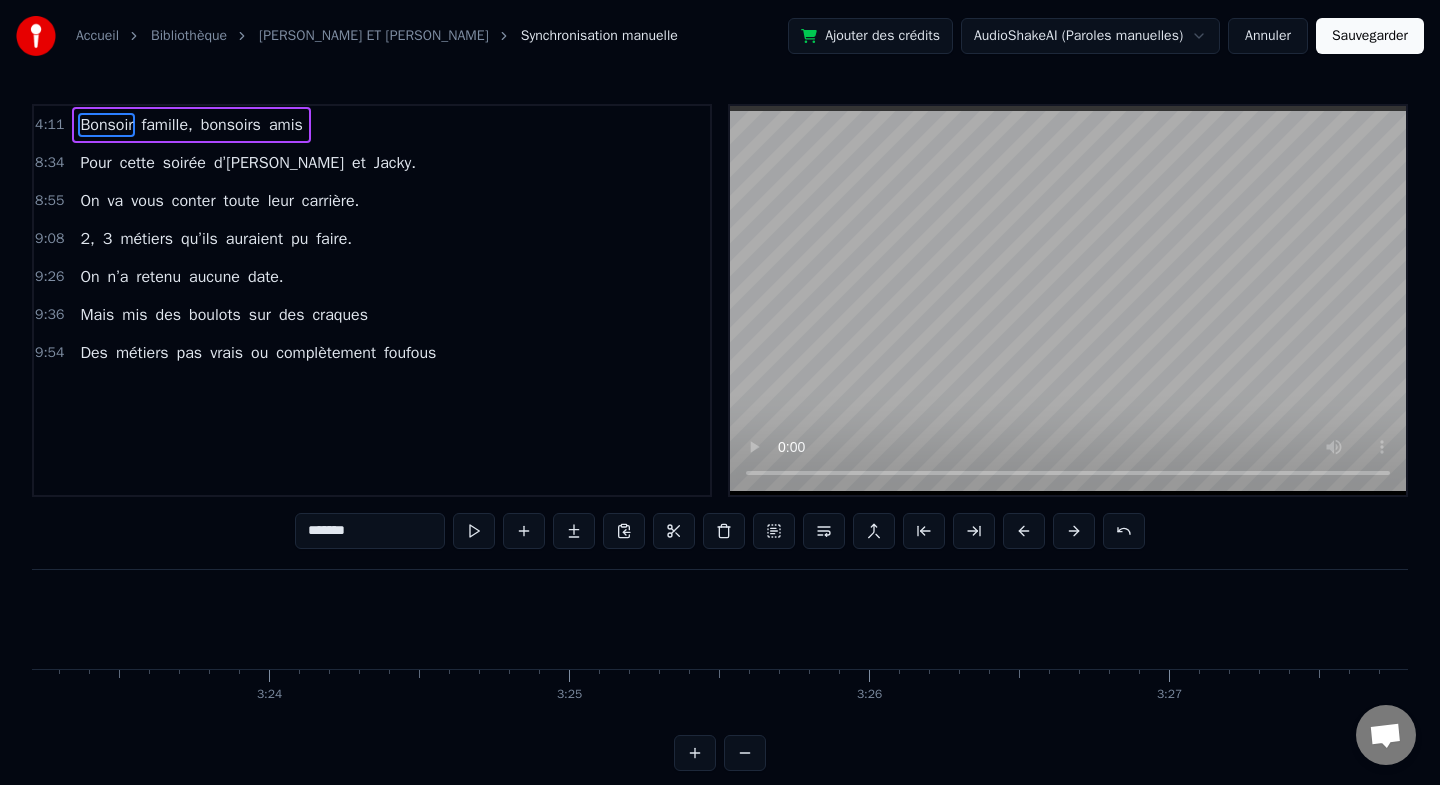 scroll, scrollTop: 0, scrollLeft: 61132, axis: horizontal 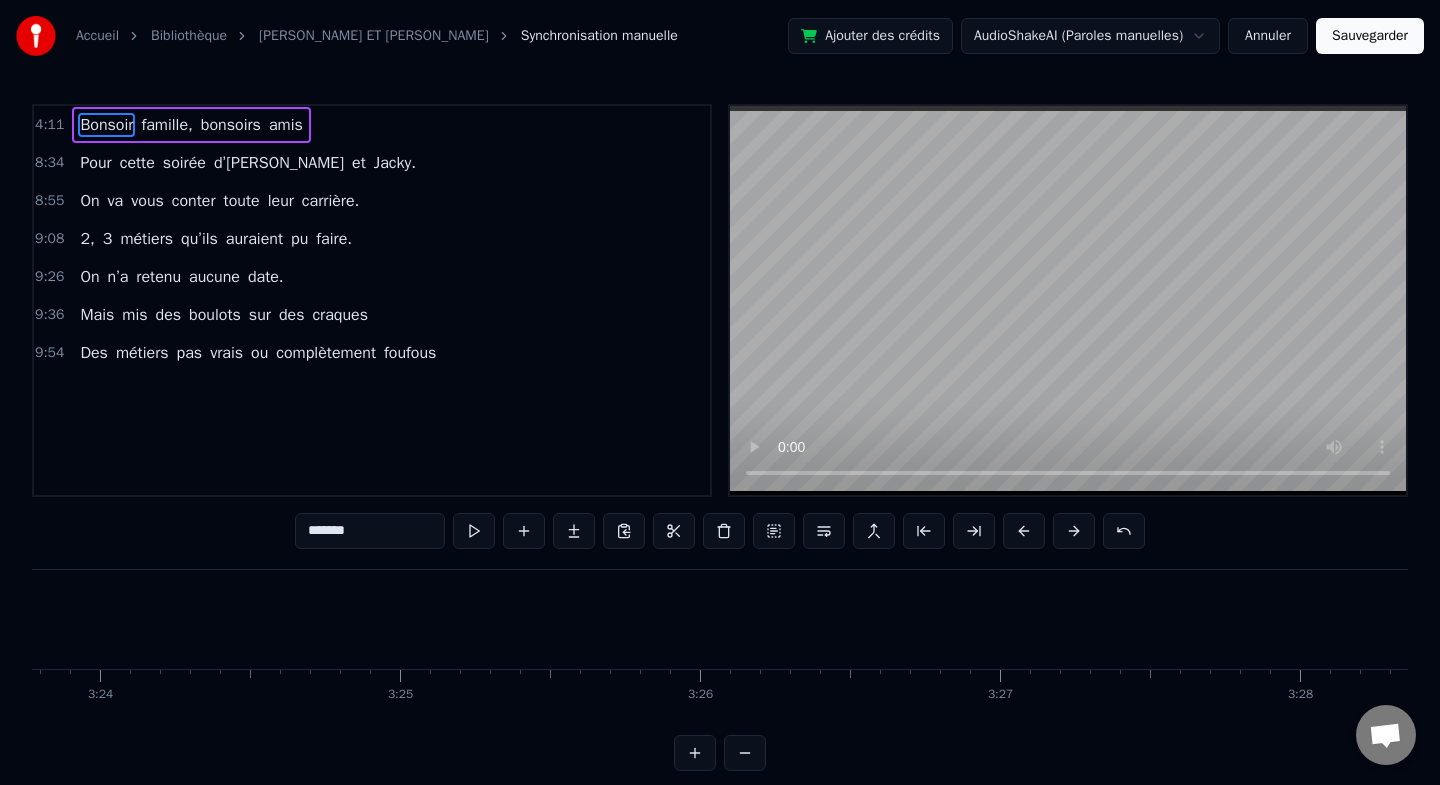 click on "4:11" at bounding box center (49, 125) 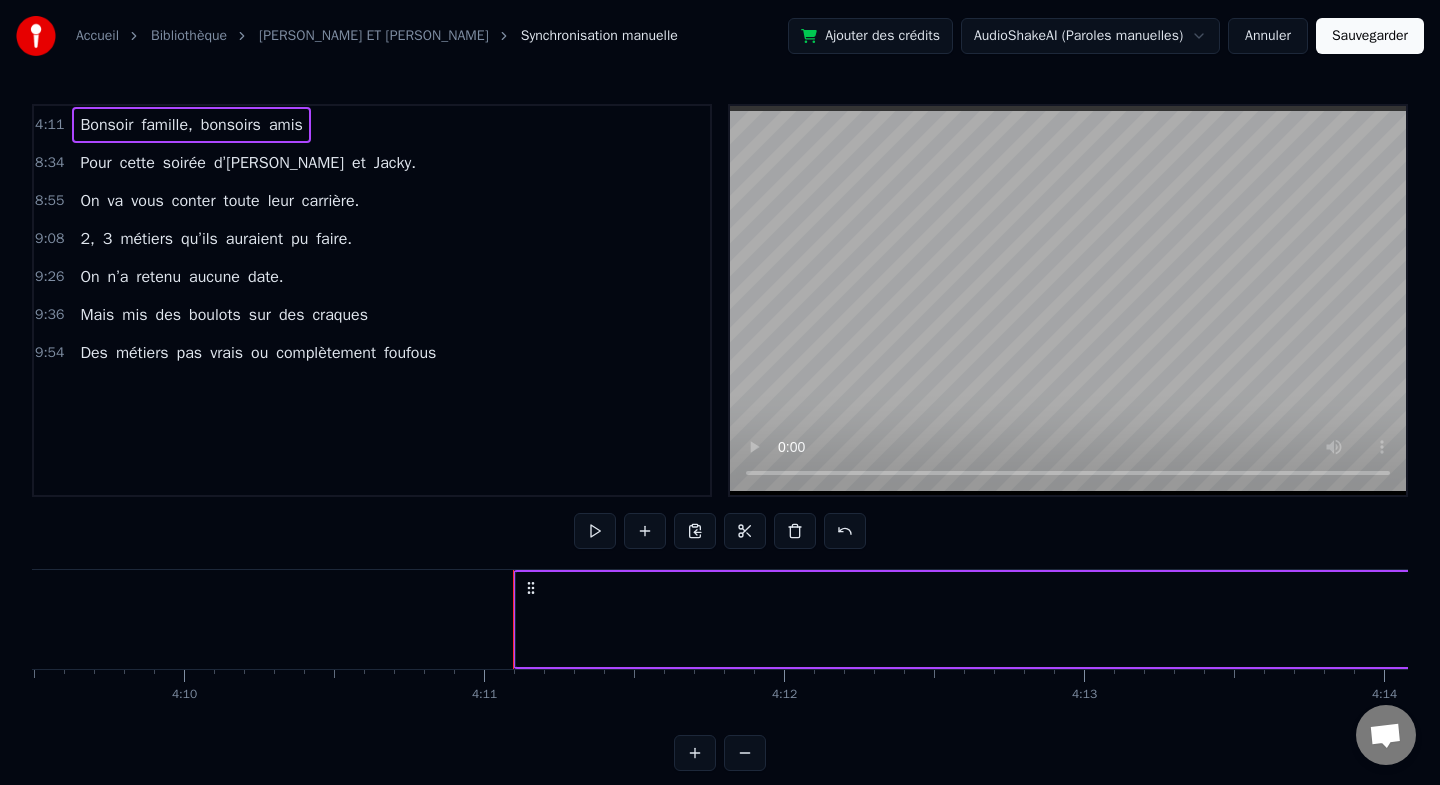 scroll, scrollTop: 0, scrollLeft: 75229, axis: horizontal 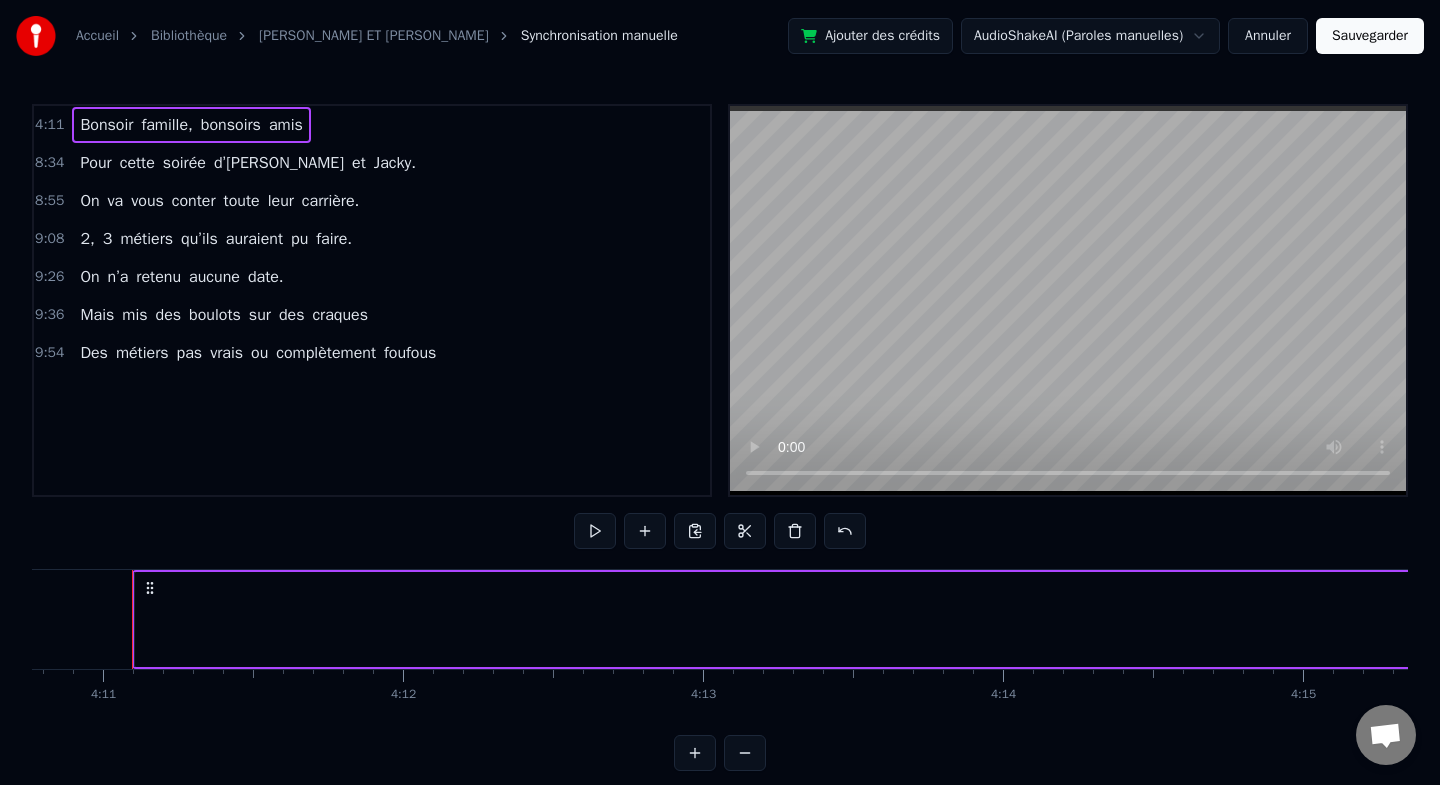 click on "Bonsoir" at bounding box center [17198, 619] 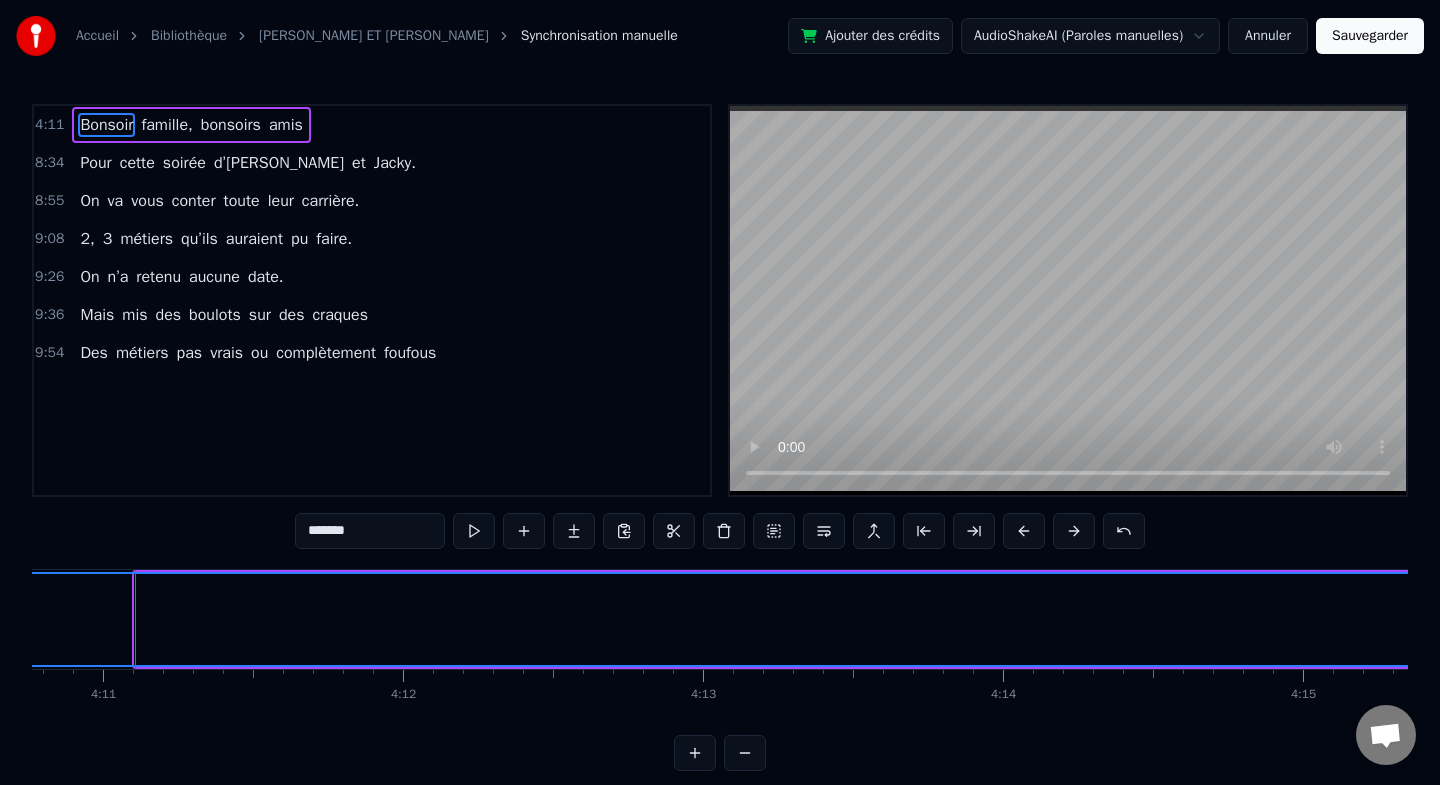 drag, startPoint x: 135, startPoint y: 614, endPoint x: 1, endPoint y: 625, distance: 134.45073 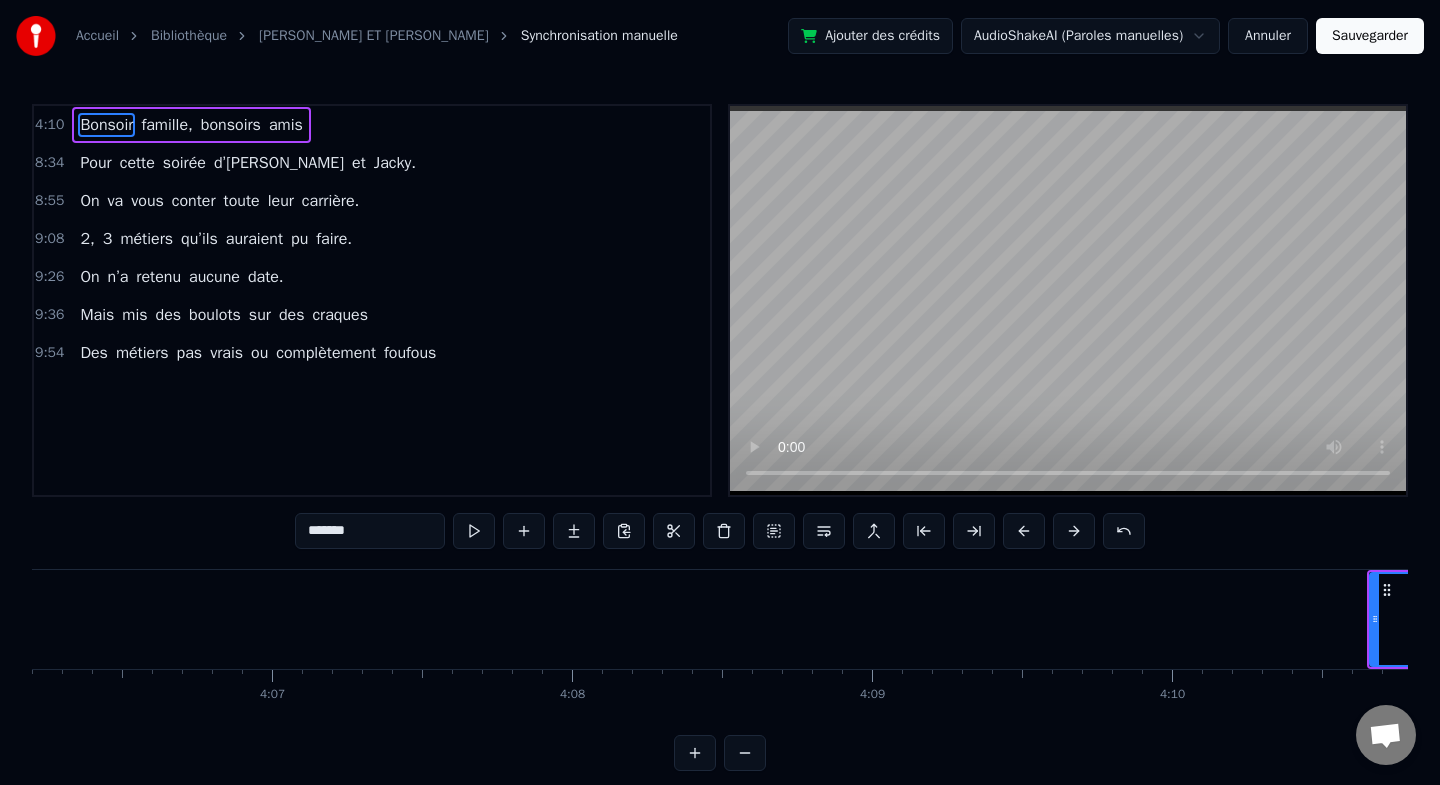 scroll, scrollTop: 0, scrollLeft: 73863, axis: horizontal 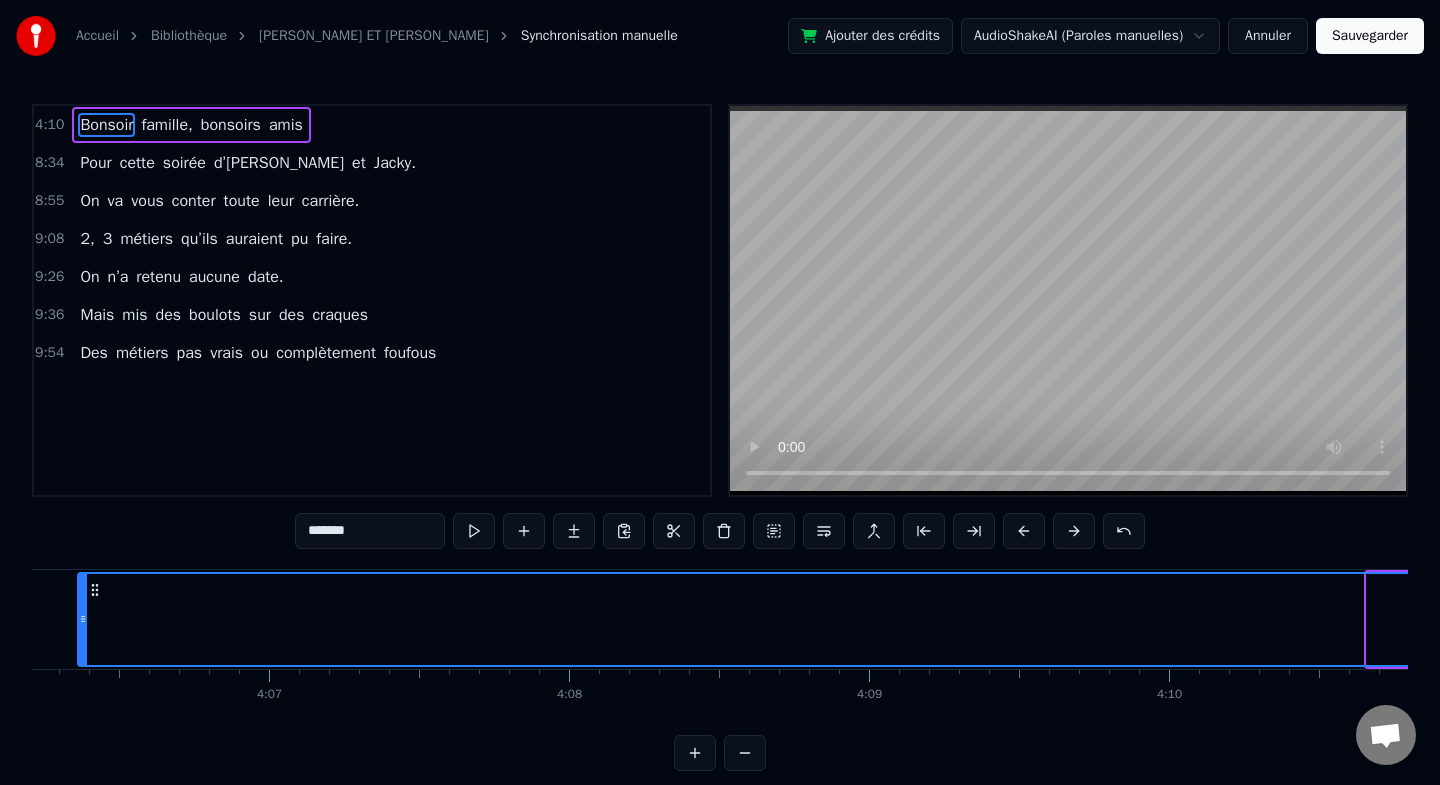 drag, startPoint x: 1370, startPoint y: 610, endPoint x: 56, endPoint y: 592, distance: 1314.1233 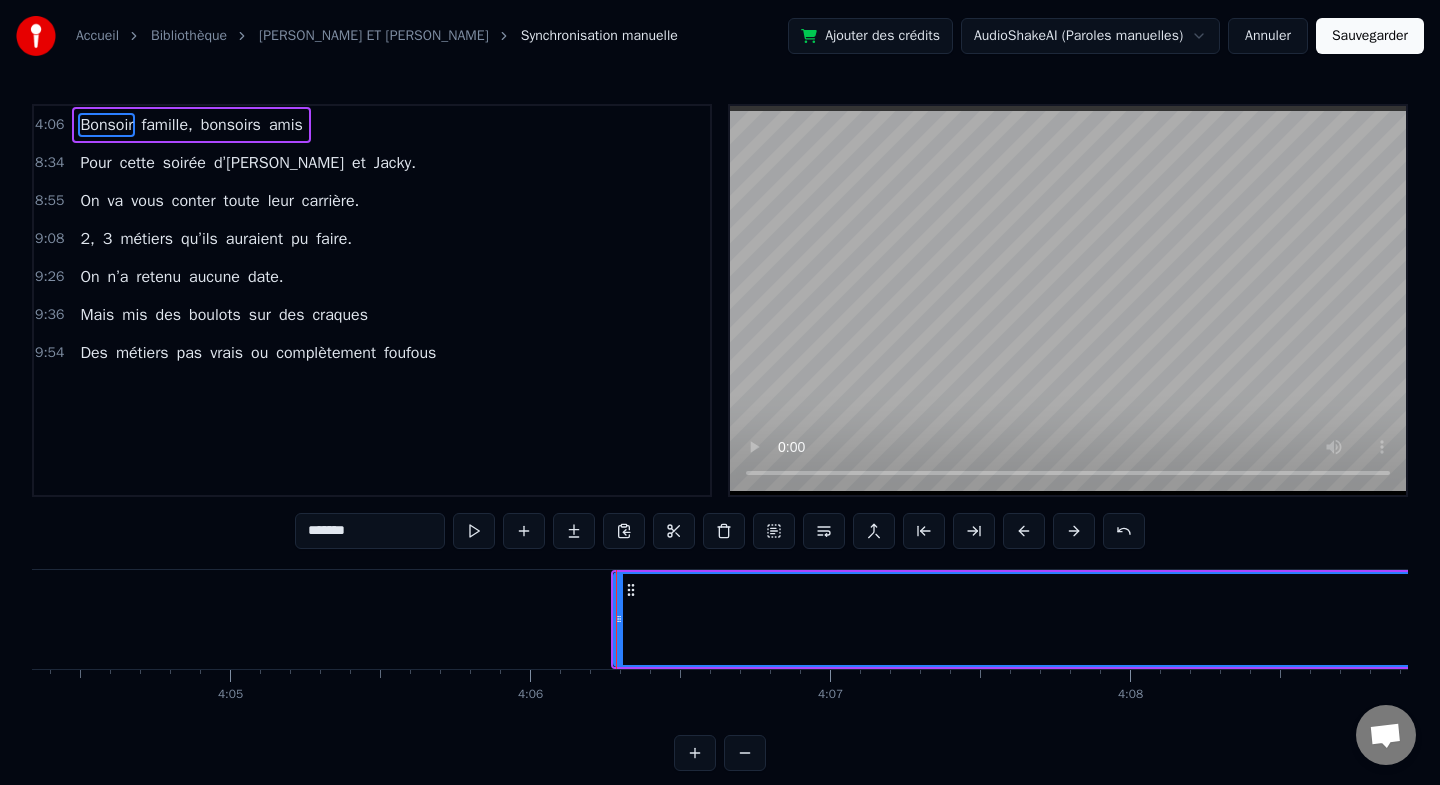 scroll, scrollTop: 0, scrollLeft: 73264, axis: horizontal 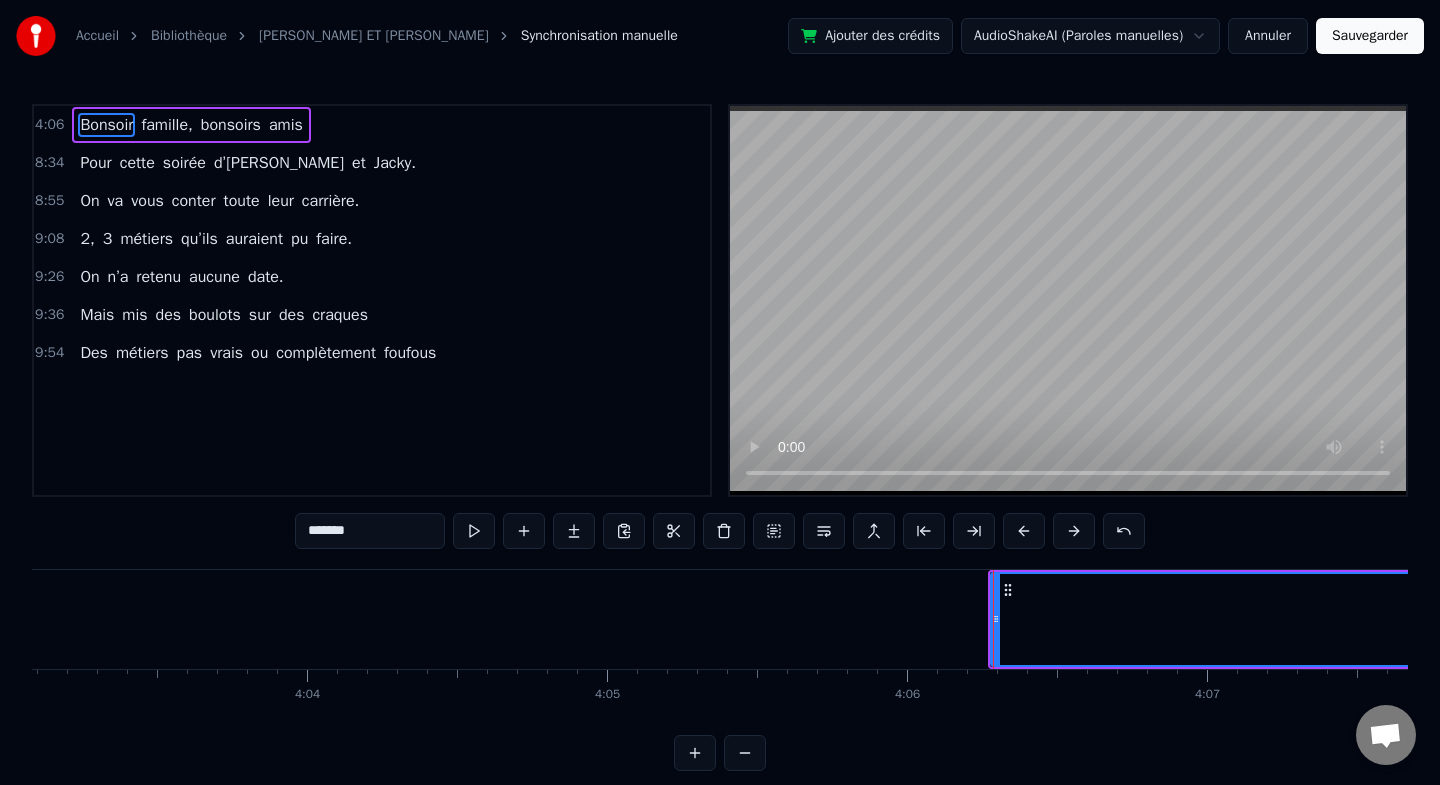 drag, startPoint x: 650, startPoint y: 613, endPoint x: 2, endPoint y: 604, distance: 648.0625 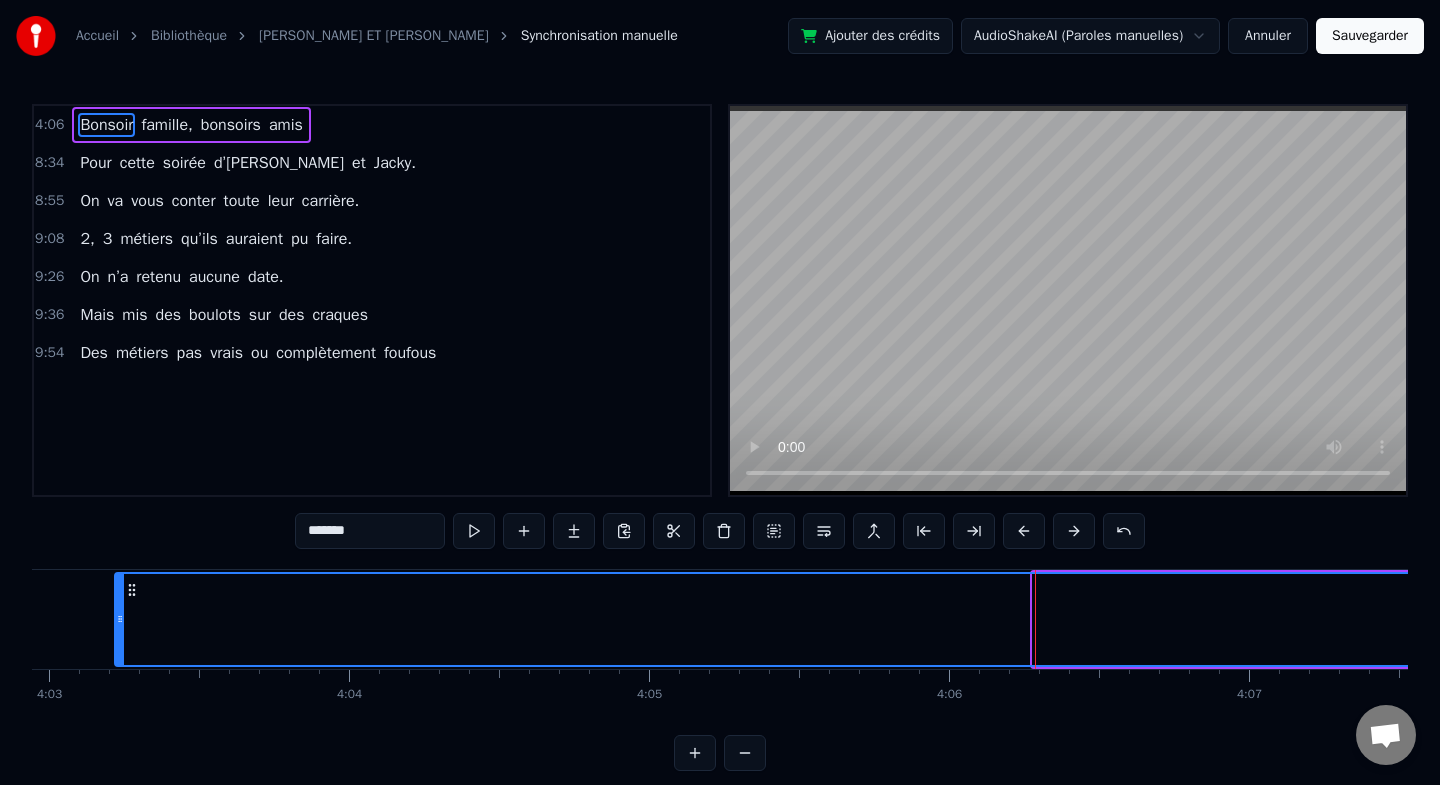 drag, startPoint x: 1039, startPoint y: 608, endPoint x: 121, endPoint y: 607, distance: 918.00055 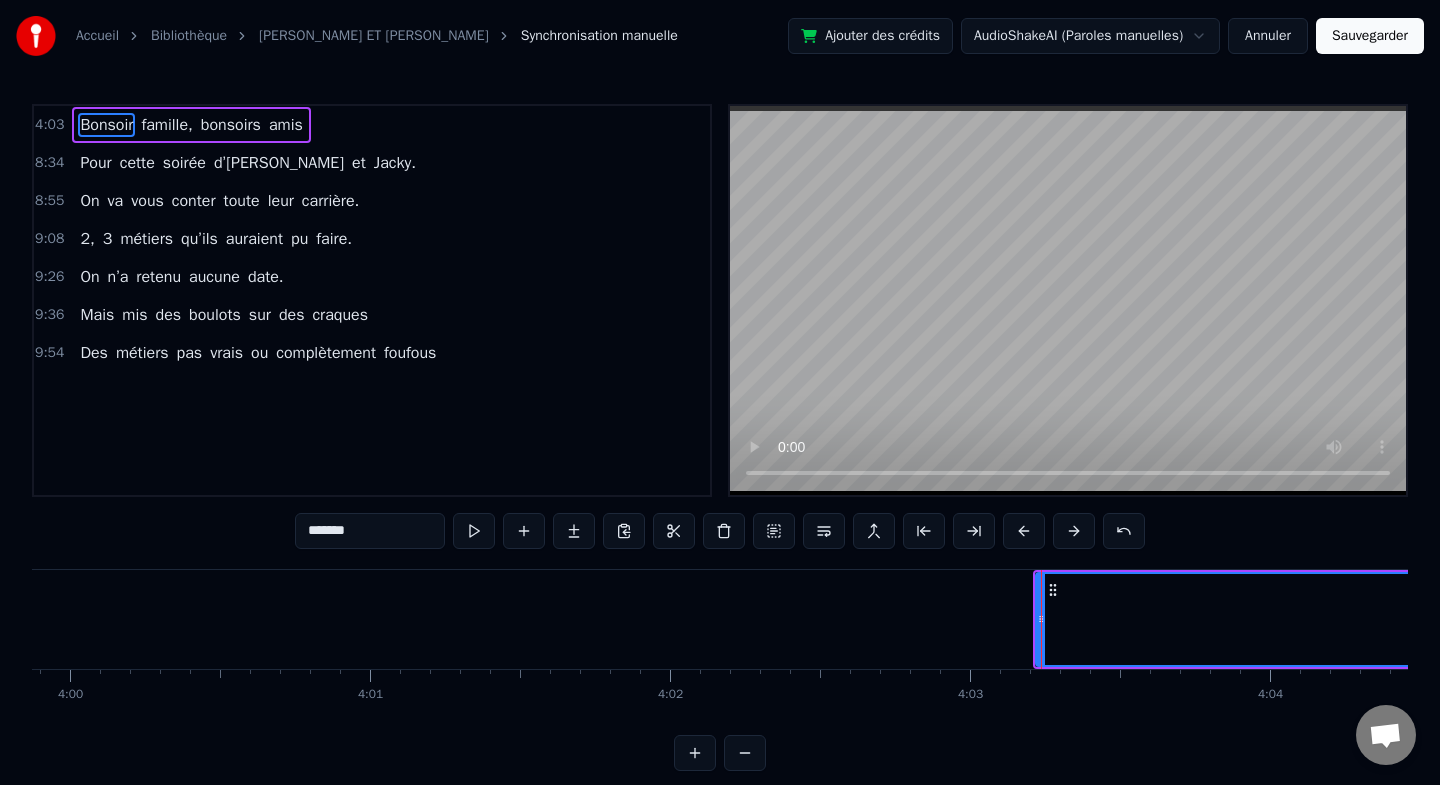 scroll, scrollTop: 0, scrollLeft: 71981, axis: horizontal 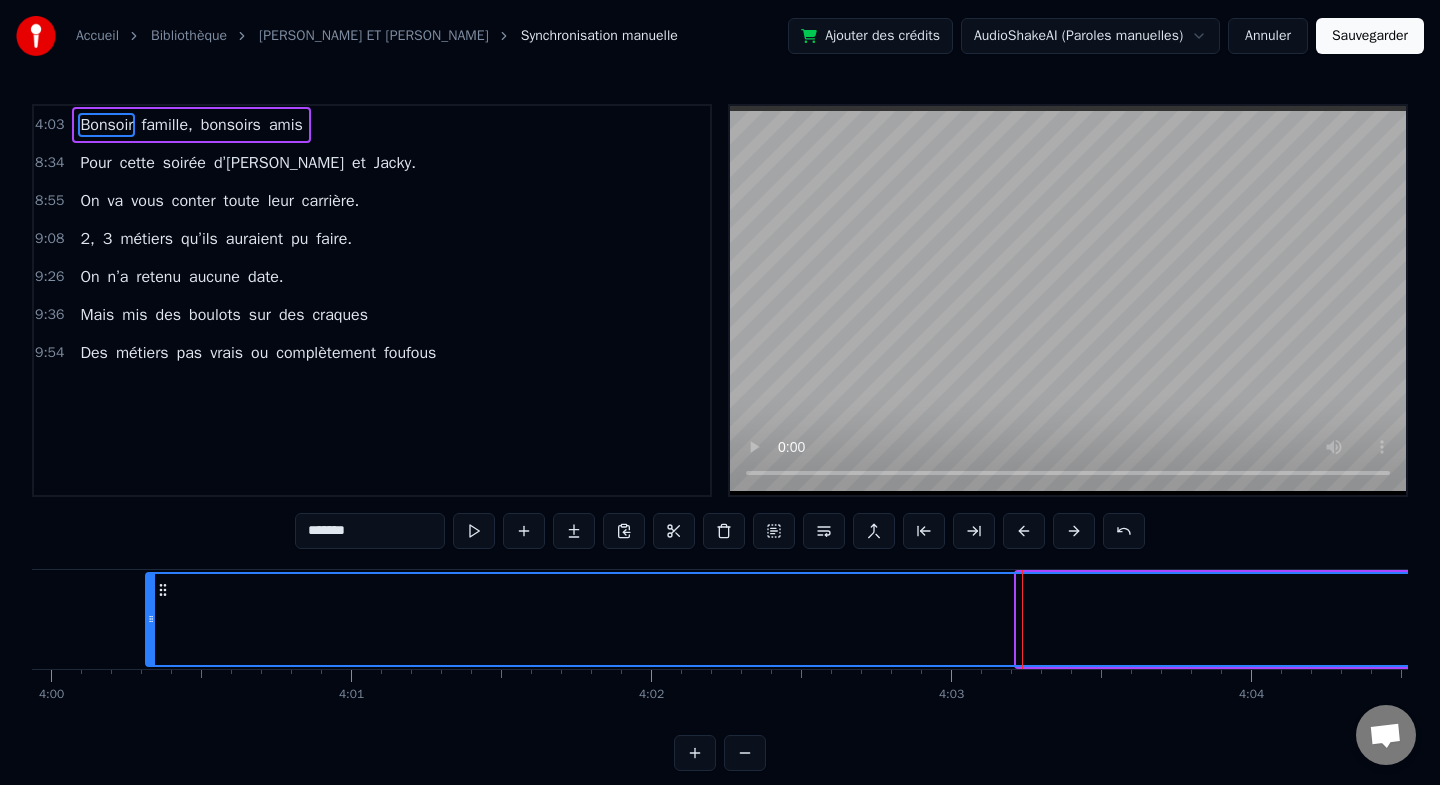 drag, startPoint x: 1022, startPoint y: 620, endPoint x: 151, endPoint y: 606, distance: 871.1125 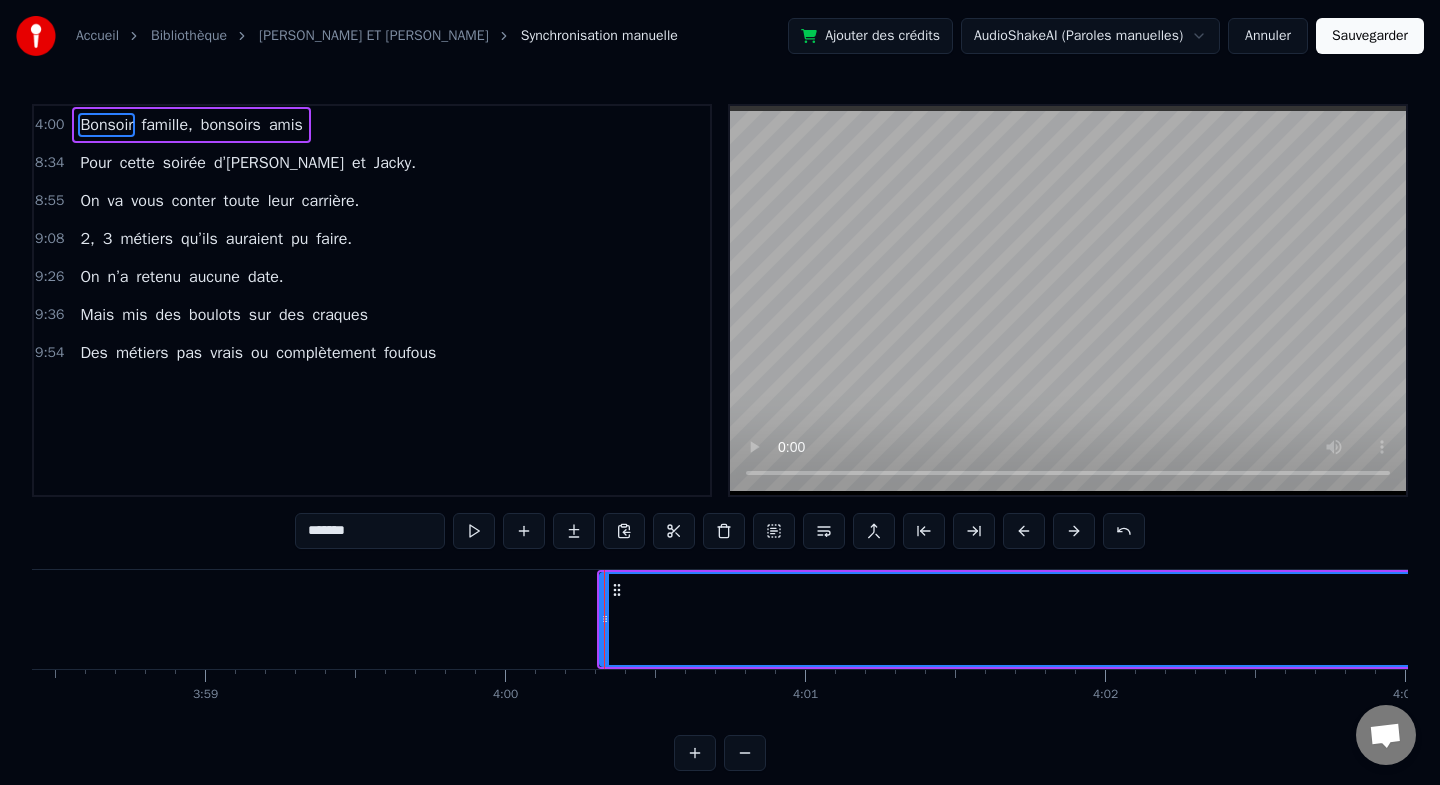 scroll, scrollTop: 0, scrollLeft: 71428, axis: horizontal 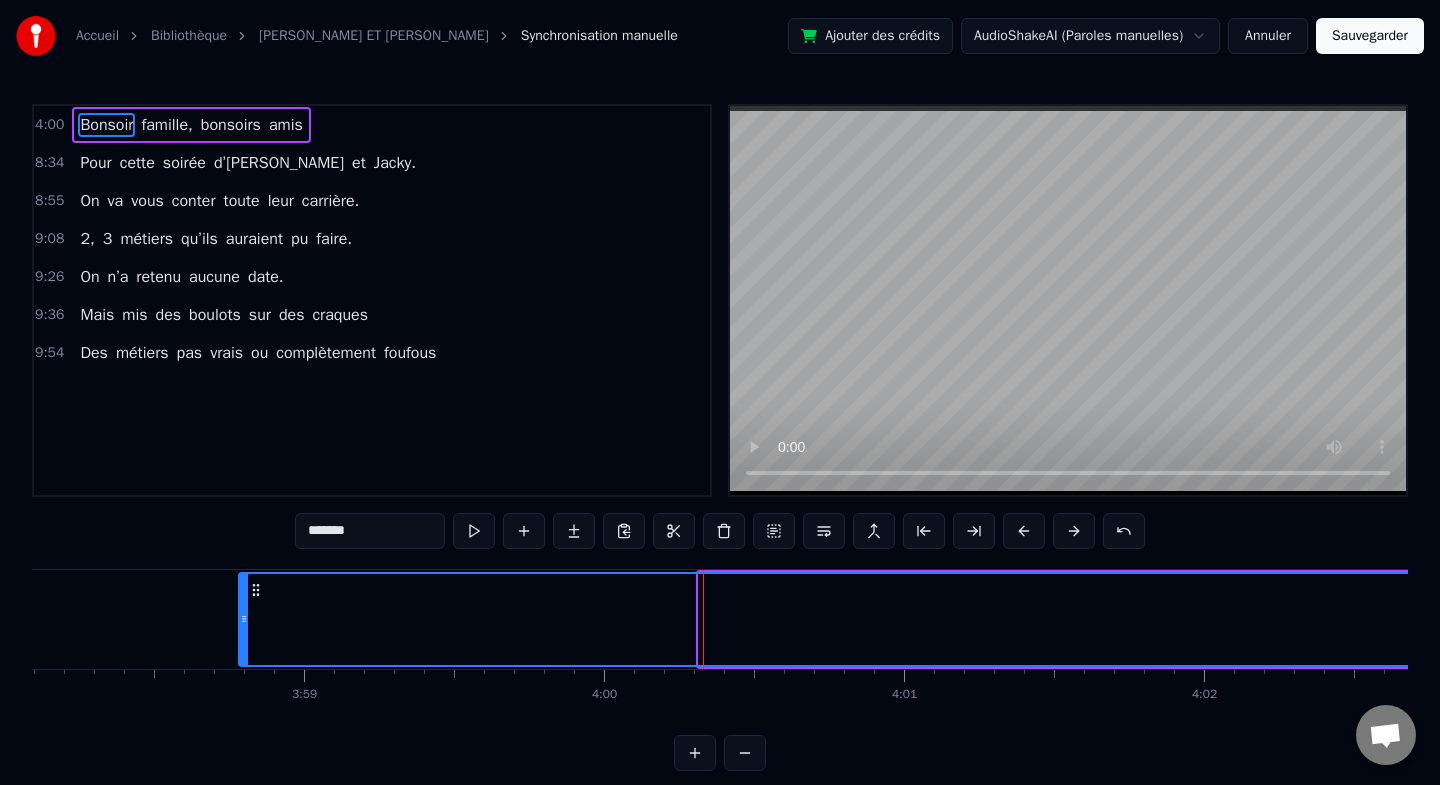 drag, startPoint x: 706, startPoint y: 617, endPoint x: 109, endPoint y: 614, distance: 597.0075 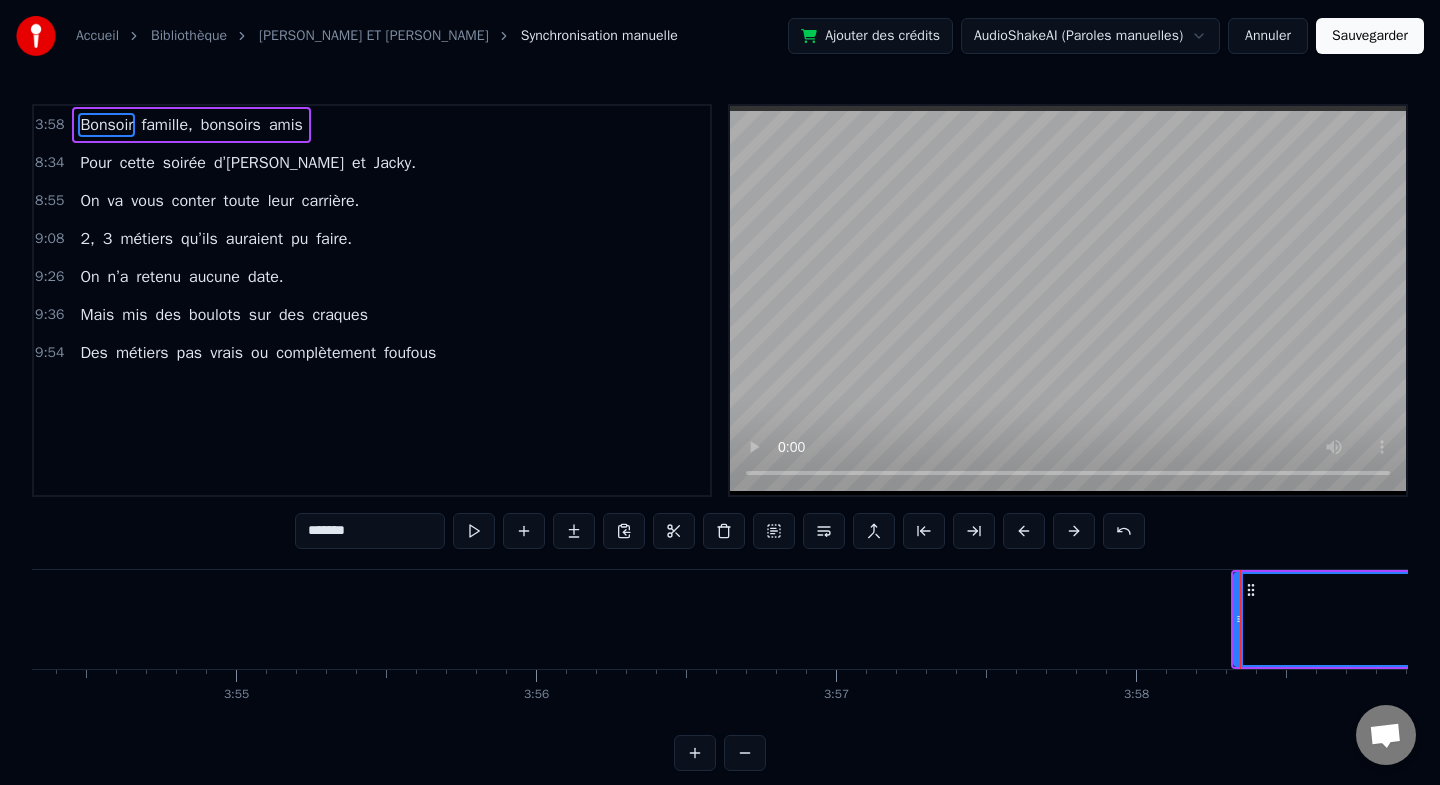 scroll, scrollTop: 0, scrollLeft: 70252, axis: horizontal 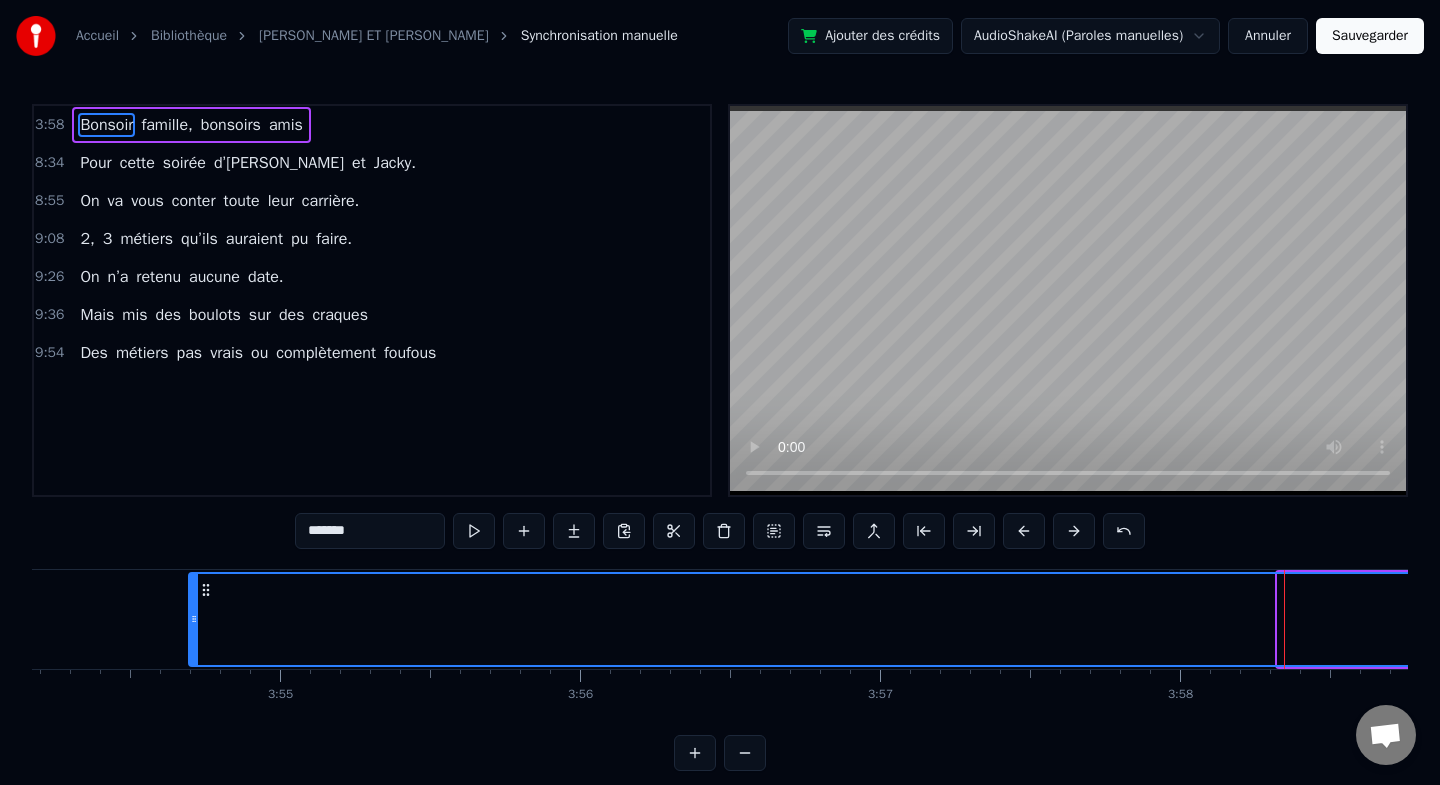 drag, startPoint x: 1281, startPoint y: 611, endPoint x: 176, endPoint y: 587, distance: 1105.2606 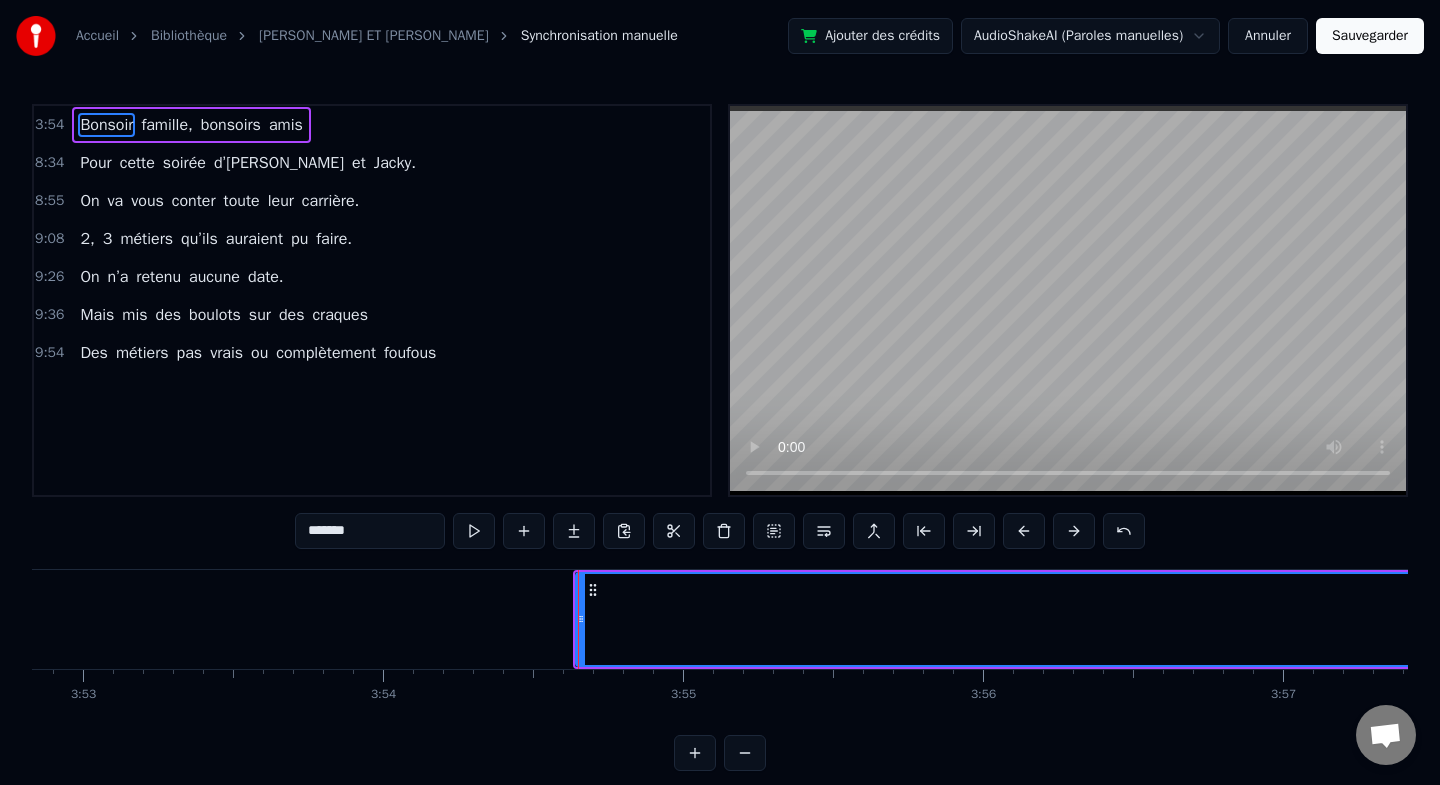 scroll, scrollTop: 0, scrollLeft: 69784, axis: horizontal 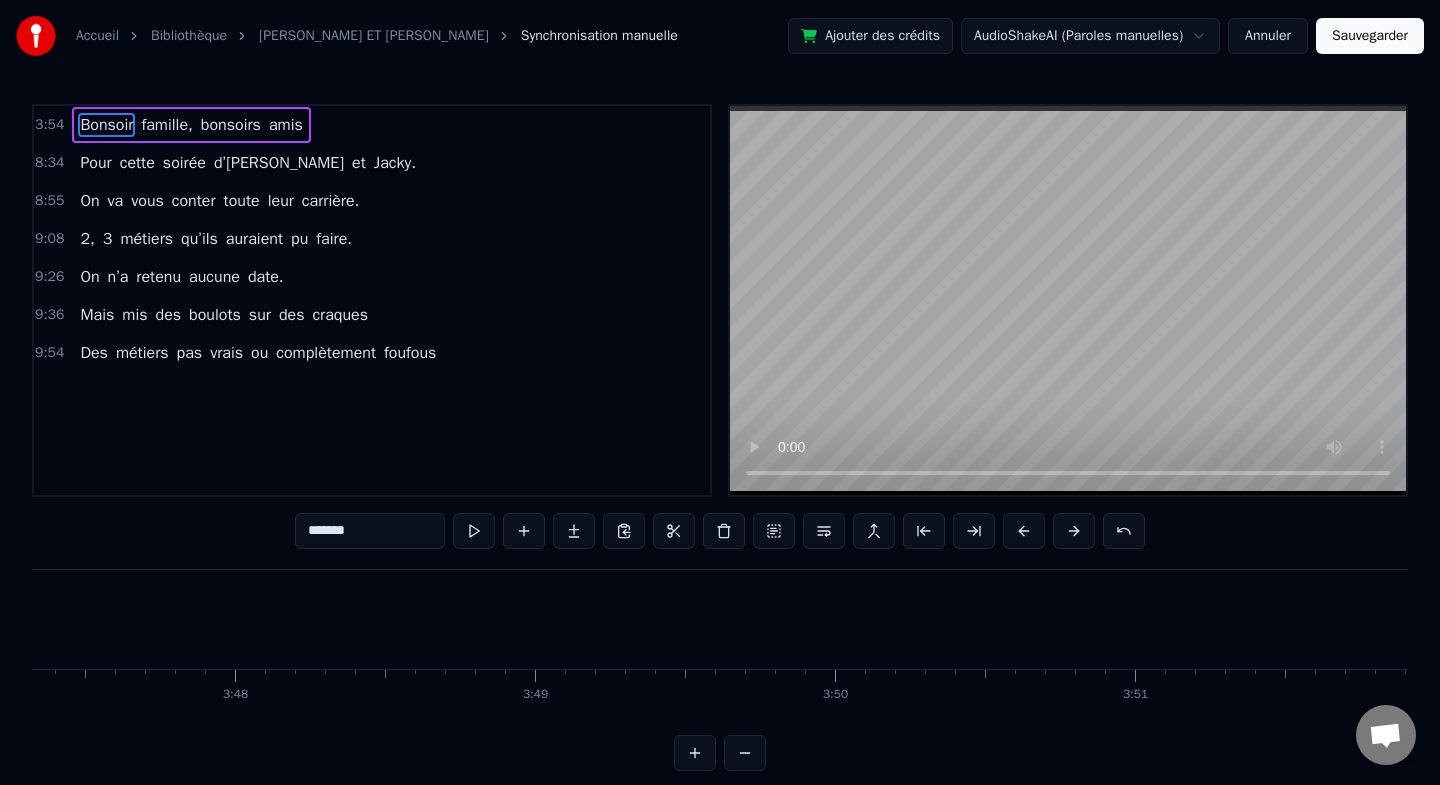 drag, startPoint x: 652, startPoint y: 606, endPoint x: 306, endPoint y: 520, distance: 356.5277 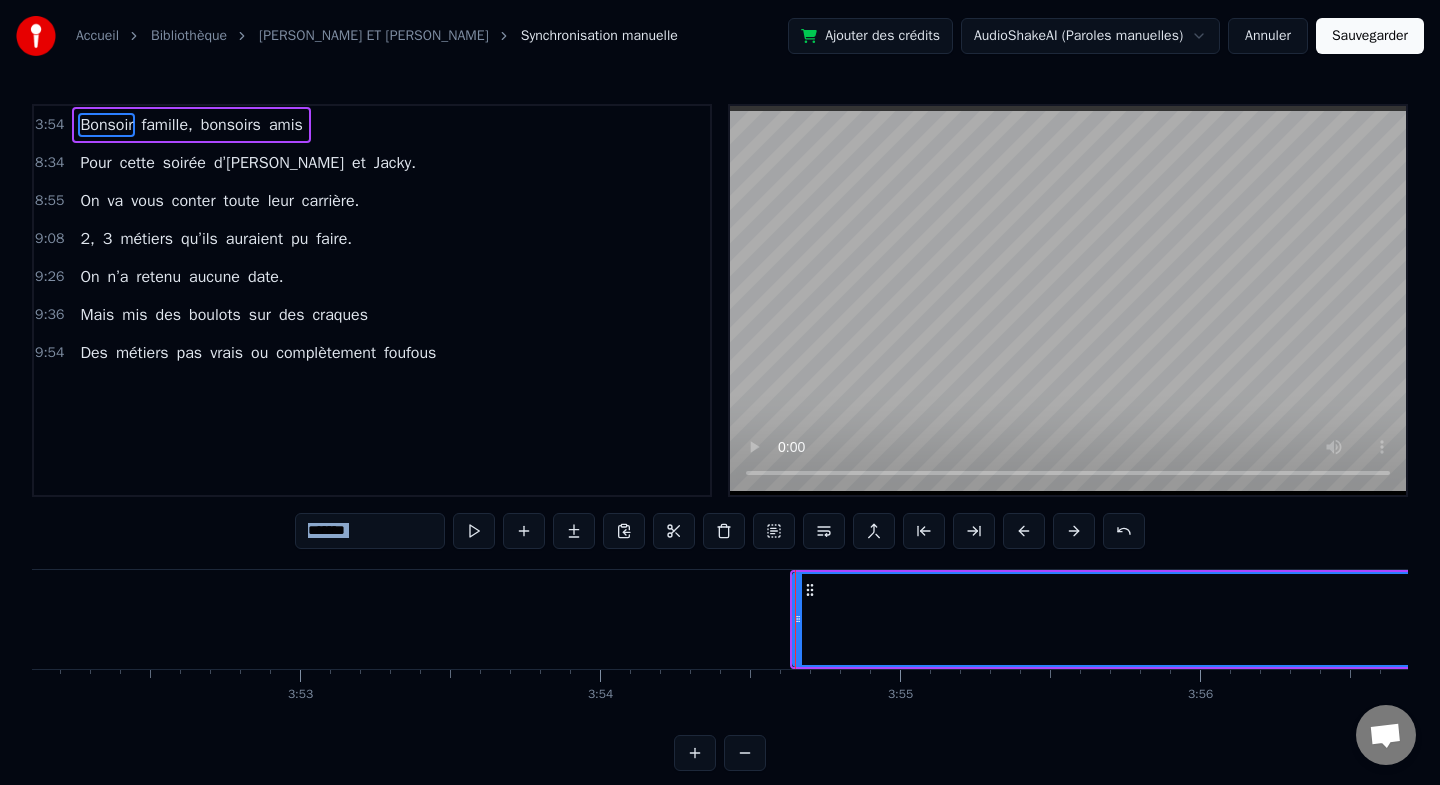 scroll, scrollTop: 0, scrollLeft: 69634, axis: horizontal 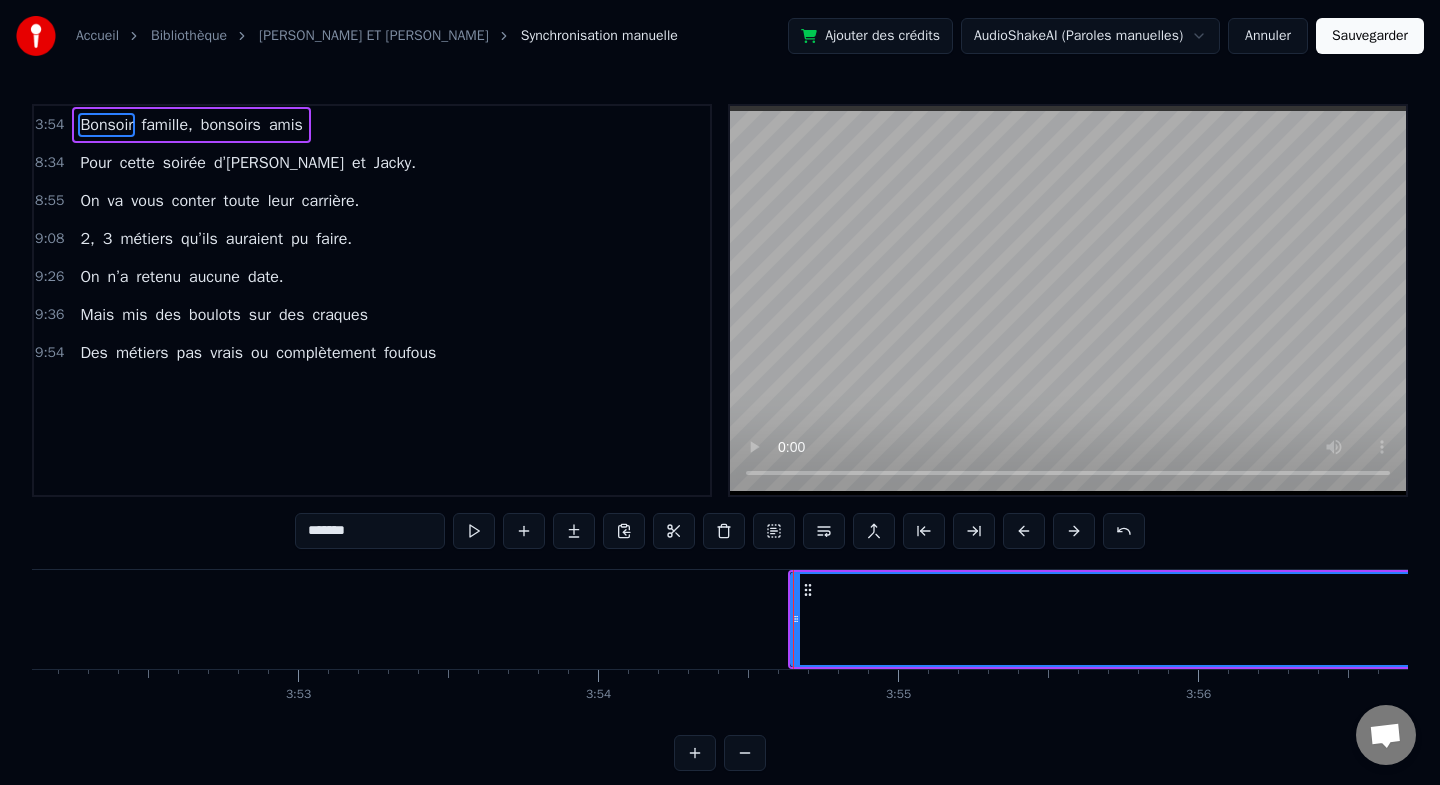 click on "Bonsoir famille, bonsoirs amis Pour cette soirée d’[PERSON_NAME] et [PERSON_NAME]. On va vous conter toute leur carrière. 2, 3 métiers qu’ils auraient pu faire. On n’a retenu aucune date. Mais mis des boulots sur des craques Des métiers pas vrais ou complètement foufous" at bounding box center (31998, 619) 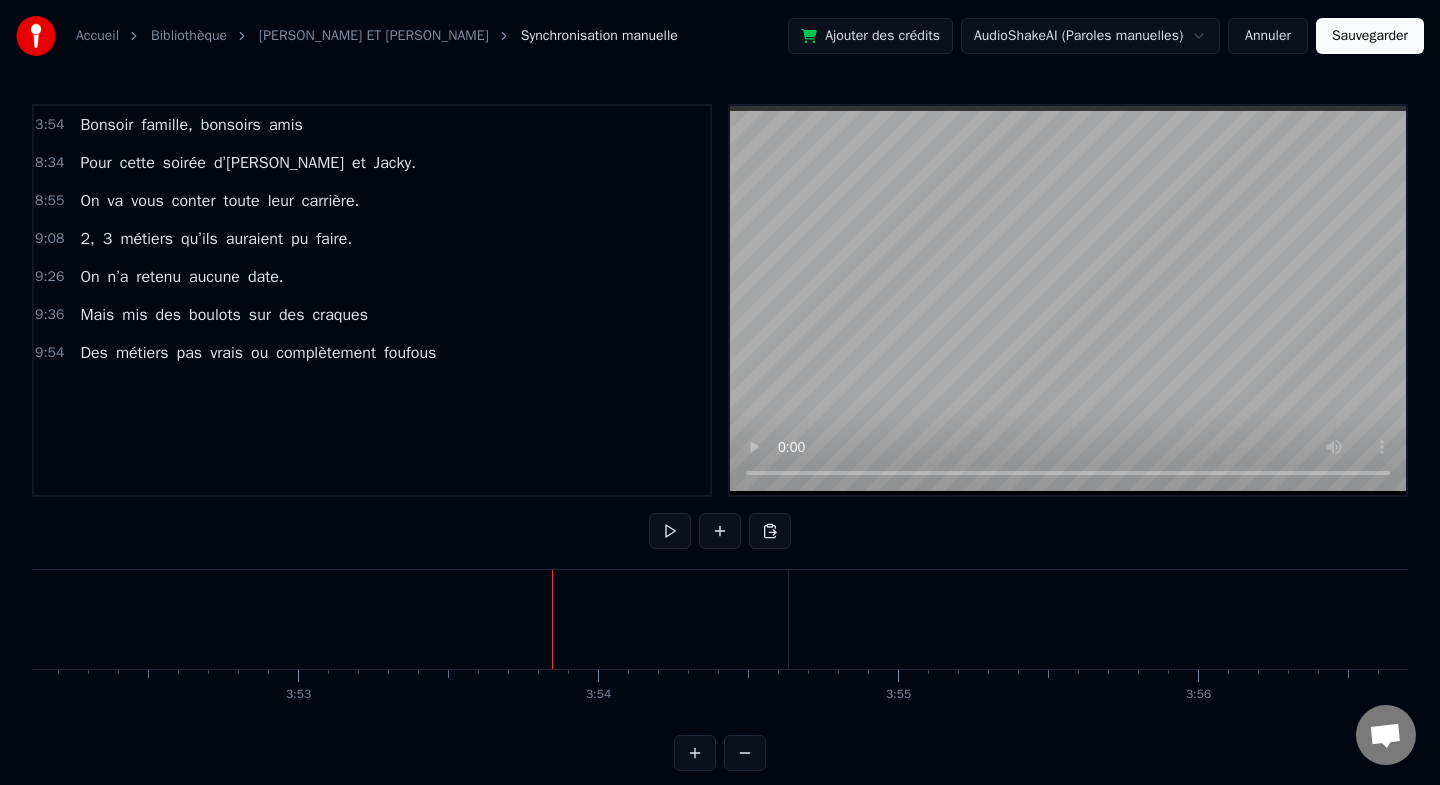 click on "Bonsoir famille, bonsoirs amis Pour cette soirée d’[PERSON_NAME] et [PERSON_NAME]. On va vous conter toute leur carrière. 2, 3 métiers qu’ils auraient pu faire. On n’a retenu aucune date. Mais mis des boulots sur des craques Des métiers pas vrais ou complètement foufous" at bounding box center (31998, 619) 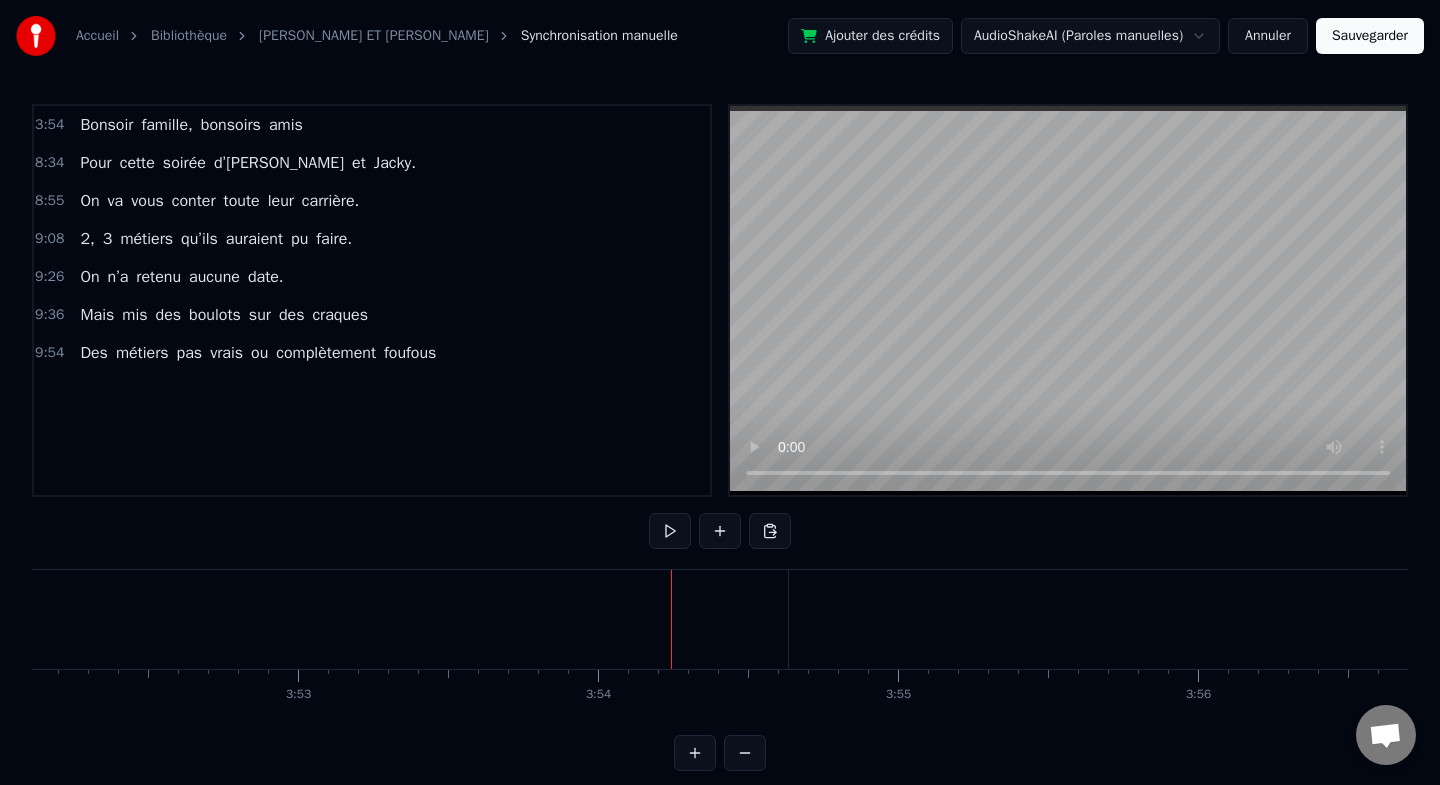 click on "Bonsoir" at bounding box center [20321, 619] 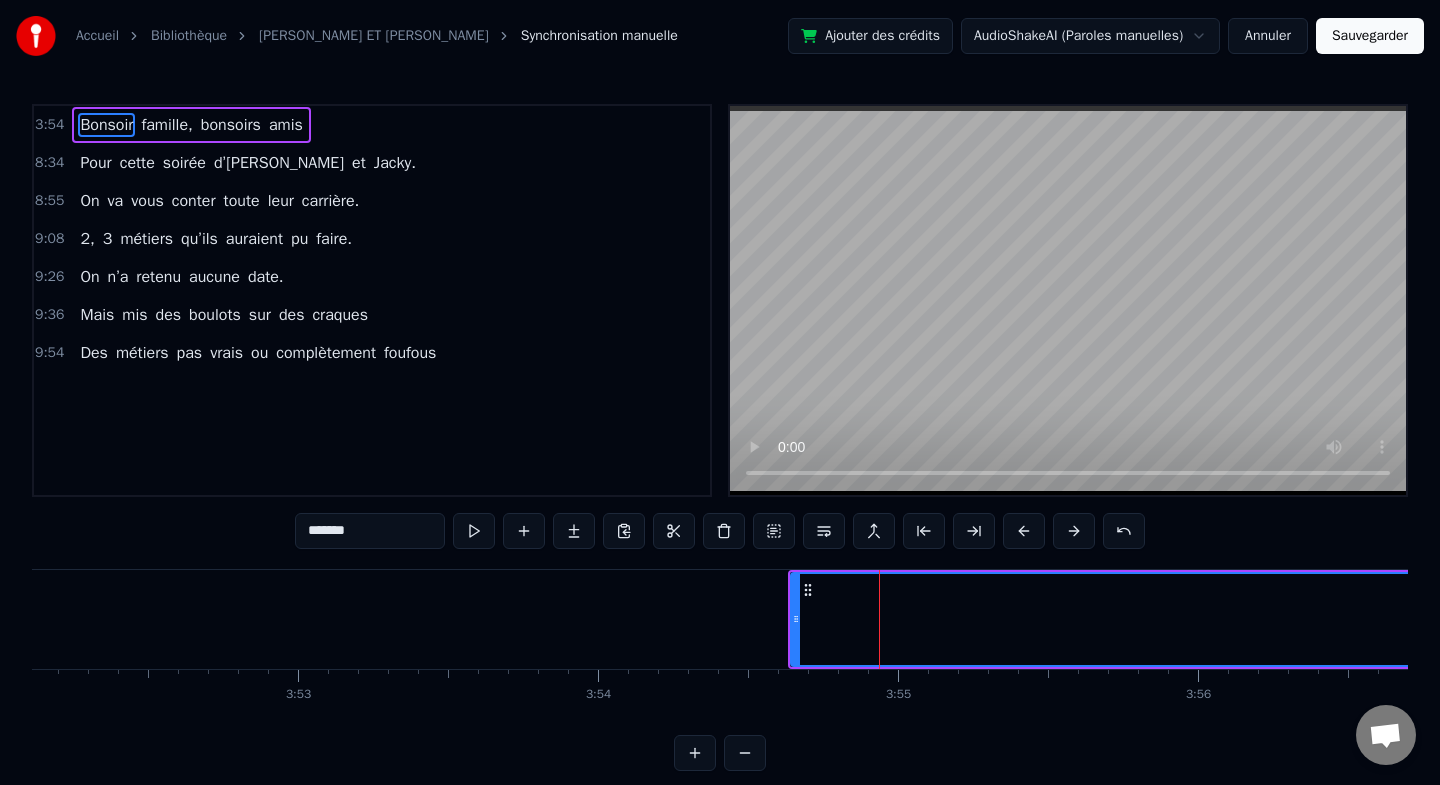 click on "Bonsoir famille, bonsoirs amis Pour cette soirée d’[PERSON_NAME] et [PERSON_NAME]. On va vous conter toute leur carrière. 2, 3 métiers qu’ils auraient pu faire. On n’a retenu aucune date. Mais mis des boulots sur des craques Des métiers pas vrais ou complètement foufous" at bounding box center [31998, 619] 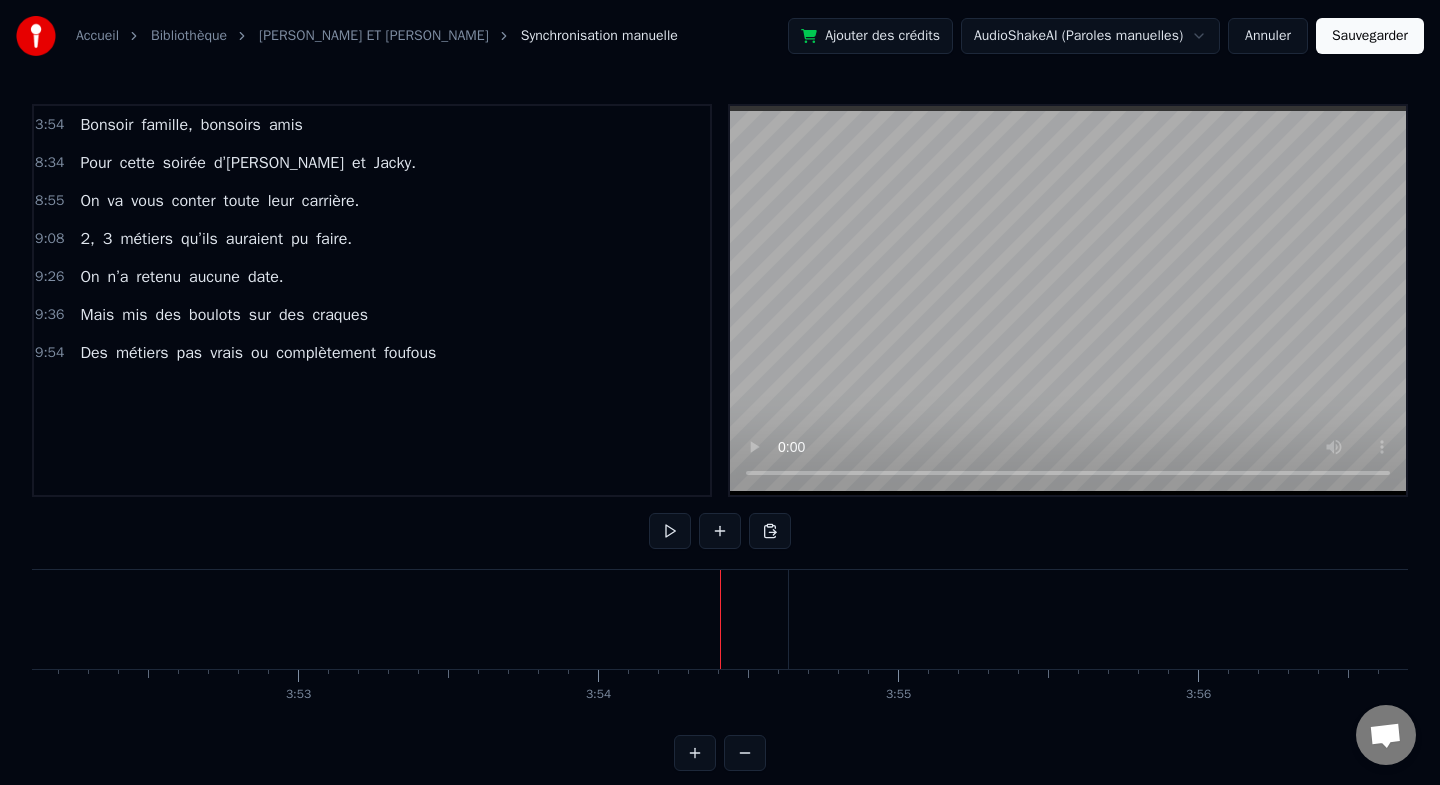 click on "3:54" at bounding box center (49, 125) 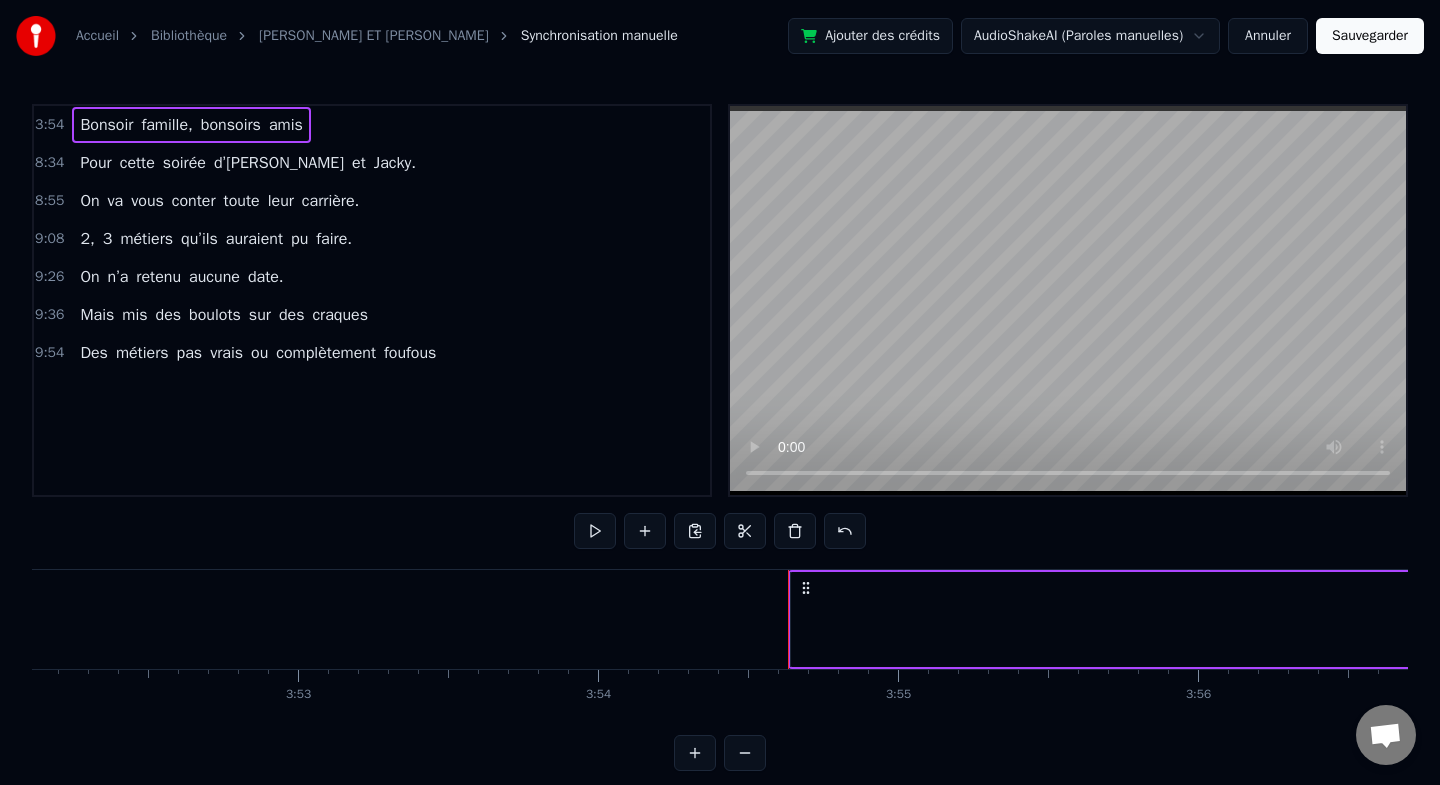click on "3:54" at bounding box center [49, 125] 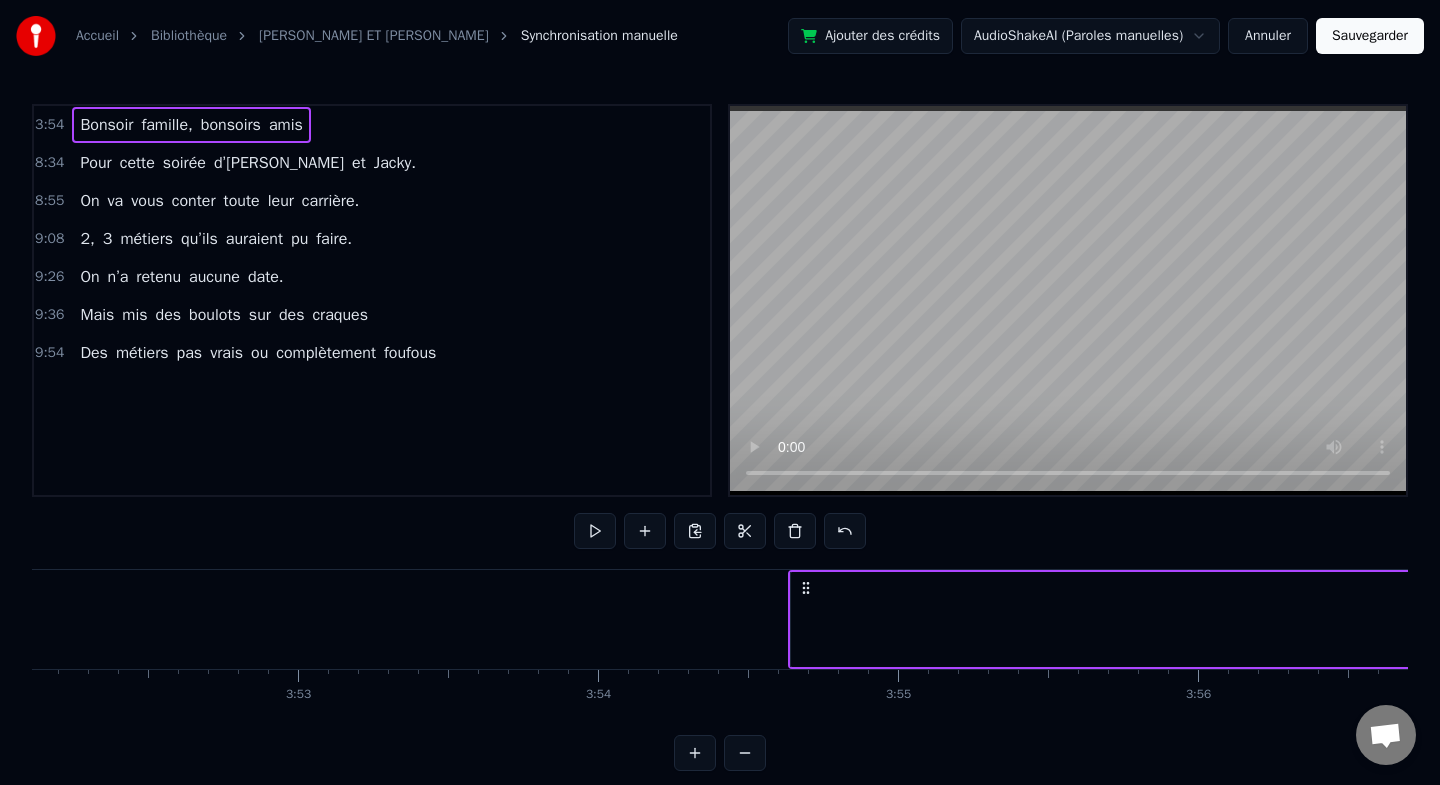 click on "Bonsoir famille, bonsoirs amis Pour cette soirée d’[PERSON_NAME] et [PERSON_NAME]. On va vous conter toute leur carrière. 2, 3 métiers qu’ils auraient pu faire. On n’a retenu aucune date. Mais mis des boulots sur des craques Des métiers pas vrais ou complètement foufous" at bounding box center (31998, 619) 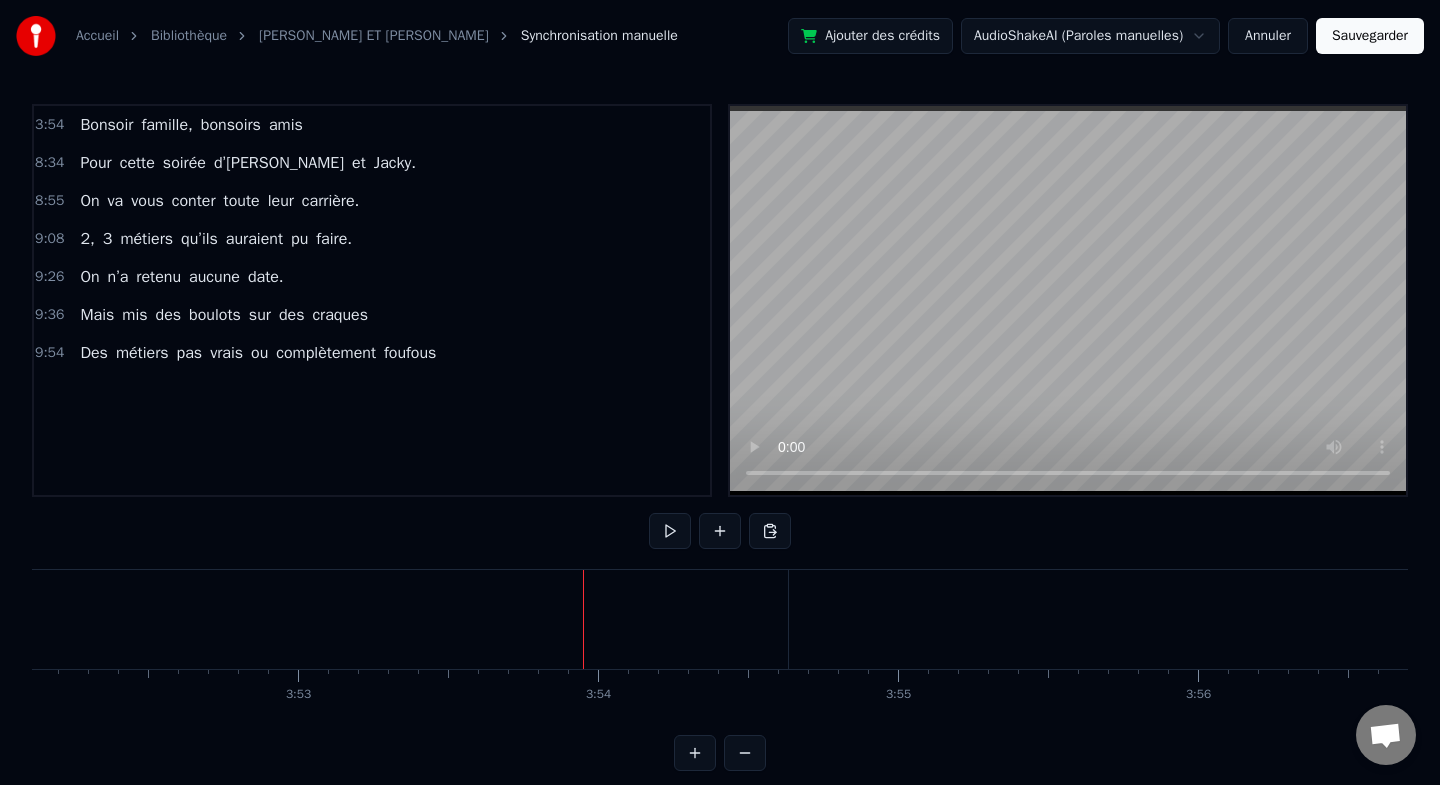 click on "Bonsoir" at bounding box center [20321, 619] 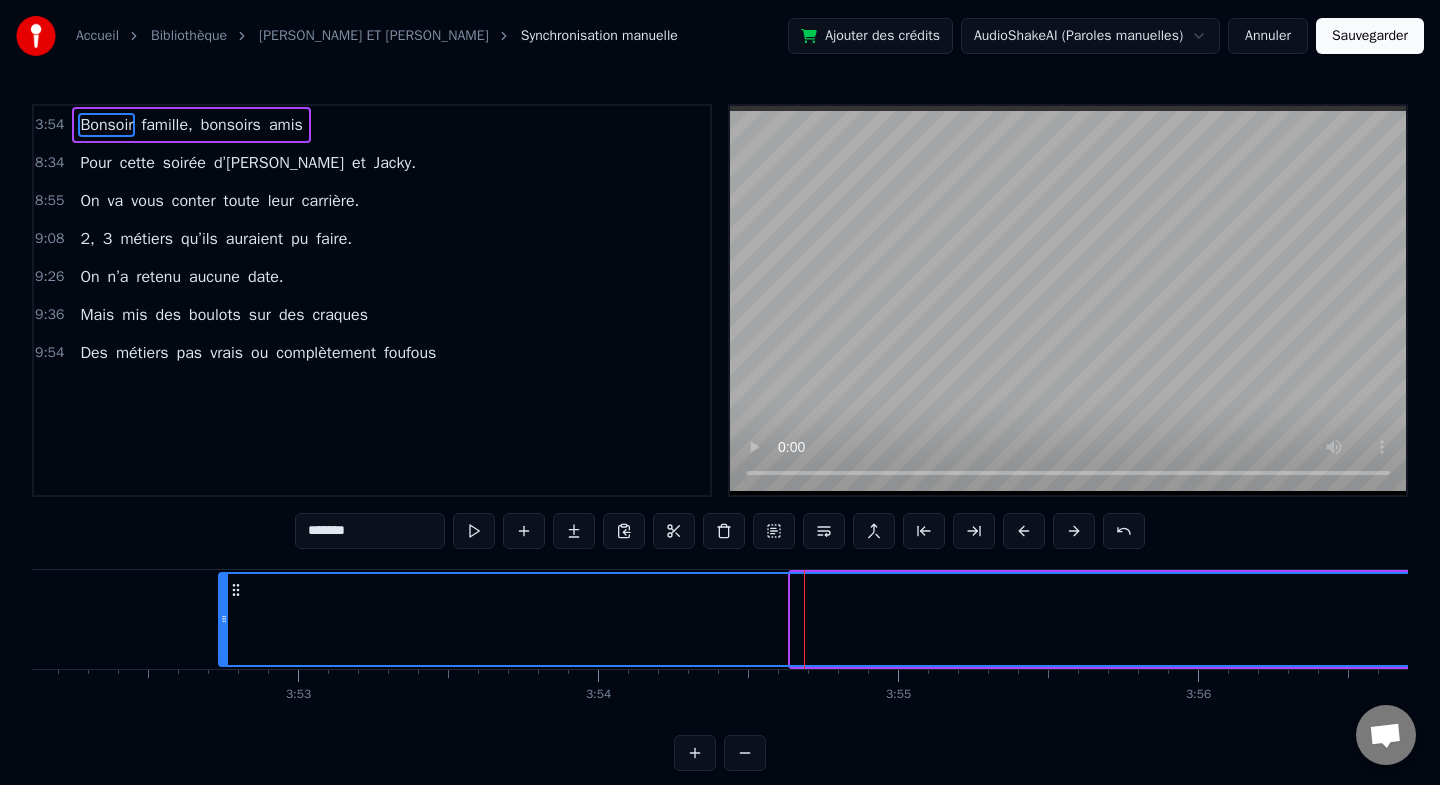 drag, startPoint x: 797, startPoint y: 626, endPoint x: 171, endPoint y: 625, distance: 626.0008 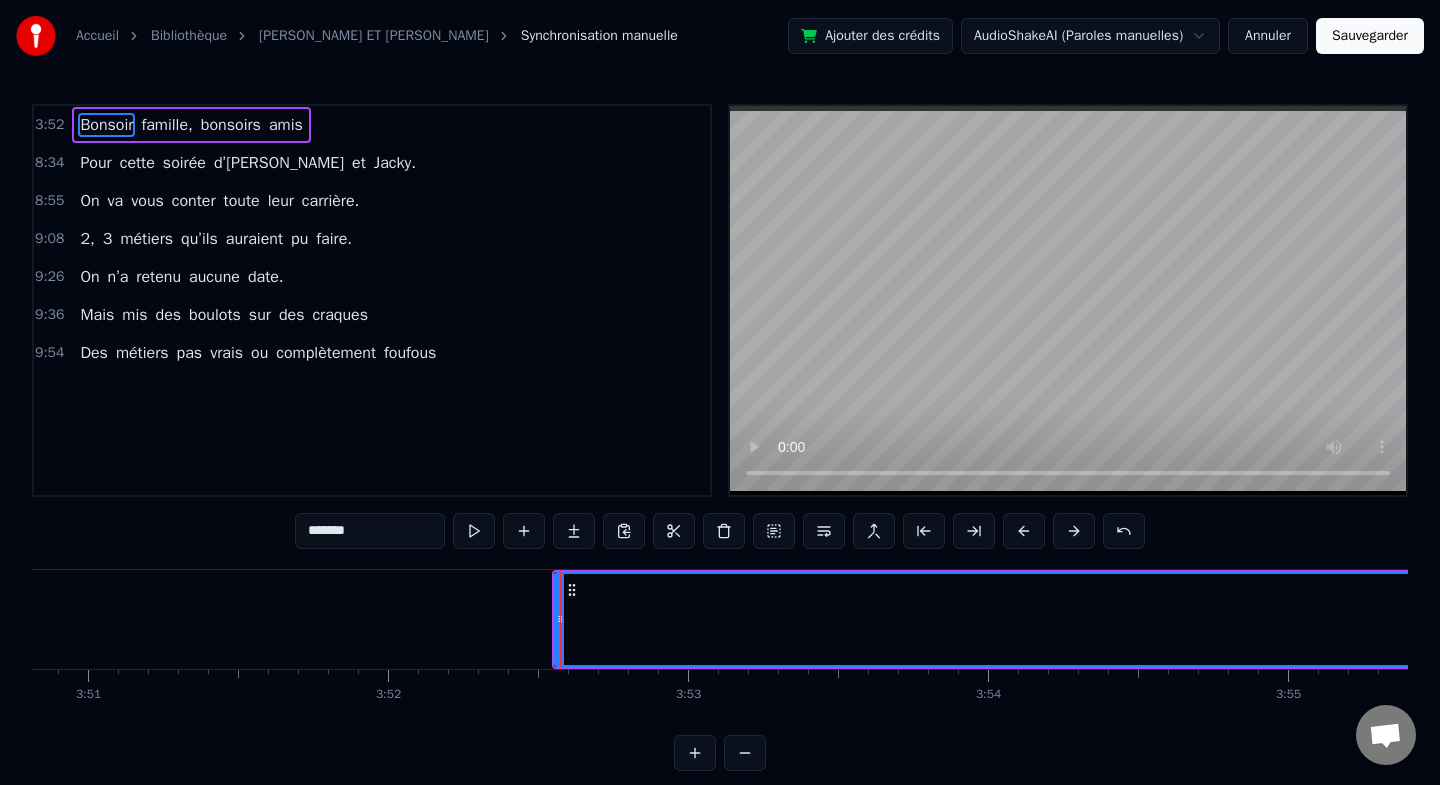 scroll, scrollTop: 0, scrollLeft: 69091, axis: horizontal 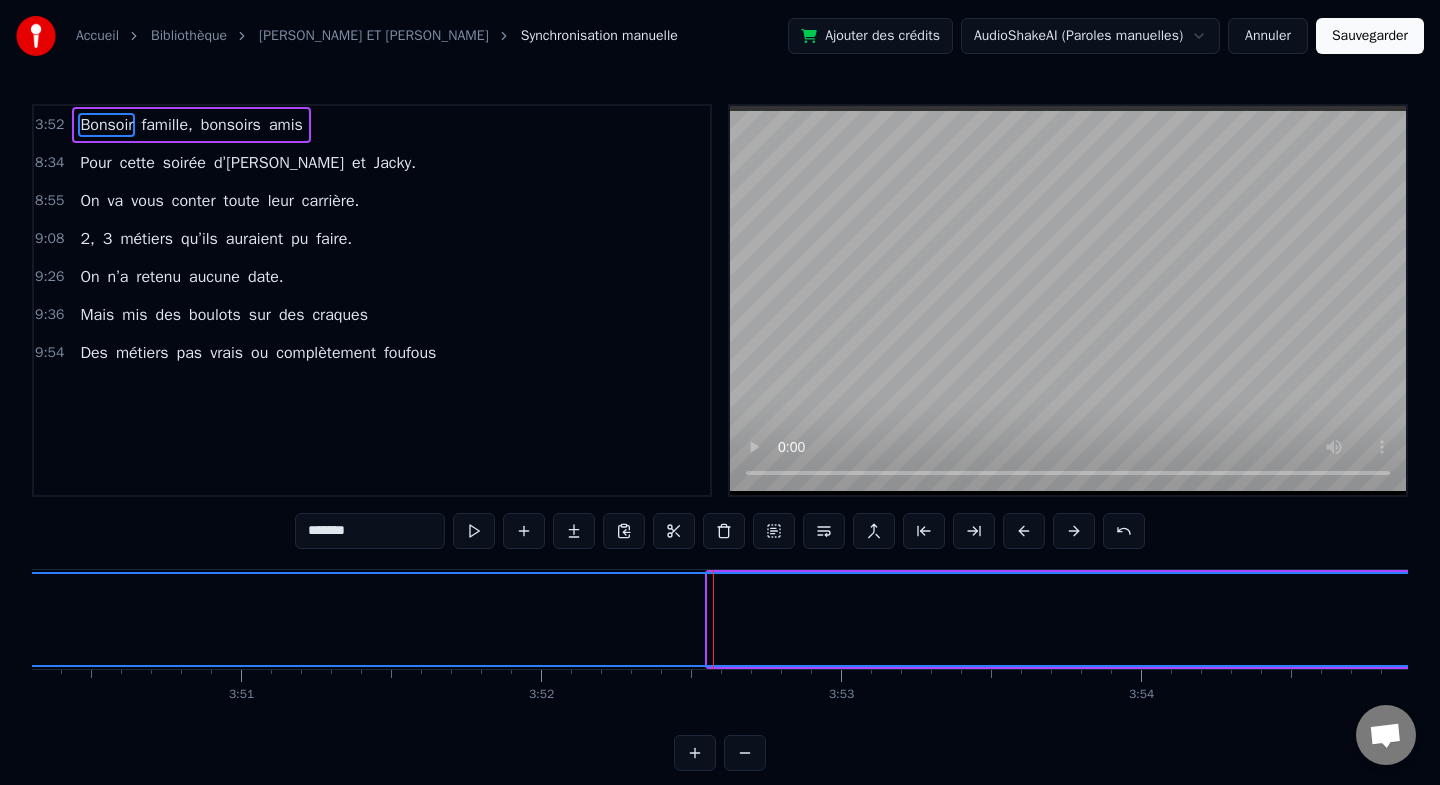 drag, startPoint x: 714, startPoint y: 617, endPoint x: 0, endPoint y: 630, distance: 714.11835 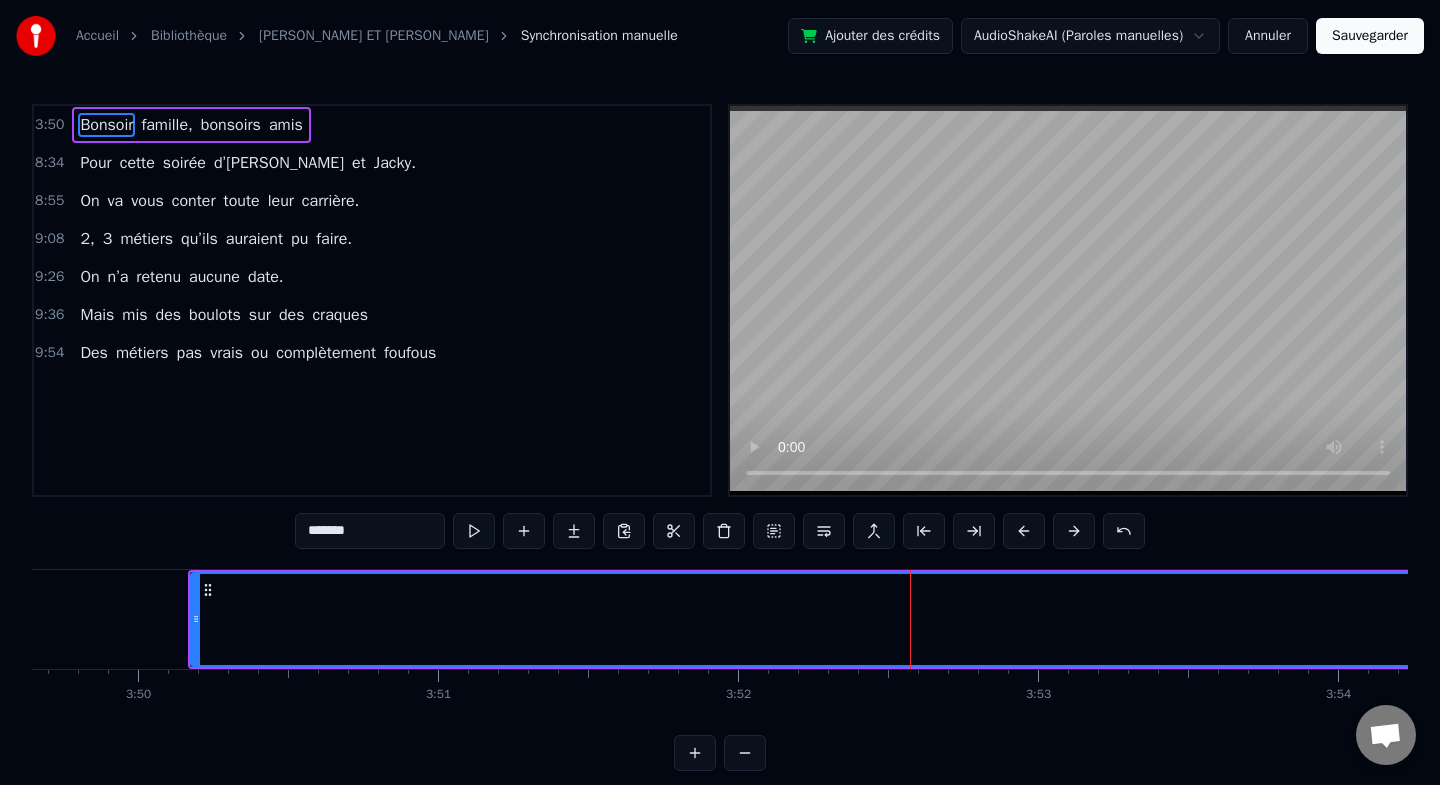 scroll, scrollTop: 0, scrollLeft: 68748, axis: horizontal 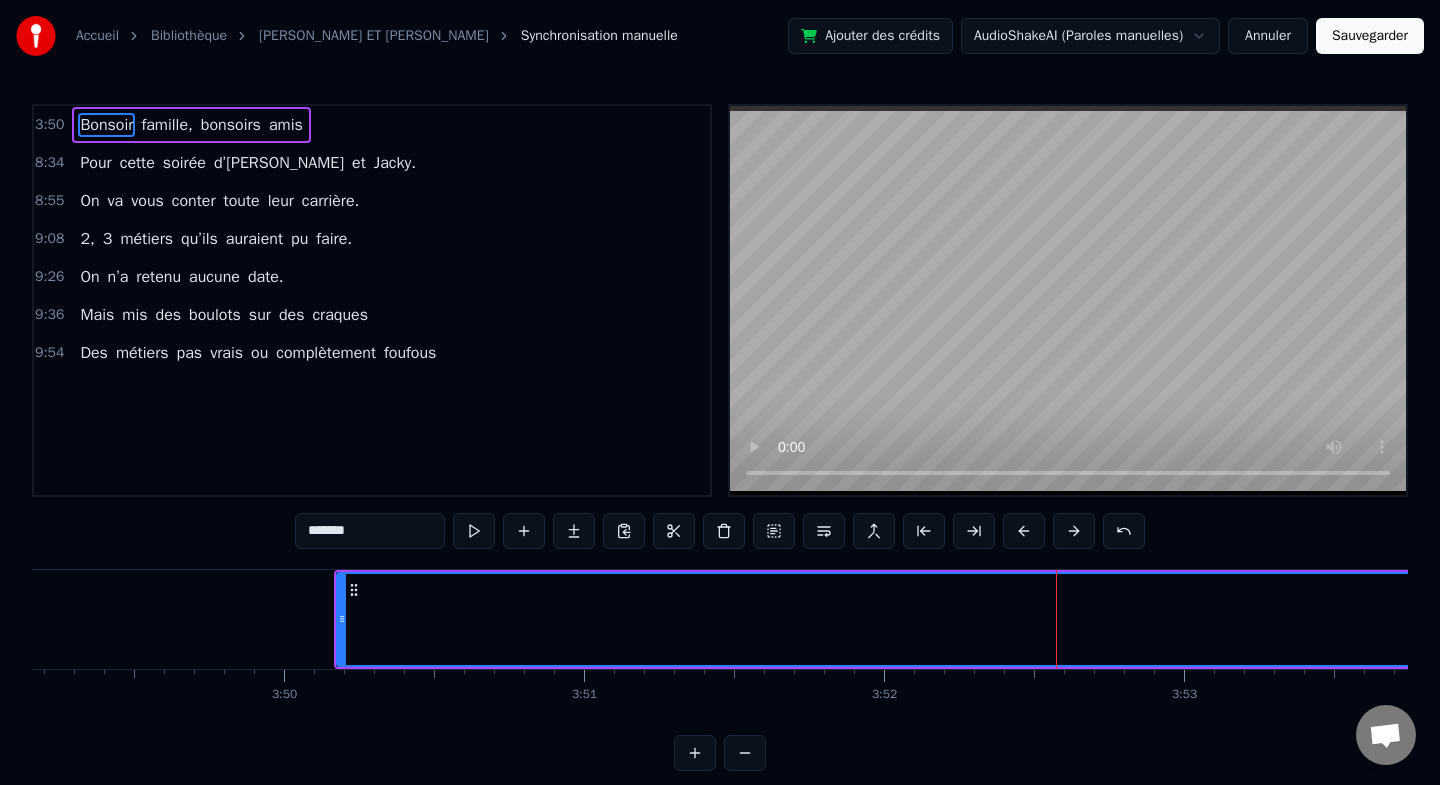 click on "Ajouter des crédits" at bounding box center [870, 36] 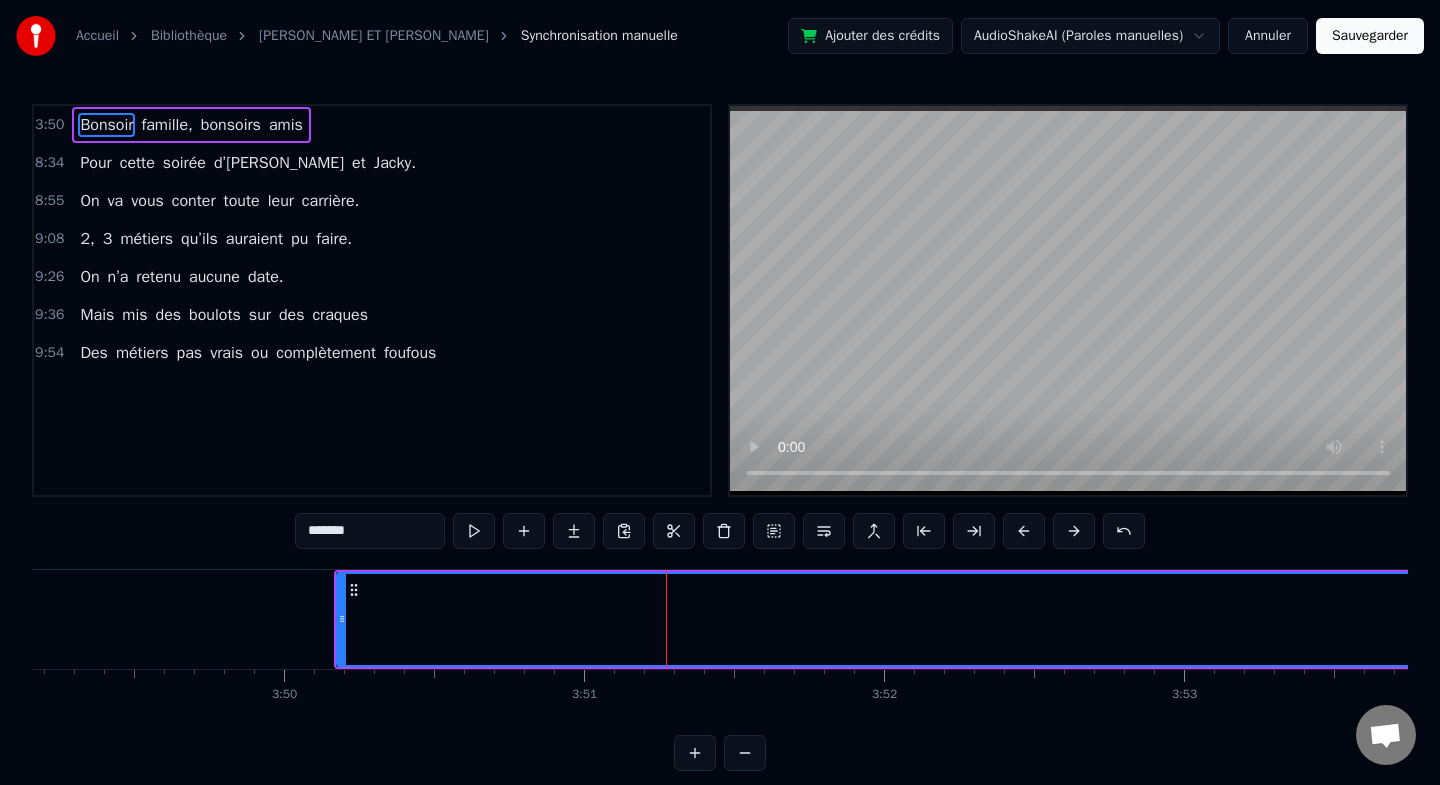click on "Bonsoir" at bounding box center (20539, 619) 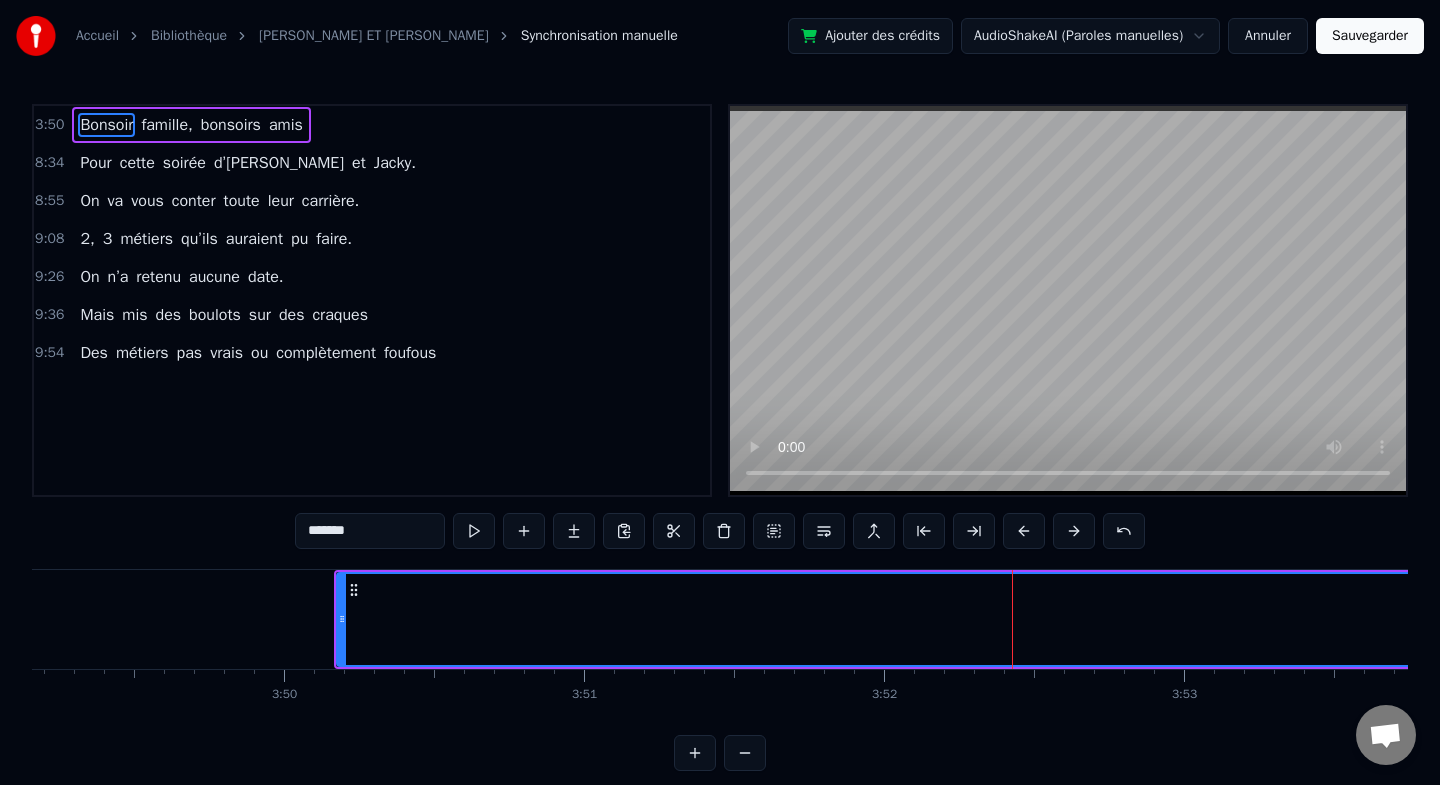 click at bounding box center [745, 753] 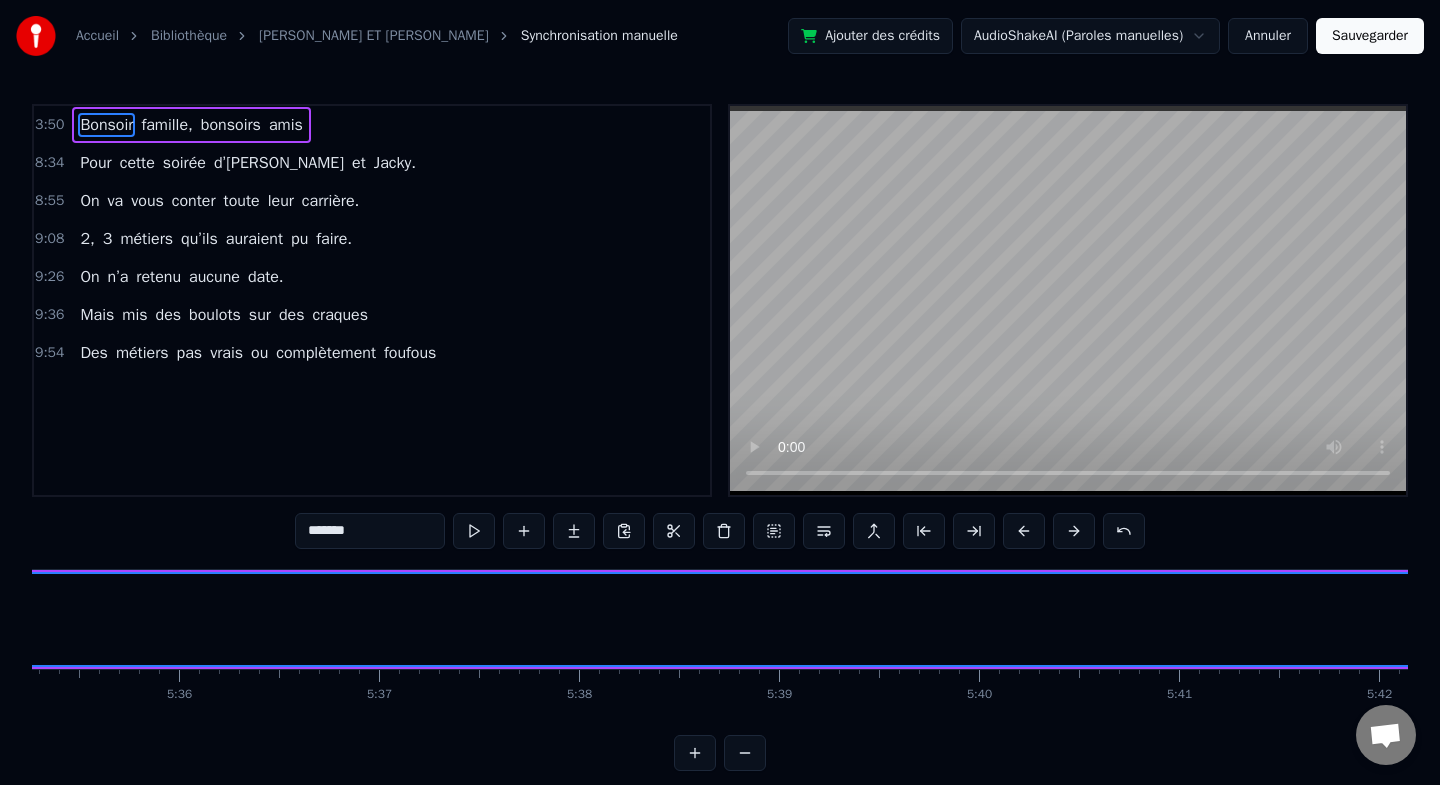 scroll, scrollTop: 0, scrollLeft: 46385, axis: horizontal 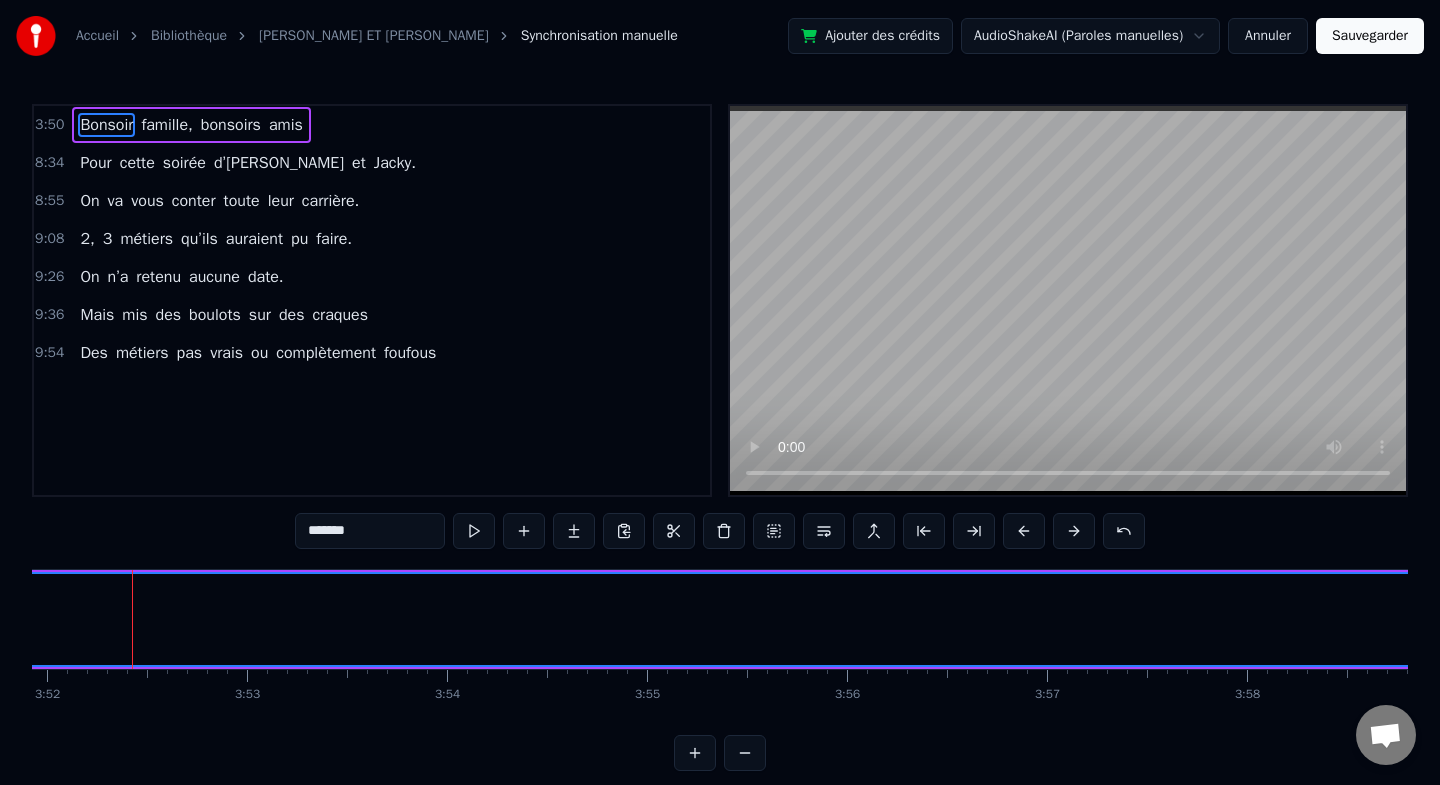 click at bounding box center (745, 753) 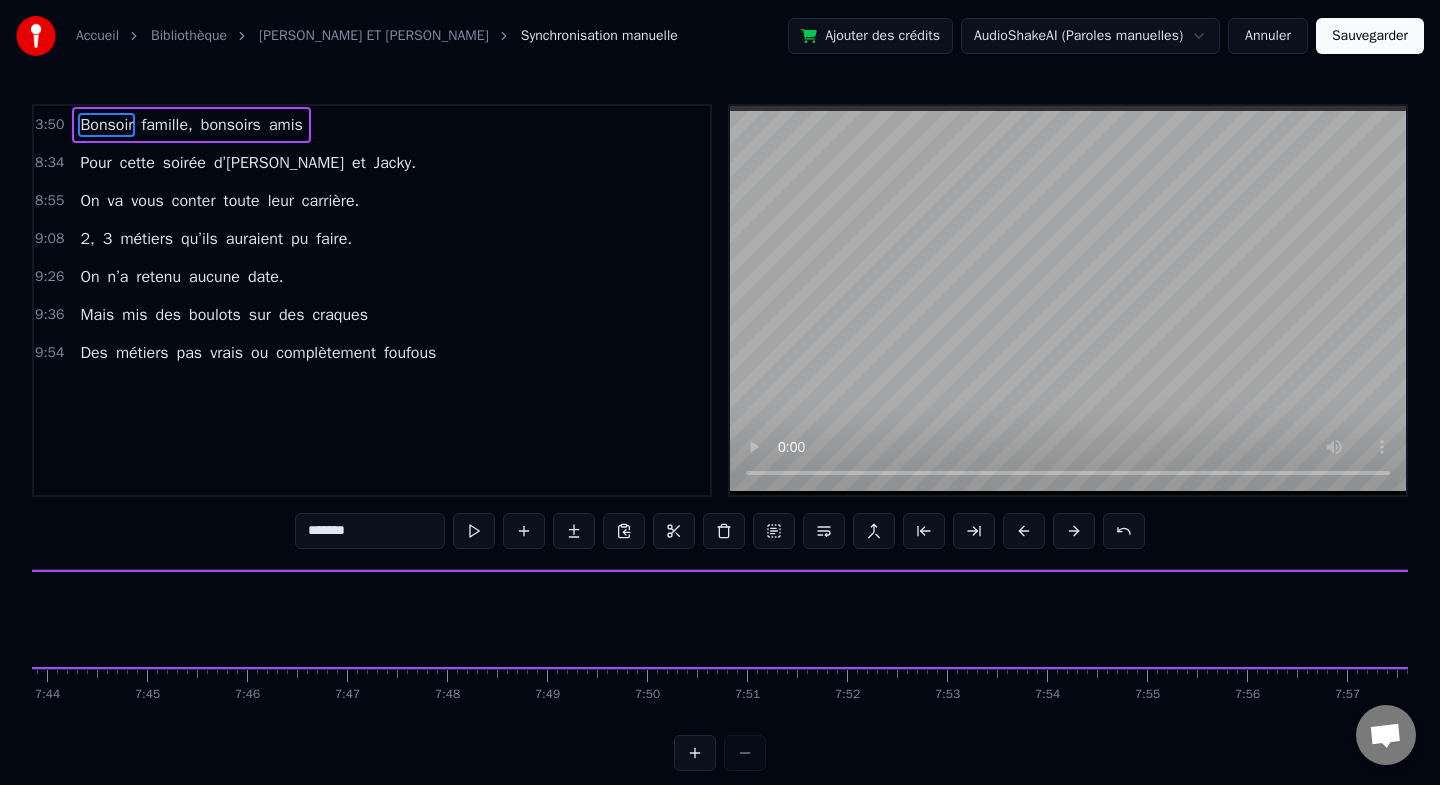 click at bounding box center [720, 753] 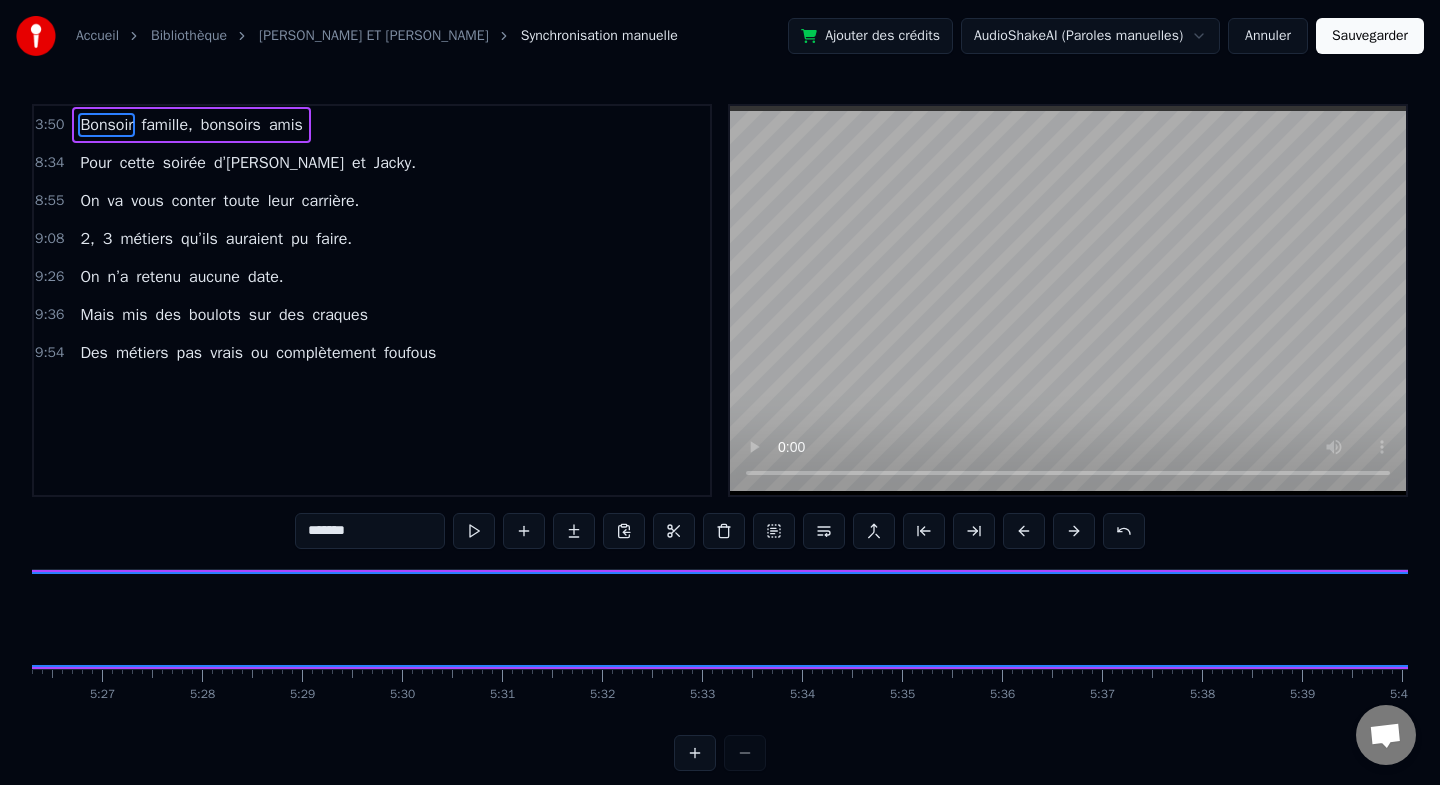 click at bounding box center [720, 753] 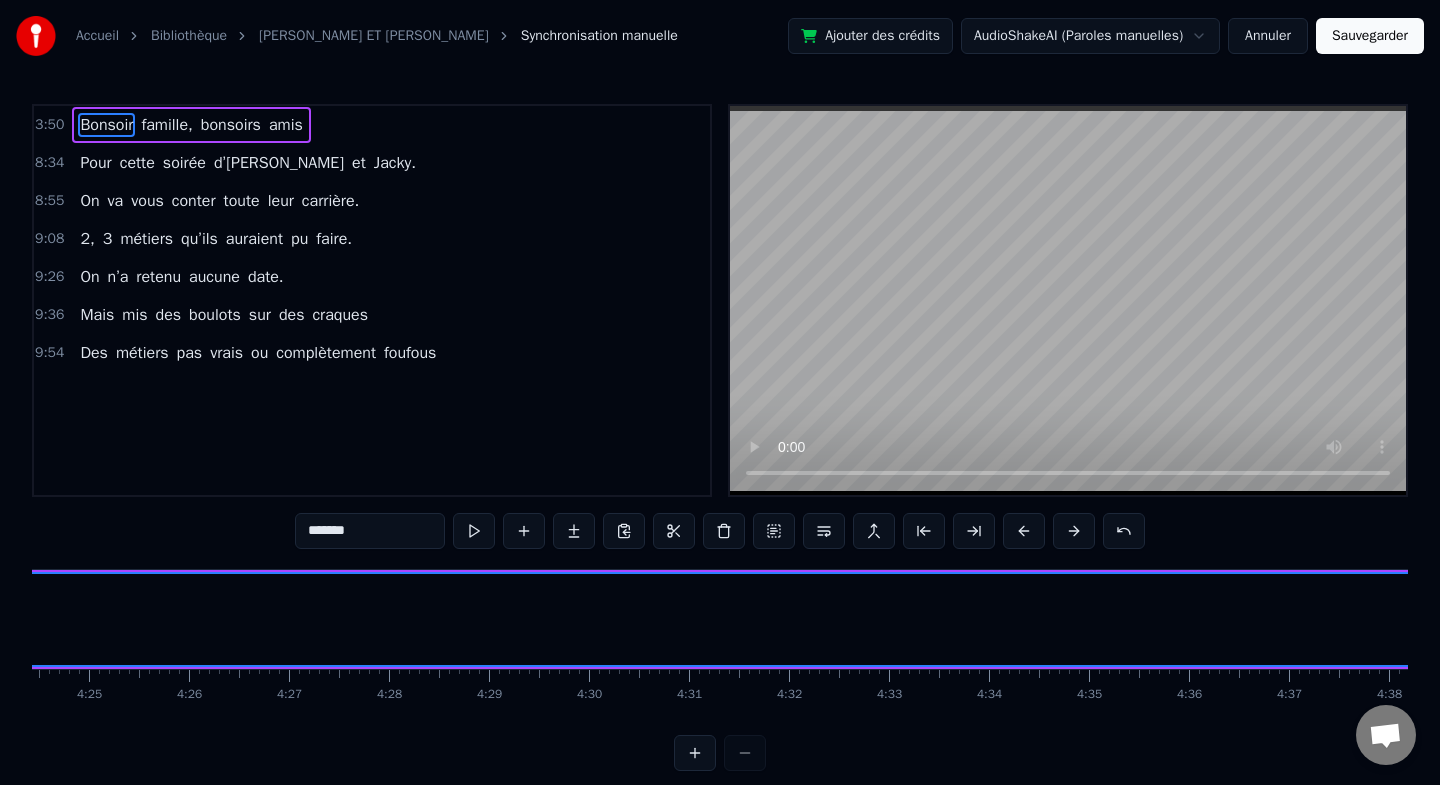 click at bounding box center [720, 753] 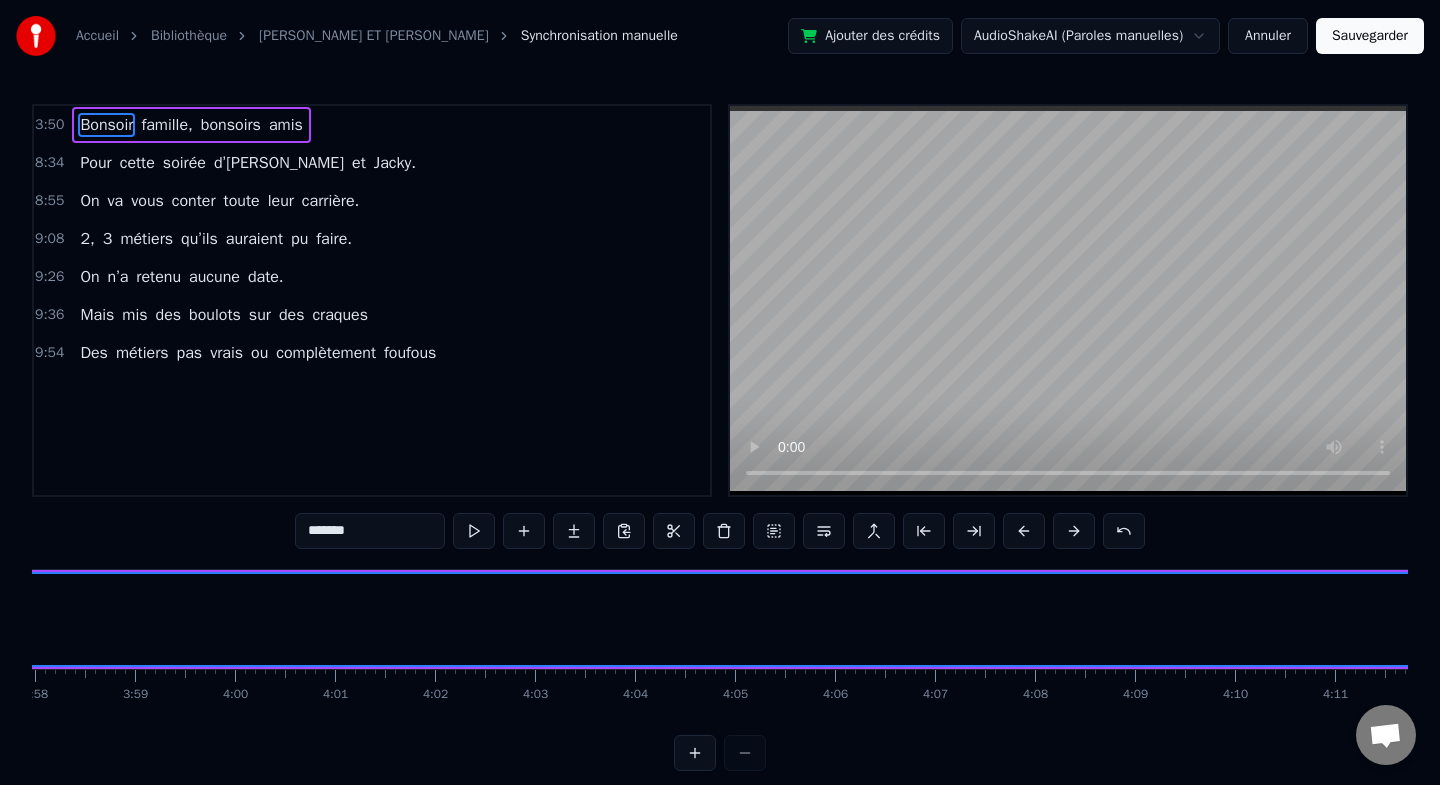 click at bounding box center [720, 753] 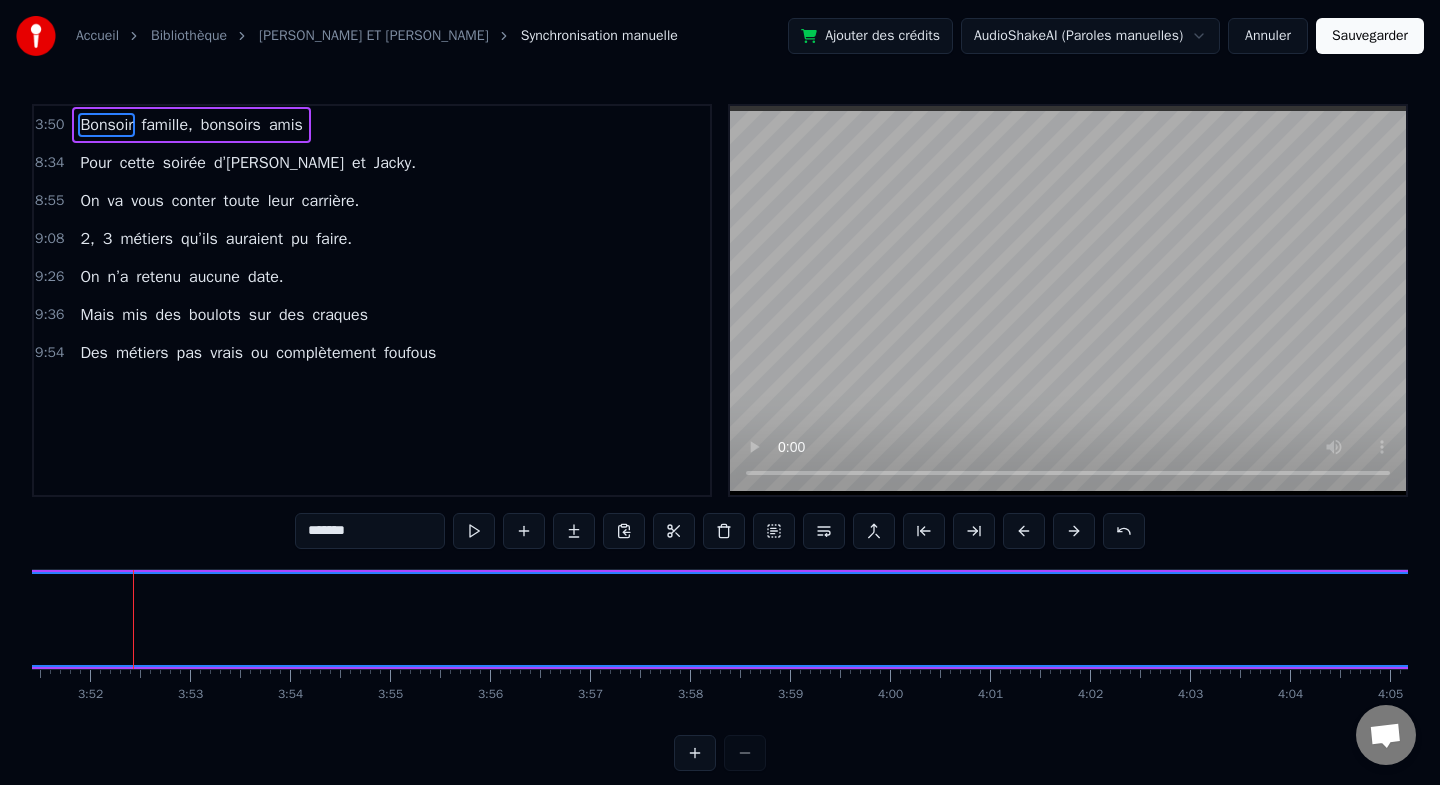 click at bounding box center [720, 753] 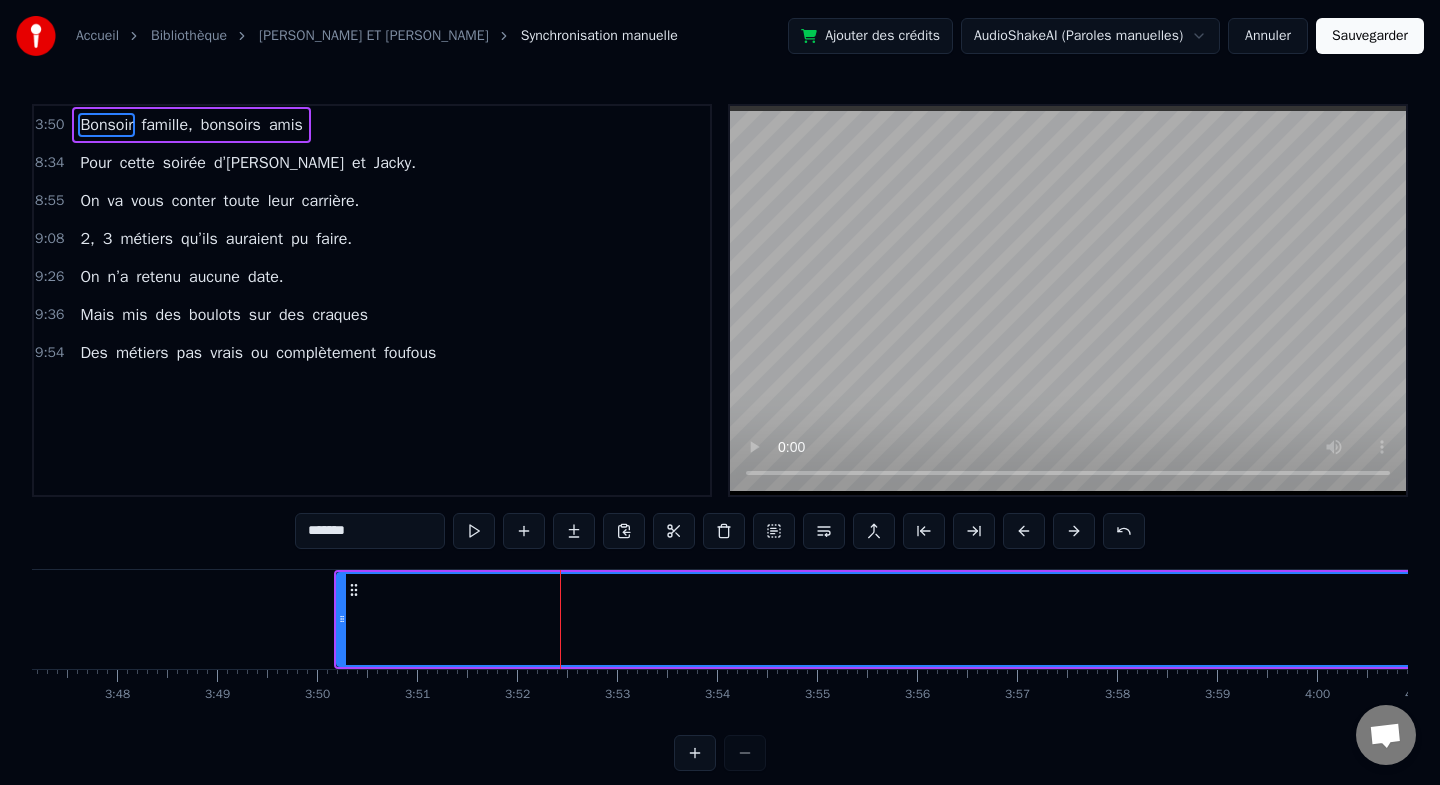 scroll, scrollTop: 0, scrollLeft: 22431, axis: horizontal 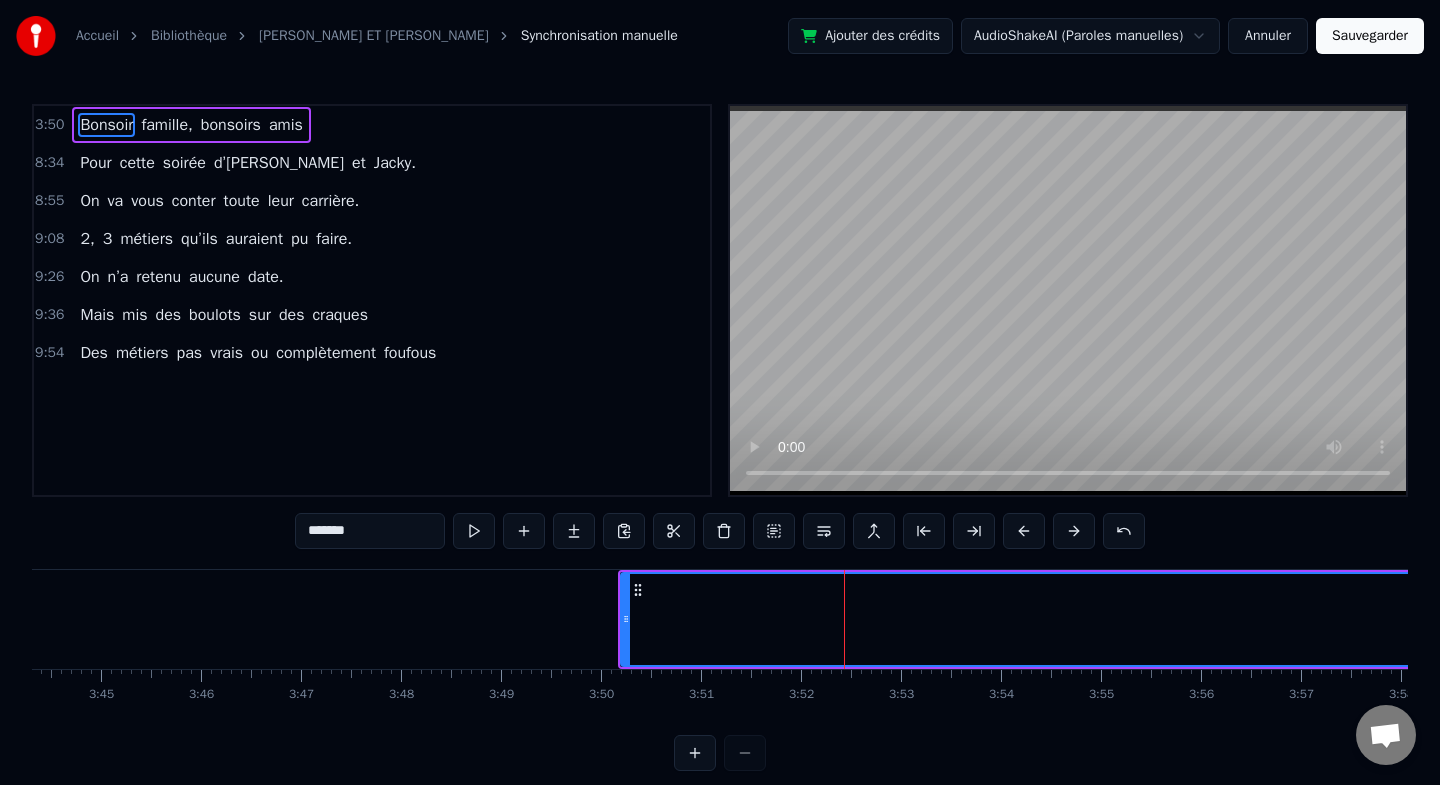 click at bounding box center (695, 753) 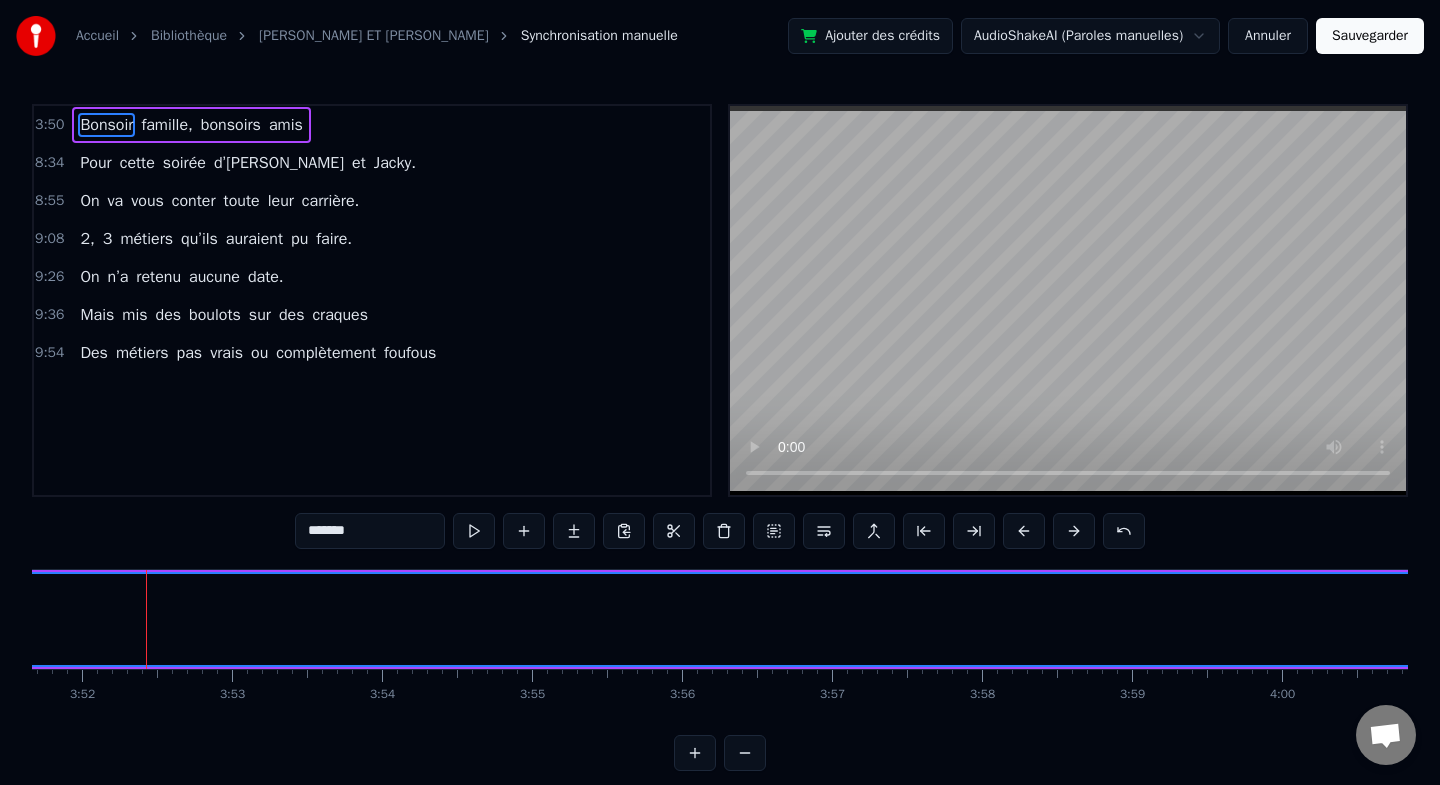 scroll, scrollTop: 0, scrollLeft: 34764, axis: horizontal 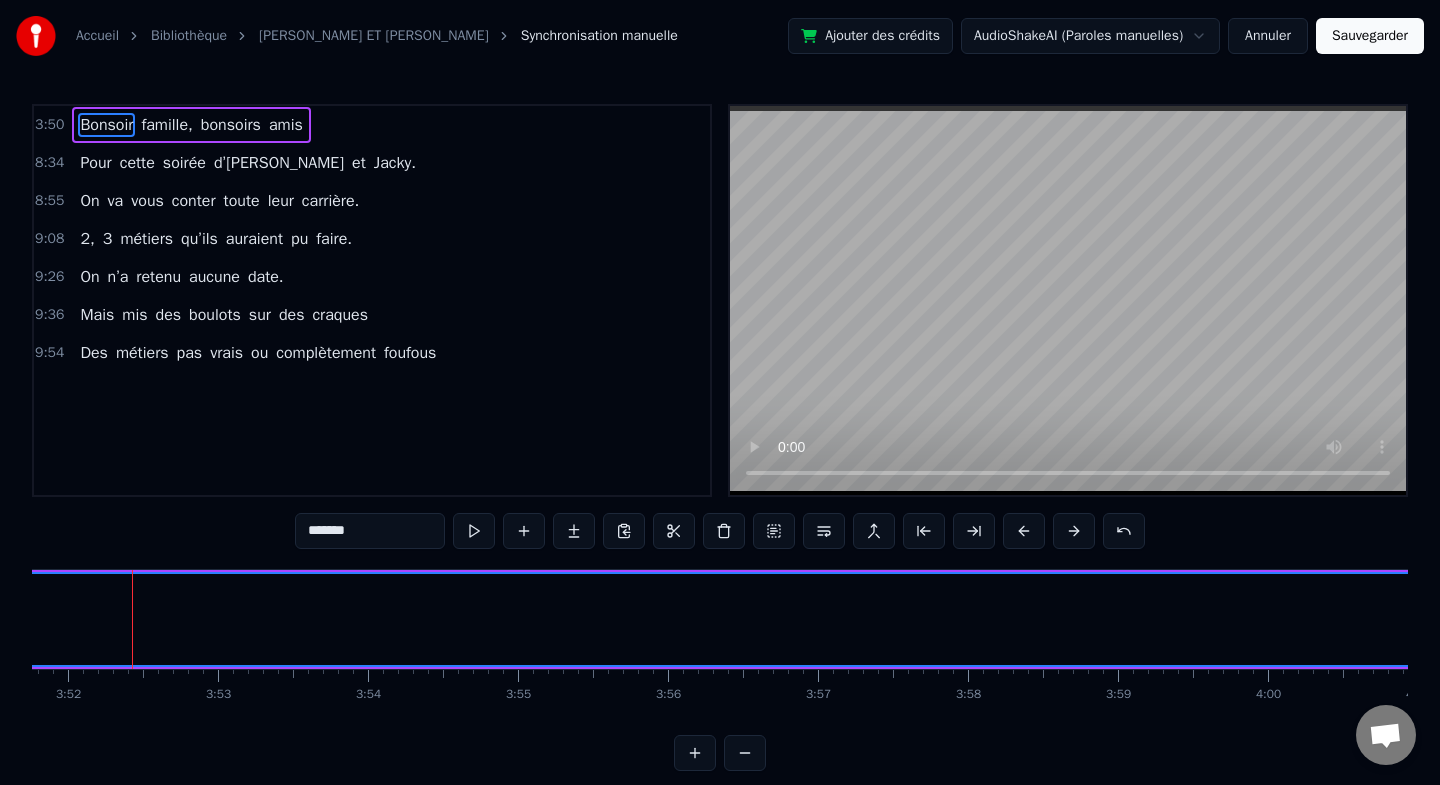 click at bounding box center [695, 753] 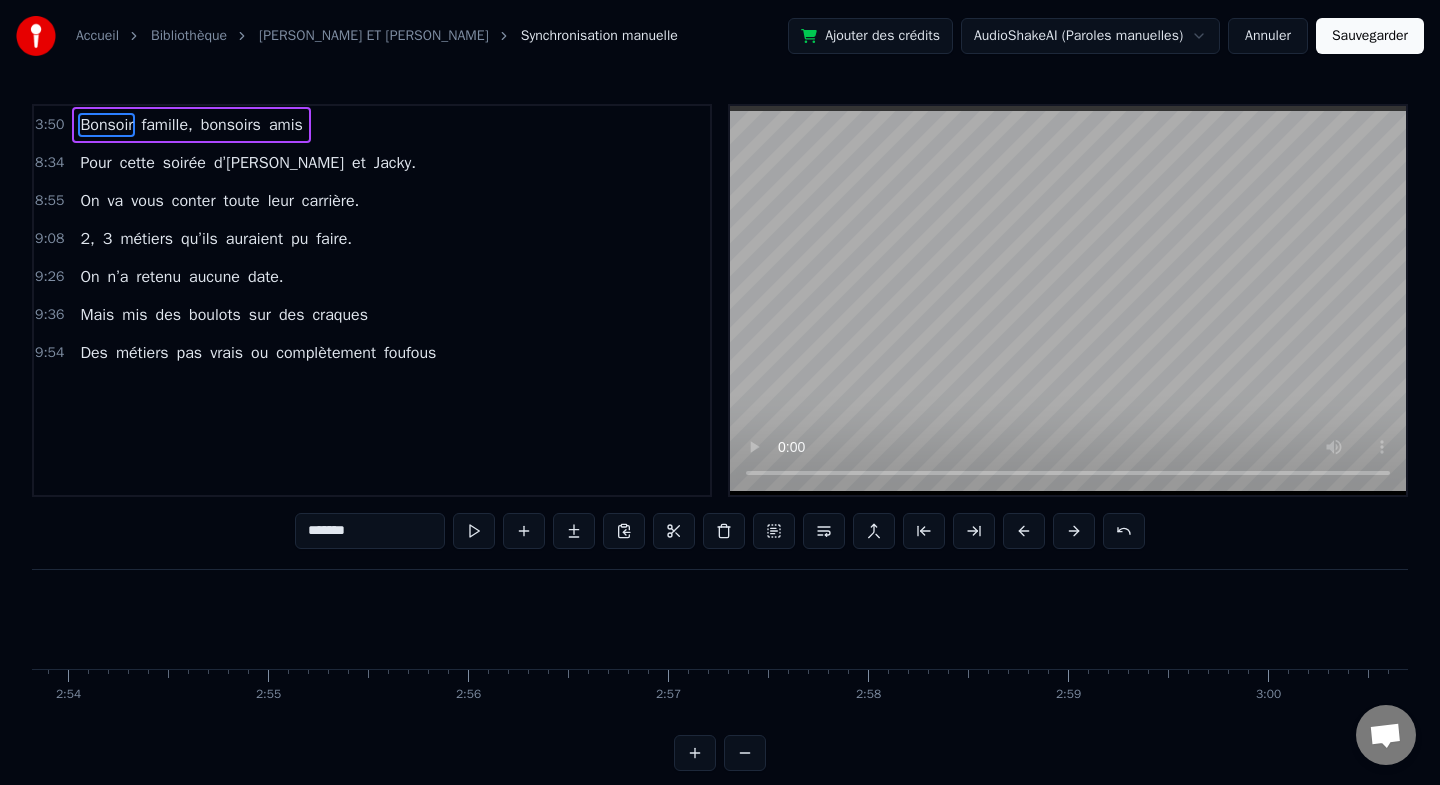 click at bounding box center [695, 753] 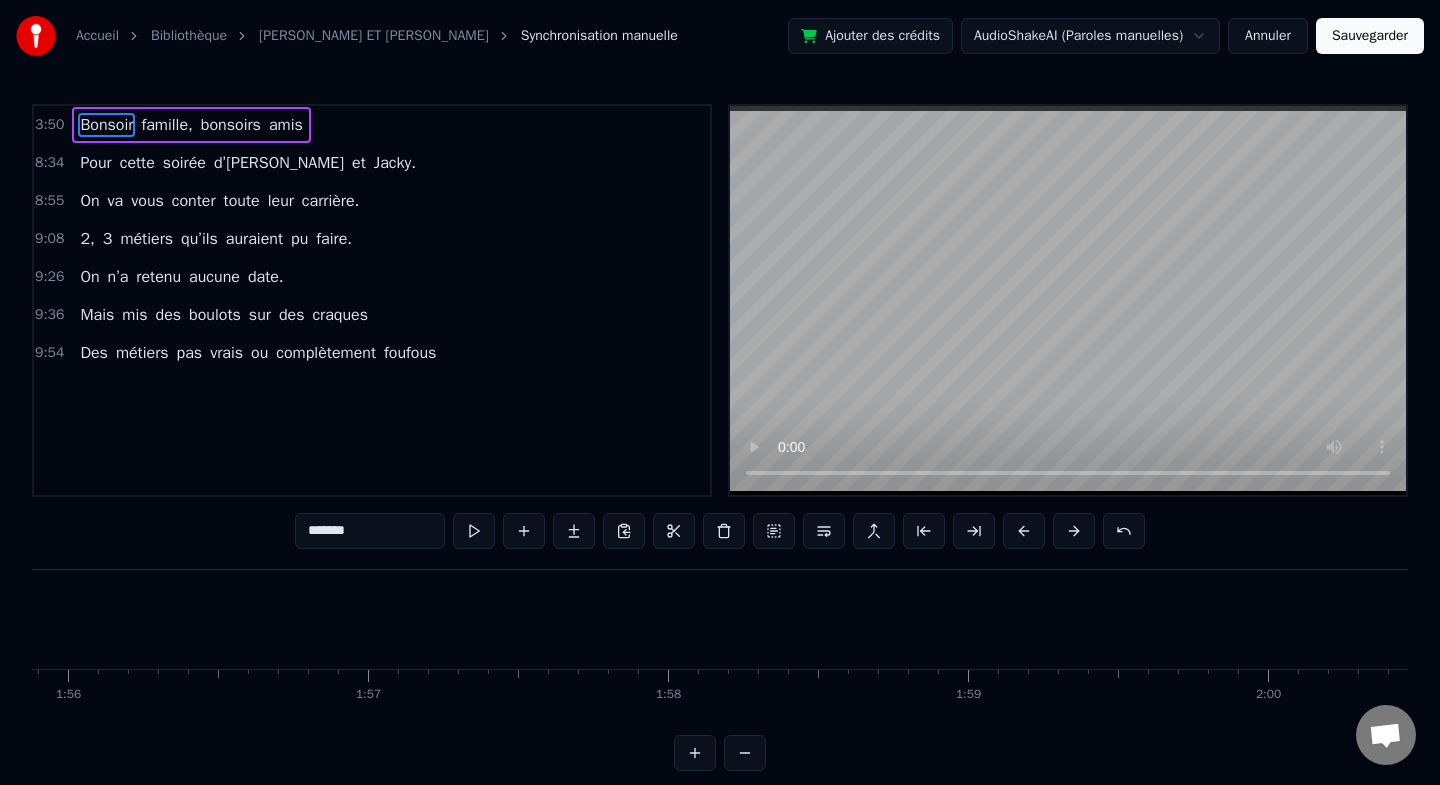 click at bounding box center (695, 753) 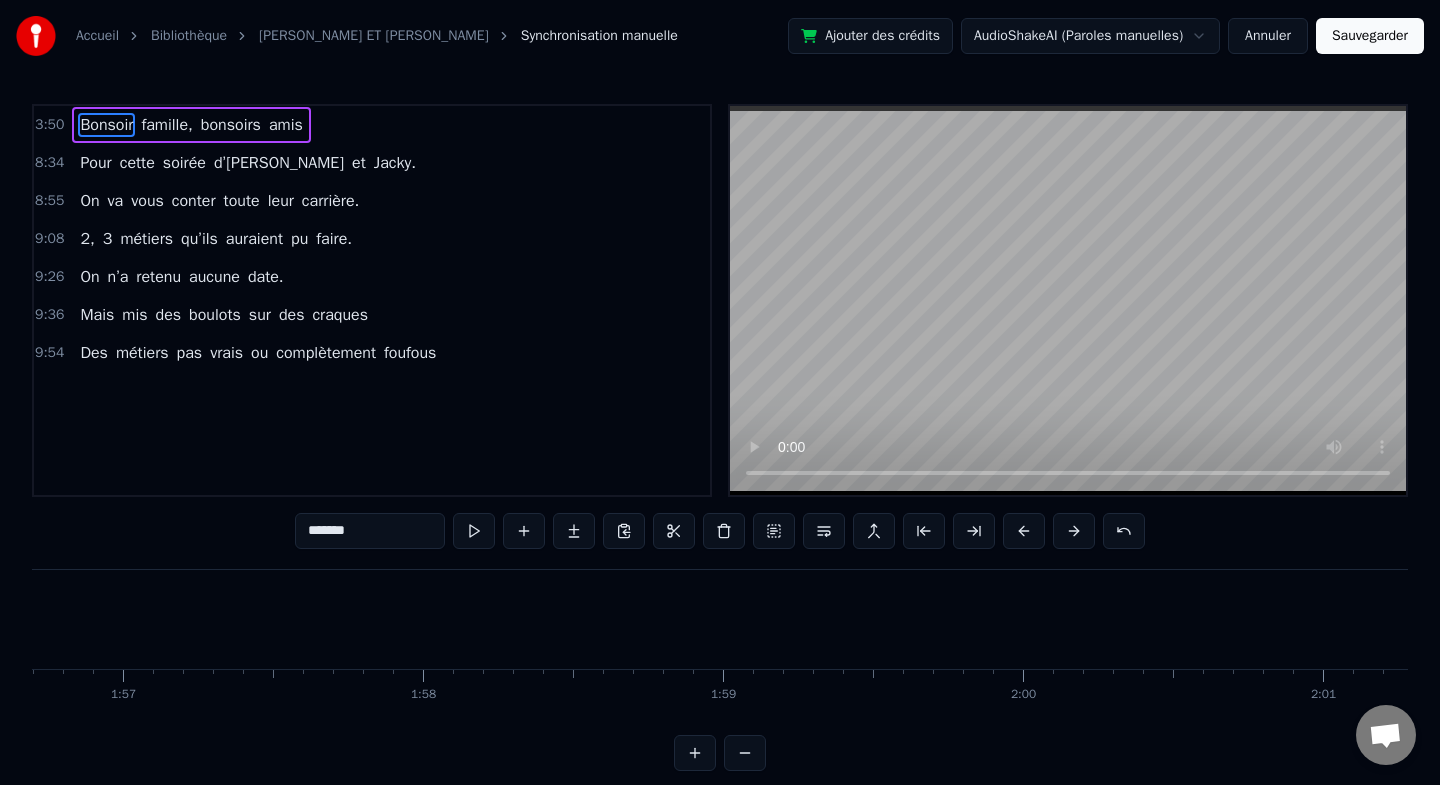 click at bounding box center [695, 753] 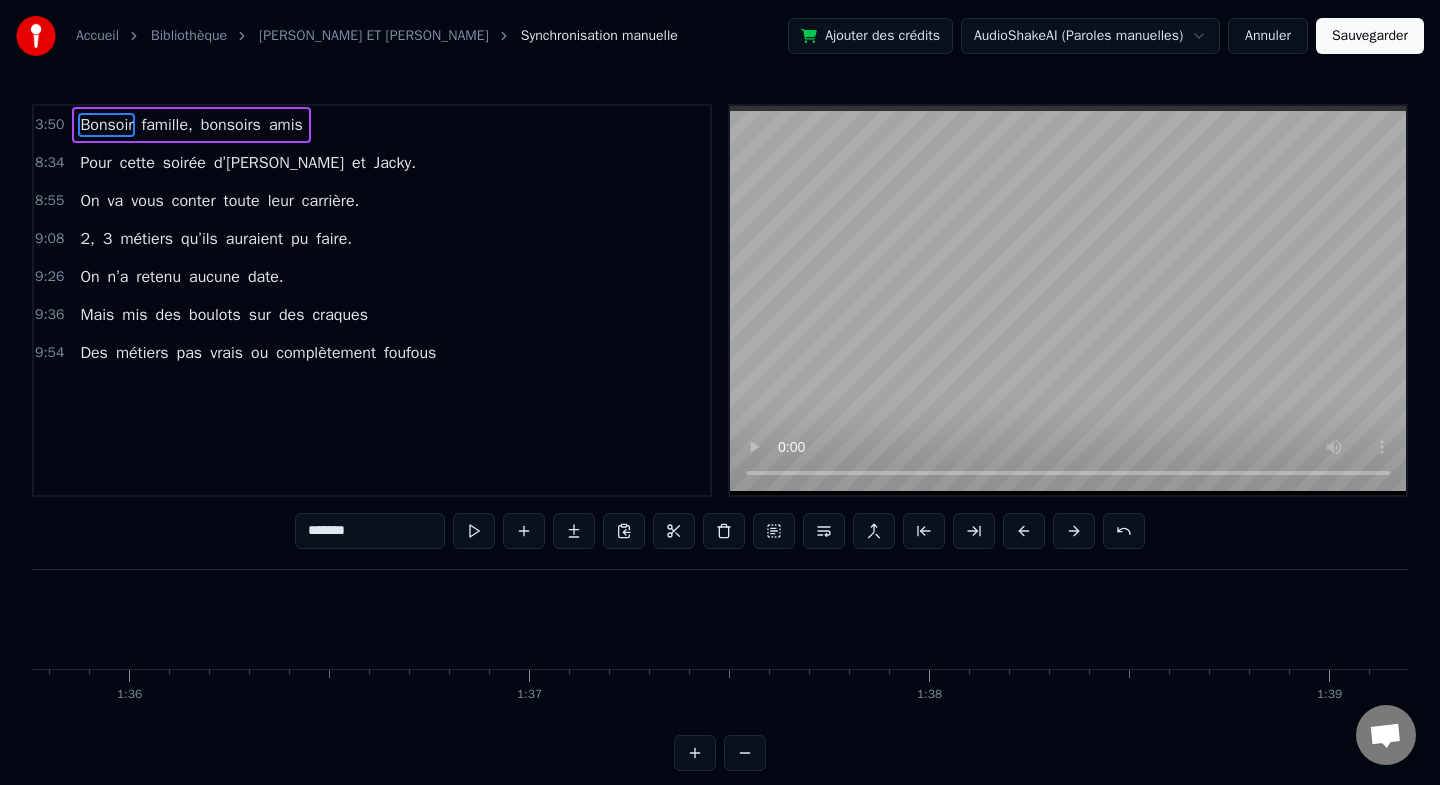 scroll, scrollTop: 0, scrollLeft: 92870, axis: horizontal 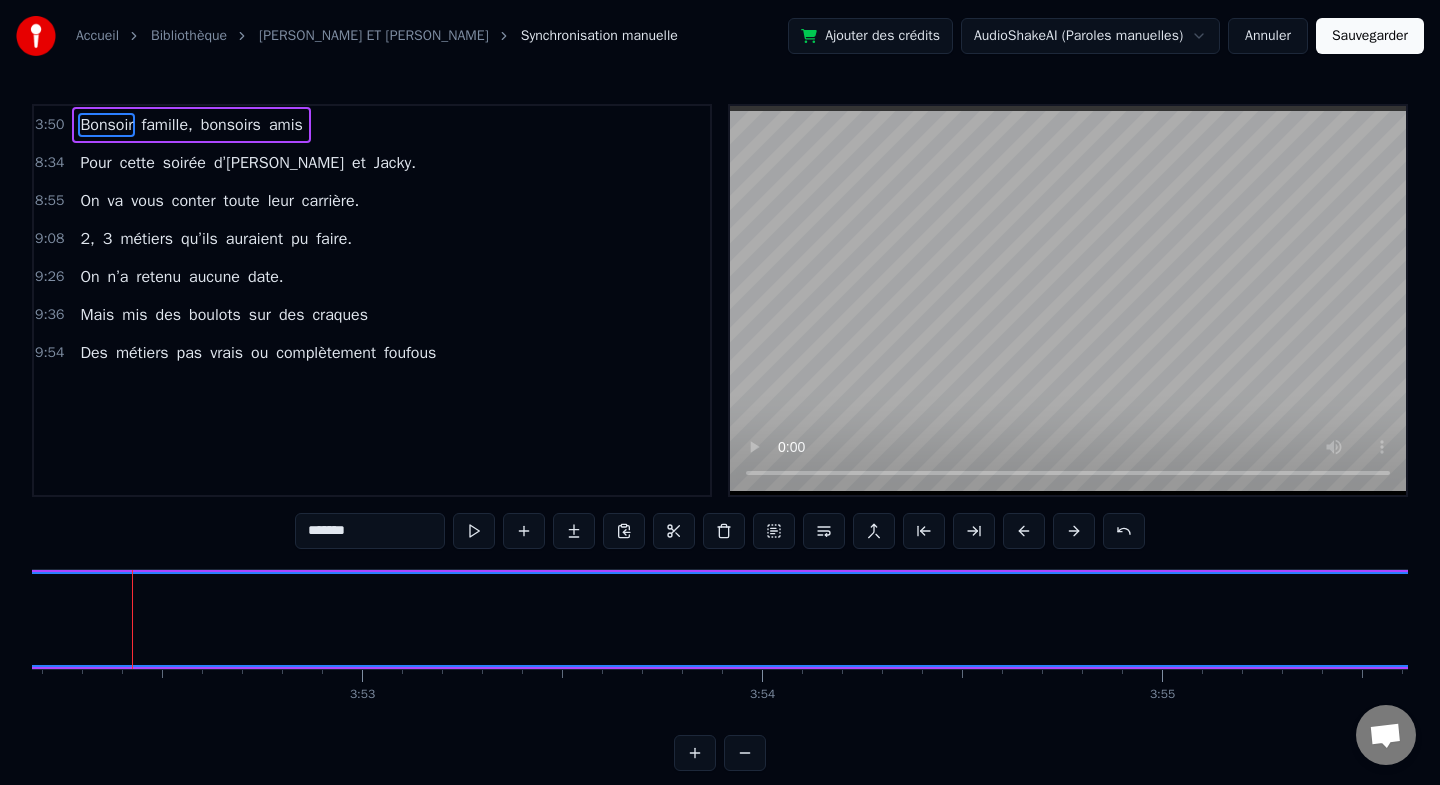 click at bounding box center (695, 753) 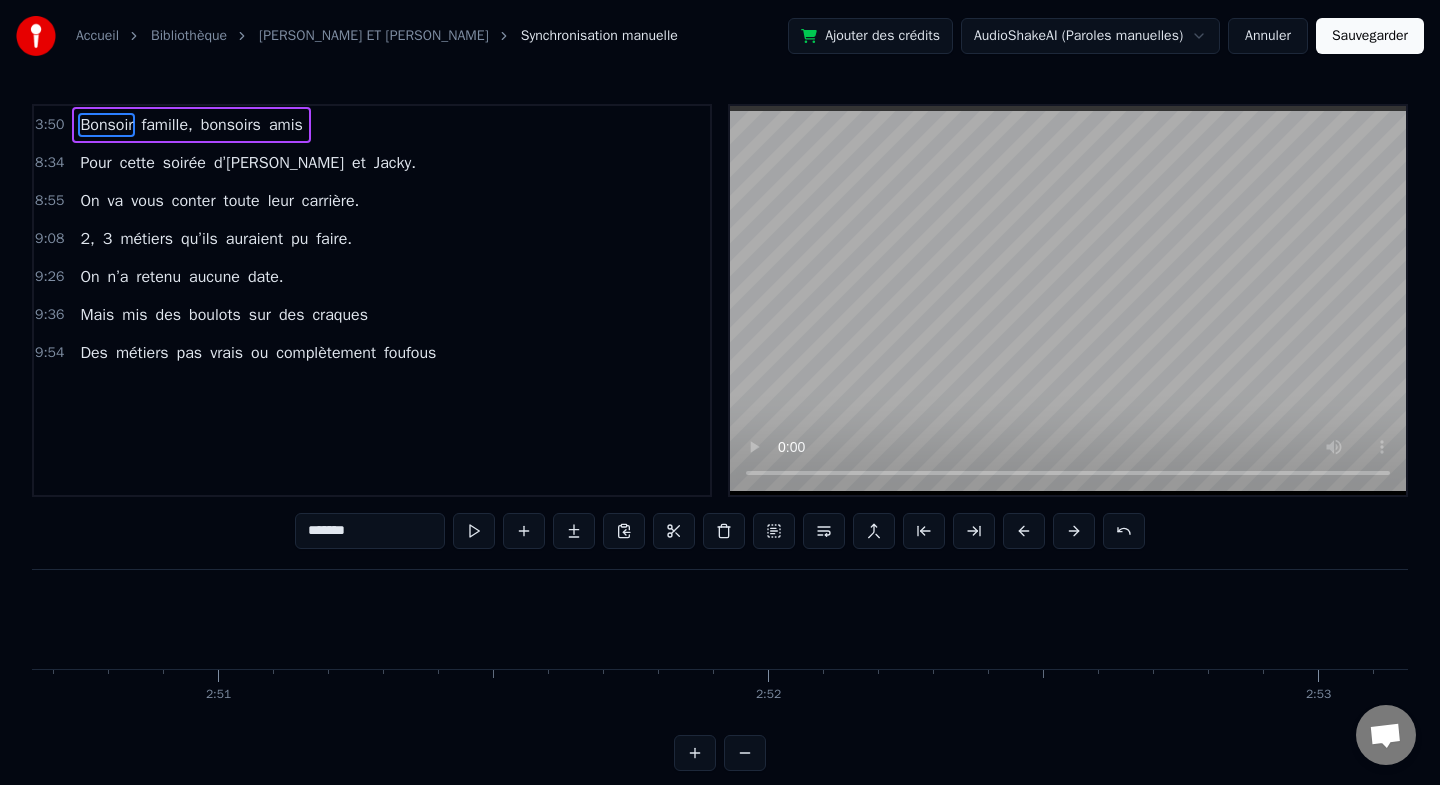 scroll, scrollTop: 0, scrollLeft: 127733, axis: horizontal 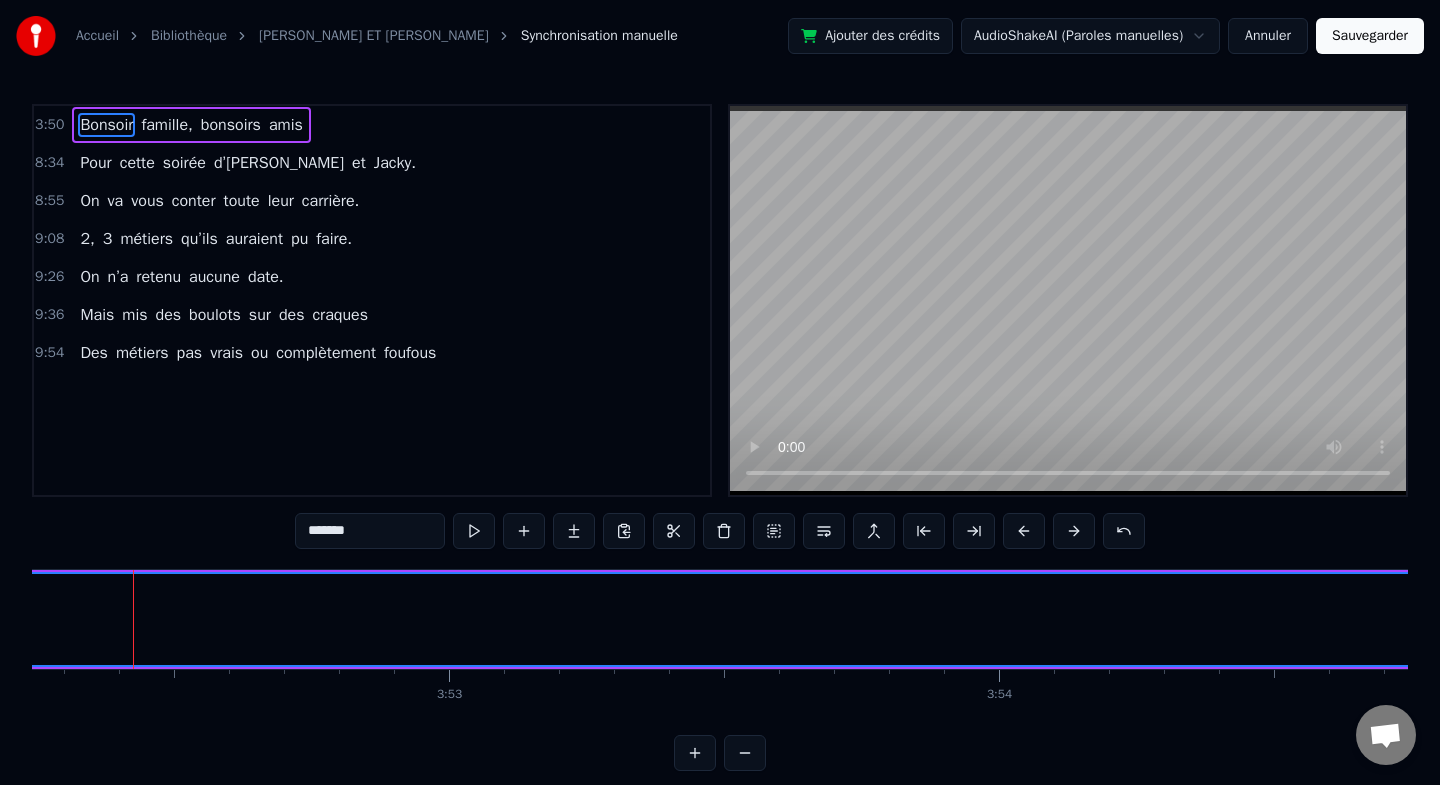 click on "*******" at bounding box center (720, 533) 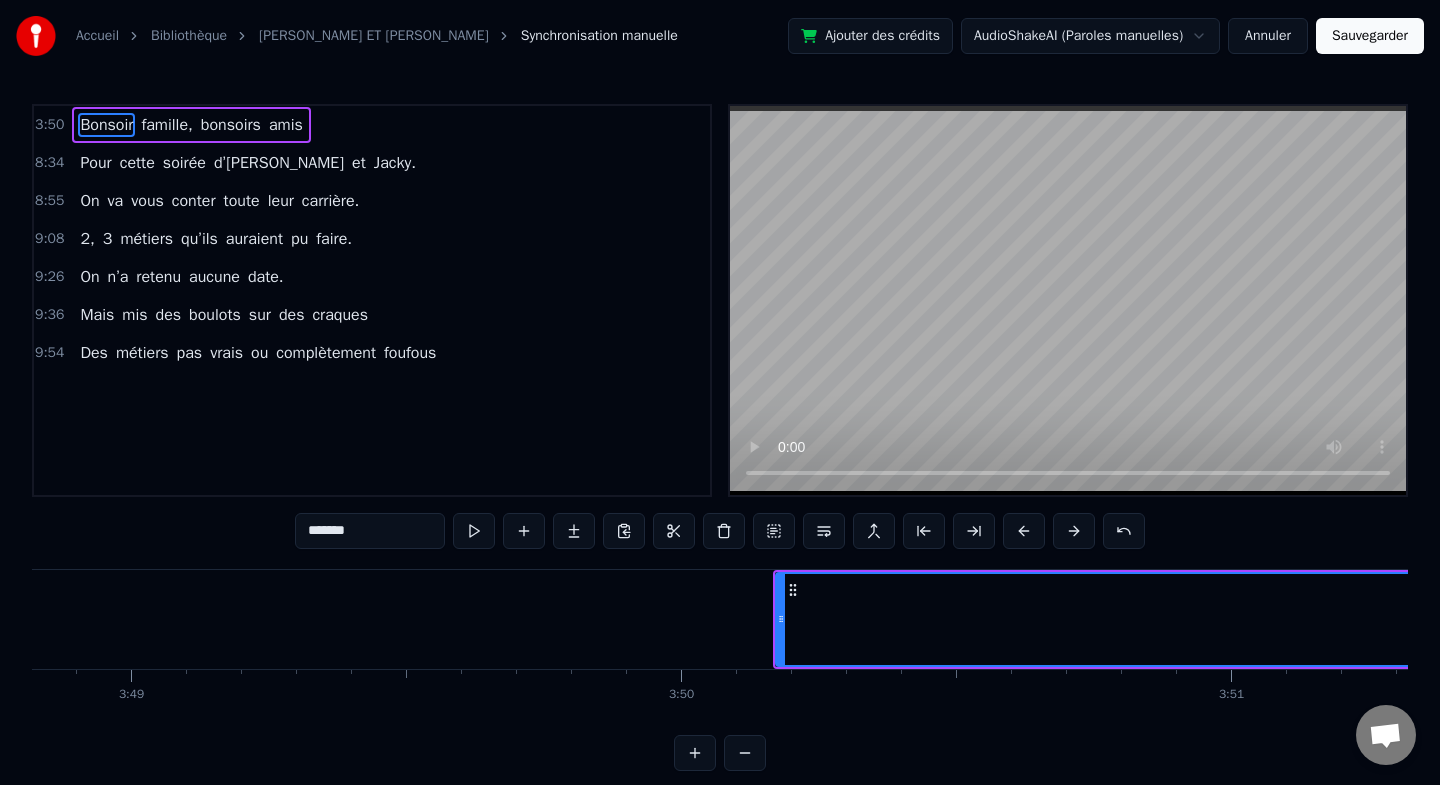 click on "Bonsoir" at bounding box center (37814, 619) 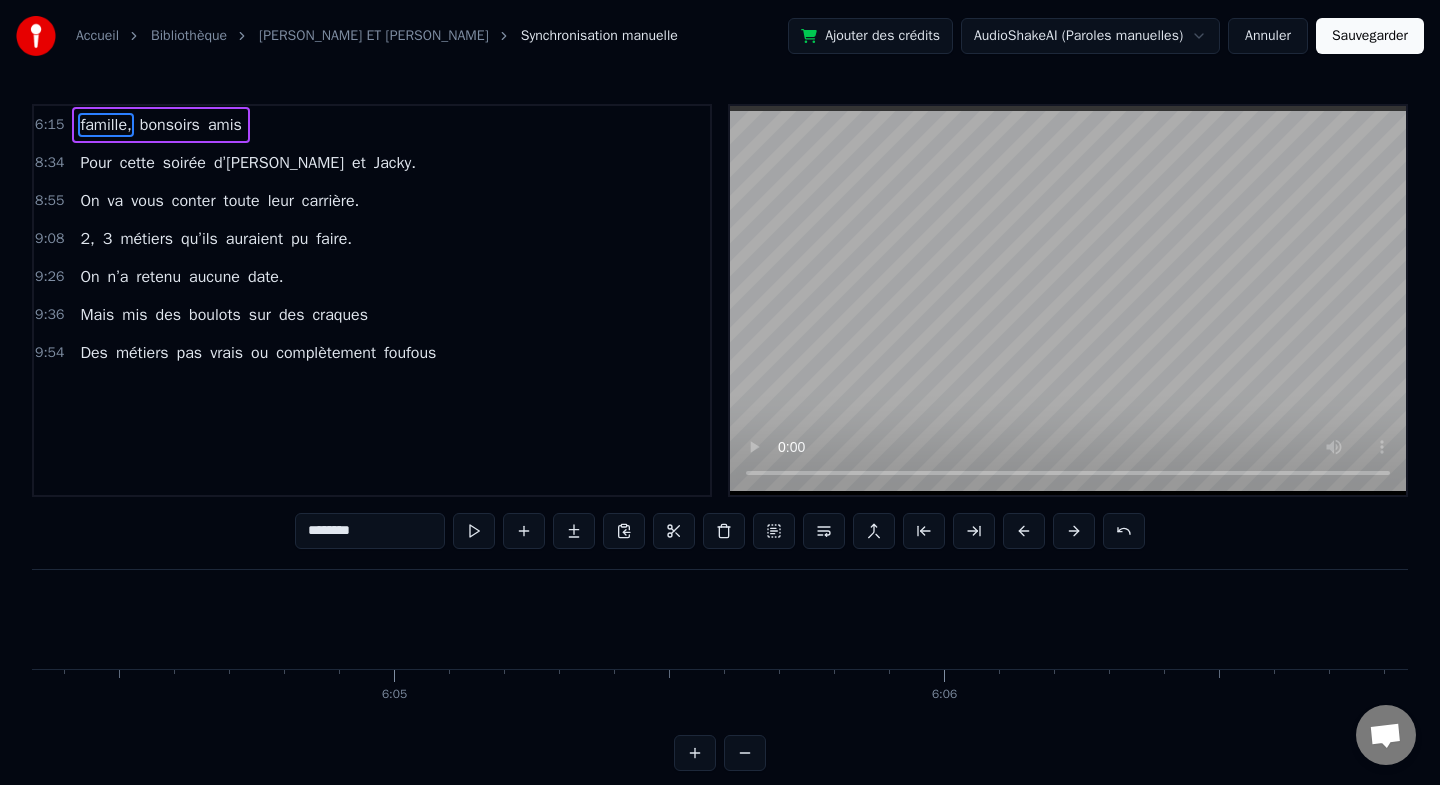 scroll, scrollTop: 0, scrollLeft: 206335, axis: horizontal 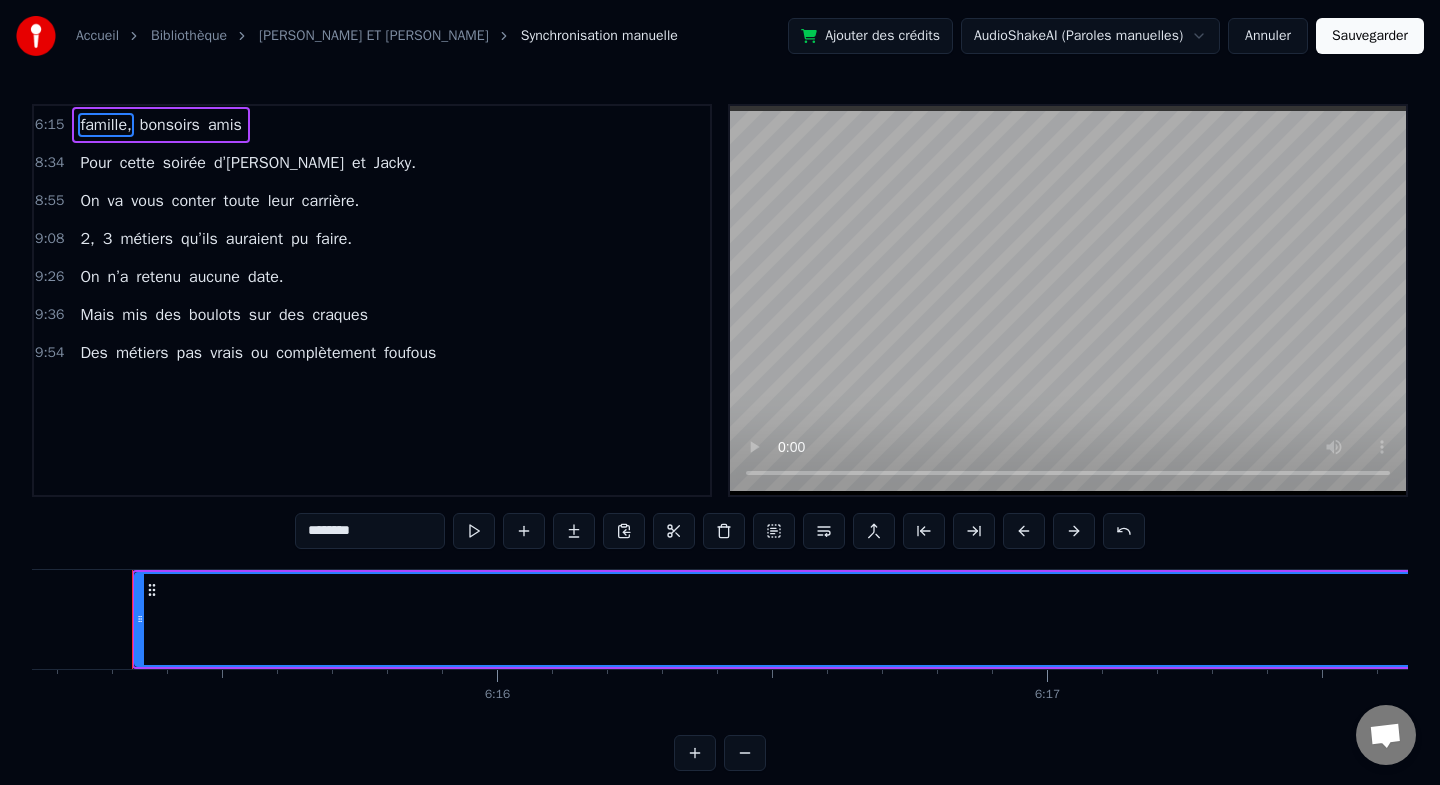 click on "famille," at bounding box center [36027, 619] 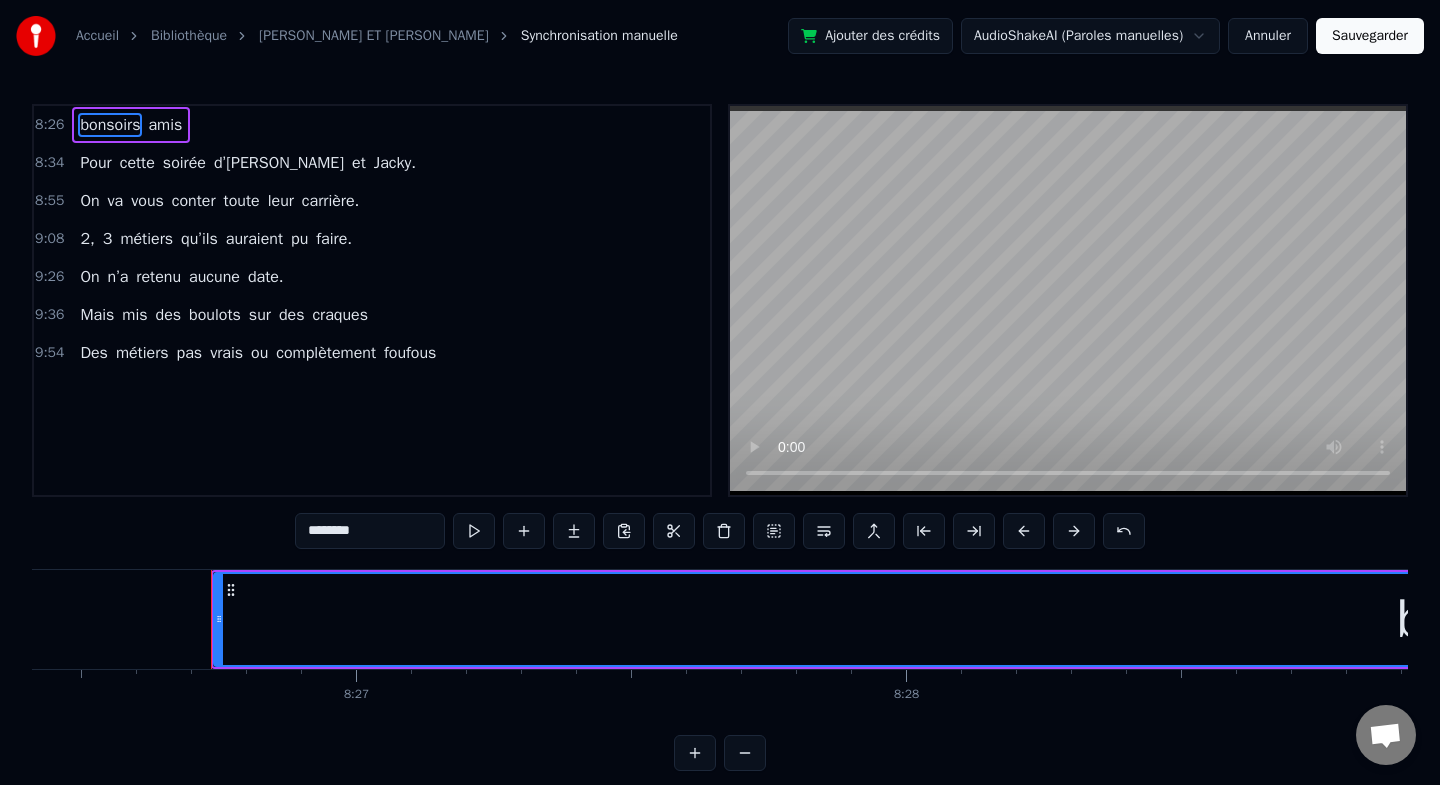 scroll, scrollTop: 0, scrollLeft: 278605, axis: horizontal 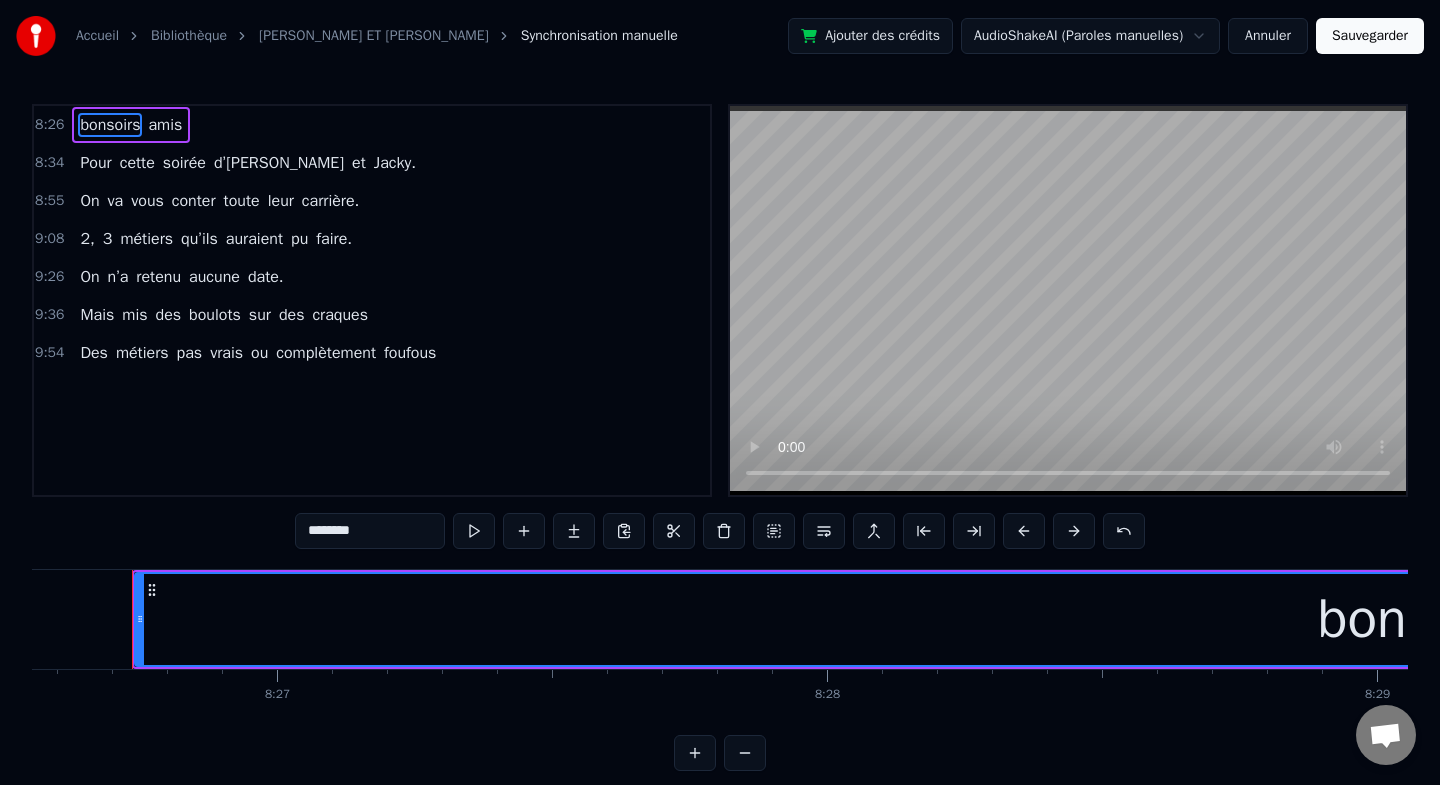 click on "bonsoirs" at bounding box center (1421, 619) 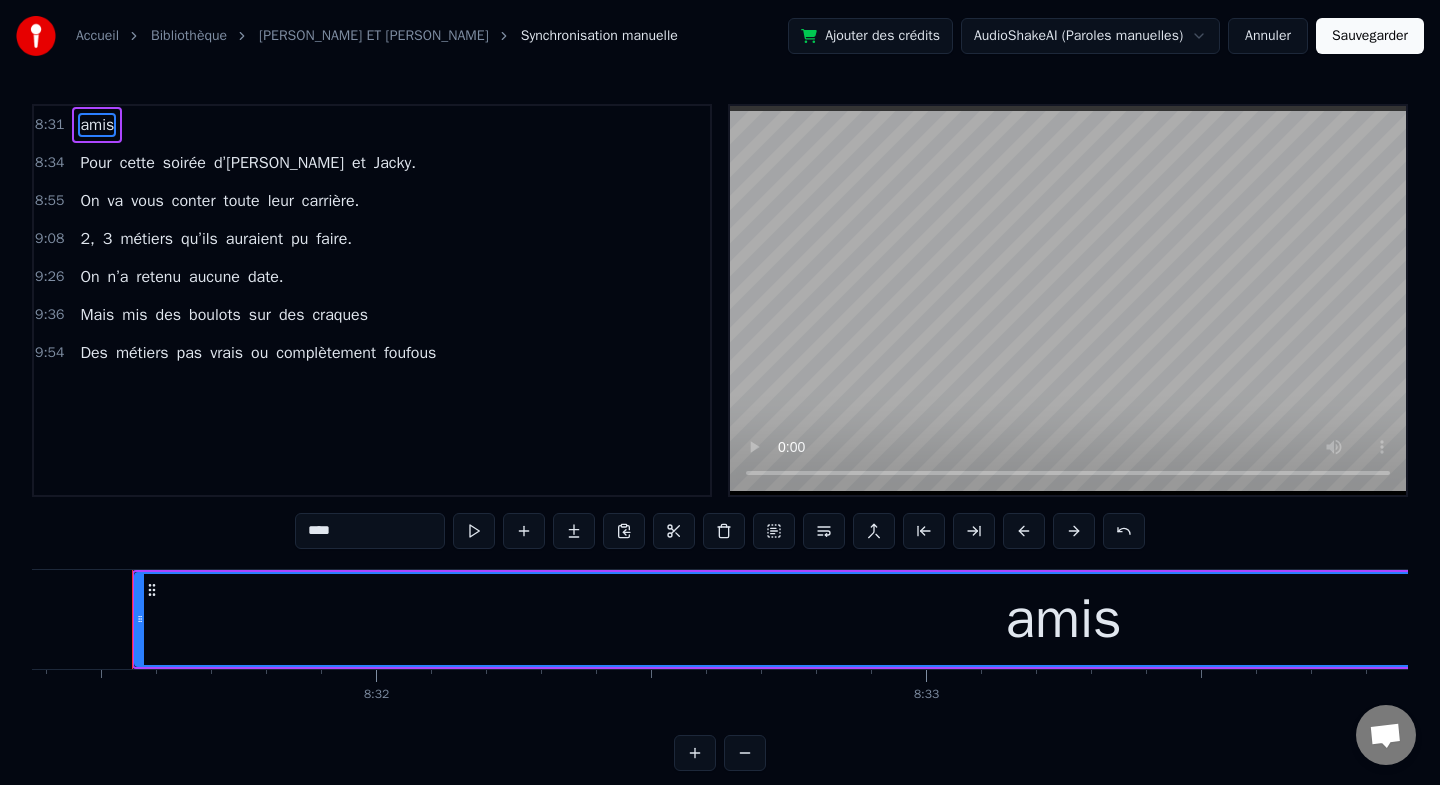 click on "amis" at bounding box center [1063, 619] 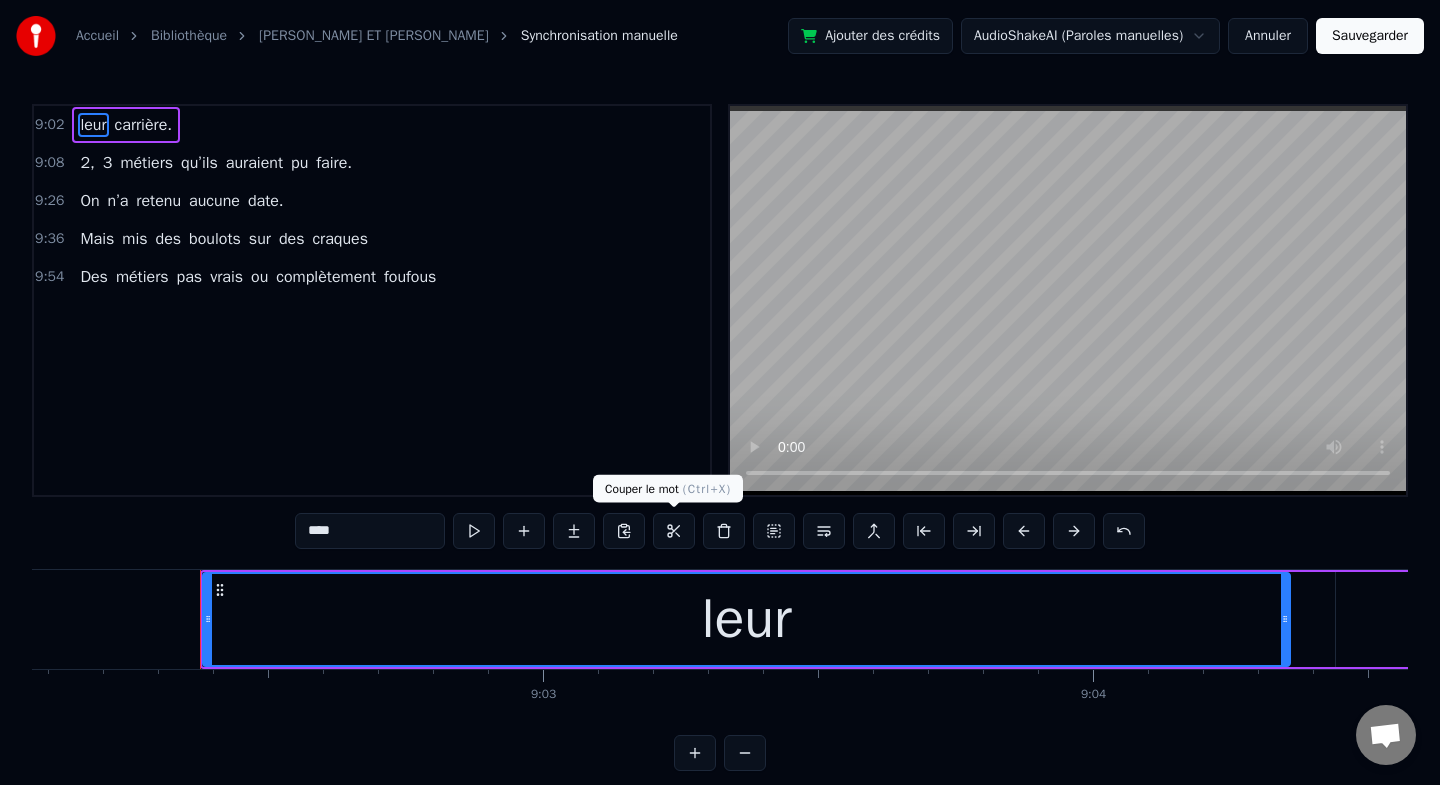 scroll, scrollTop: 0, scrollLeft: 298207, axis: horizontal 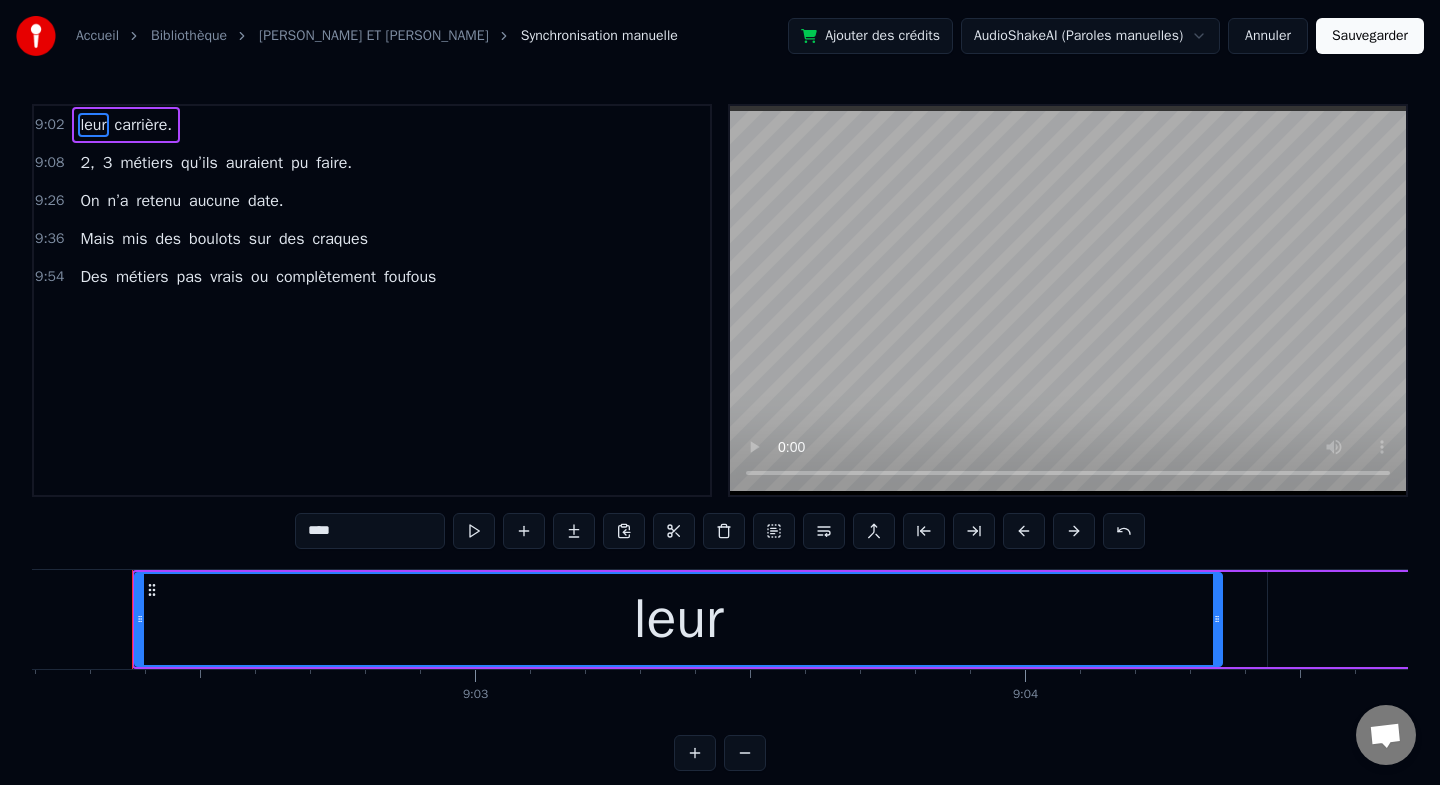 drag, startPoint x: 588, startPoint y: 356, endPoint x: 345, endPoint y: 256, distance: 262.77176 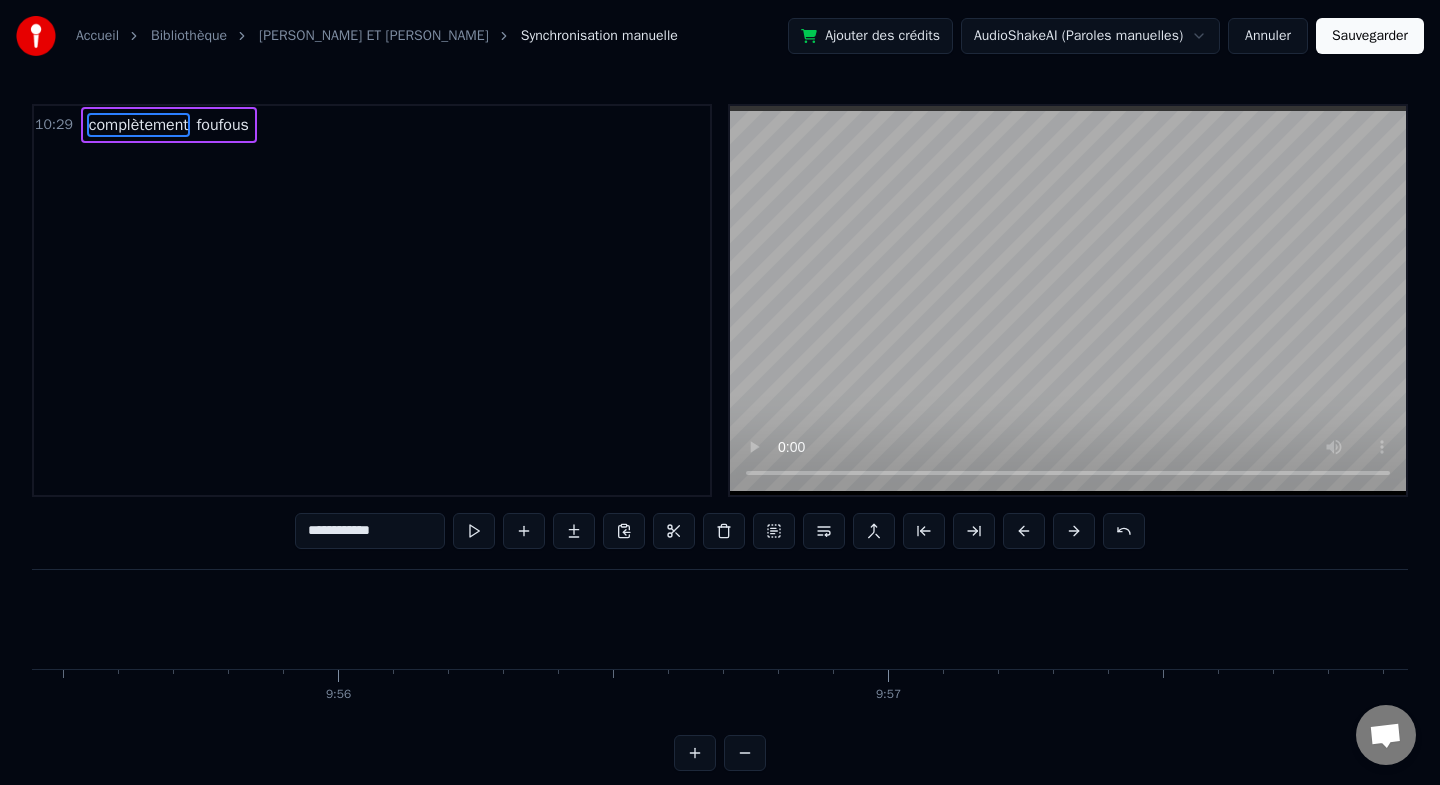 type on "*******" 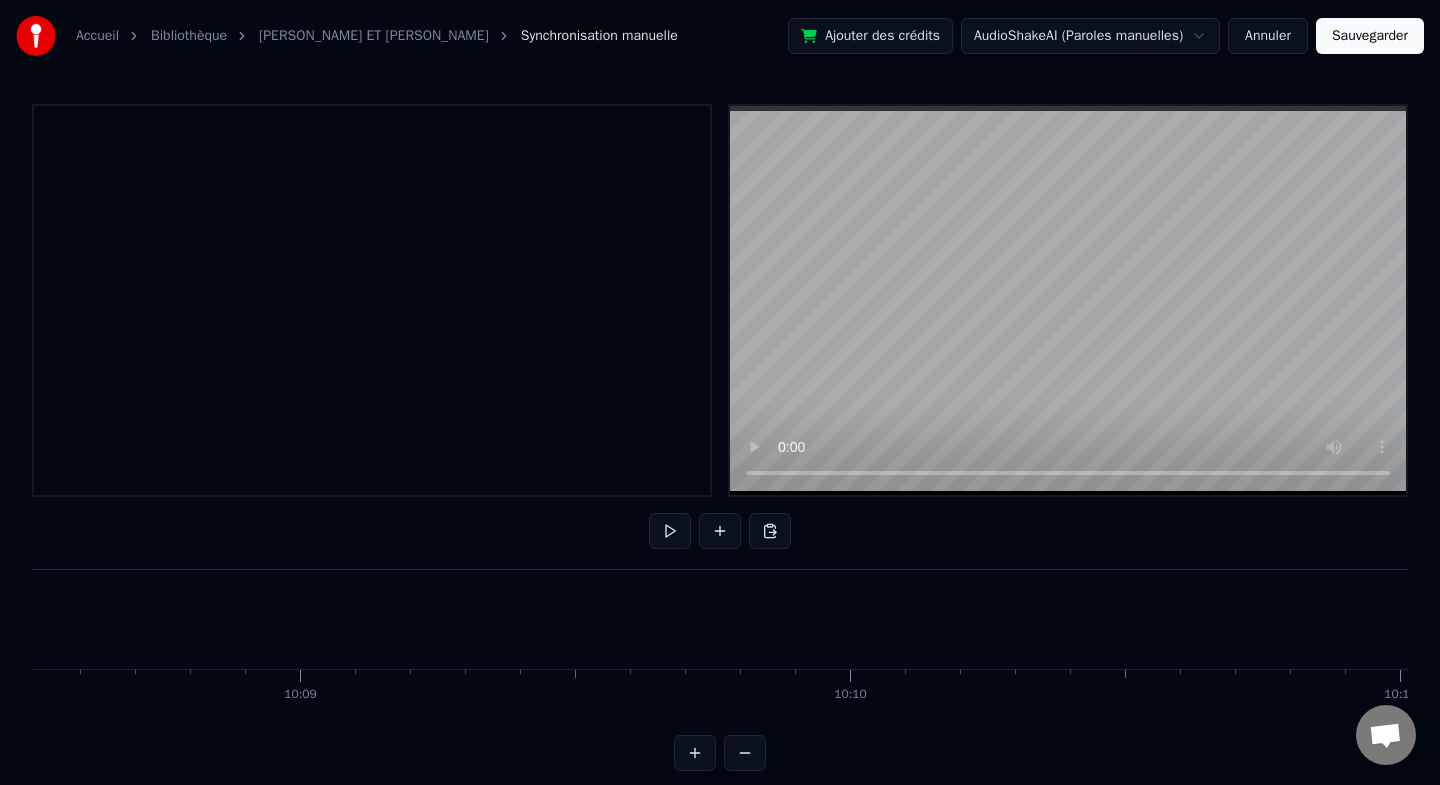 scroll, scrollTop: 0, scrollLeft: 334407, axis: horizontal 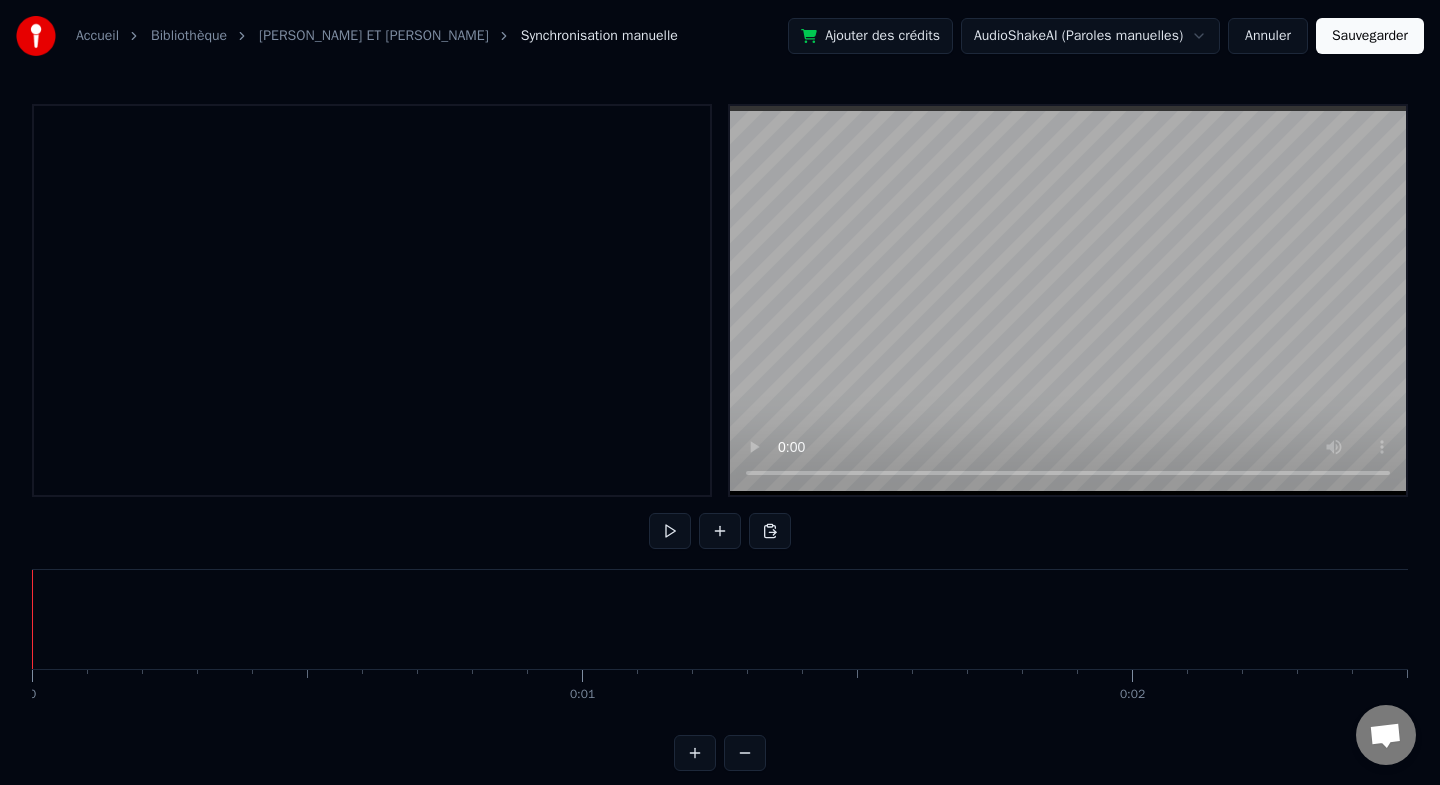 click at bounding box center (186298, 619) 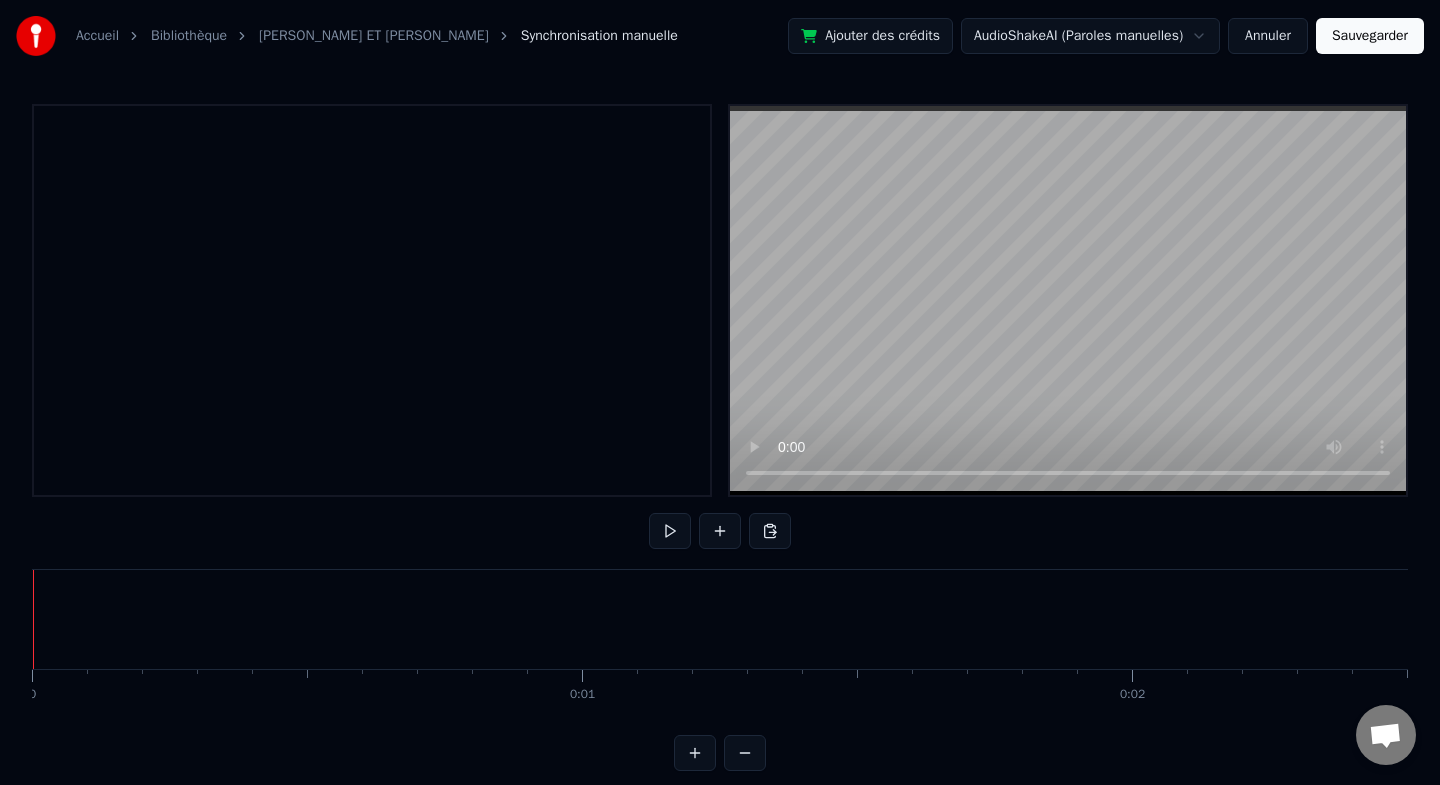 click on "To pick up a draggable item, press the space bar.
While dragging, use the arrow keys to move the item.
Press space again to drop the item in its new position, or press escape to cancel.
0 0:01 0:02 0:03 0:04 0:05 0:06 0:07 0:08 0:09 0:10 0:11 0:12 0:13 0:14 0:15 0:16 0:17 0:18 0:19 0:20 0:21 0:22 0:23 0:24 0:25 0:26 0:27 0:28 0:29 0:30 0:31 0:32 0:33 0:34 0:35 0:36 0:37 0:38 0:39 0:40 0:41 0:42 0:43 0:44 0:45 0:46 0:47 0:48 0:49 0:50 0:51 0:52 0:53 0:54 0:55 0:56 0:57 0:58 0:59 1:00 1:01 1:02 1:03 1:04 1:05 1:06 1:07 1:08 1:09 1:10 1:11 1:12 1:13 1:14 1:15 1:16 1:17 1:18 1:19 1:20 1:21 1:22 1:23 1:24 1:25 1:26 1:27 1:28 1:29 1:30 1:31 1:32 1:33 1:34 1:35 1:36 1:37 1:38 1:39 1:40 1:41 1:42 1:43 1:44 1:45 1:46 1:47 1:48 1:49 1:50 1:51 1:52 1:53 1:54 1:55 1:56 1:57 1:58 1:59 2:00 2:01 2:02 2:03 2:04 2:05 2:06 2:07 2:08 2:09 2:10 2:11 2:12 2:13 2:14 2:15 2:16 2:17 2:18 2:19 2:20 2:21 2:22 2:23 2:24 2:25 2:26 2:27 2:28 2:29 2:30 2:31 2:32 2:33 2:34 2:35 2:36 2:37 2:38 2:39 2:40 2:41 2:42 2:43 2:44" at bounding box center [720, 437] 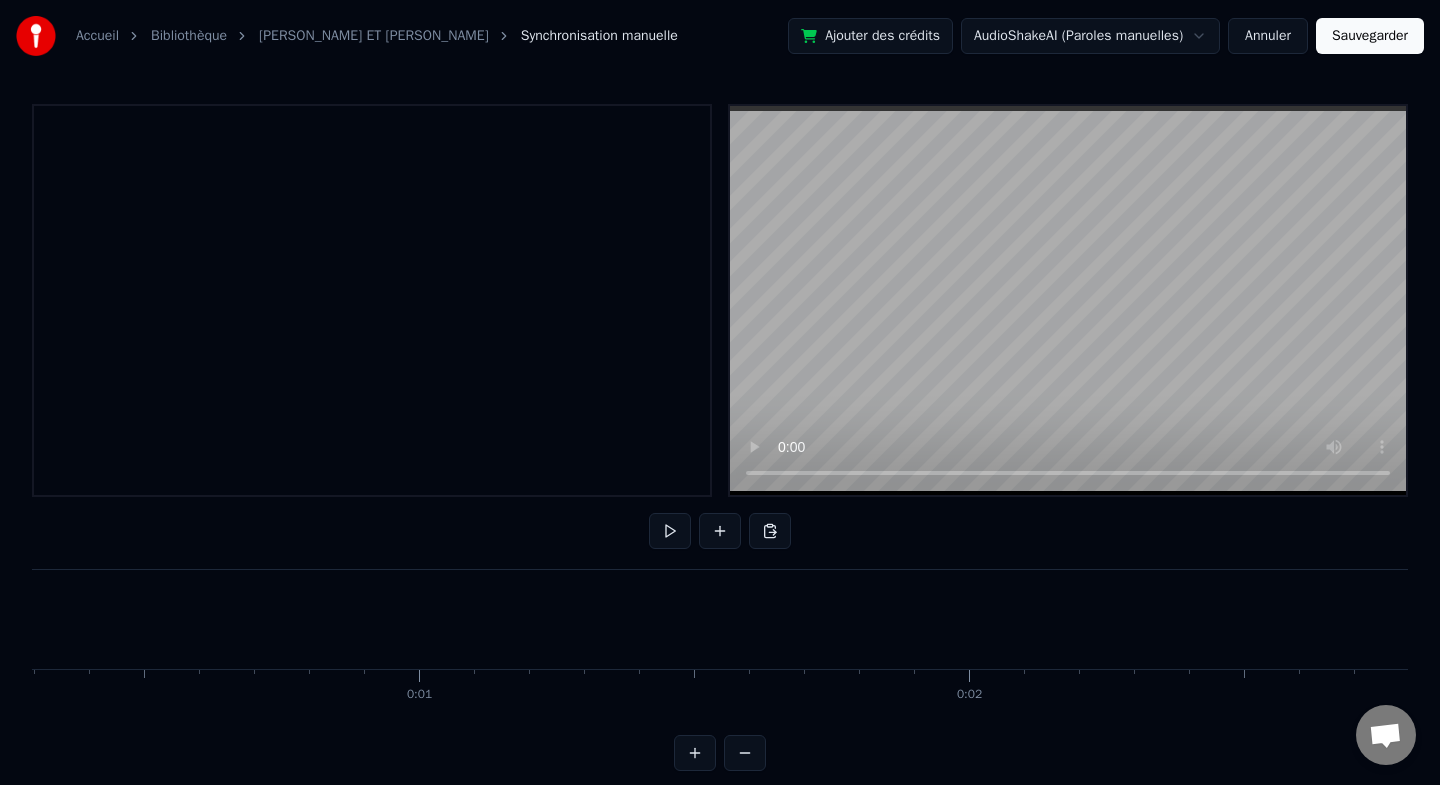 scroll, scrollTop: 0, scrollLeft: 0, axis: both 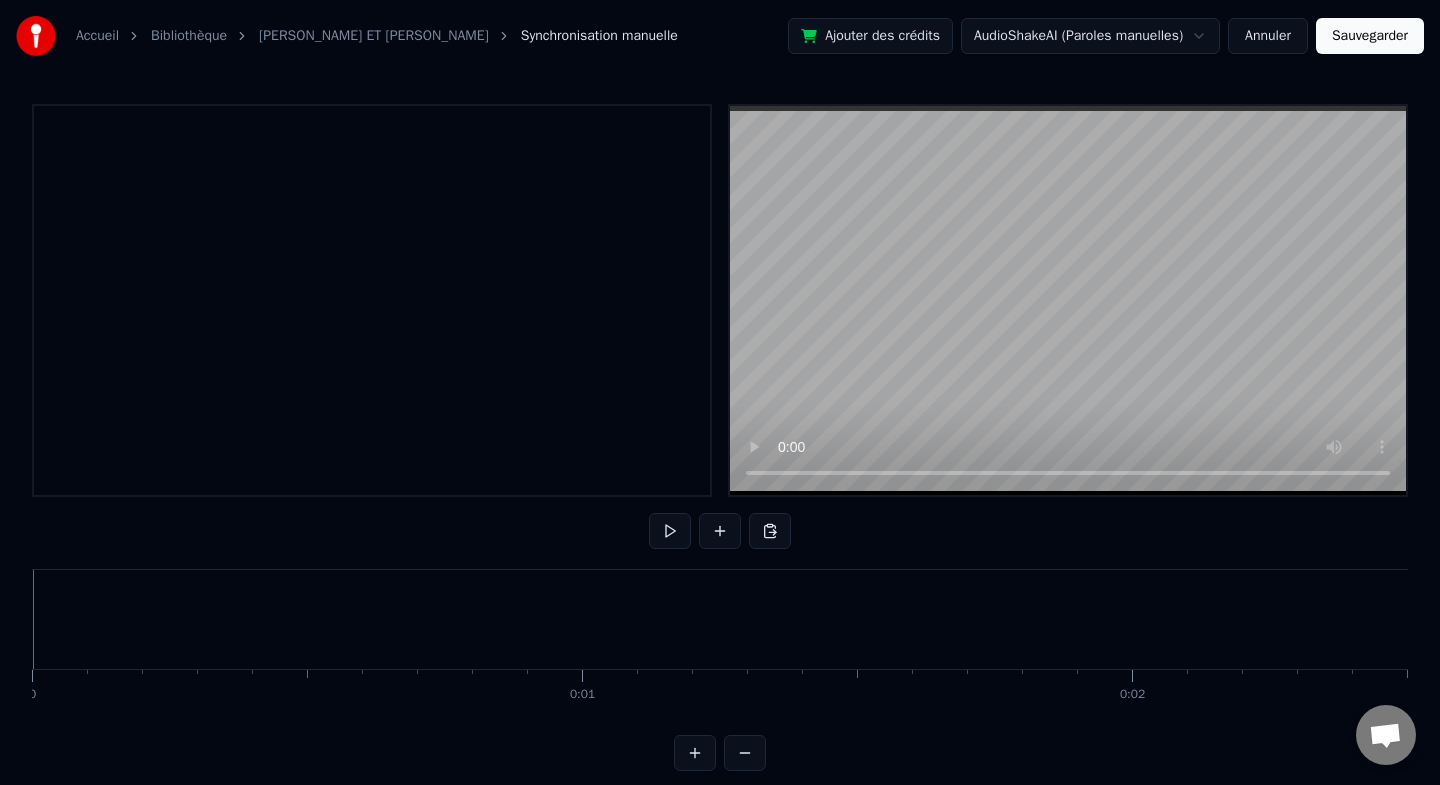 click on "Synchronisation manuelle" at bounding box center (599, 36) 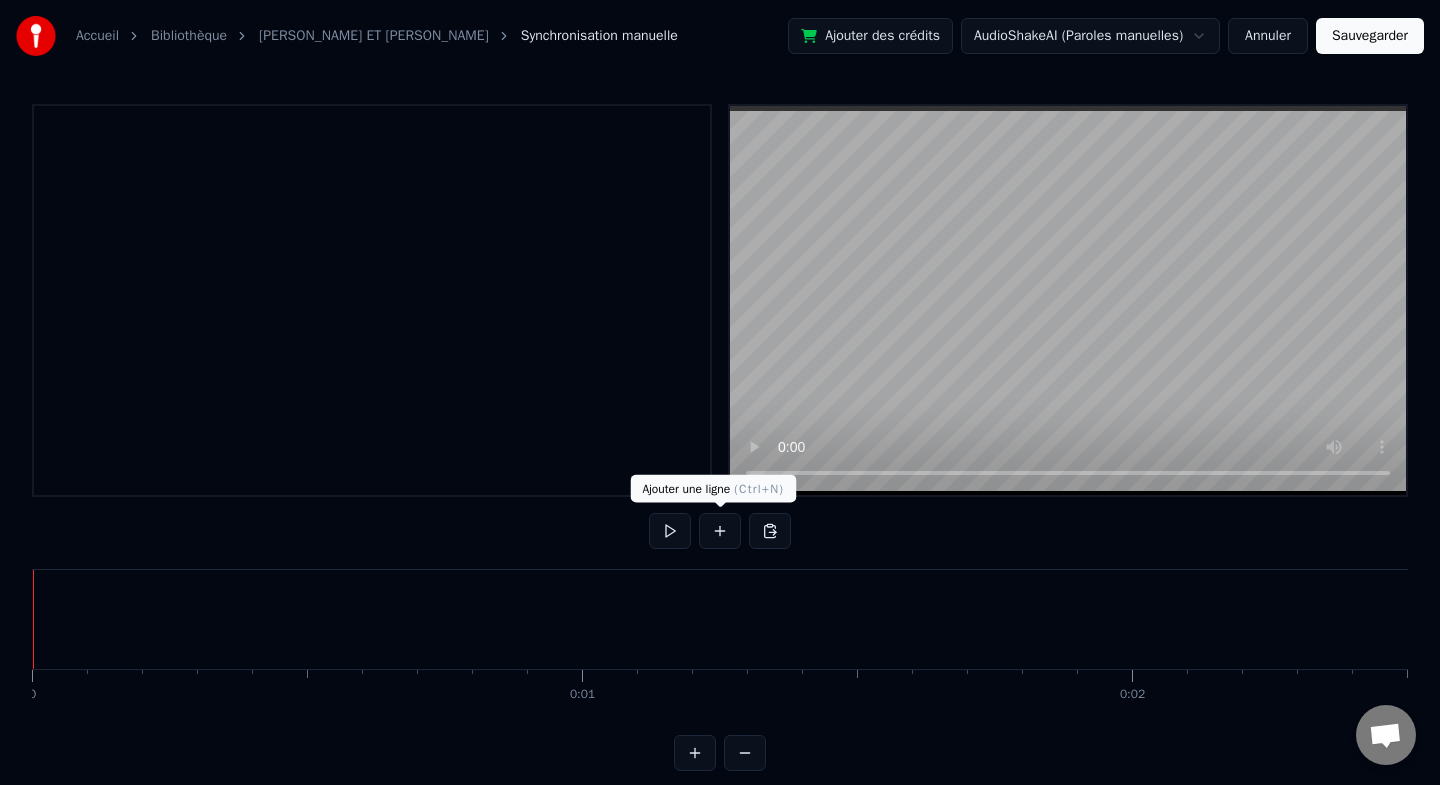 click at bounding box center (720, 531) 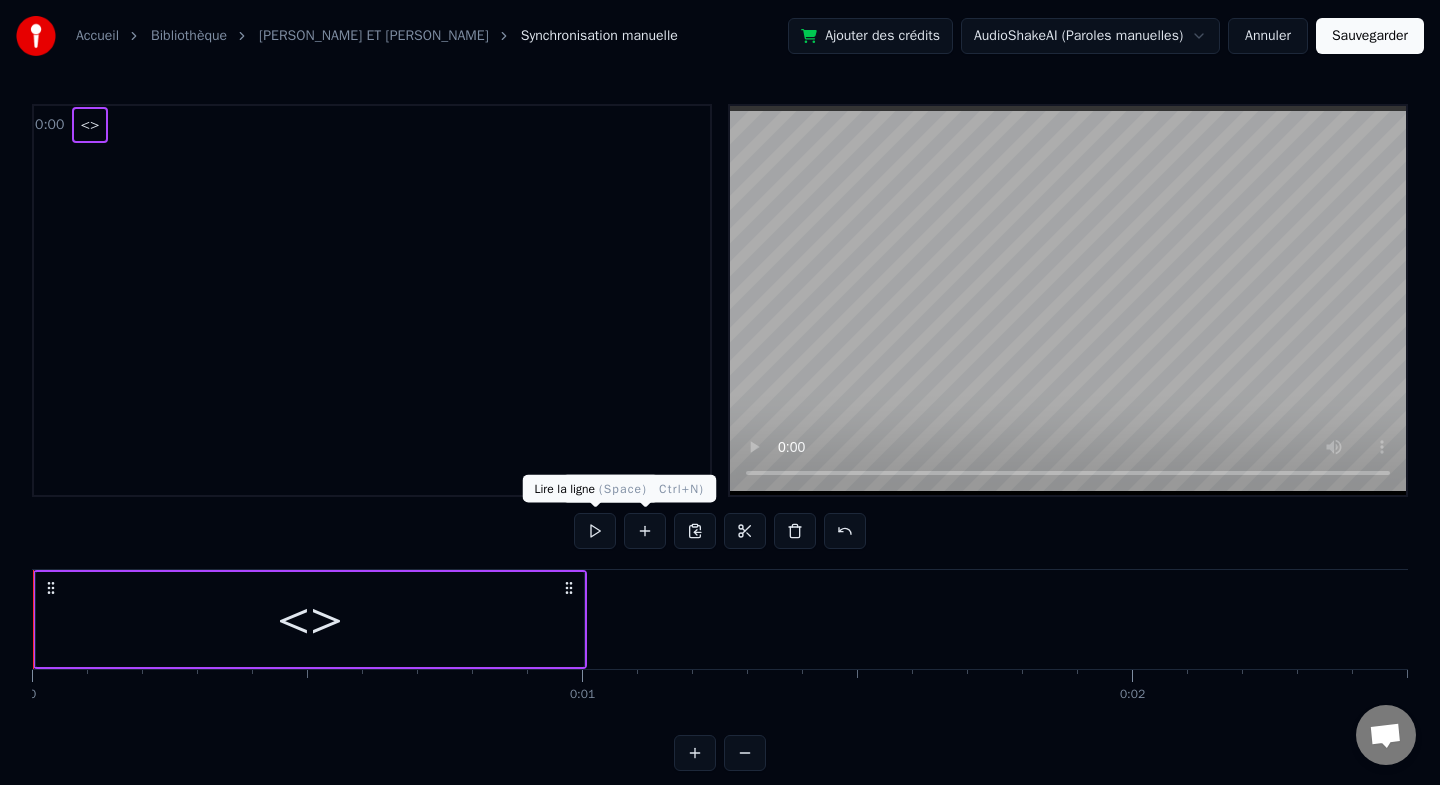 click at bounding box center (595, 531) 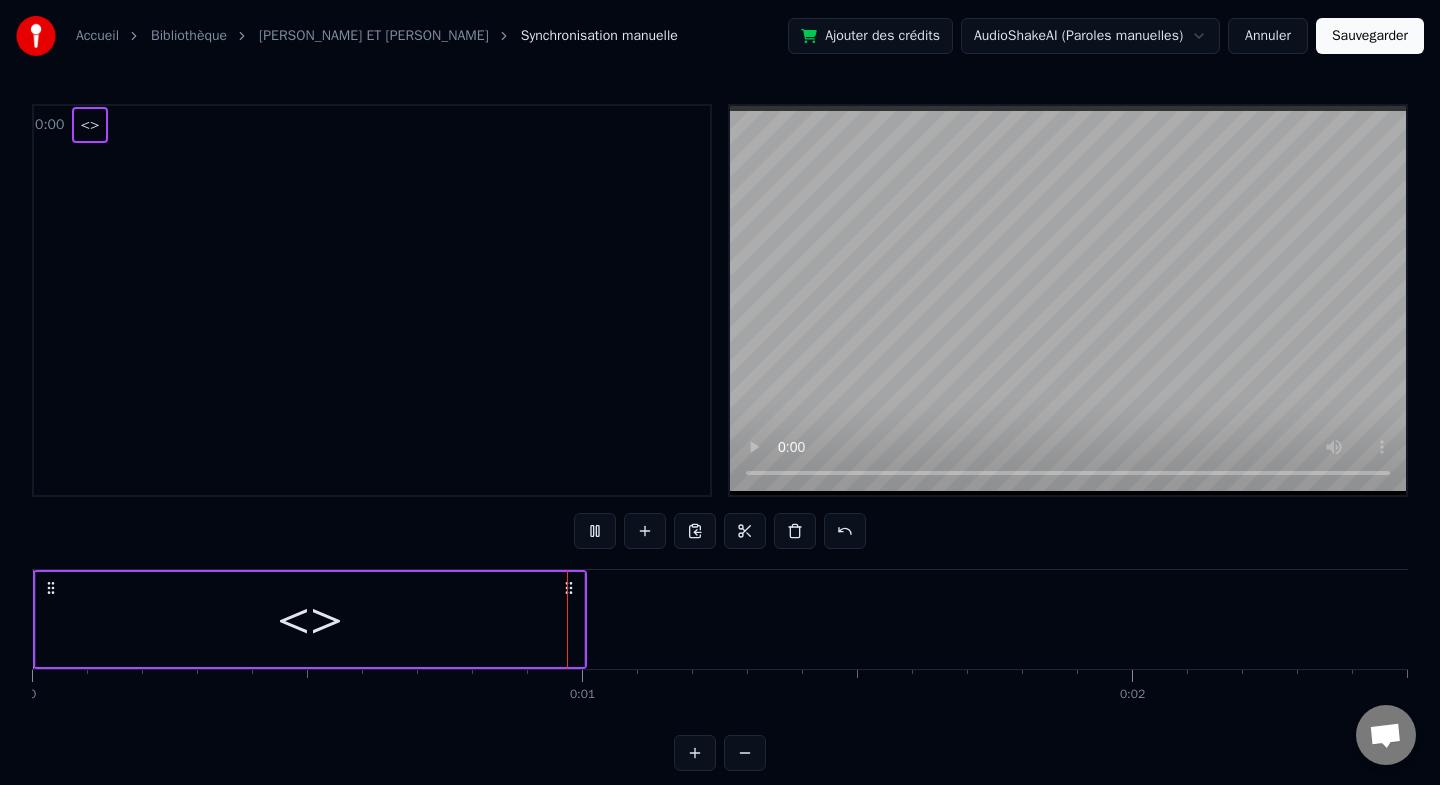 click at bounding box center [595, 531] 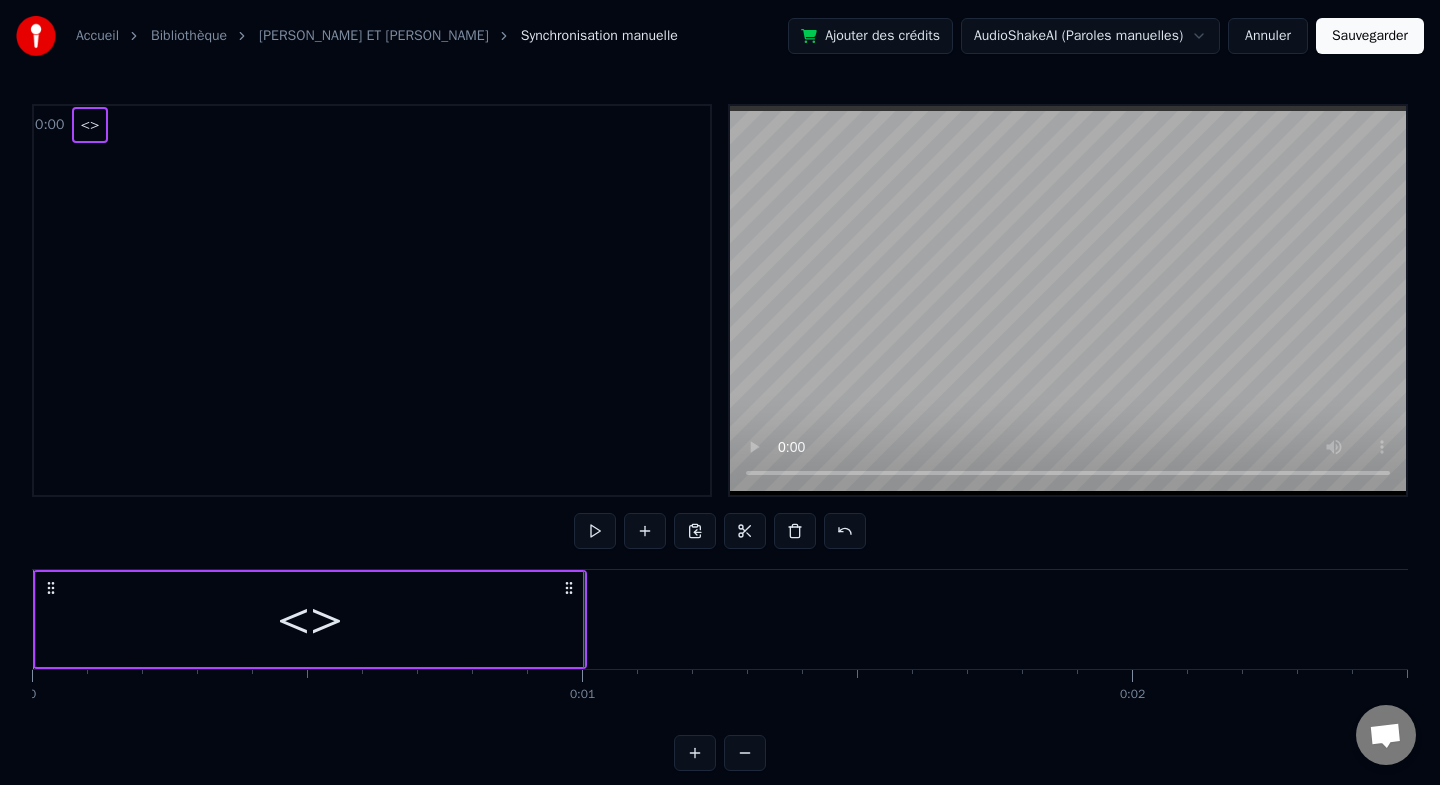 click at bounding box center (595, 531) 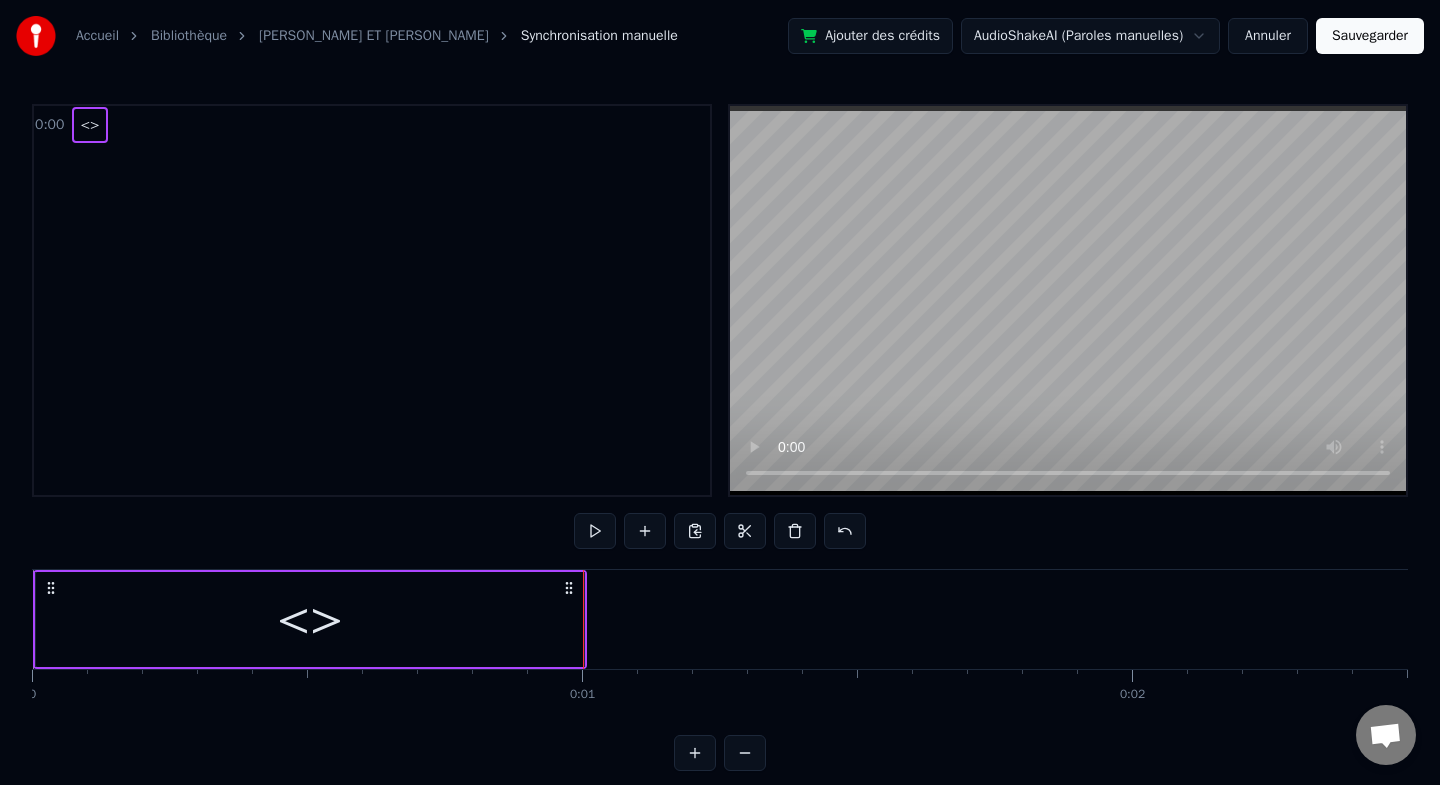 click on "<>" at bounding box center [186298, 619] 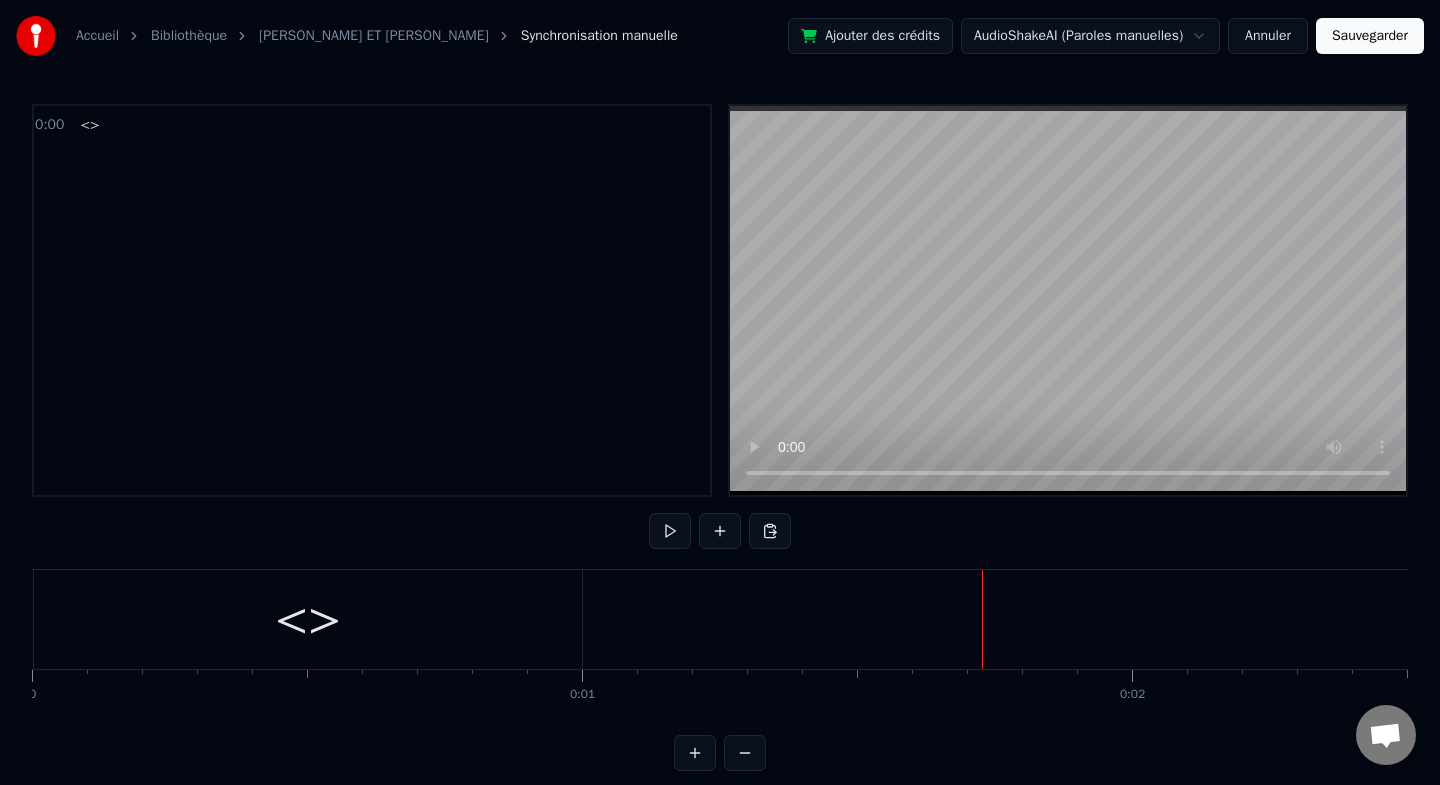 click on "<>" at bounding box center [308, 619] 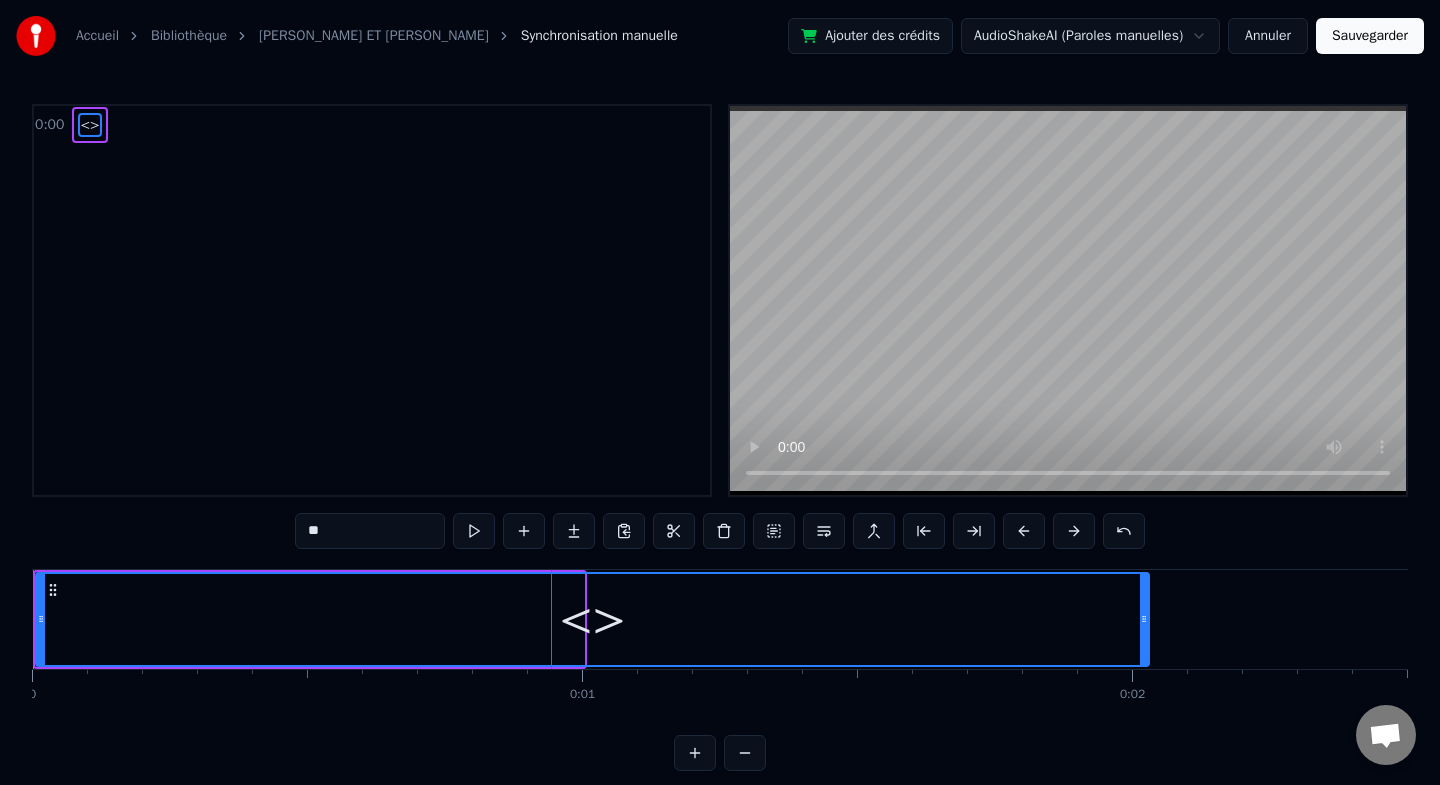 drag, startPoint x: 581, startPoint y: 618, endPoint x: 1151, endPoint y: 608, distance: 570.0877 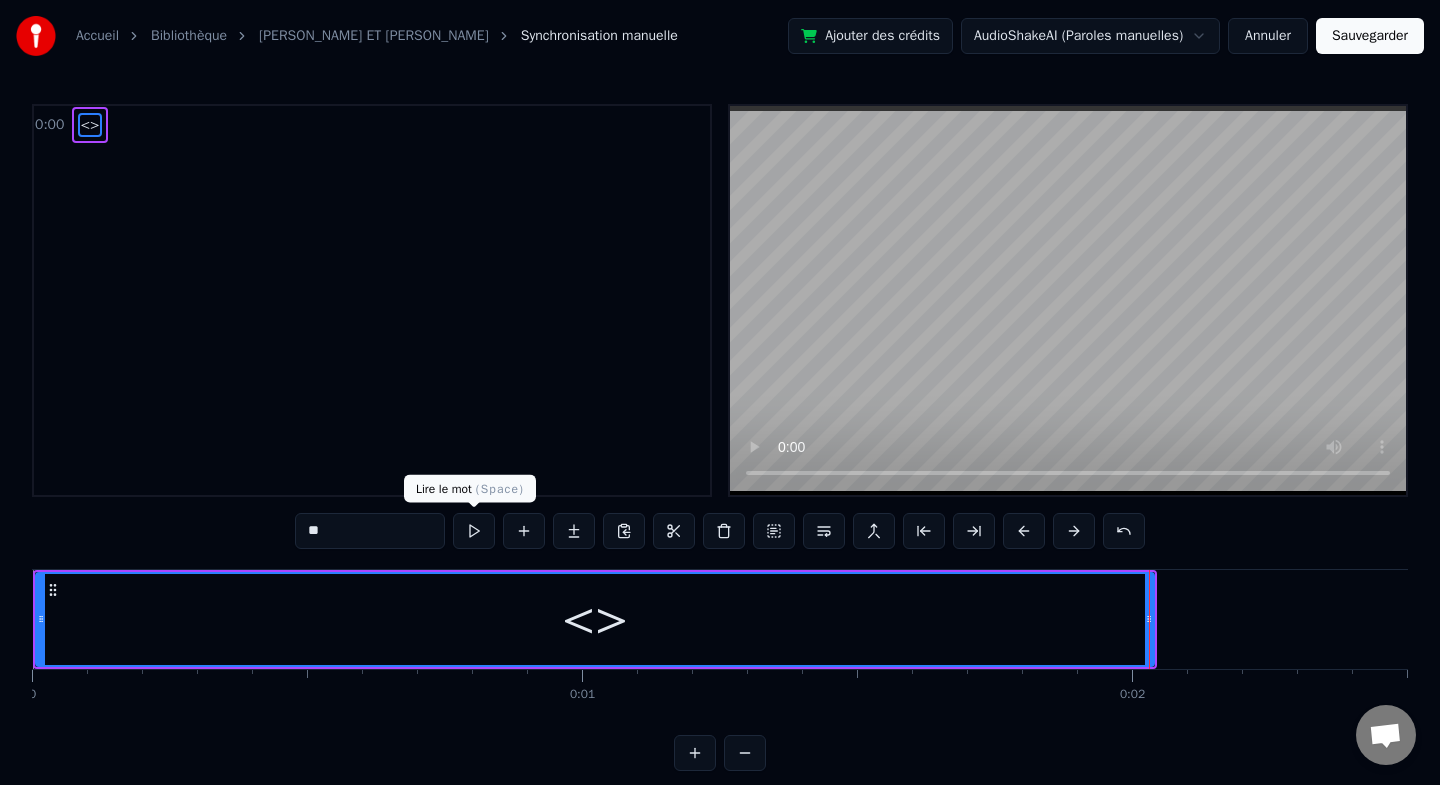 click at bounding box center [474, 531] 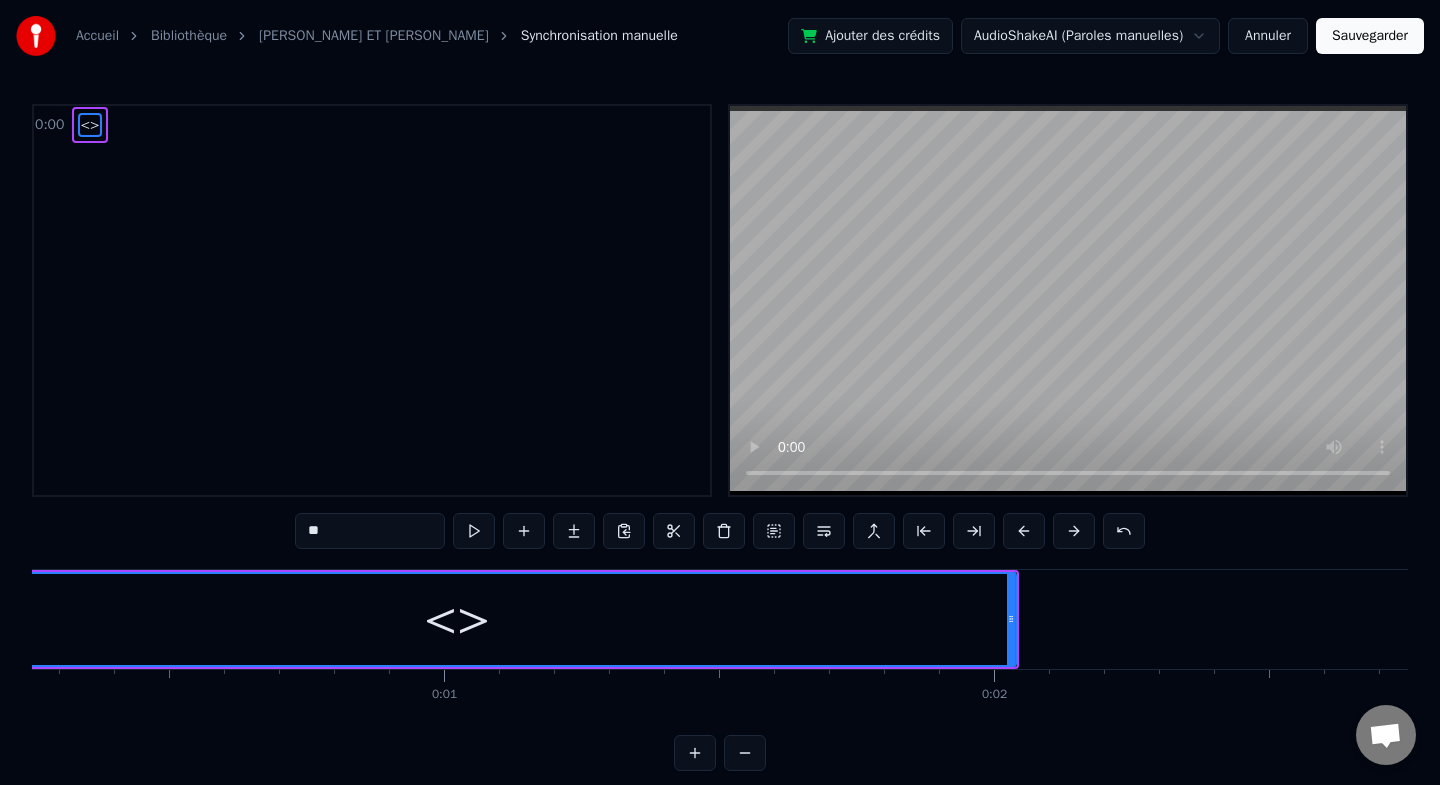 scroll, scrollTop: 0, scrollLeft: 0, axis: both 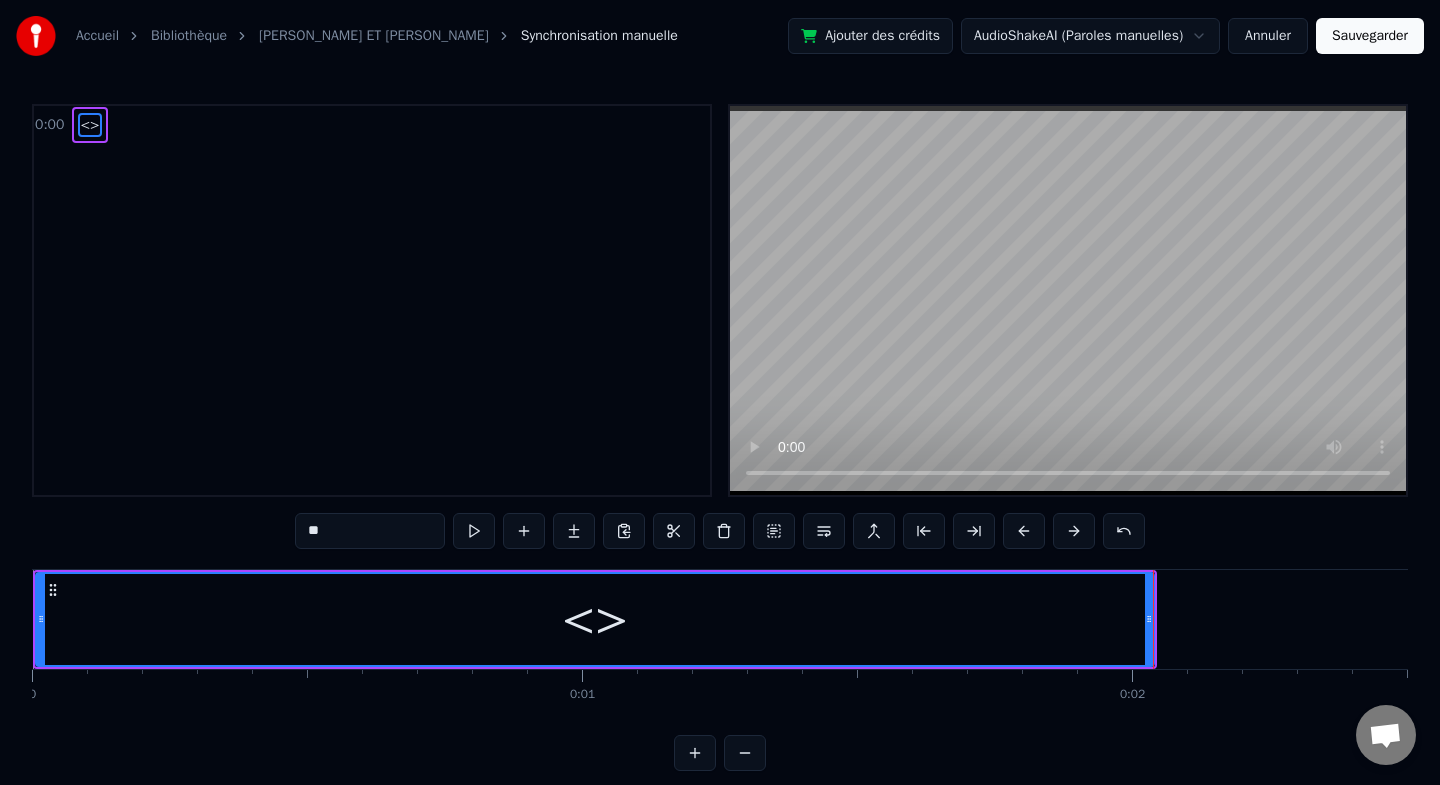 click at bounding box center (1068, 300) 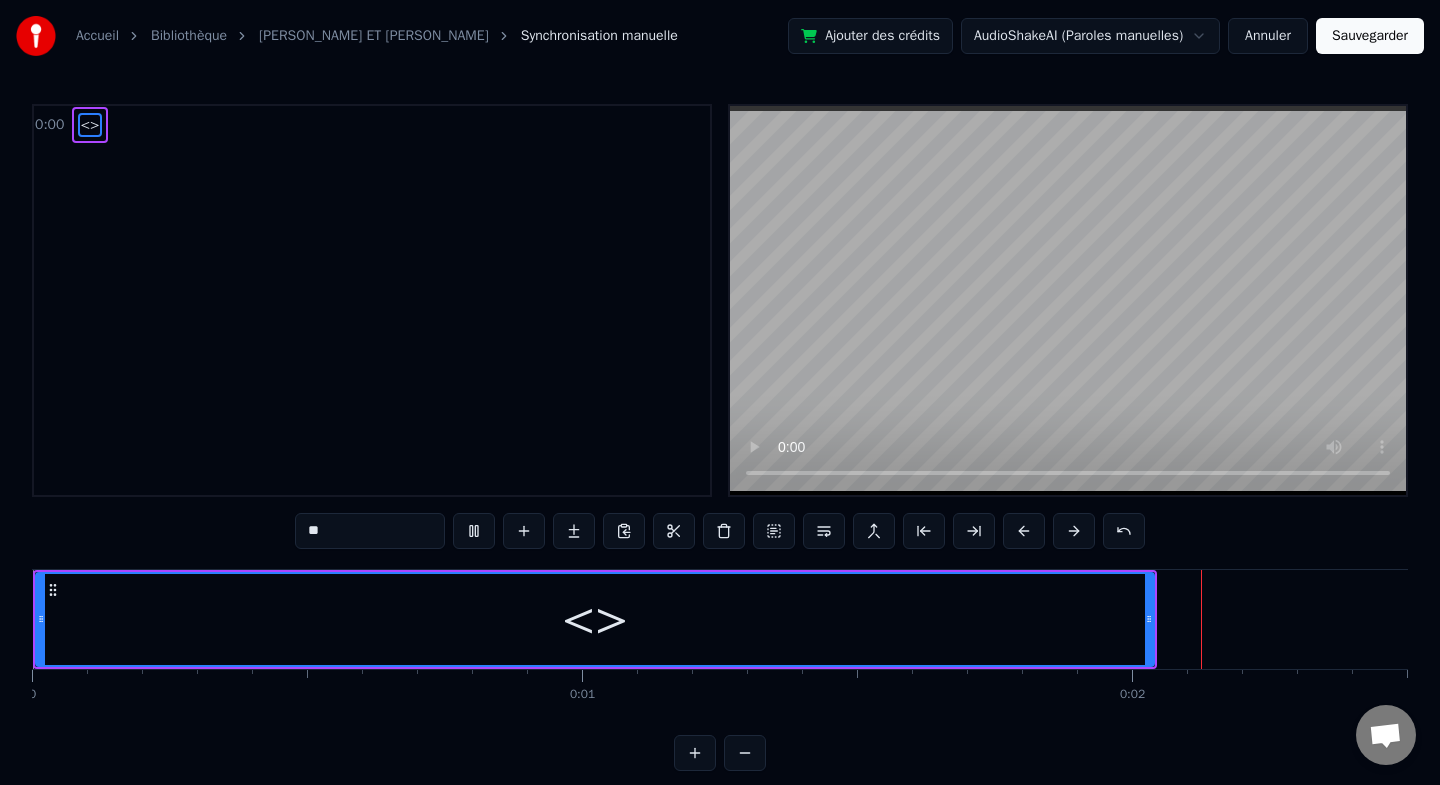 click at bounding box center (1068, 300) 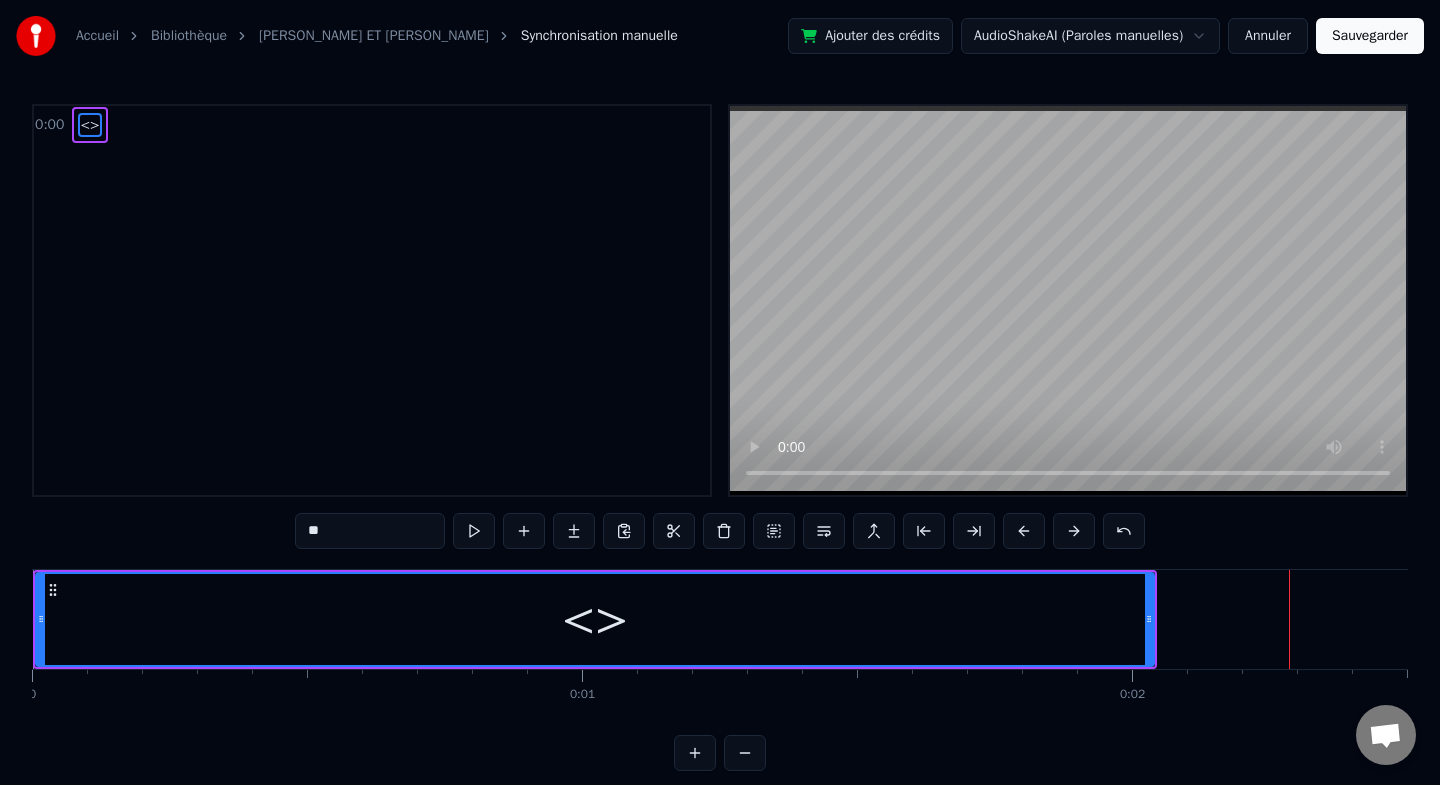 click at bounding box center [1068, 300] 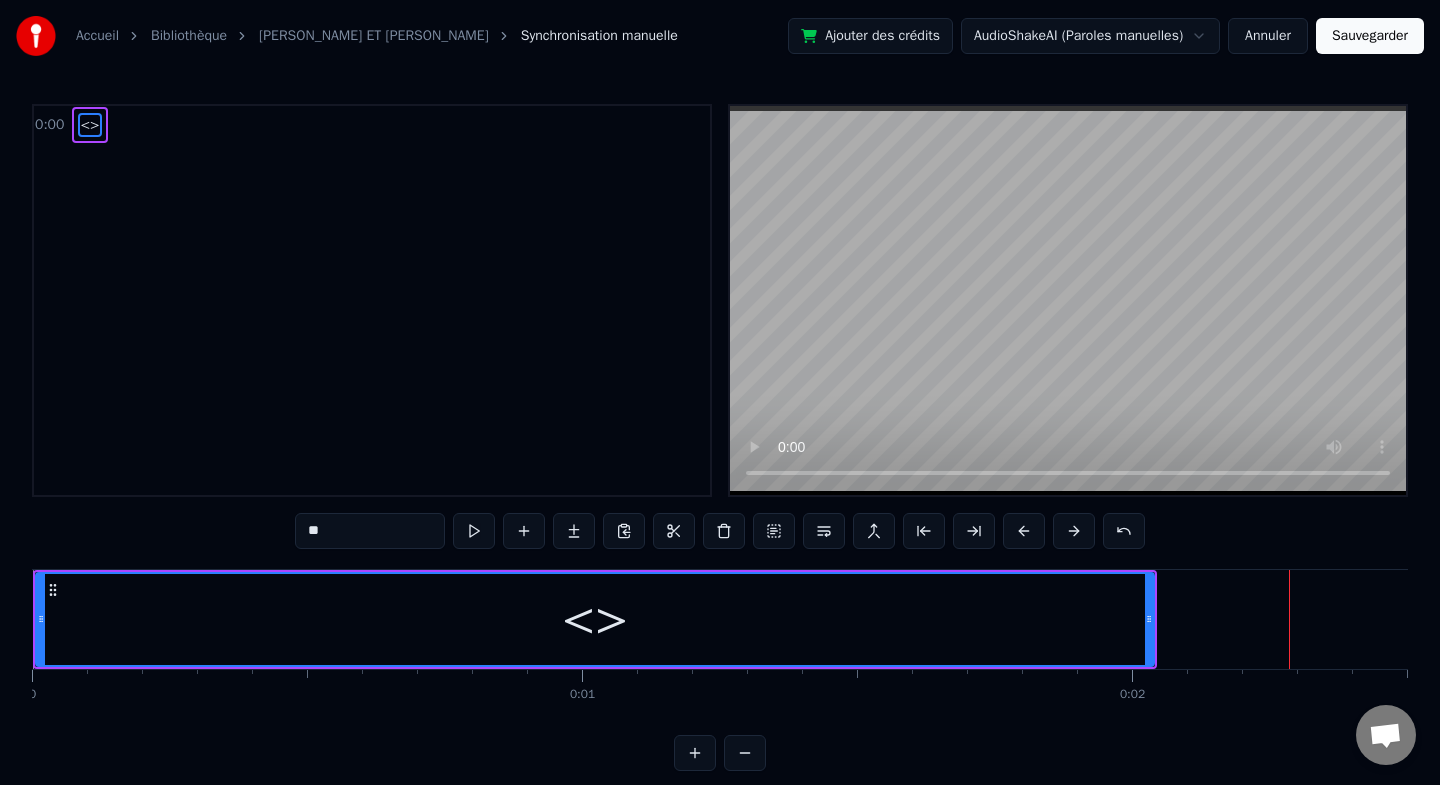 click at bounding box center [1068, 300] 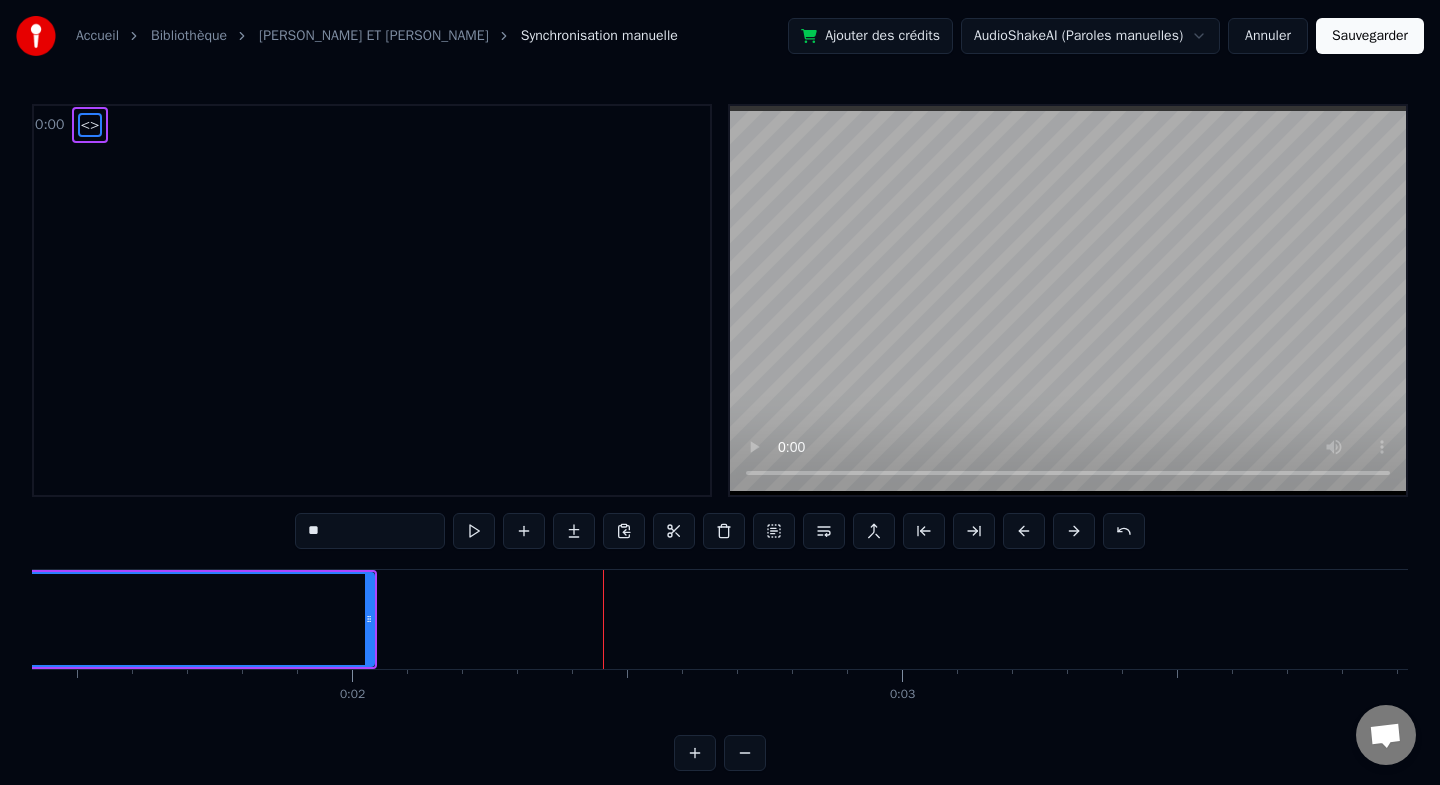 scroll, scrollTop: 0, scrollLeft: 750, axis: horizontal 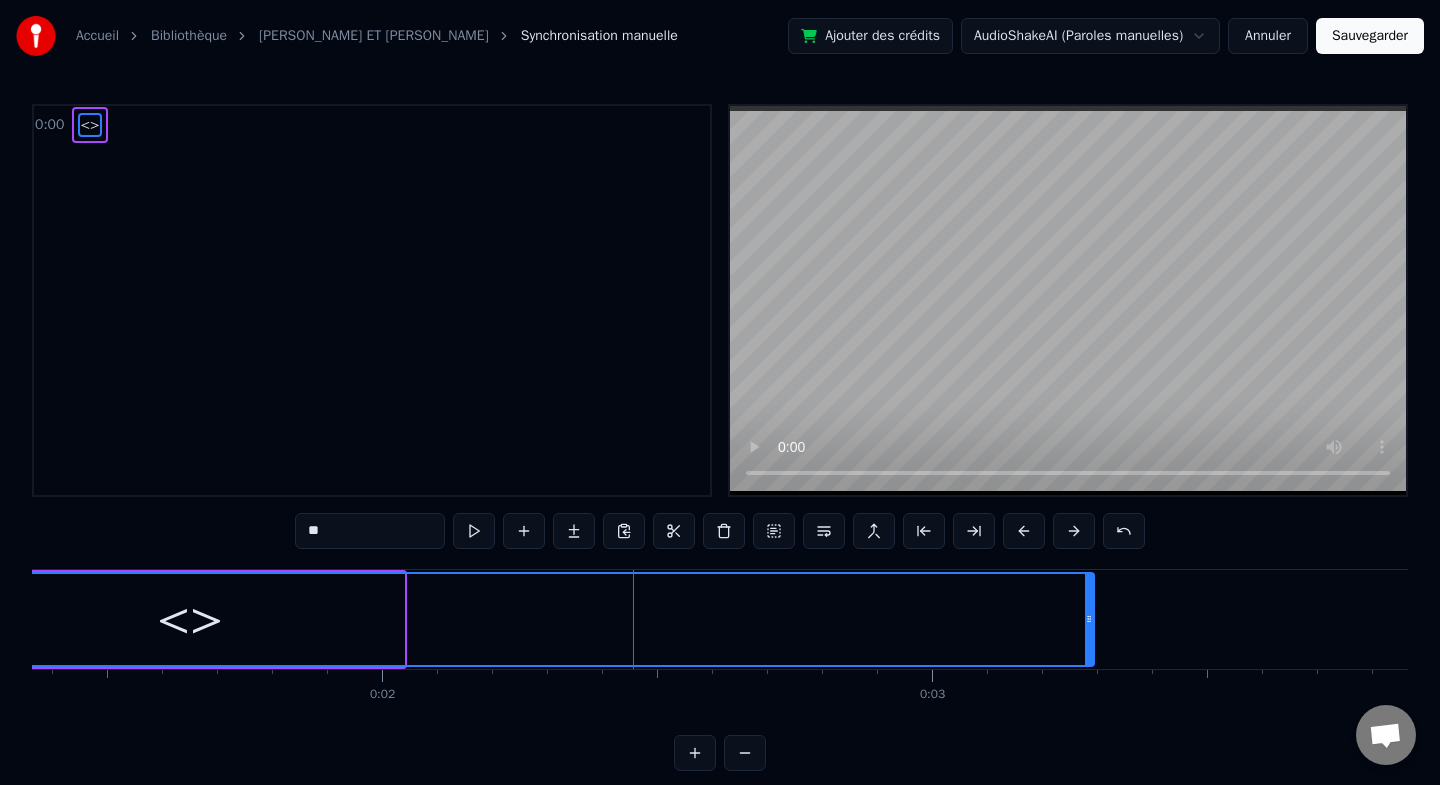 drag, startPoint x: 400, startPoint y: 605, endPoint x: 1123, endPoint y: 607, distance: 723.00275 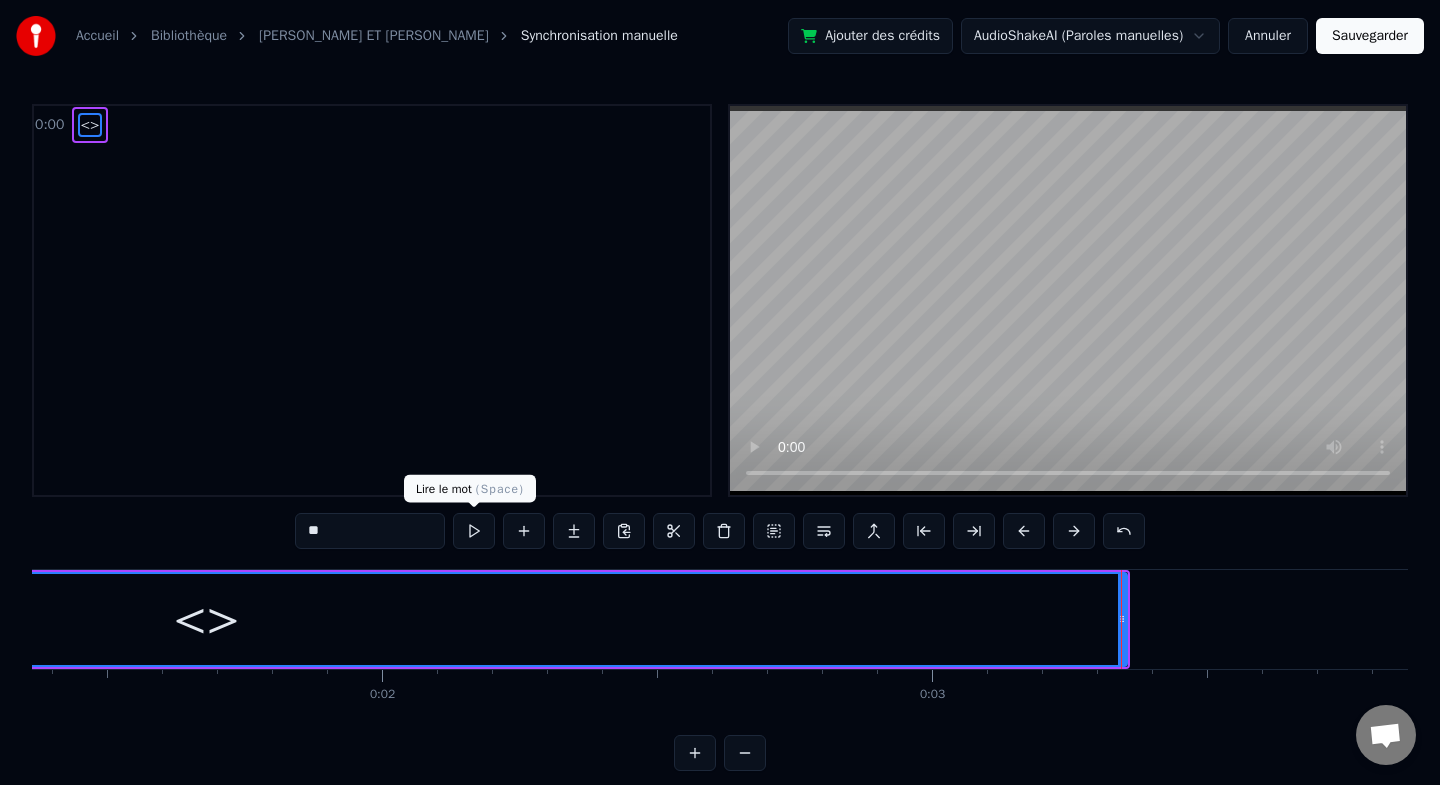 click at bounding box center [474, 531] 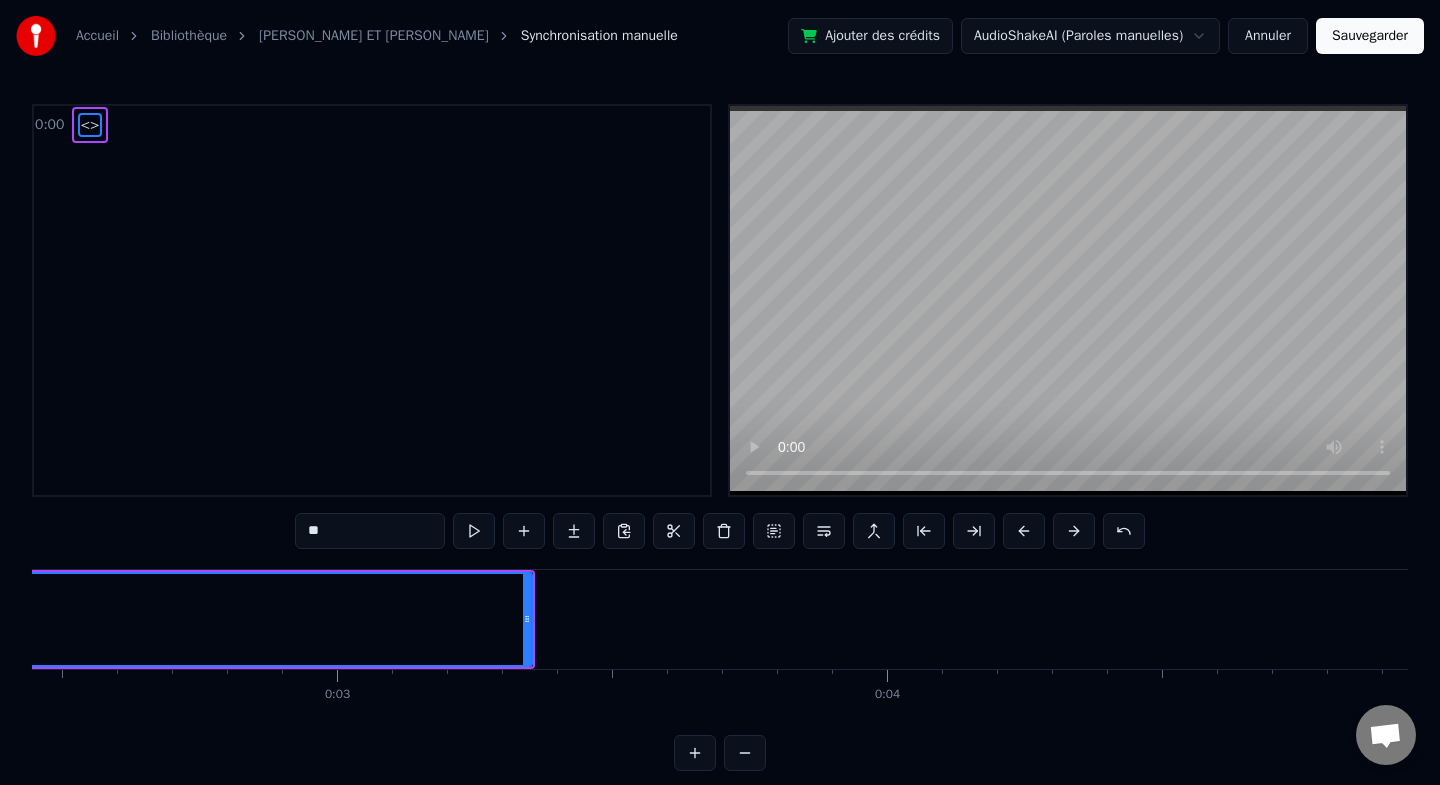 scroll, scrollTop: 0, scrollLeft: 1360, axis: horizontal 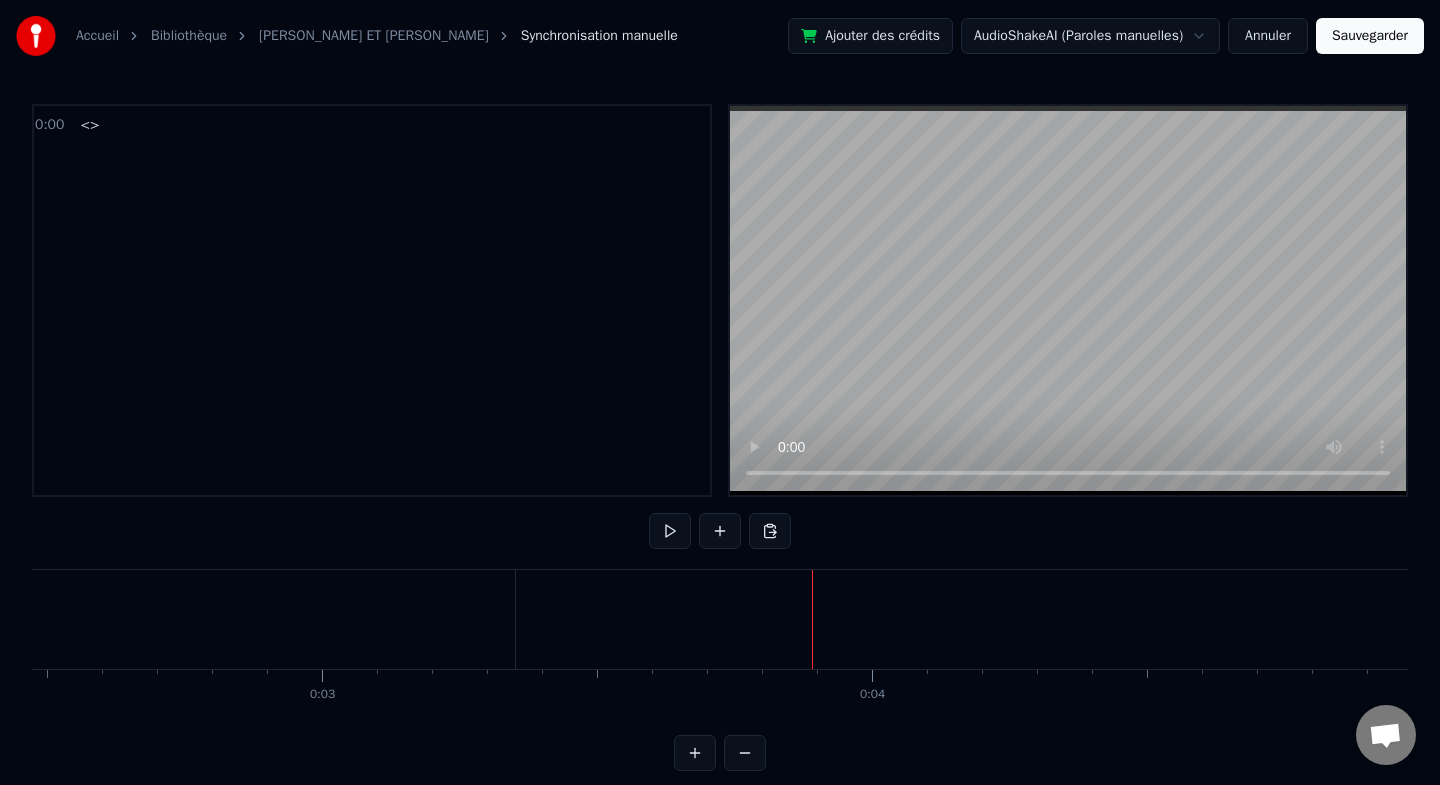 click at bounding box center (184938, 619) 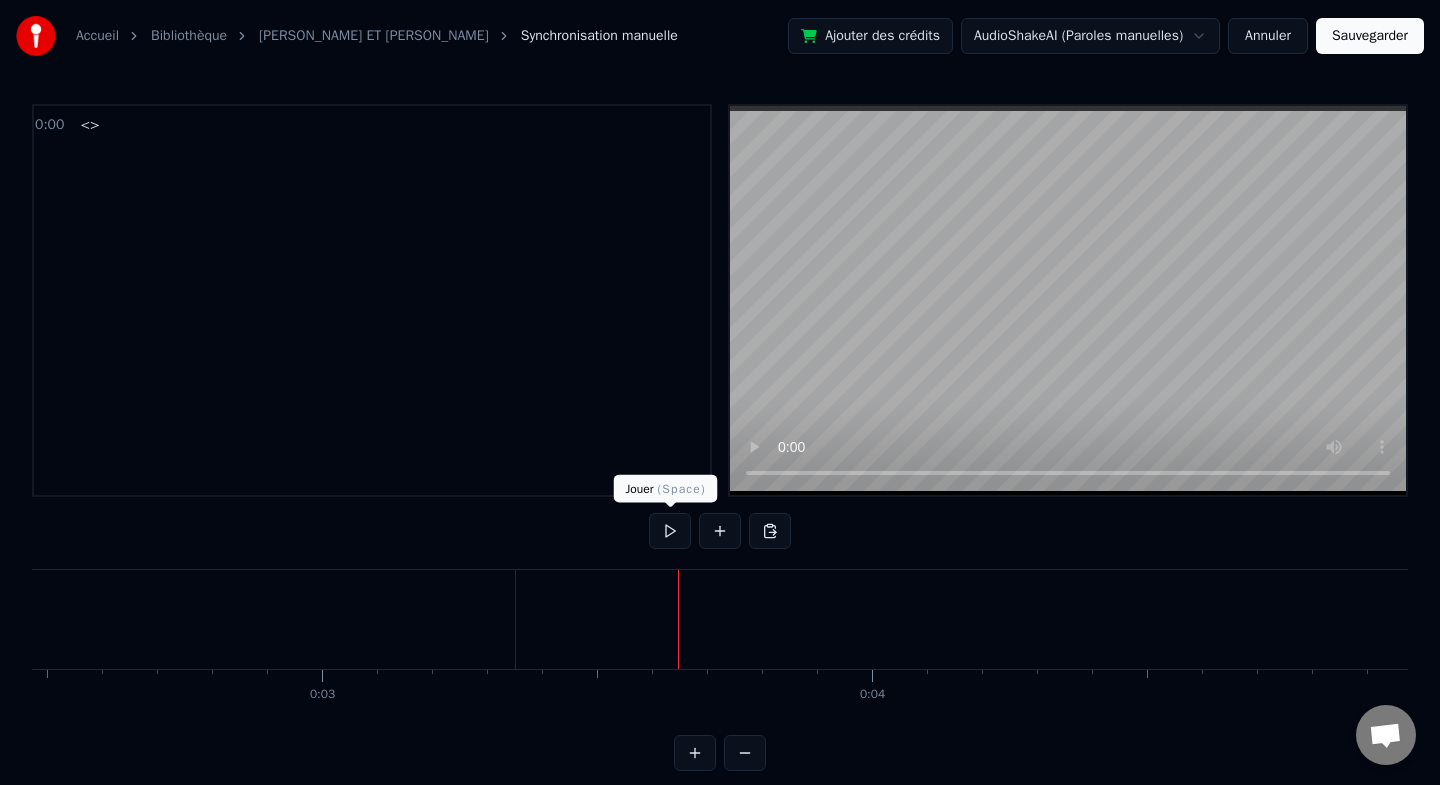 click at bounding box center [670, 531] 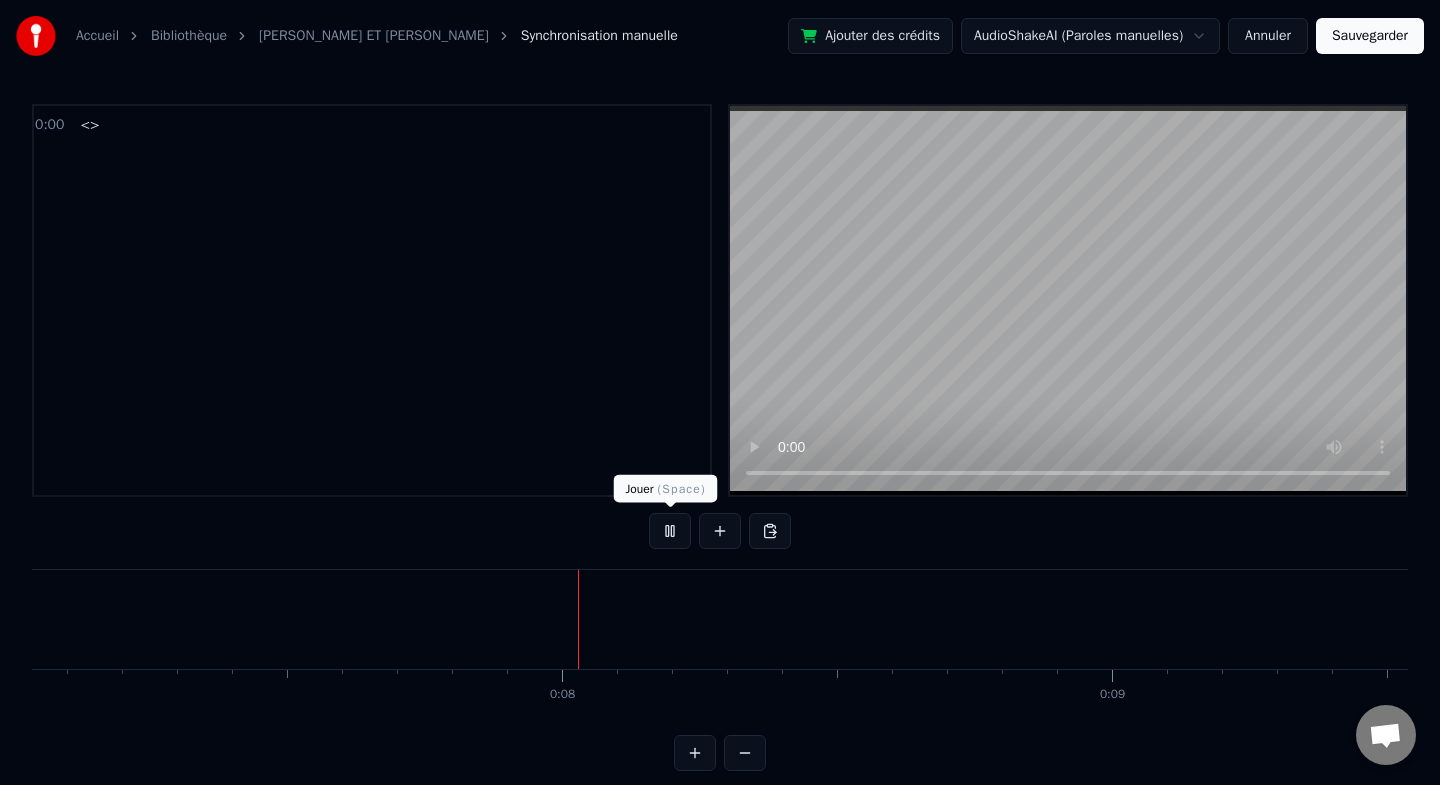 scroll, scrollTop: 0, scrollLeft: 3883, axis: horizontal 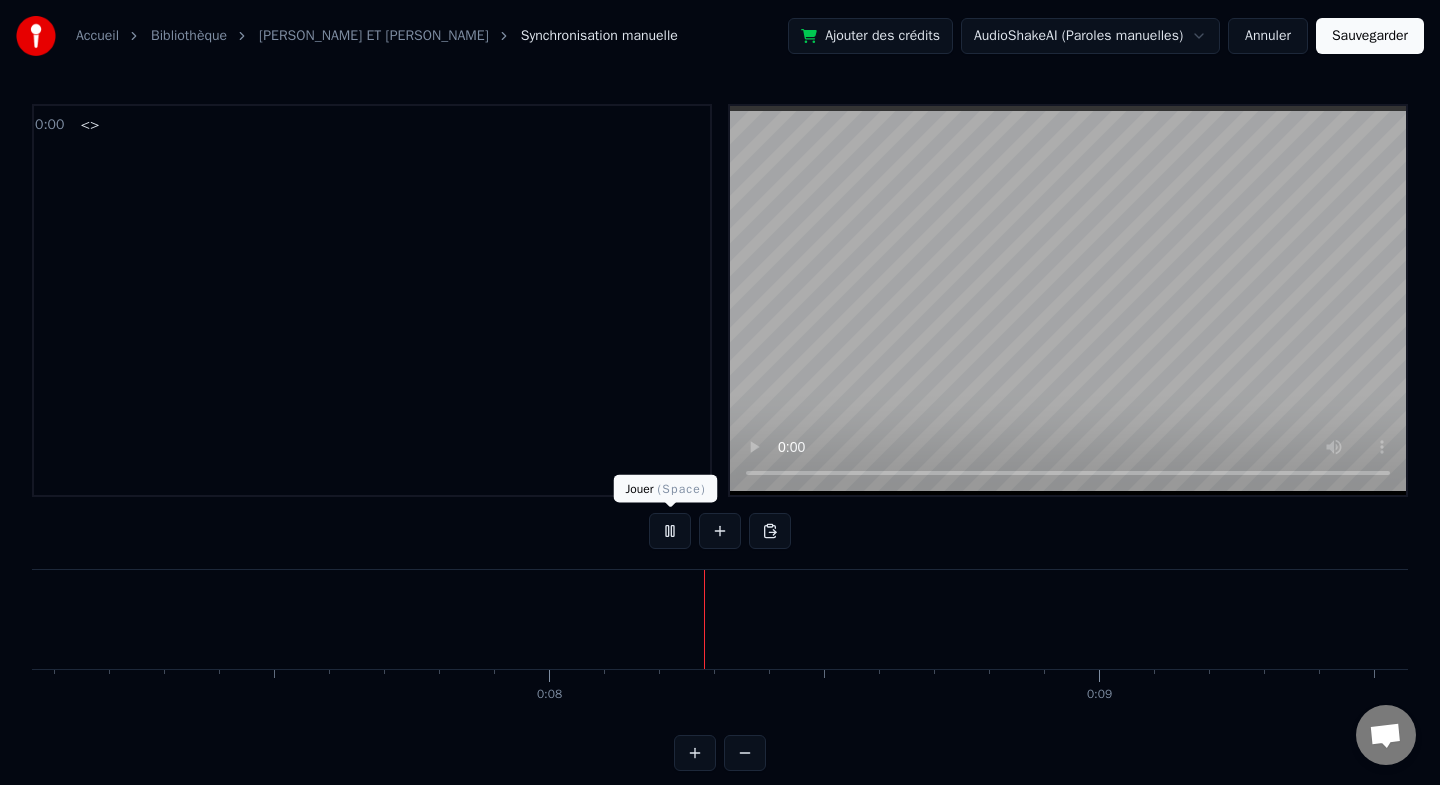 click at bounding box center [670, 531] 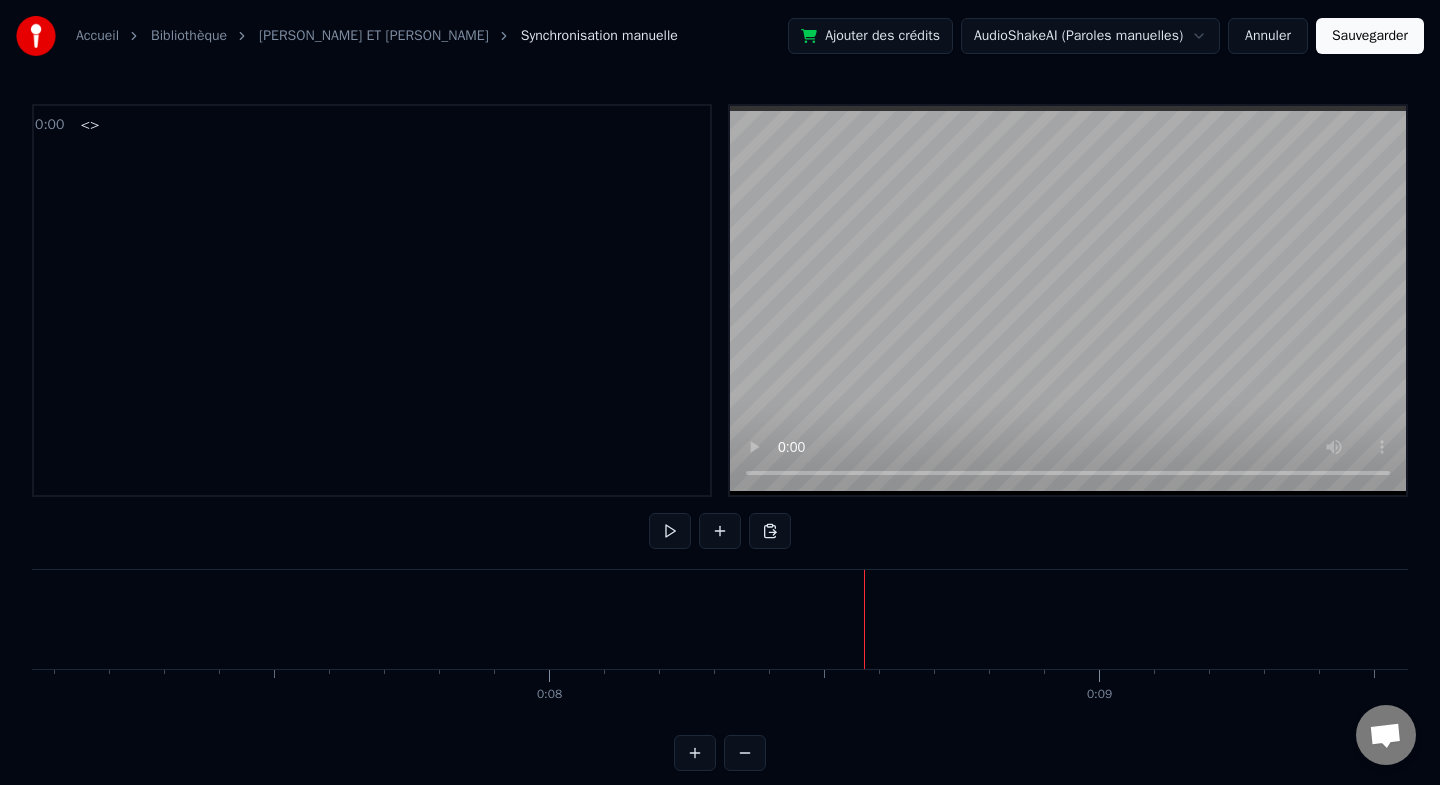 click at bounding box center (670, 531) 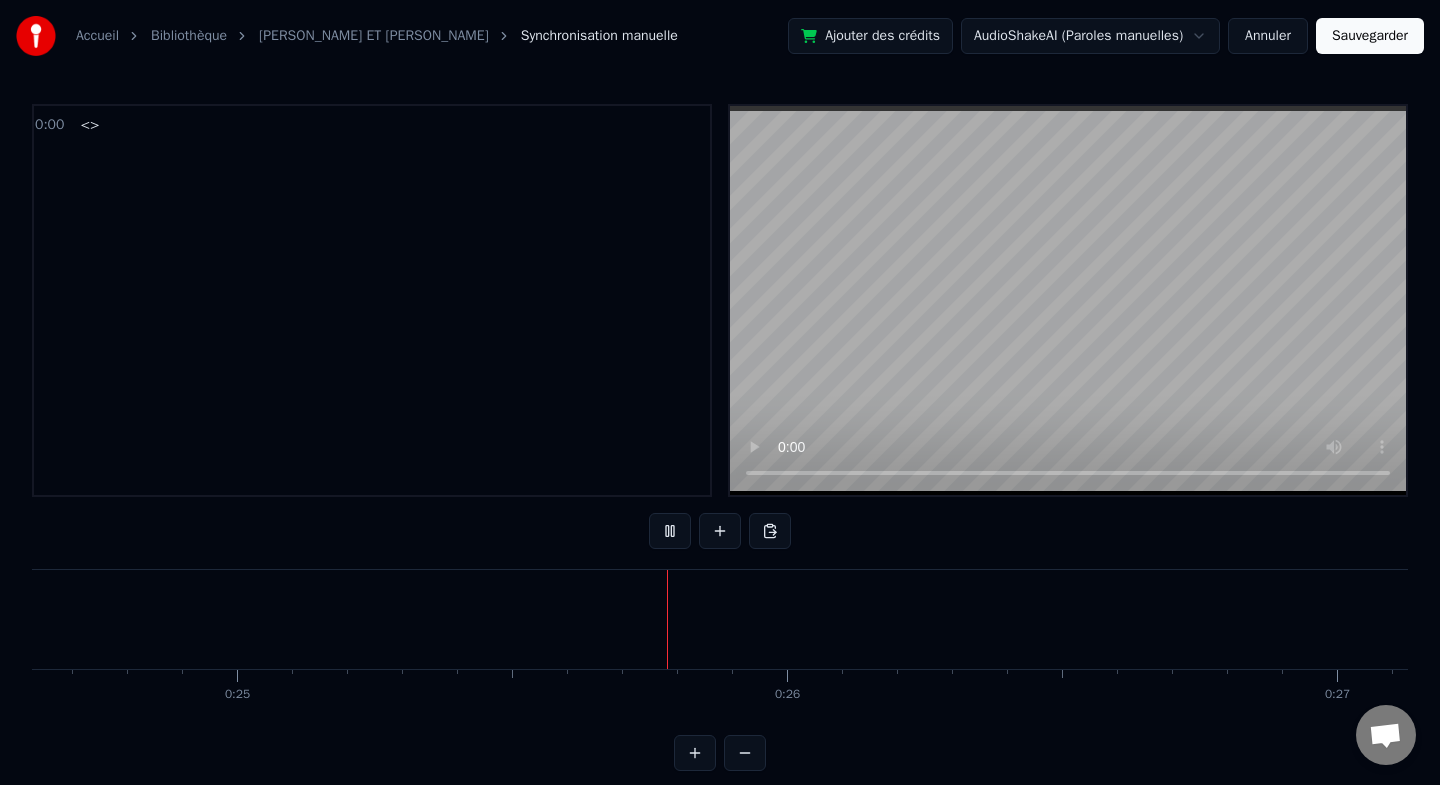 scroll, scrollTop: 0, scrollLeft: 13673, axis: horizontal 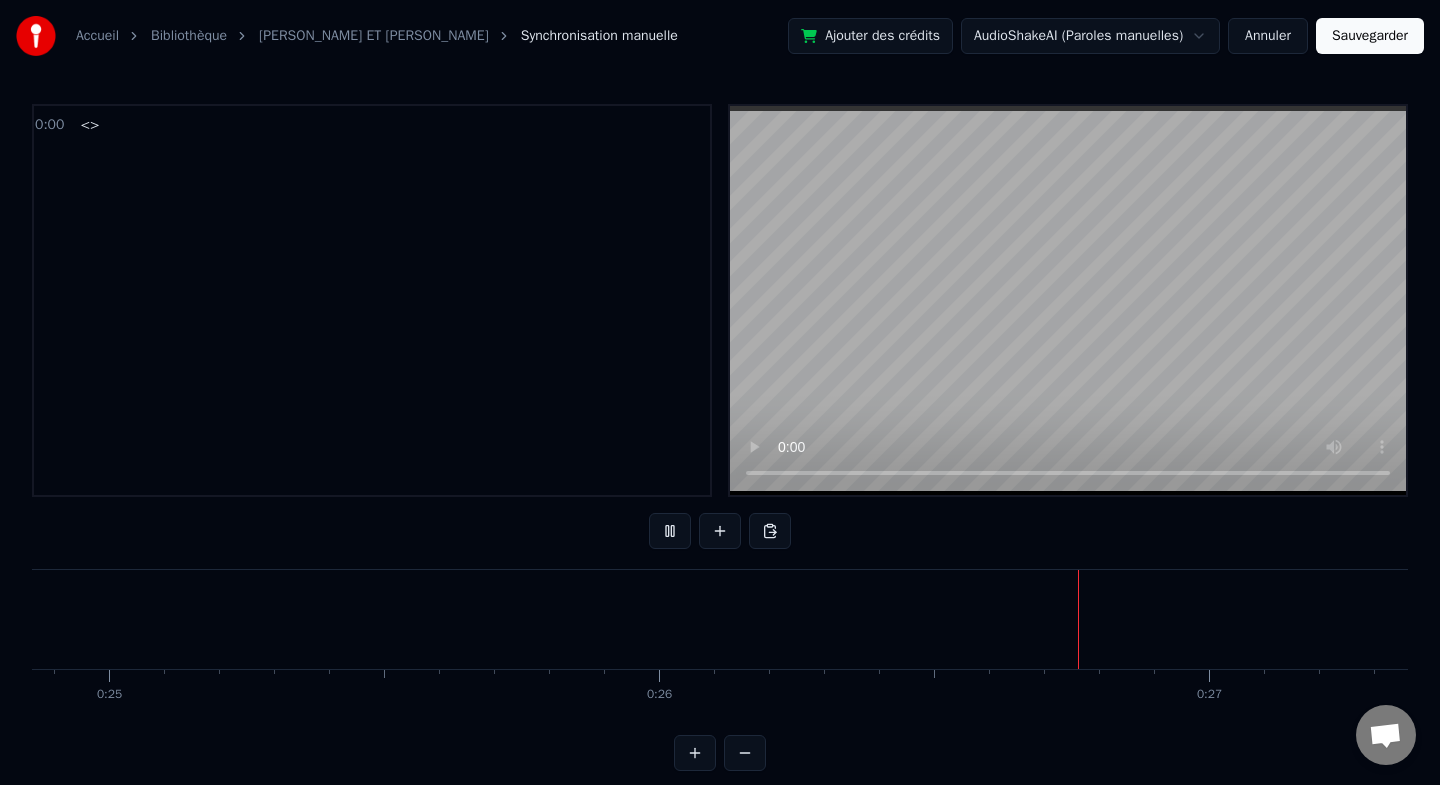 click at bounding box center (670, 531) 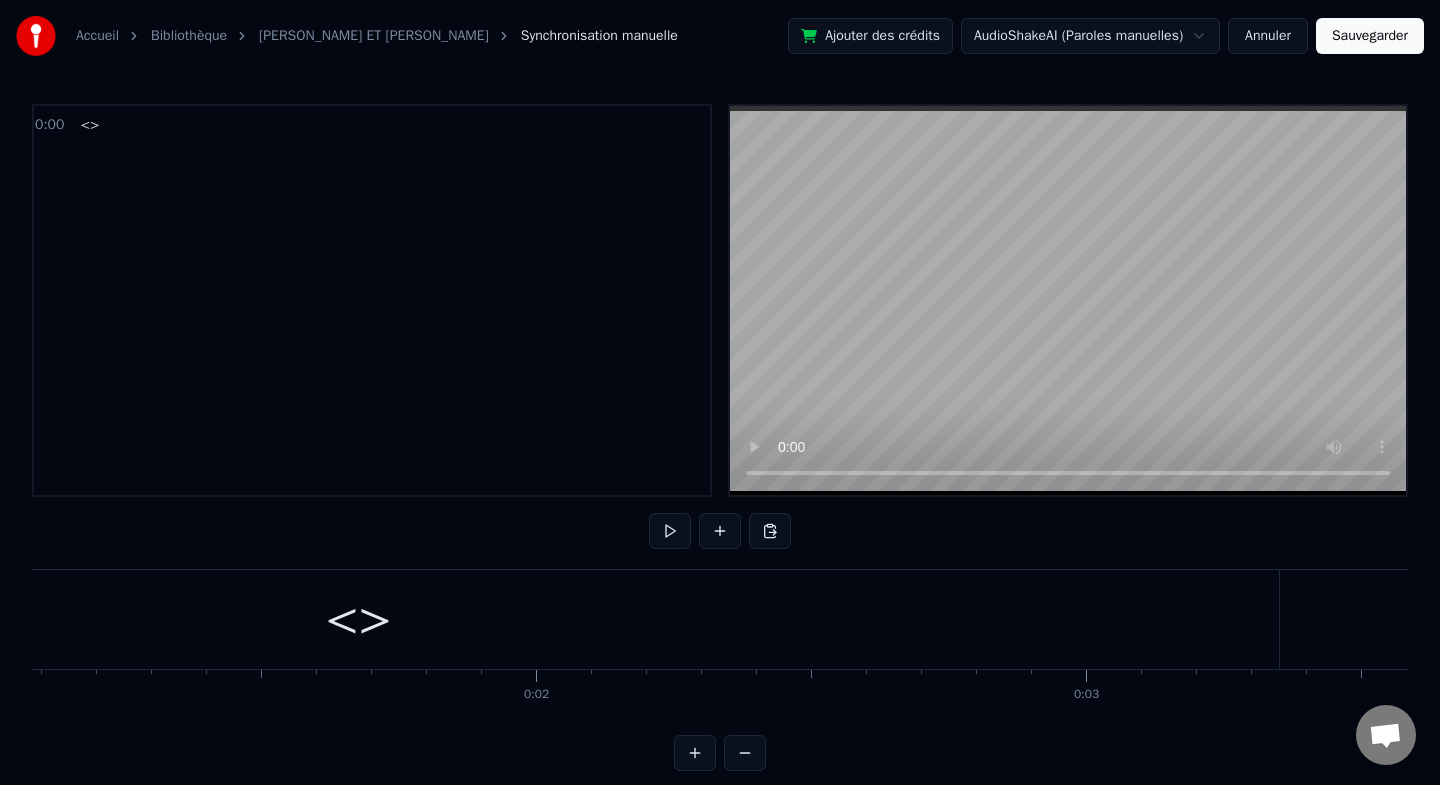 scroll, scrollTop: 0, scrollLeft: 0, axis: both 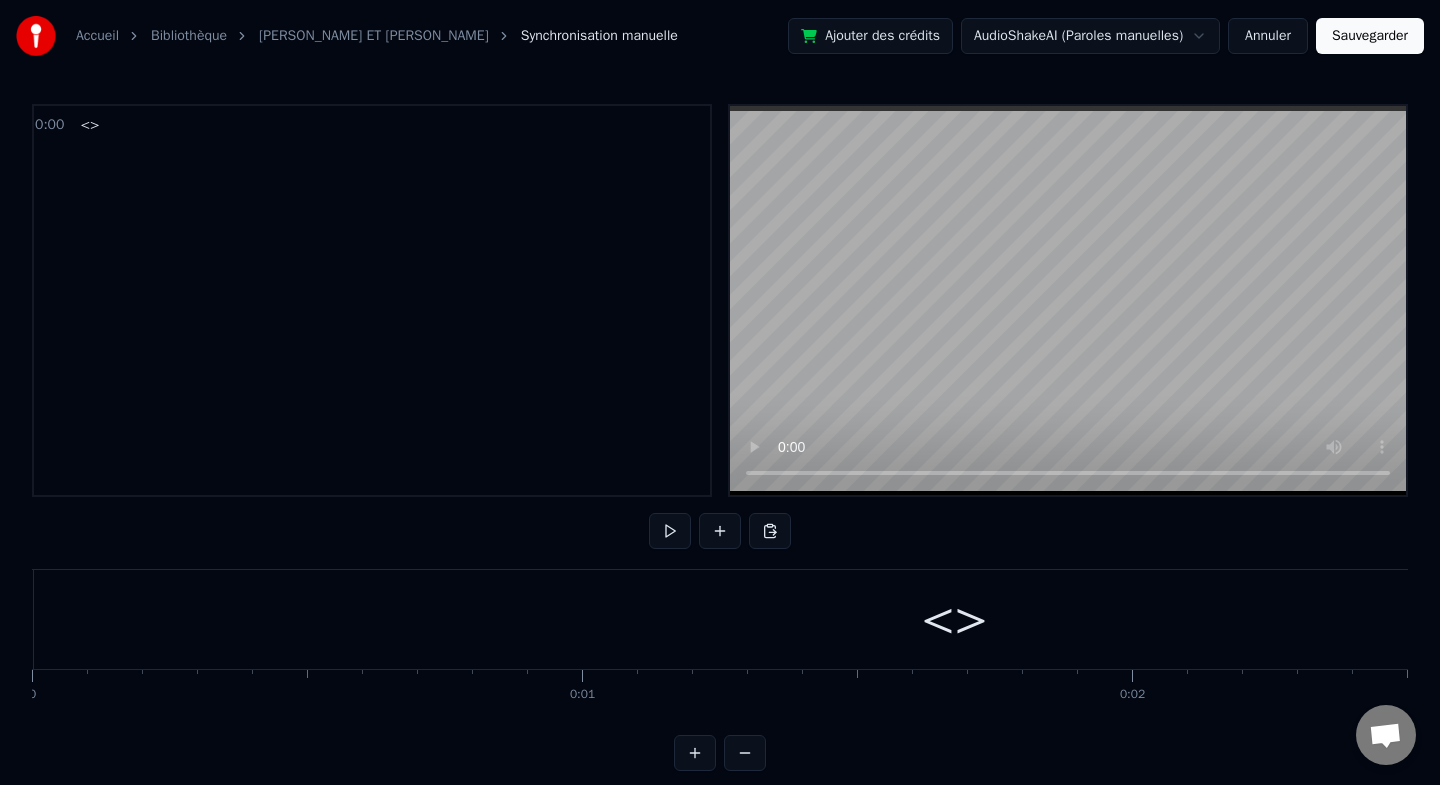 click on "<>" at bounding box center [954, 619] 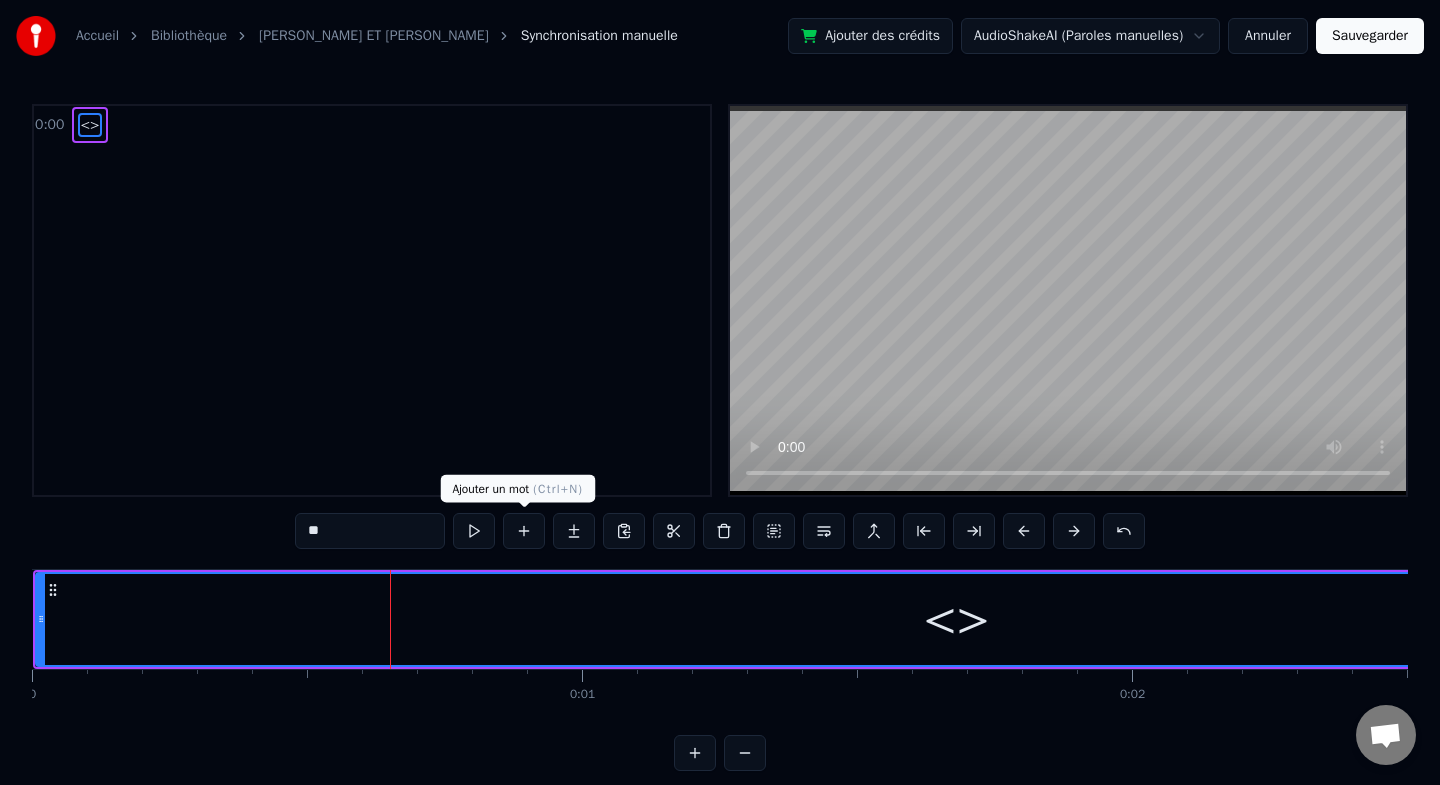 click at bounding box center [524, 531] 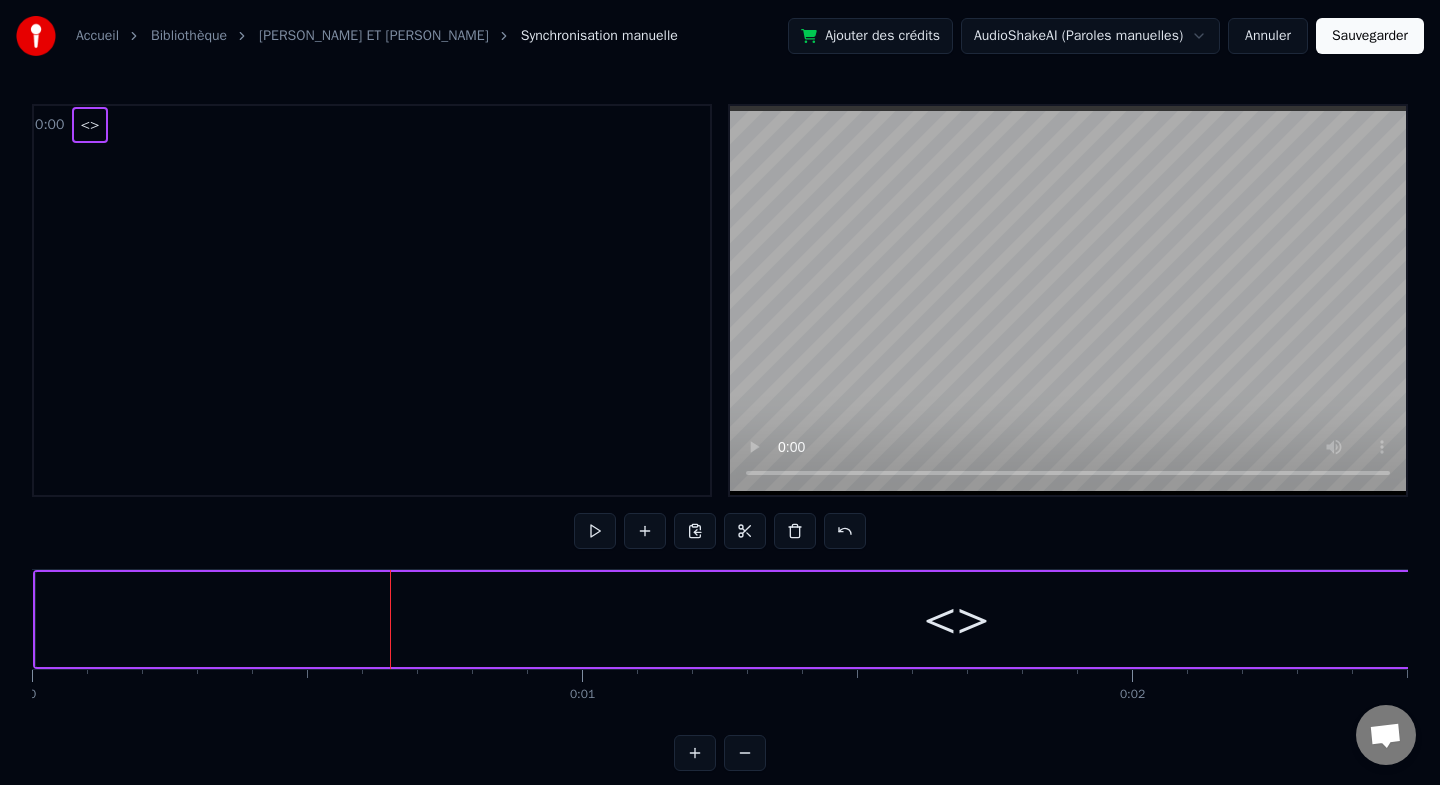 click on "0 0:01 0:02 0:03 0:04 0:05 0:06 0:07 0:08 0:09 0:10 0:11 0:12 0:13 0:14 0:15 0:16 0:17 0:18 0:19 0:20 0:21 0:22 0:23 0:24 0:25 0:26 0:27 0:28 0:29 0:30 0:31 0:32 0:33 0:34 0:35 0:36 0:37 0:38 0:39 0:40 0:41 0:42 0:43 0:44 0:45 0:46 0:47 0:48 0:49 0:50 0:51 0:52 0:53 0:54 0:55 0:56 0:57 0:58 0:59 1:00 1:01 1:02 1:03 1:04 1:05 1:06 1:07 1:08 1:09 1:10 1:11 1:12 1:13 1:14 1:15 1:16 1:17 1:18 1:19 1:20 1:21 1:22 1:23 1:24 1:25 1:26 1:27 1:28 1:29 1:30 1:31 1:32 1:33 1:34 1:35 1:36 1:37 1:38 1:39 1:40 1:41 1:42 1:43 1:44 1:45 1:46 1:47 1:48 1:49 1:50 1:51 1:52 1:53 1:54 1:55 1:56 1:57 1:58 1:59 2:00 2:01 2:02 2:03 2:04 2:05 2:06 2:07 2:08 2:09 2:10 2:11 2:12 2:13 2:14 2:15 2:16 2:17 2:18 2:19 2:20 2:21 2:22 2:23 2:24 2:25 2:26 2:27 2:28 2:29 2:30 2:31 2:32 2:33 2:34 2:35 2:36 2:37 2:38 2:39 2:40 2:41 2:42 2:43 2:44 2:45 2:46 2:47 2:48 2:49 2:50 2:51 2:52 2:53 2:54 2:55 2:56 2:57 2:58 2:59 3:00 3:01 3:02 3:03 3:04 3:05 3:06 3:07 3:08 3:09 3:10 3:11 3:12 3:13 3:14 3:15 3:16 3:17 3:18 3:19 3:20 3:21 3:22 3:23 3:24" at bounding box center [720, 694] 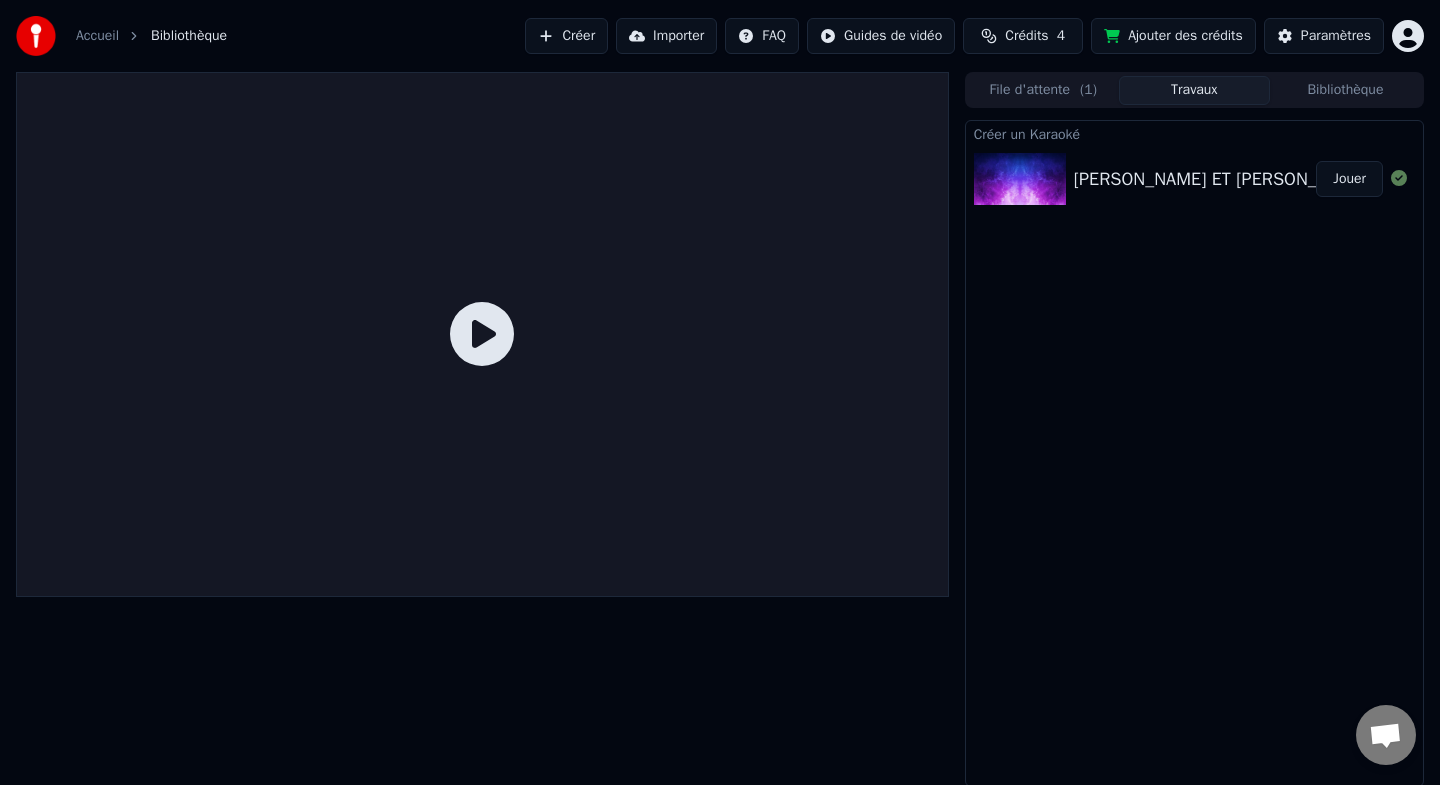 click at bounding box center (482, 334) 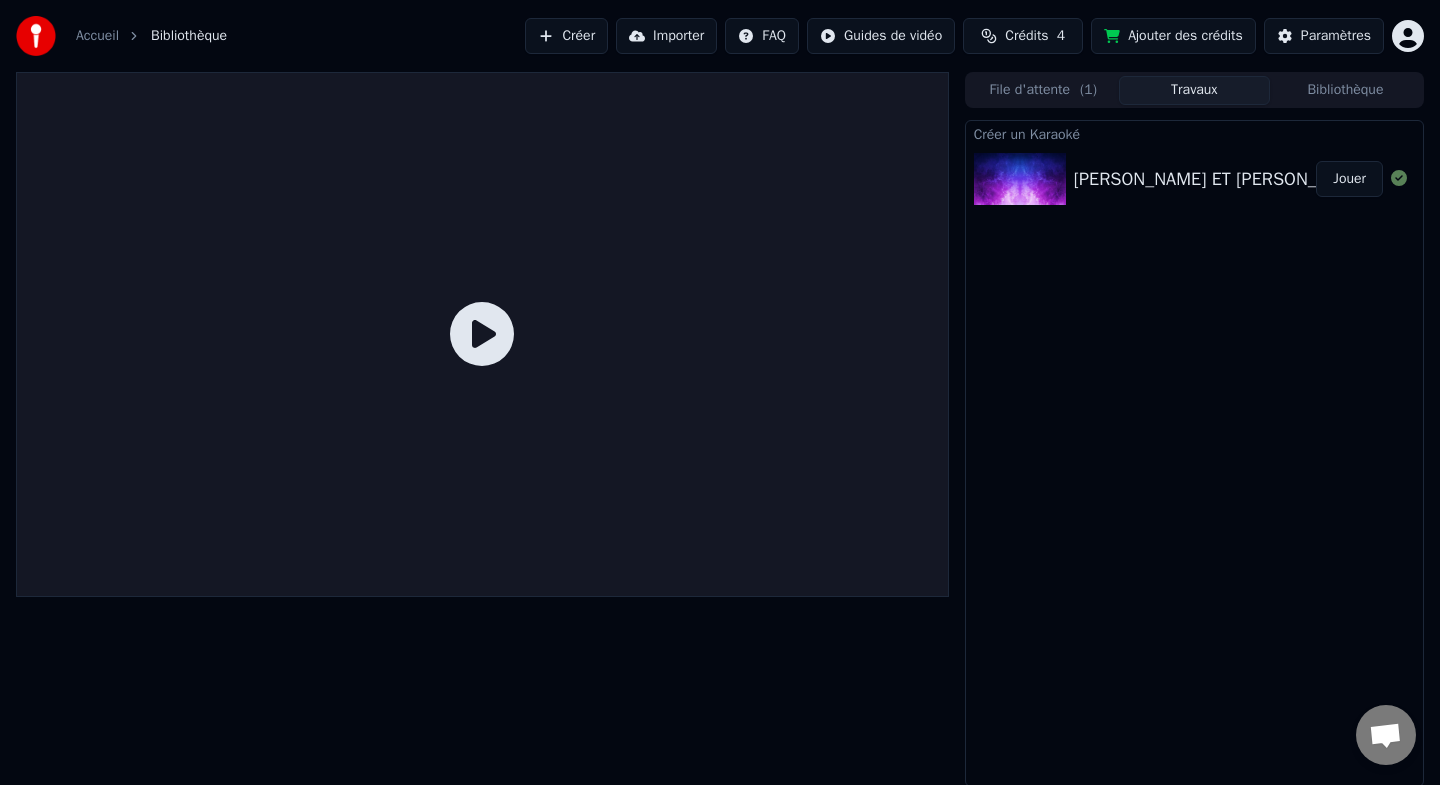 click on "Créer un Karaoké [PERSON_NAME] ET [PERSON_NAME]" at bounding box center [1194, 453] 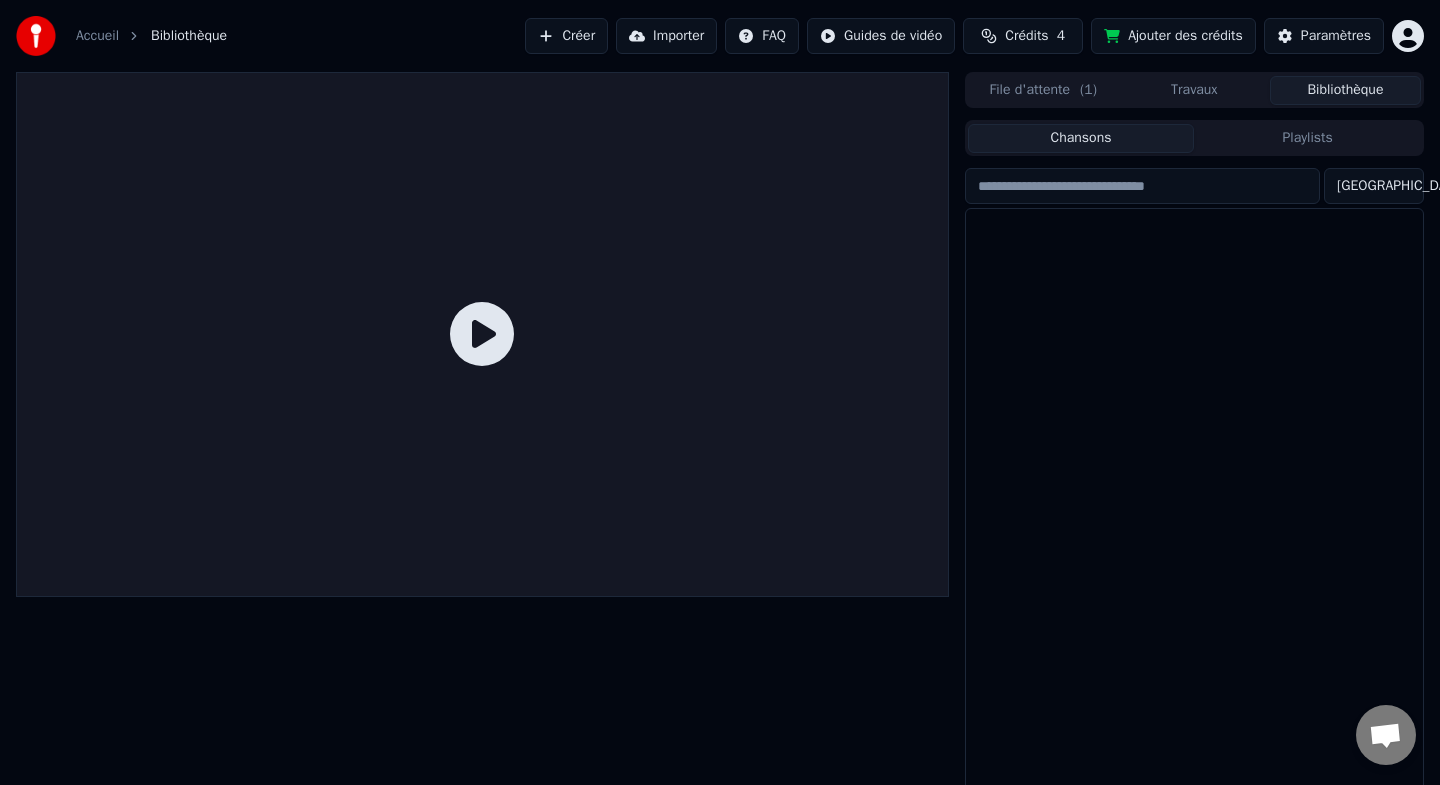 click on "Bibliothèque" at bounding box center (1345, 90) 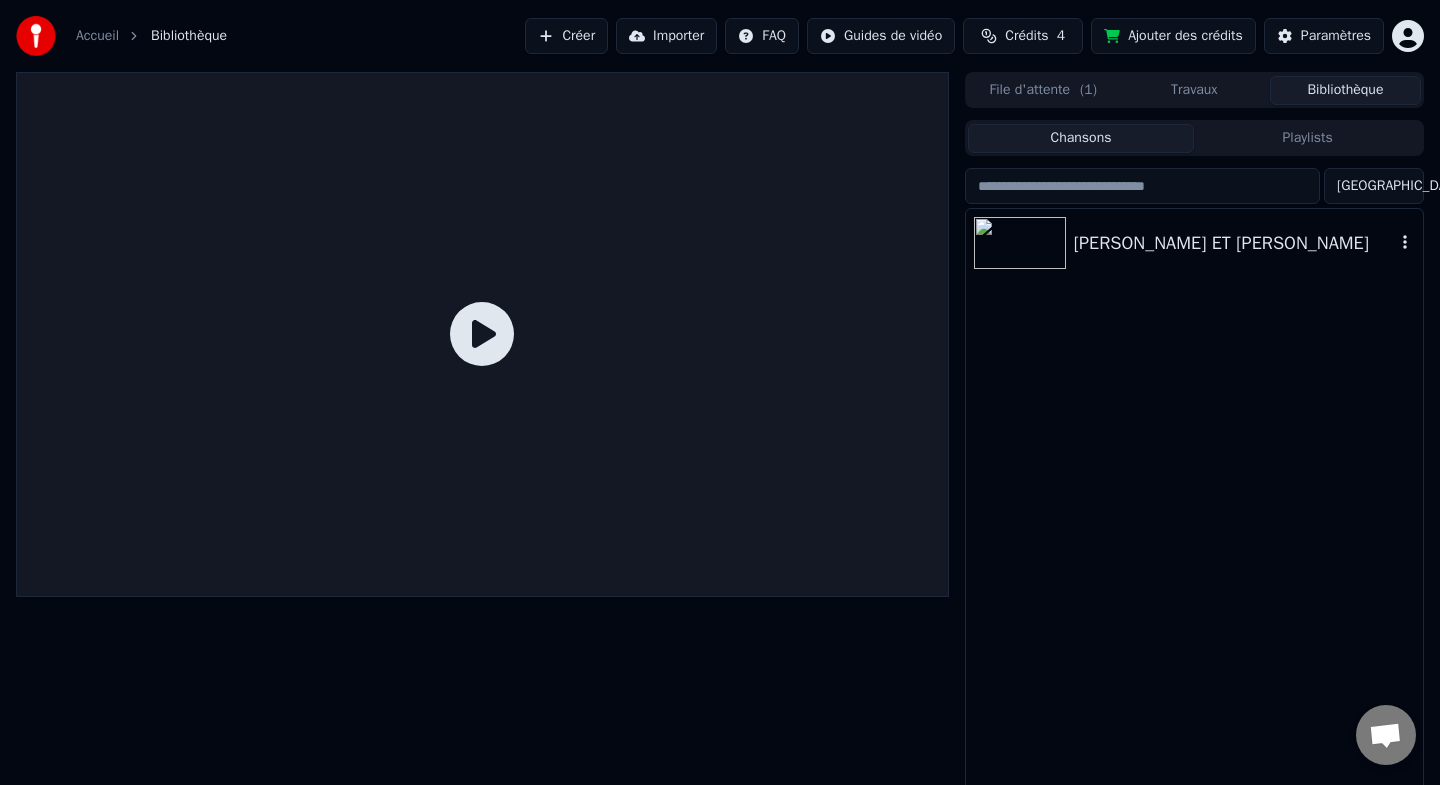 click at bounding box center (1024, 243) 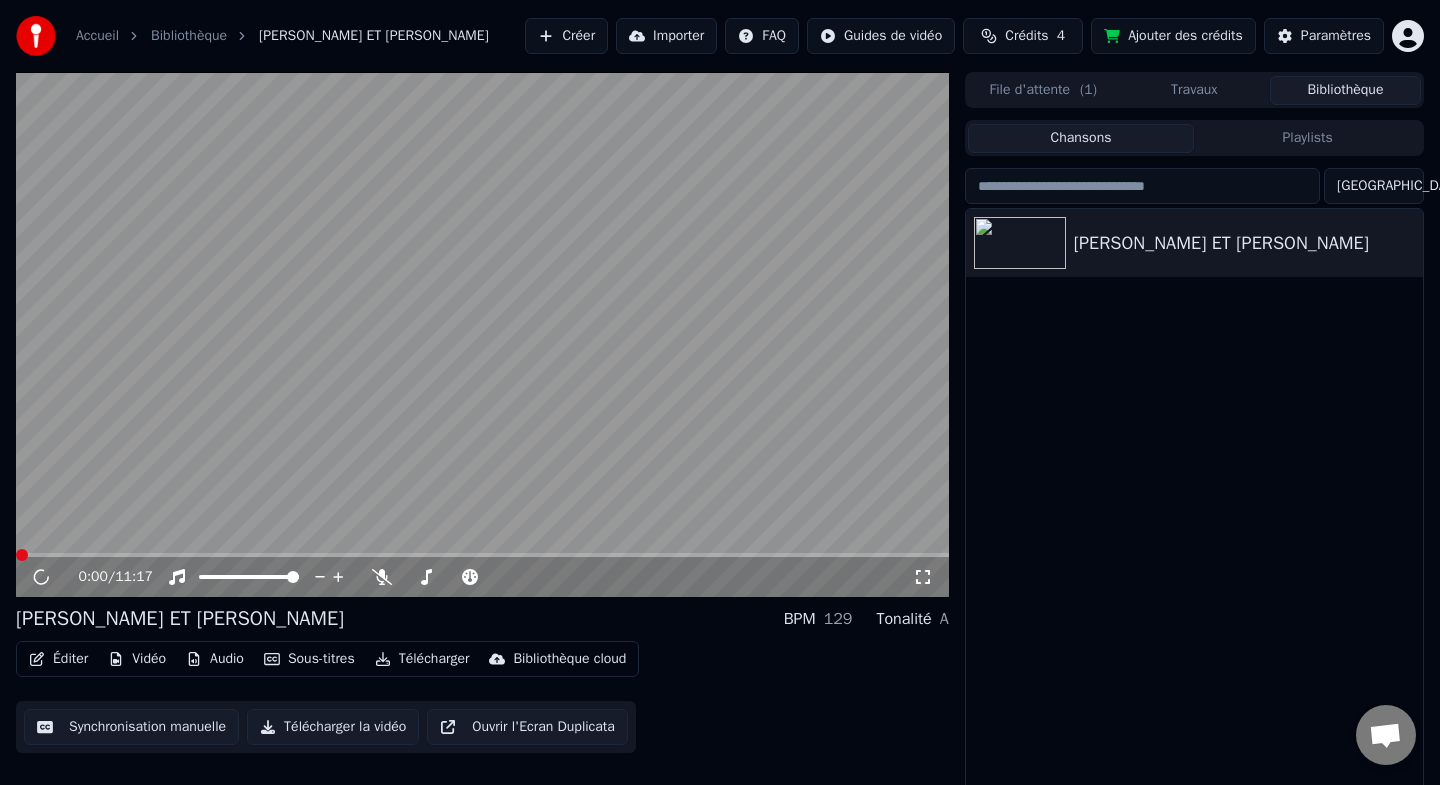 scroll, scrollTop: 12, scrollLeft: 0, axis: vertical 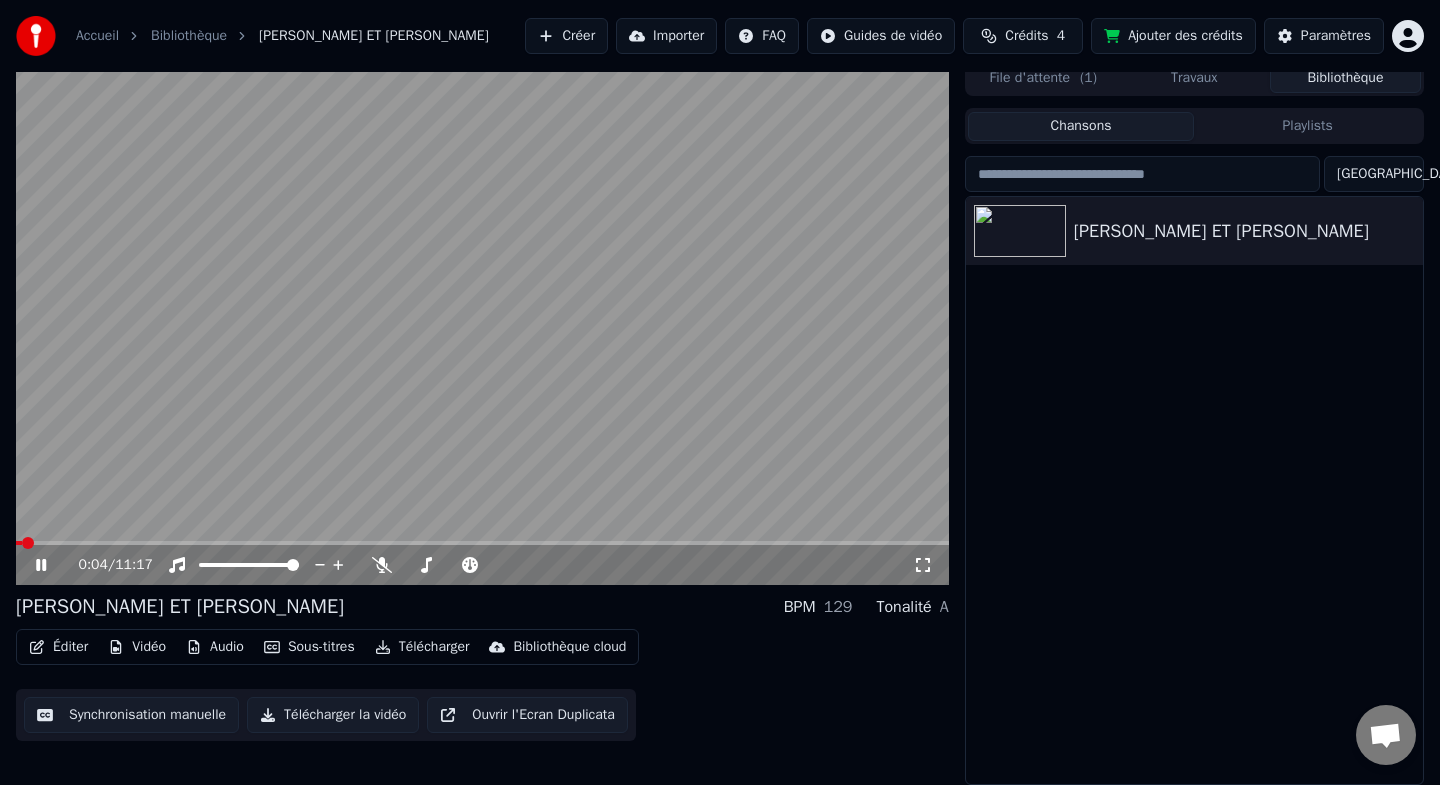 click on "Audio" at bounding box center (215, 647) 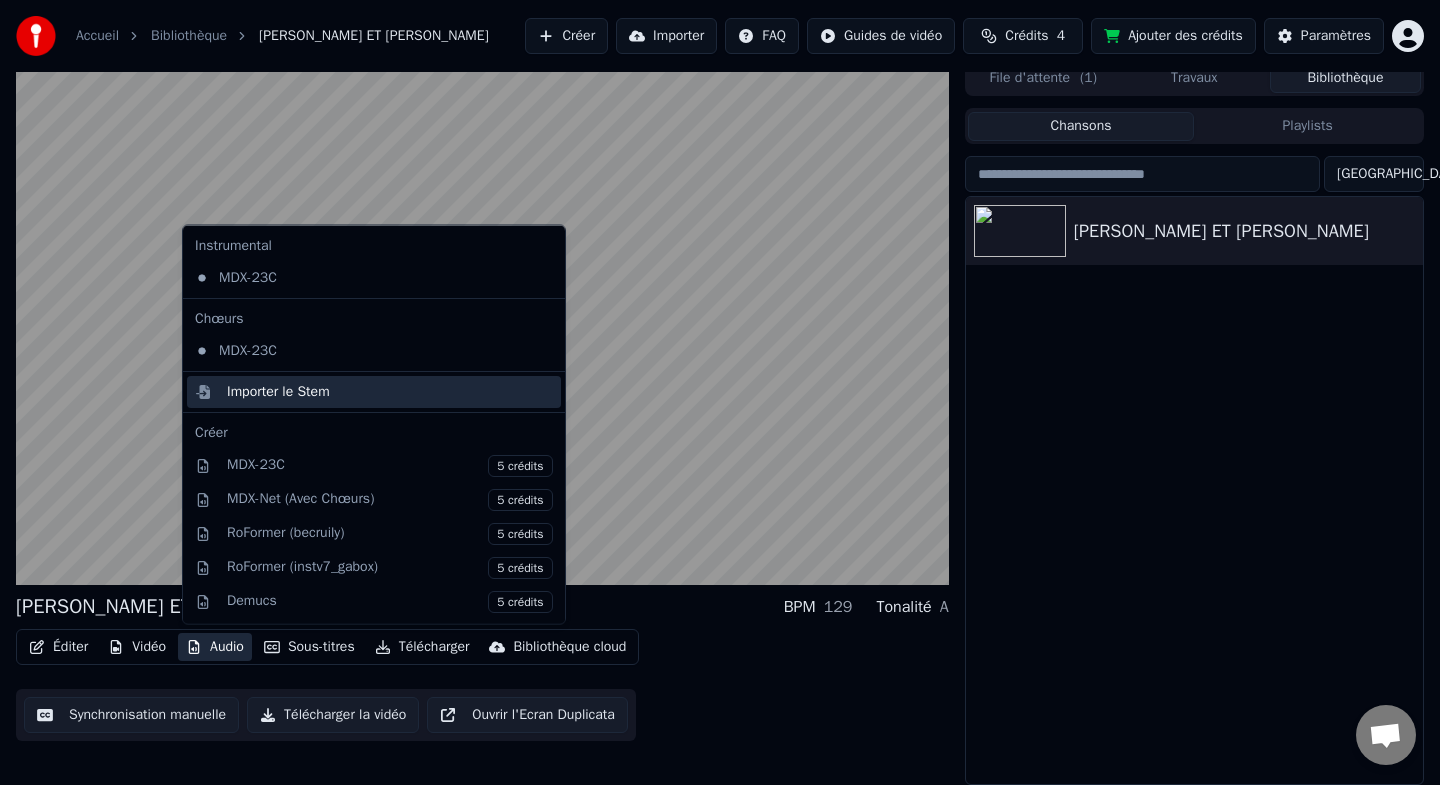 click on "Importer le Stem" at bounding box center [278, 391] 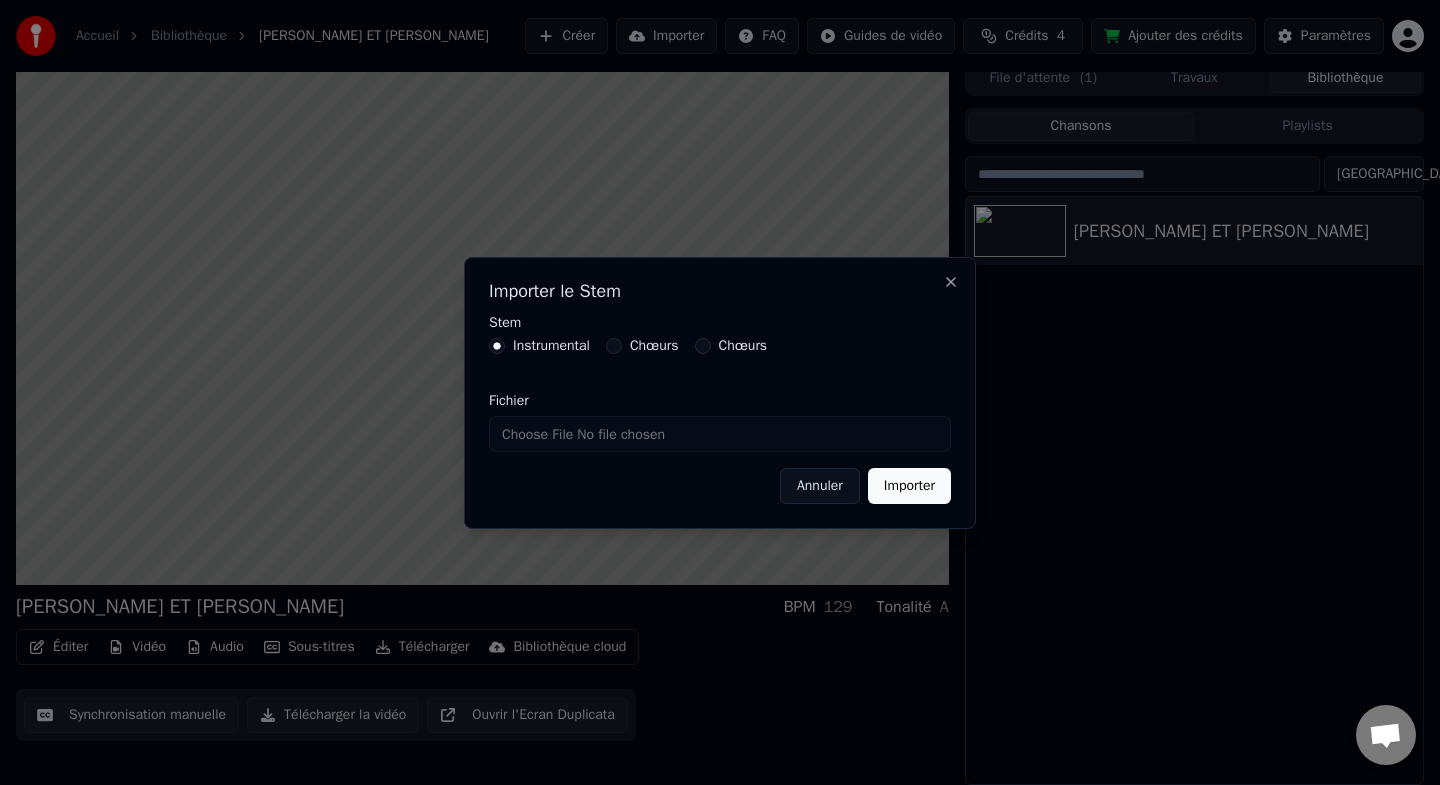 click on "Importer" at bounding box center (909, 486) 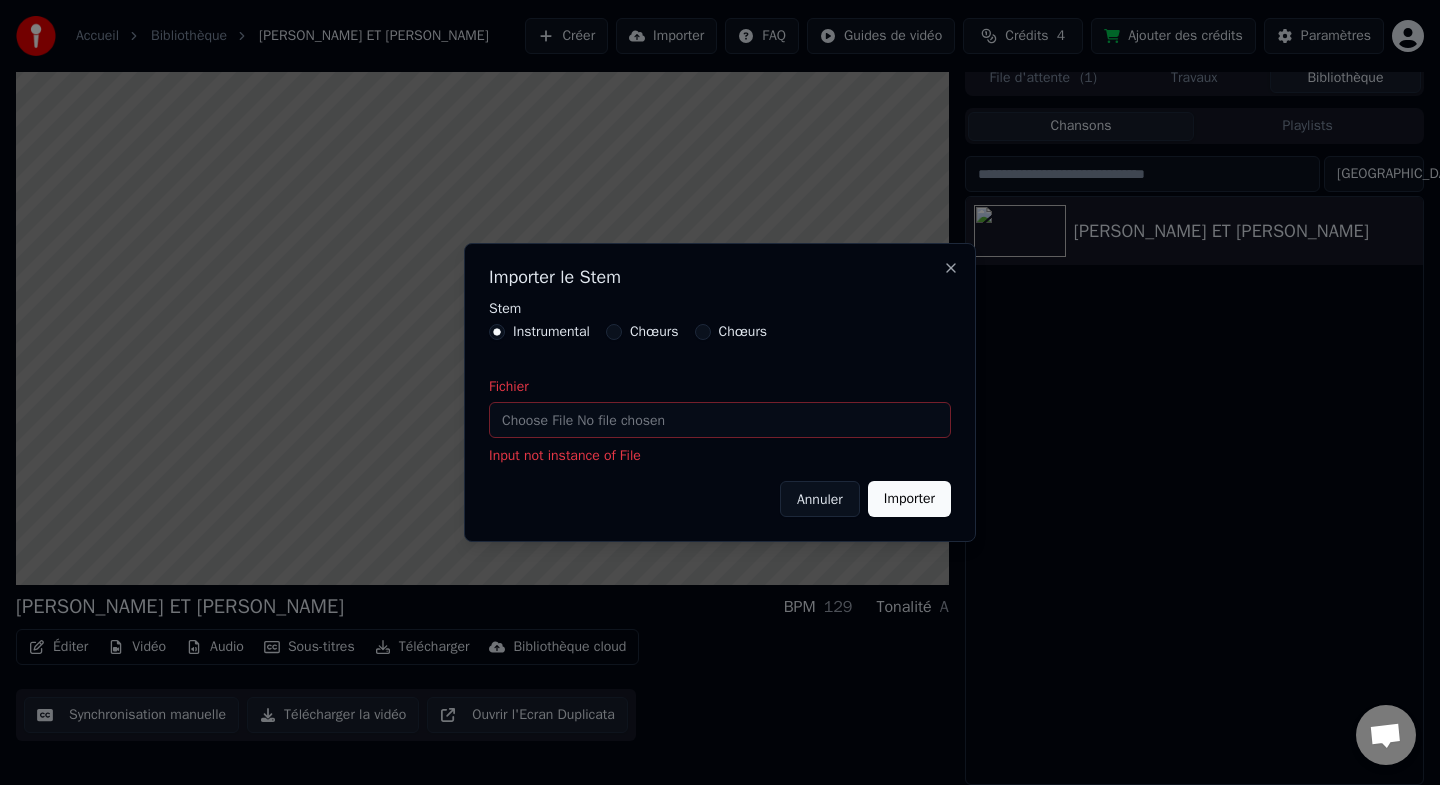 click on "Fichier Input not instance of File" at bounding box center [720, 423] 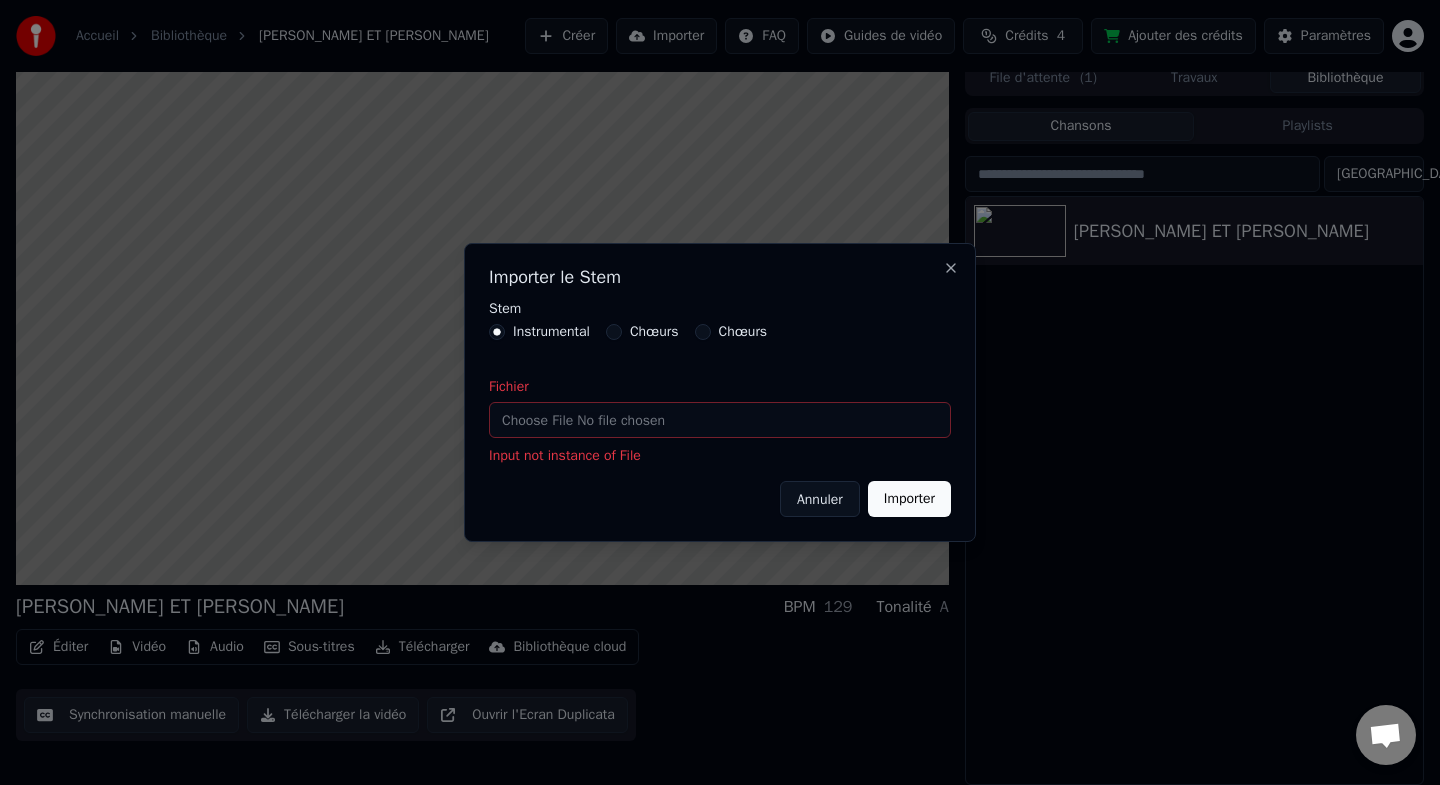 click on "Fichier" at bounding box center (720, 420) 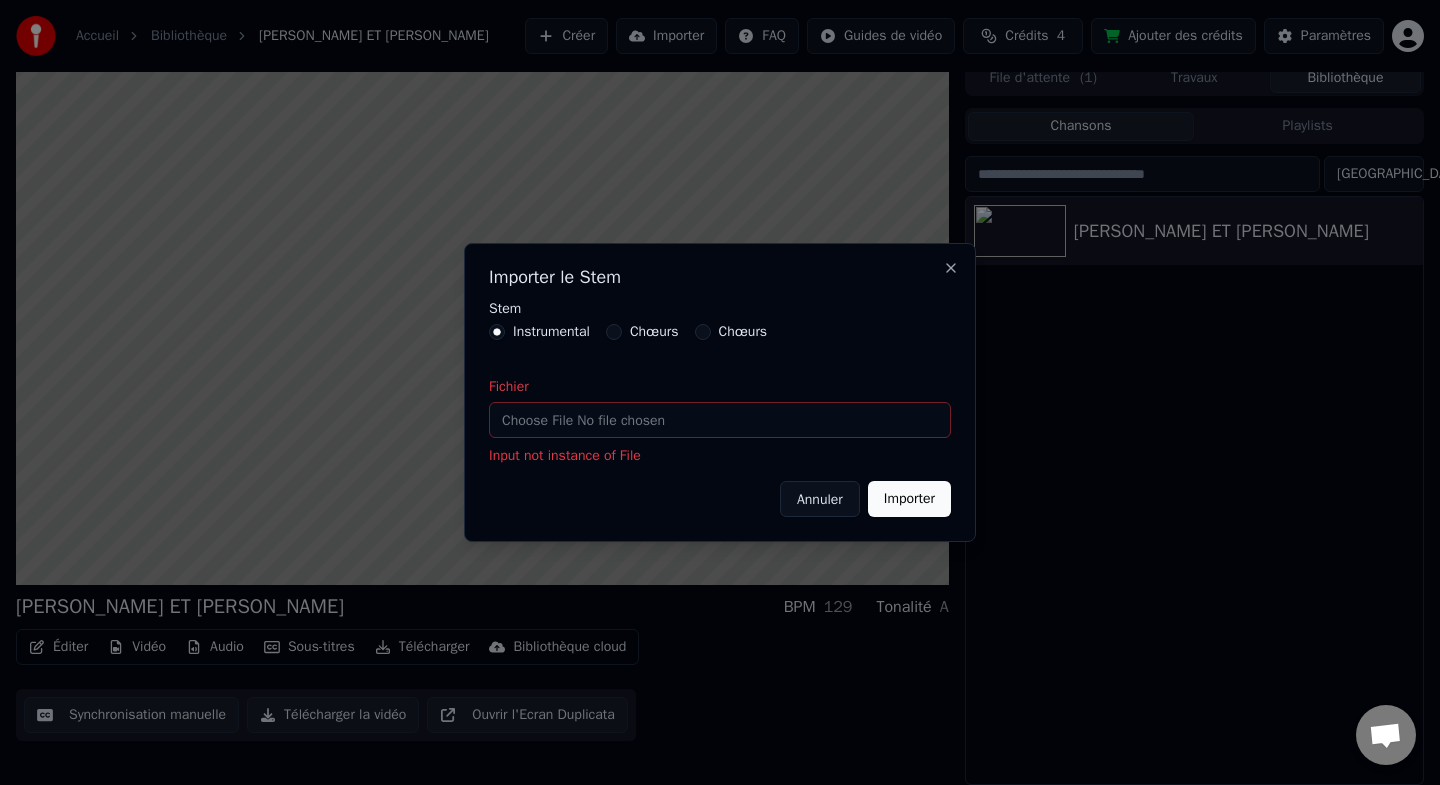 type on "**********" 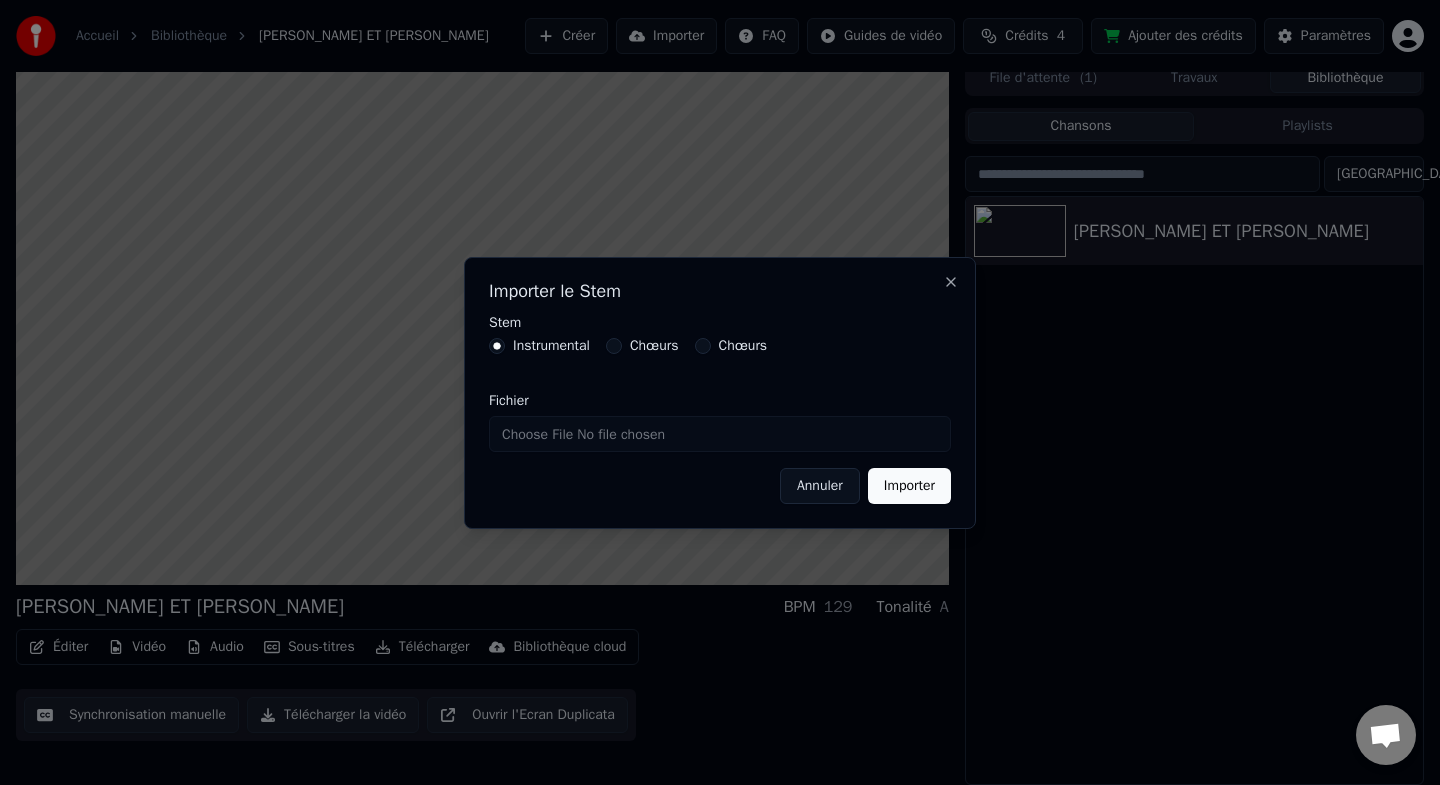 click on "Importer" at bounding box center [909, 486] 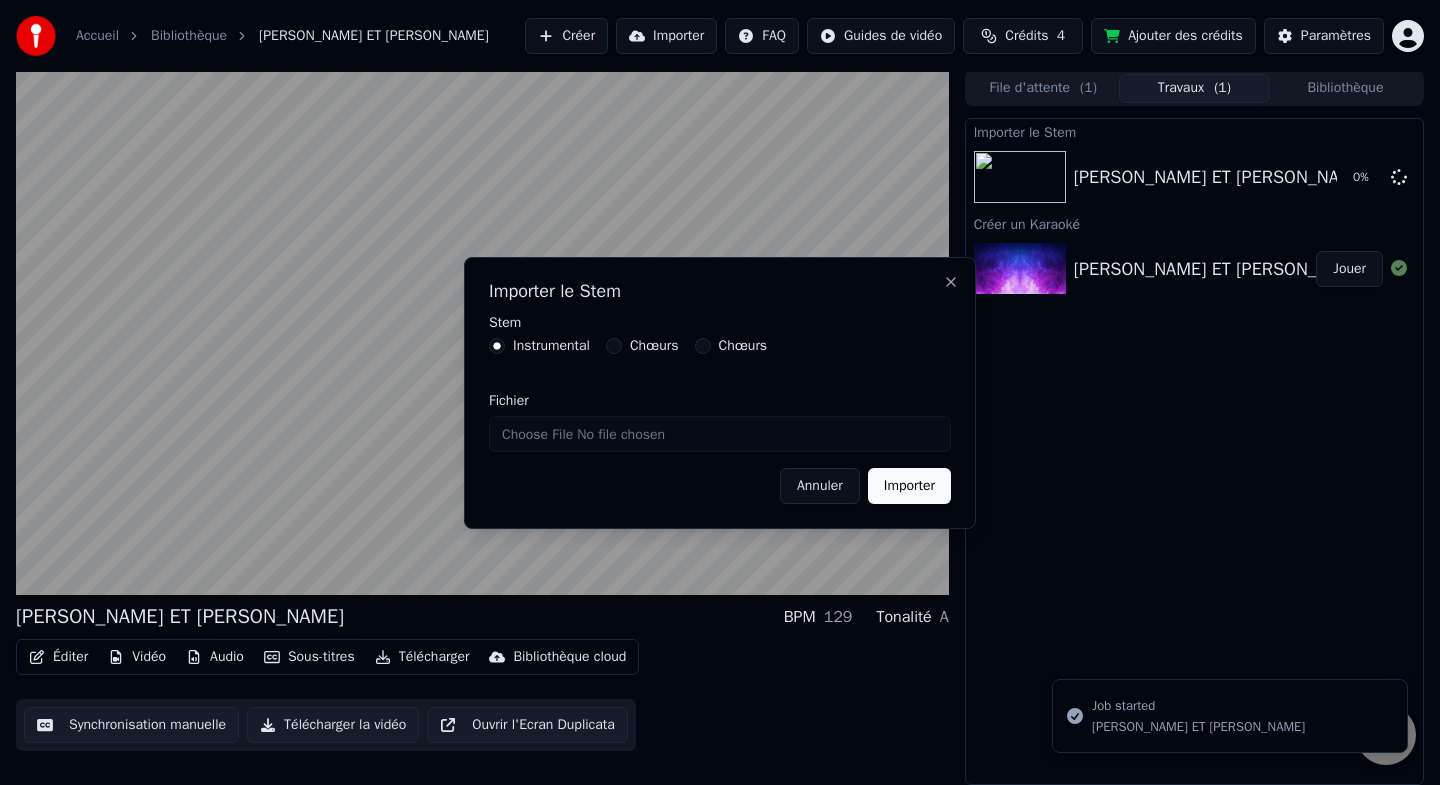 scroll, scrollTop: 2, scrollLeft: 0, axis: vertical 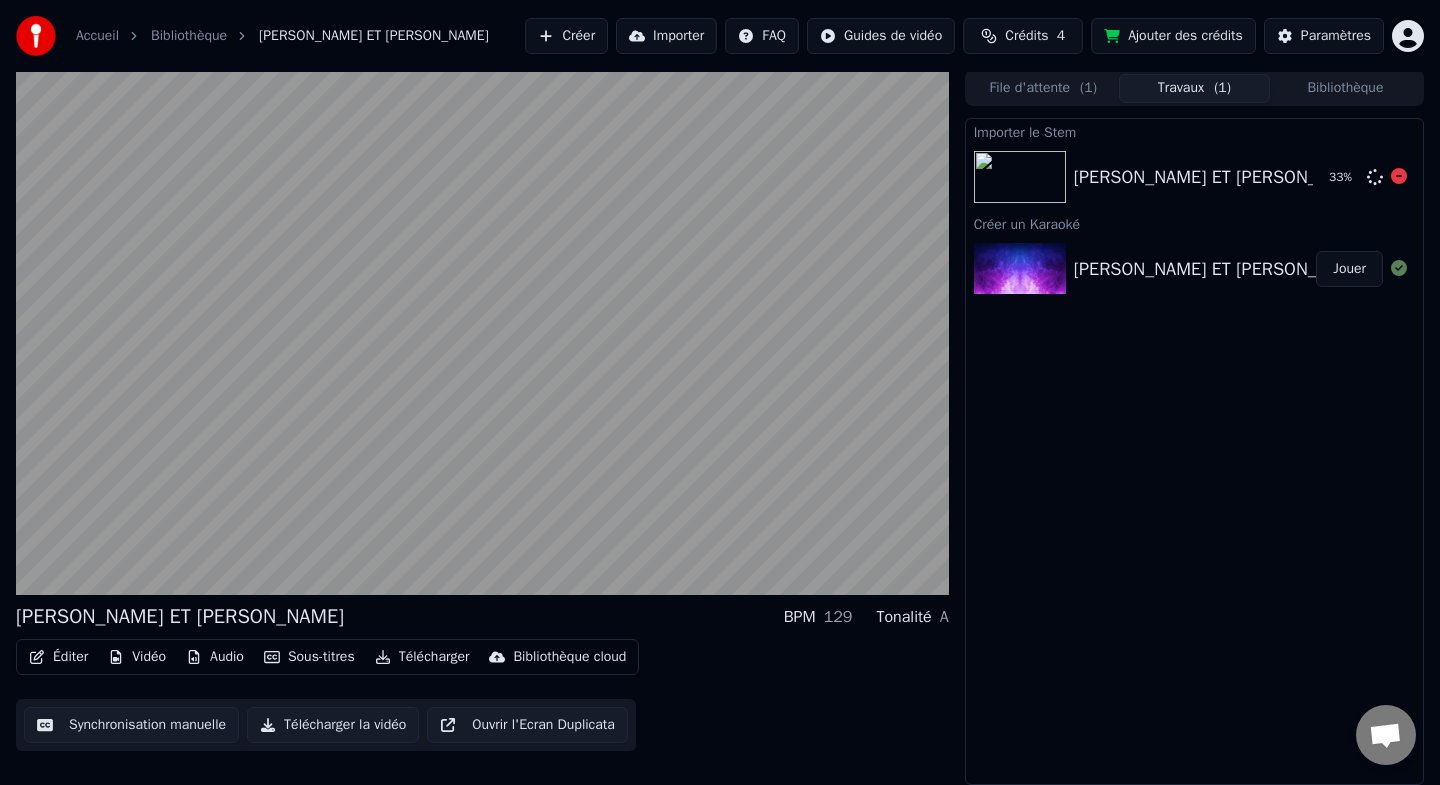 click on "[PERSON_NAME] ET [PERSON_NAME]" at bounding box center (1221, 177) 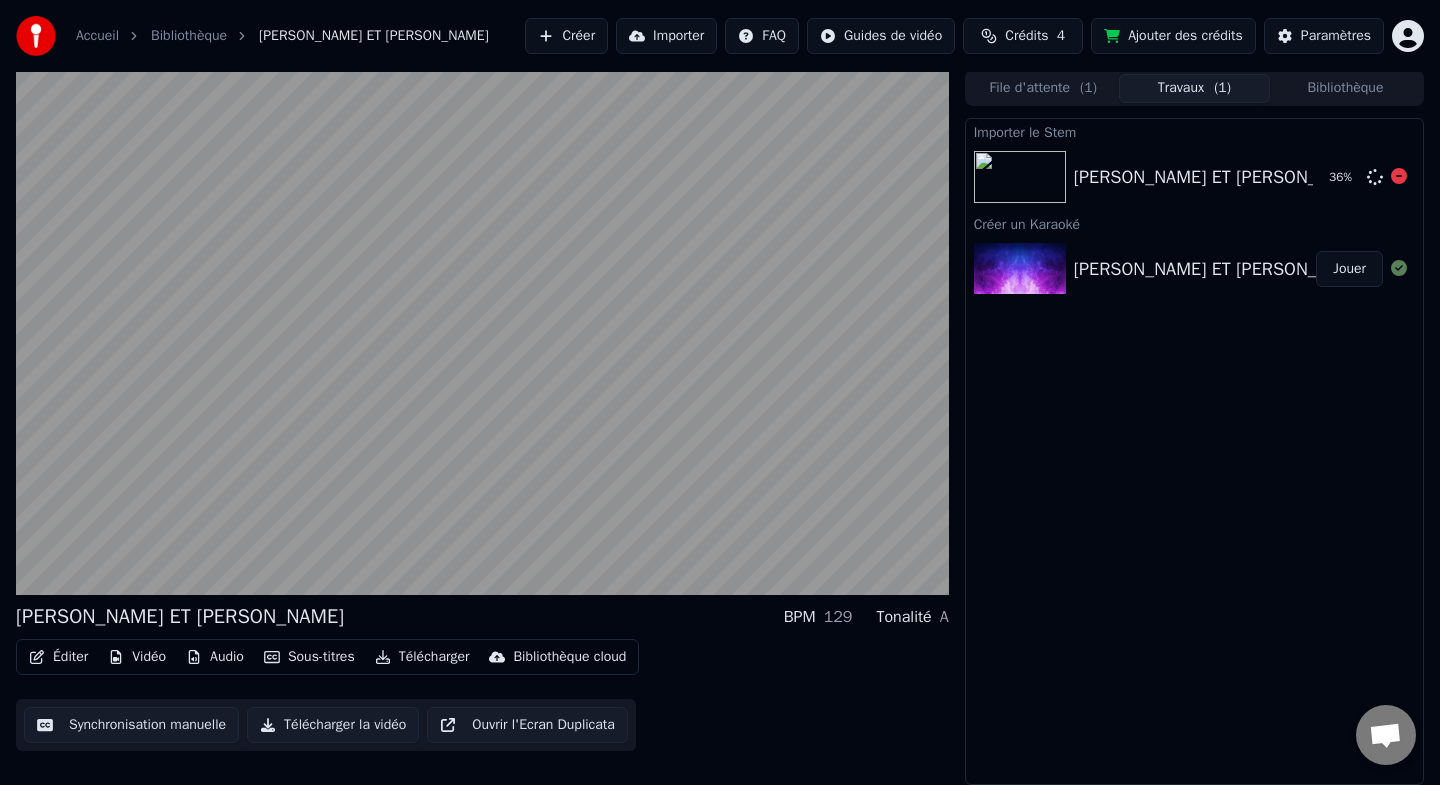 click on "[PERSON_NAME] ET [PERSON_NAME]" at bounding box center [1221, 177] 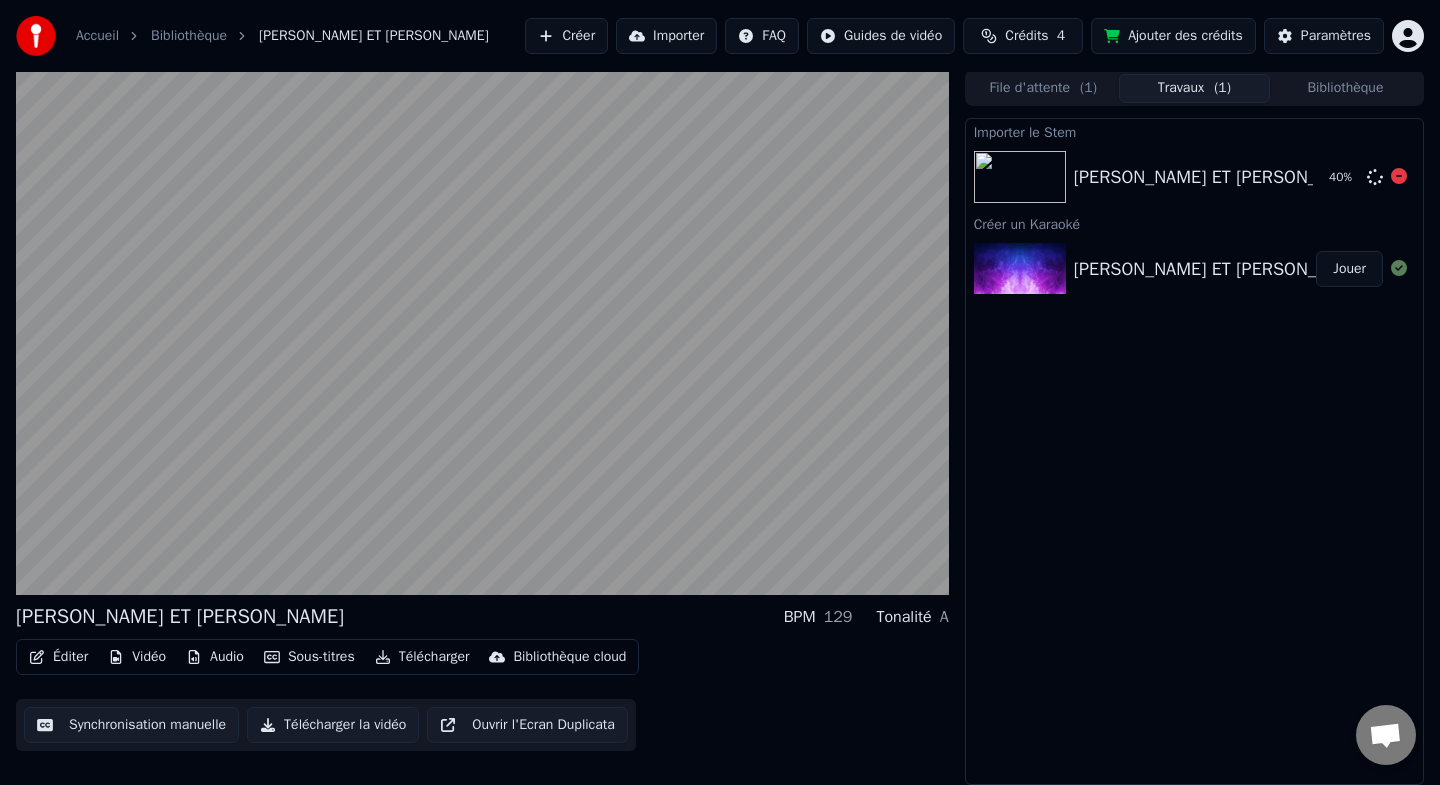 click on "[PERSON_NAME] ET [PERSON_NAME]" at bounding box center [1221, 177] 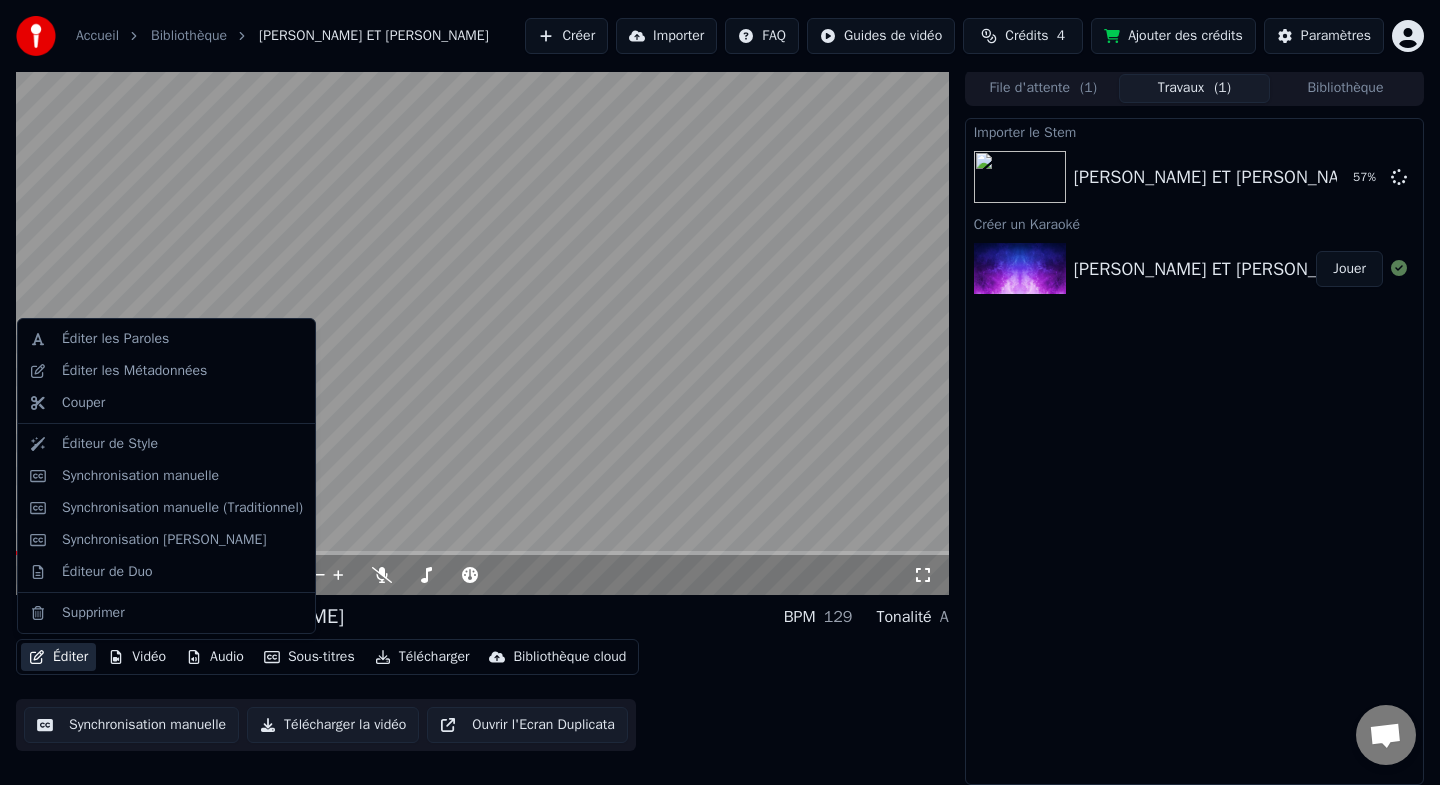 click on "Éditer" at bounding box center (58, 657) 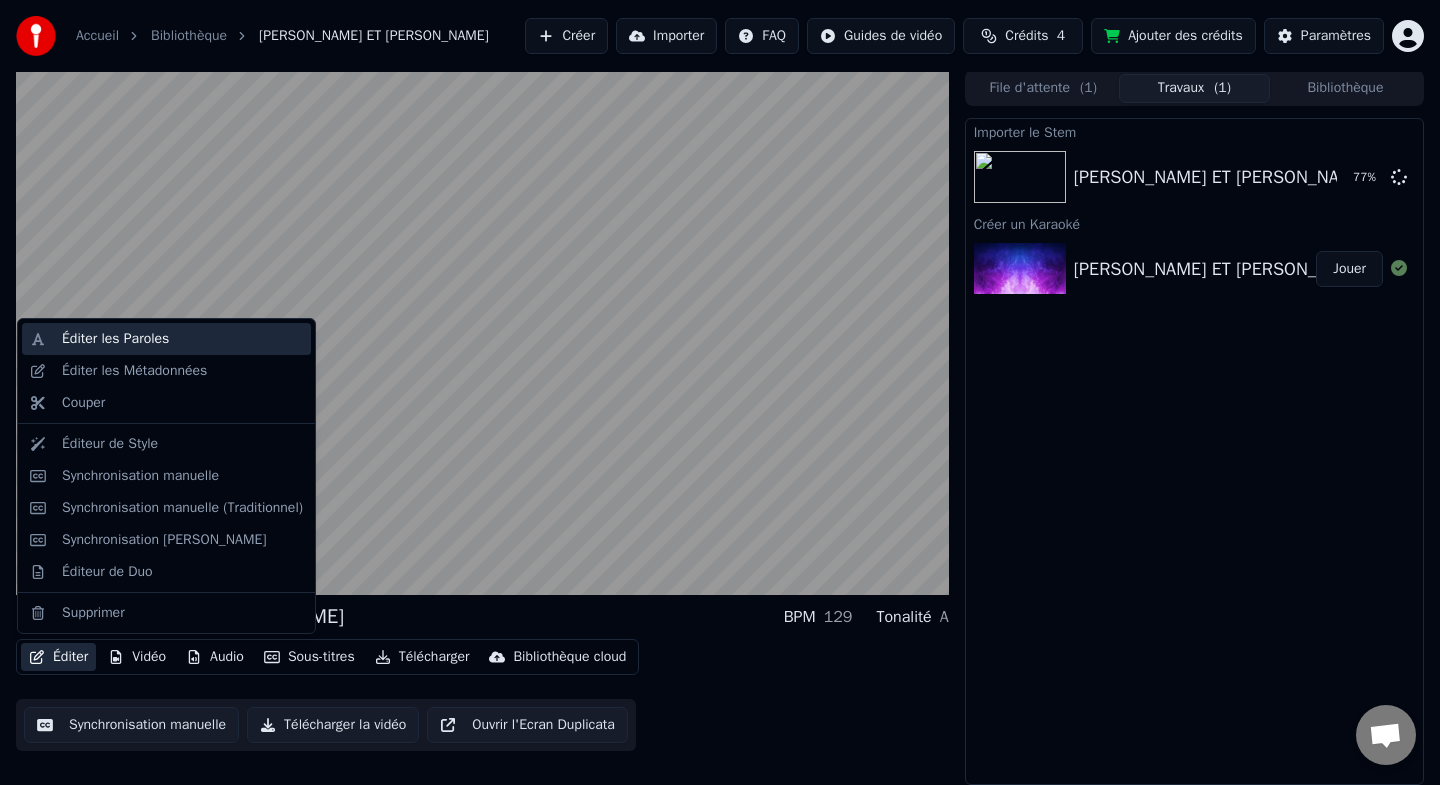 click on "Éditer les Paroles" at bounding box center [115, 339] 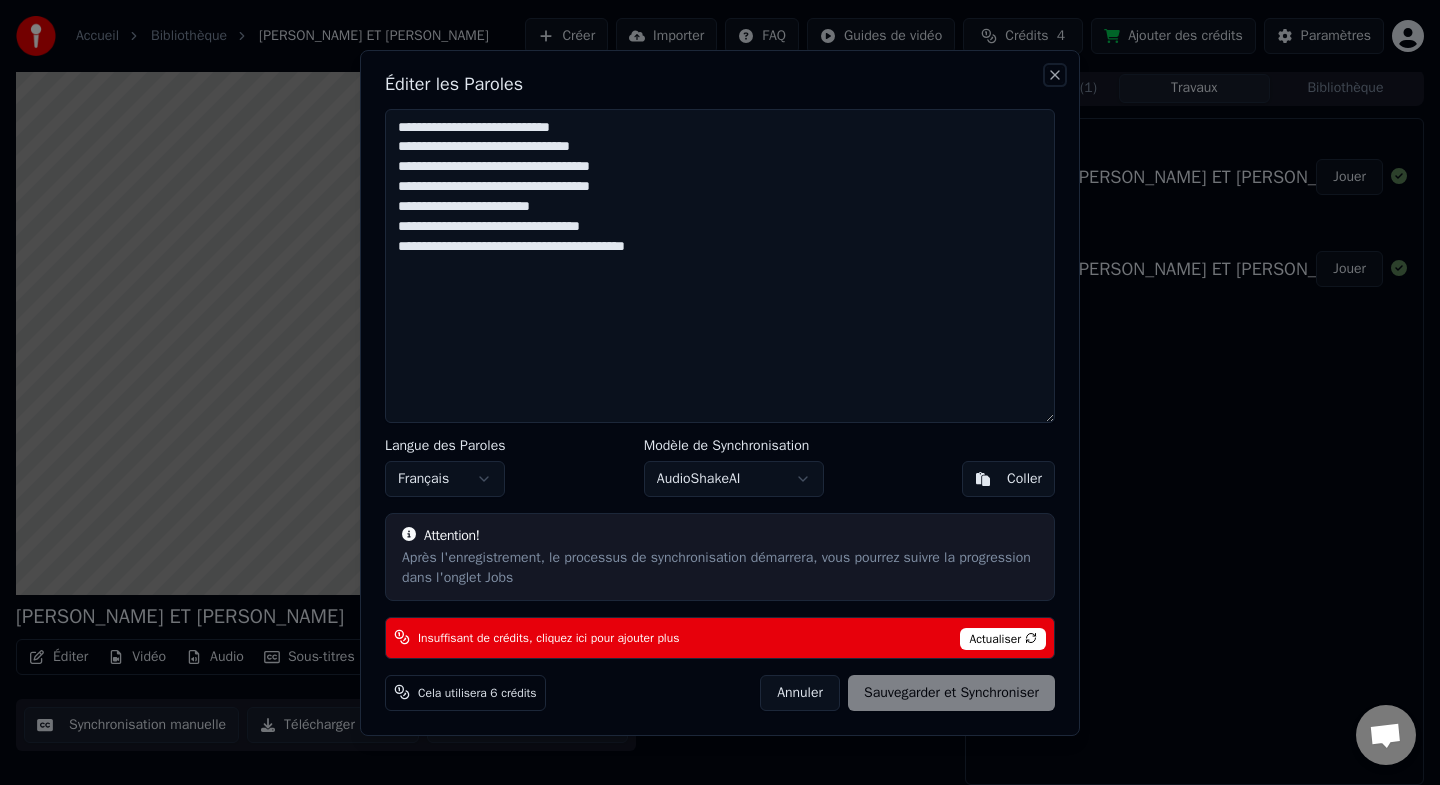 click on "Close" at bounding box center [1055, 75] 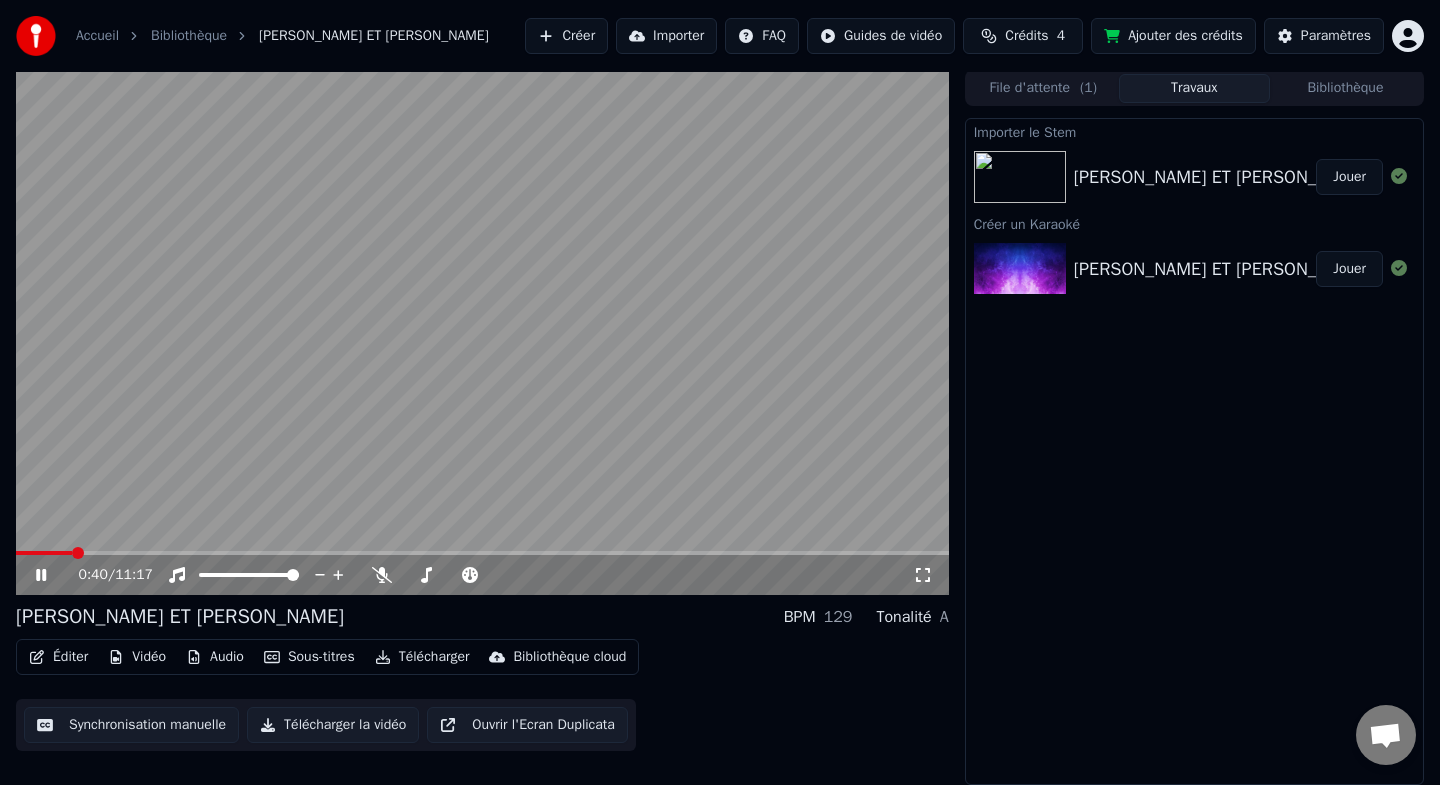 click 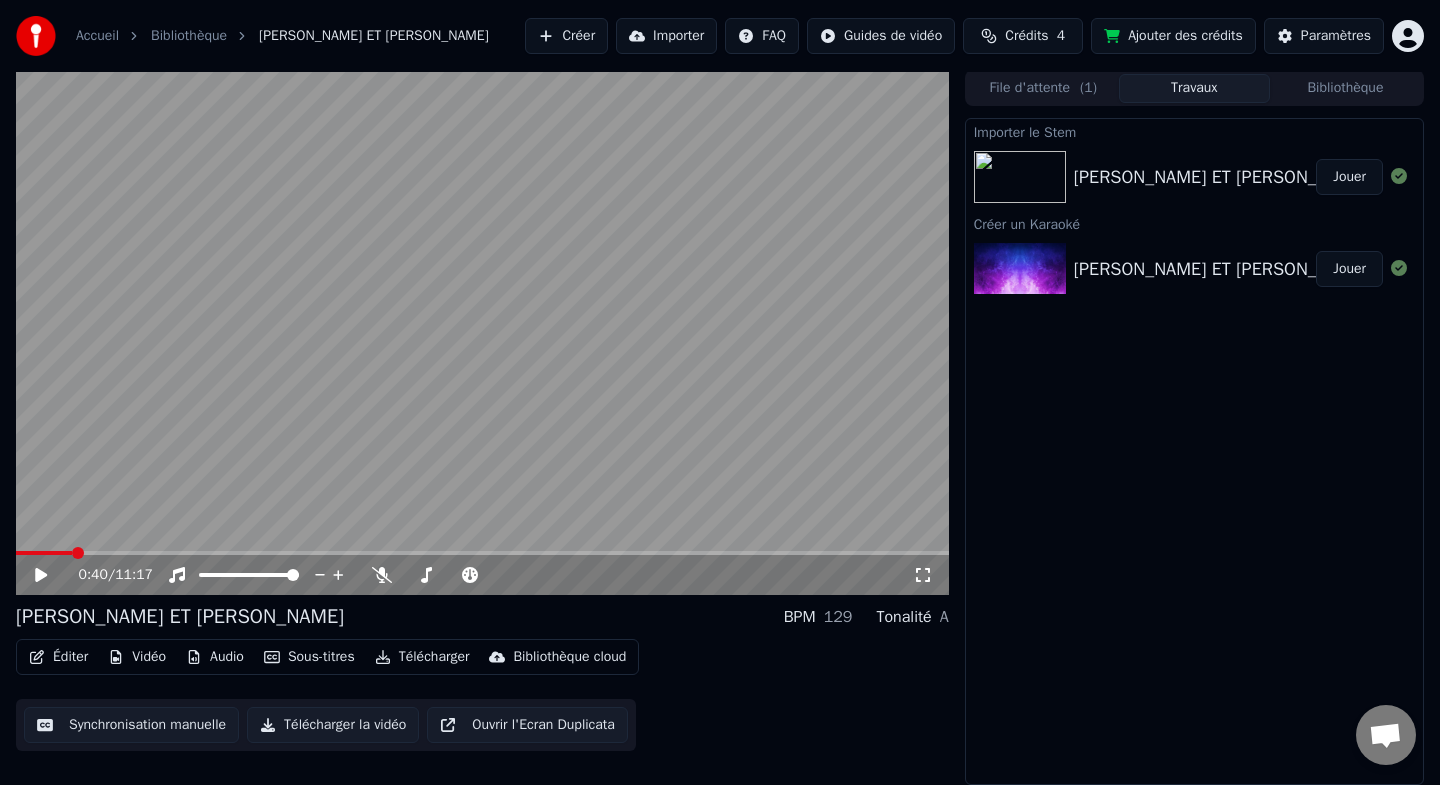 click on "Audio" at bounding box center (215, 657) 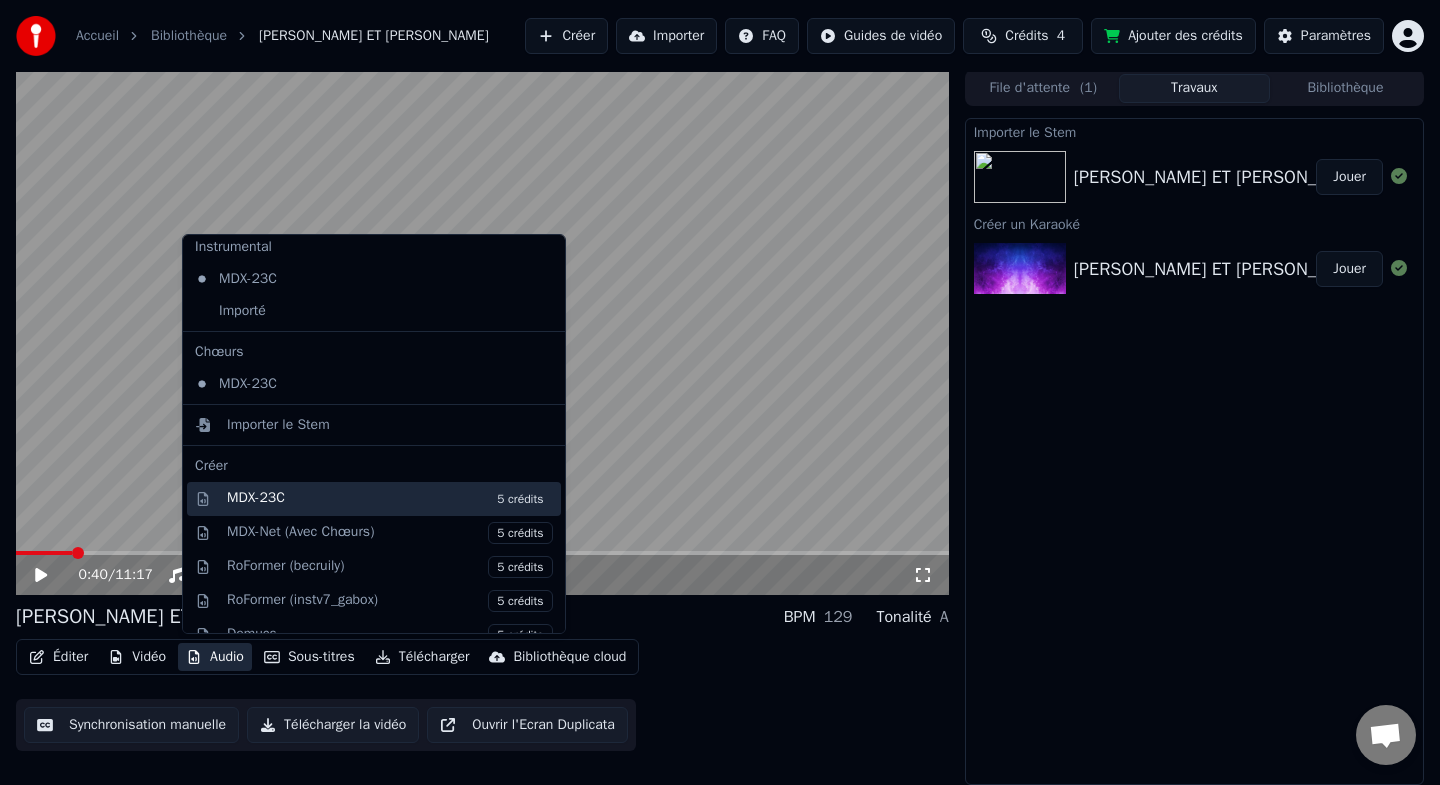 scroll, scrollTop: 0, scrollLeft: 0, axis: both 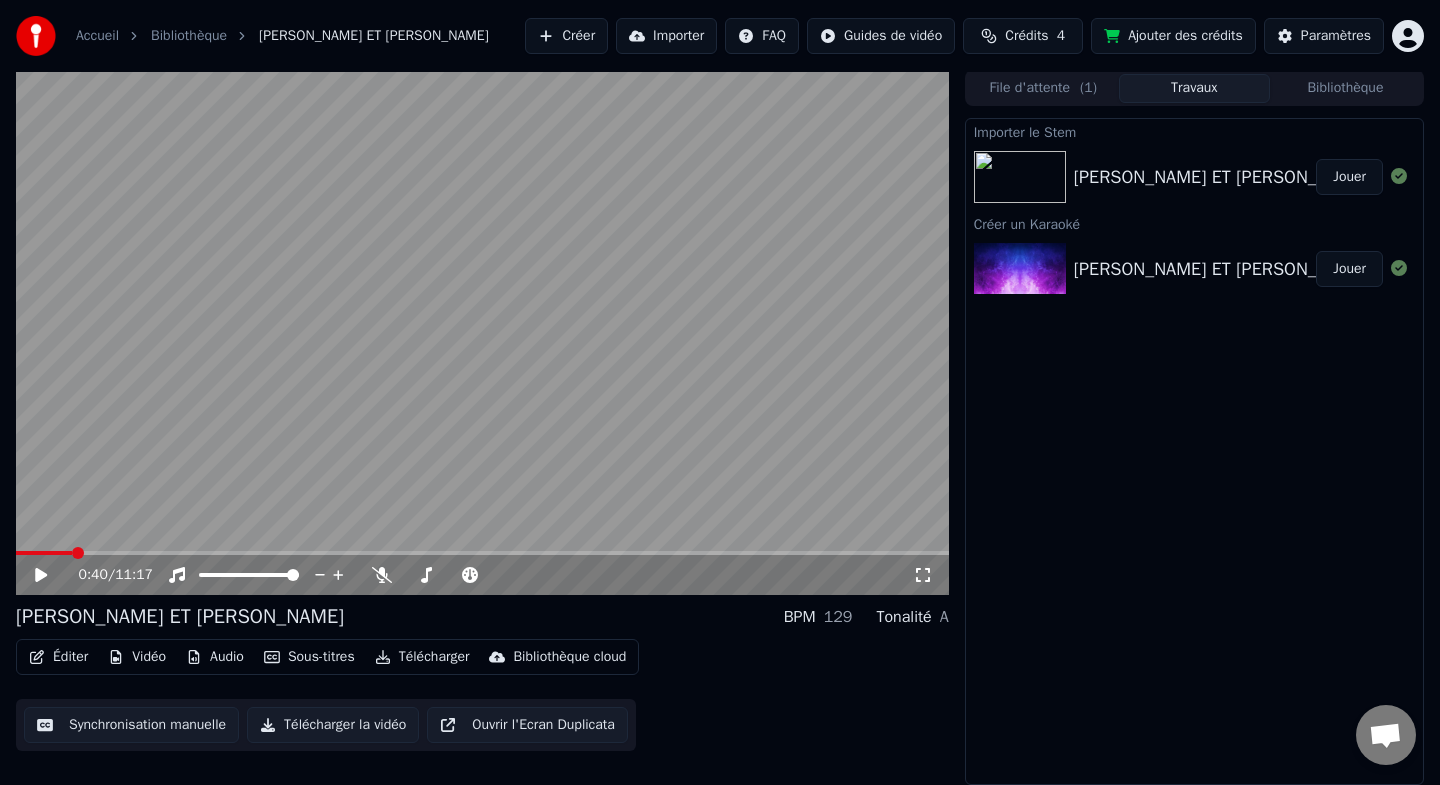 click on "Importer le Stem ANNE ET [PERSON_NAME] un Karaoké [PERSON_NAME] ET [PERSON_NAME]" at bounding box center (1194, 451) 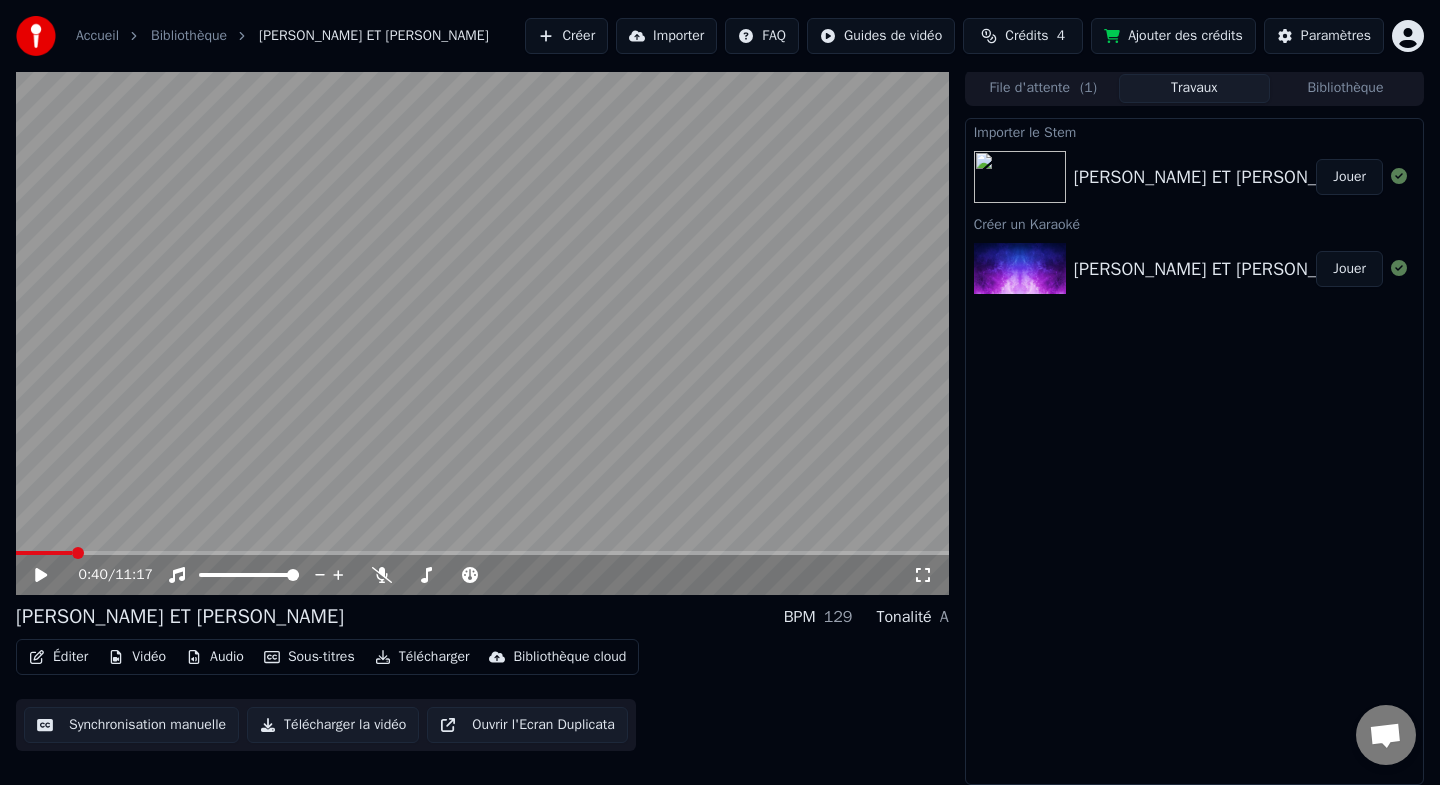 click on "[PERSON_NAME] ET [PERSON_NAME]" at bounding box center (1195, 177) 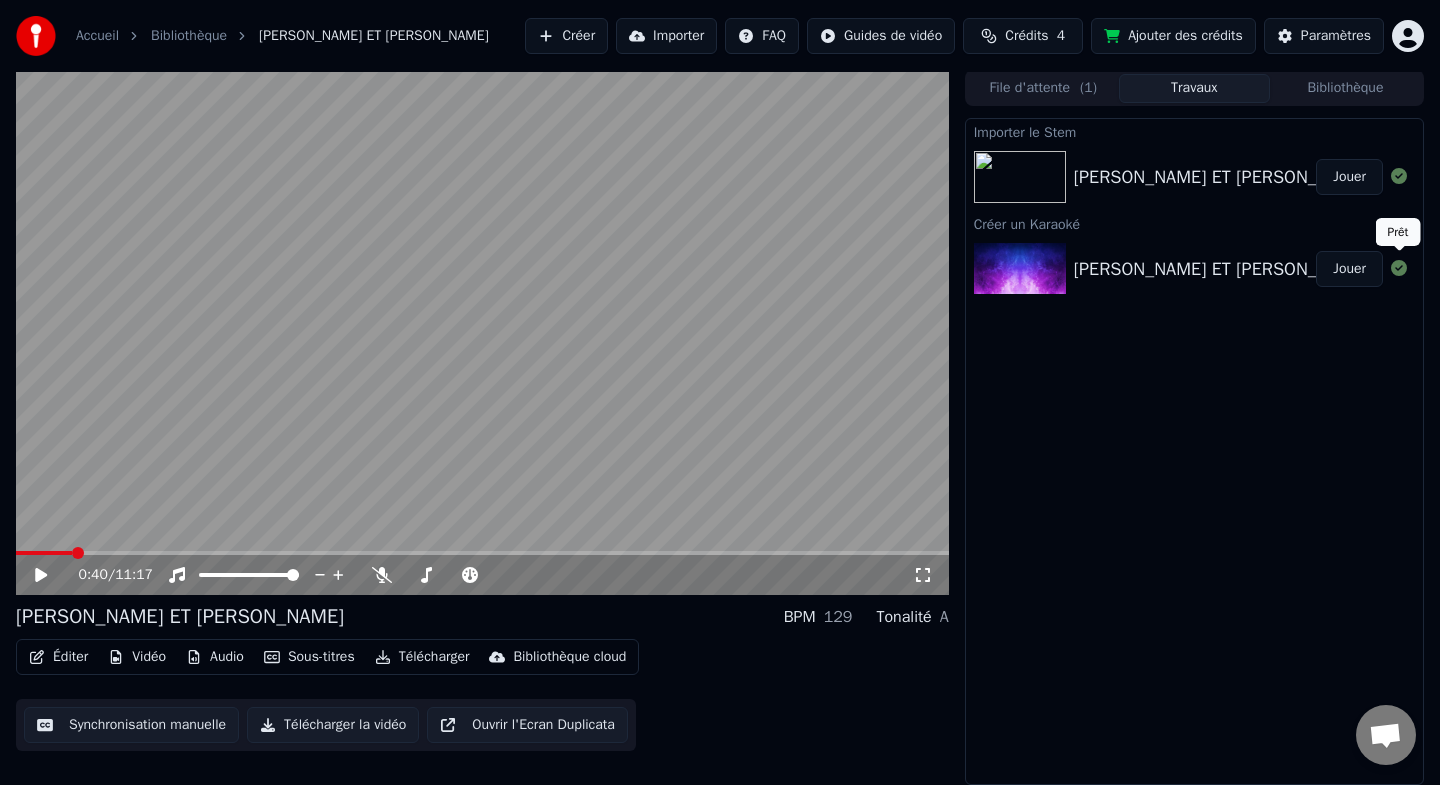 click at bounding box center [1399, 269] 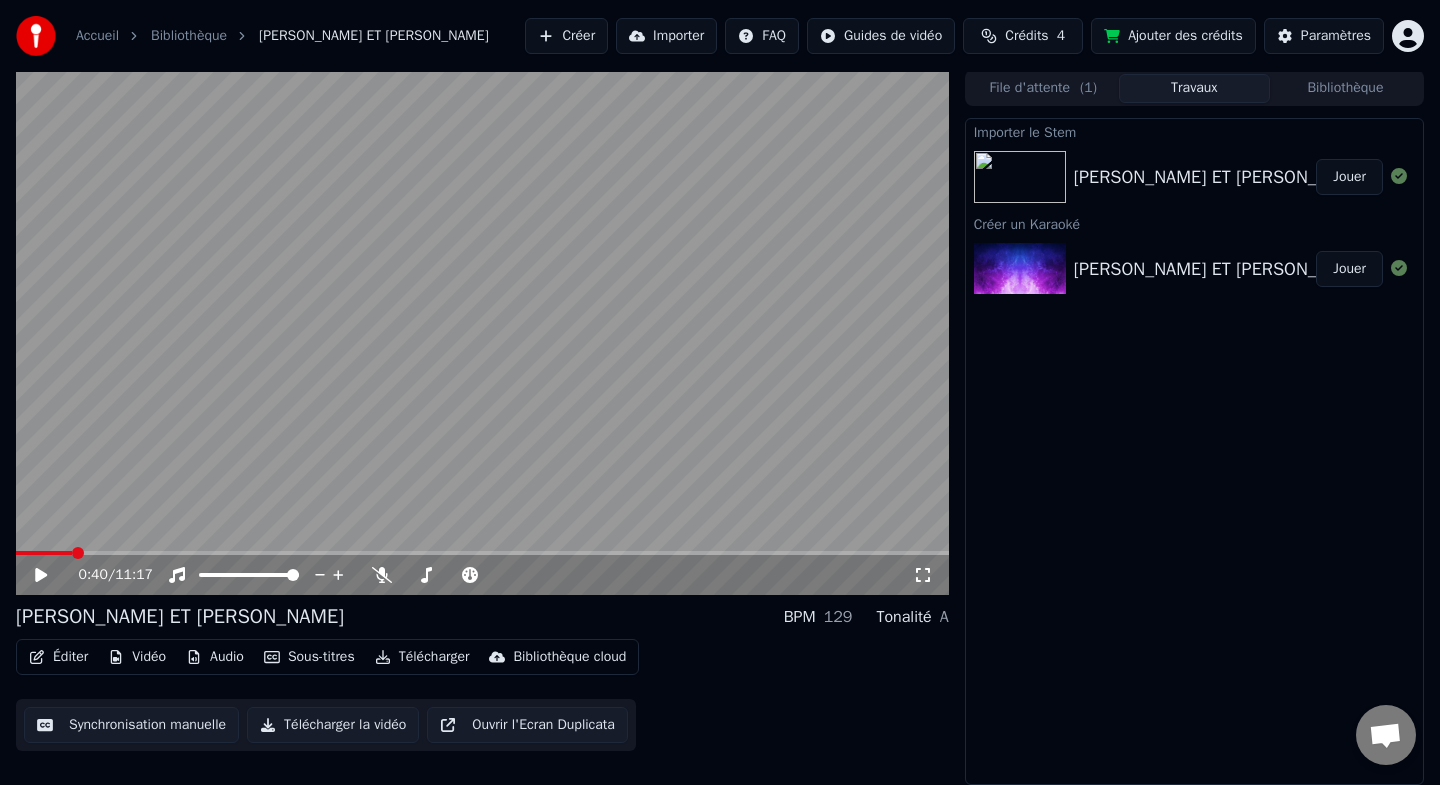 click on "[PERSON_NAME] ET [PERSON_NAME]" at bounding box center [1195, 269] 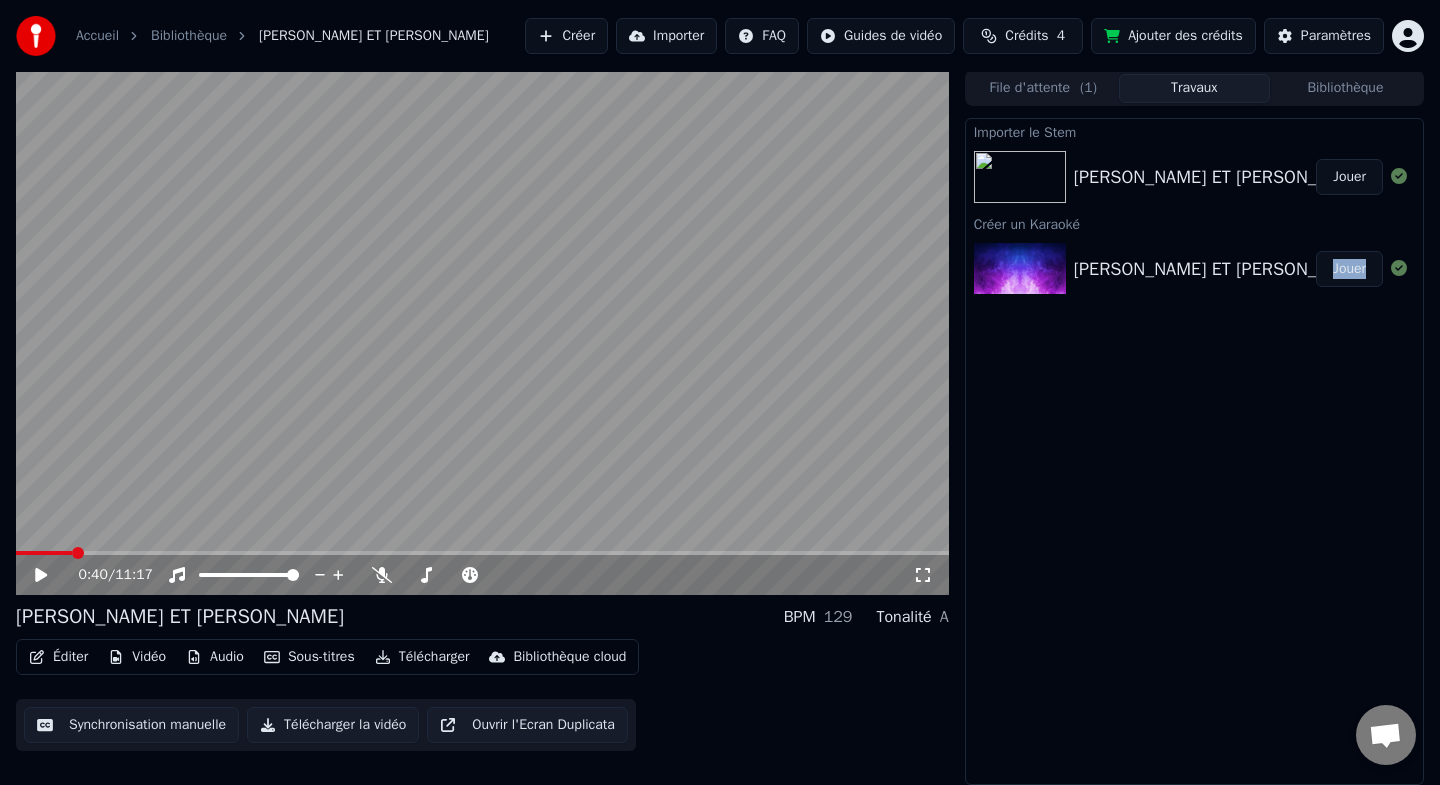click on "[PERSON_NAME] ET [PERSON_NAME]" at bounding box center (1195, 269) 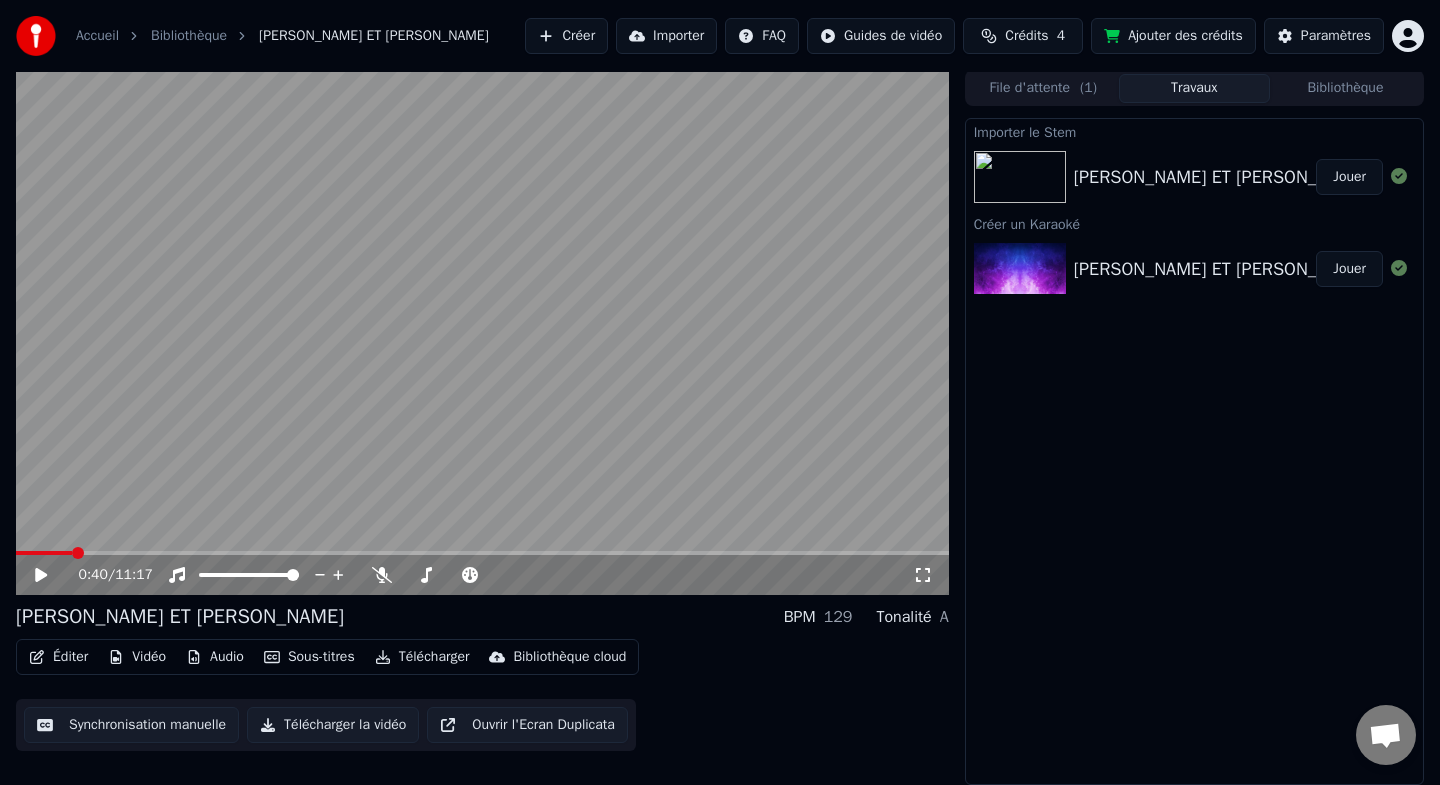 click on "Importer le Stem ANNE ET [PERSON_NAME] un Karaoké [PERSON_NAME] ET [PERSON_NAME]" at bounding box center (1194, 451) 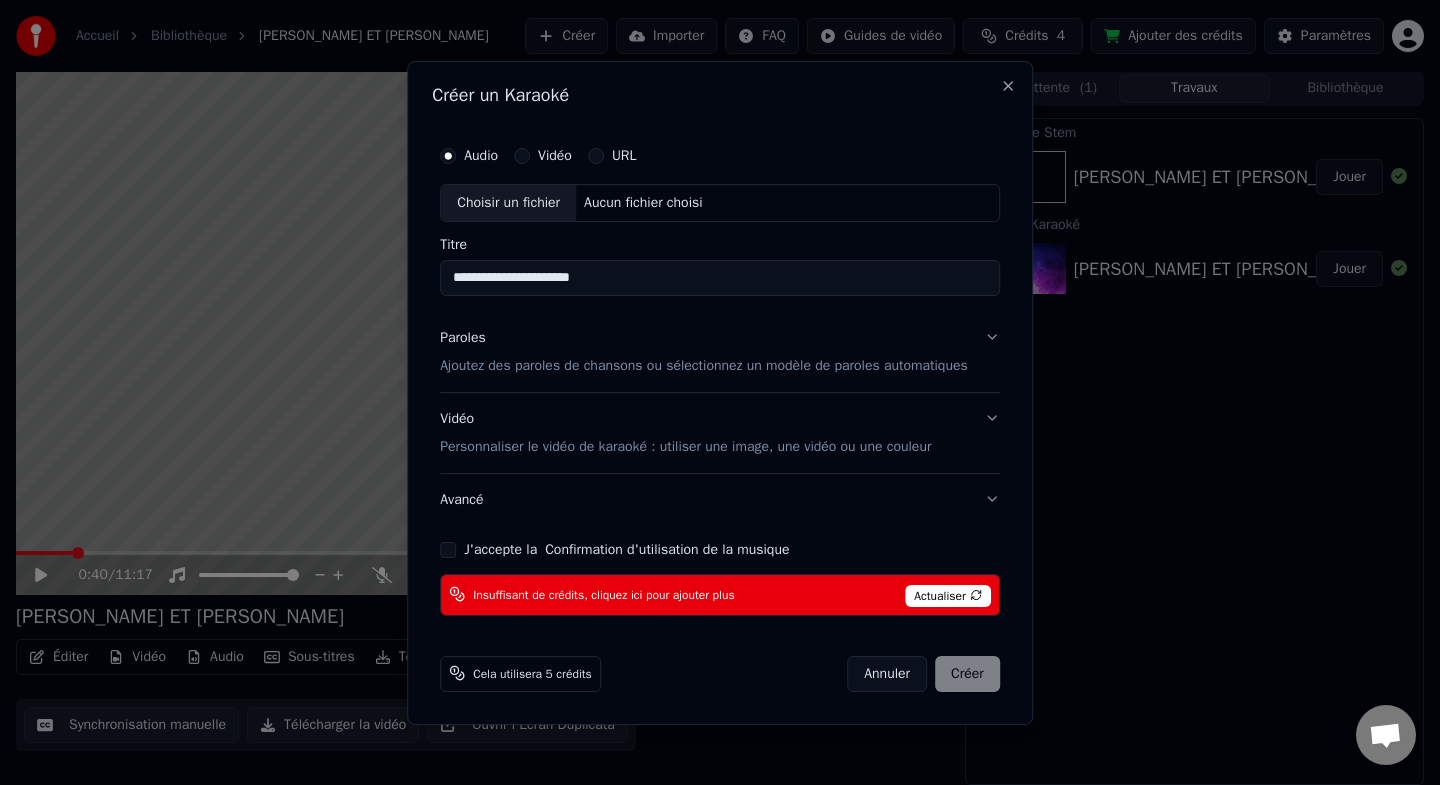 type on "**********" 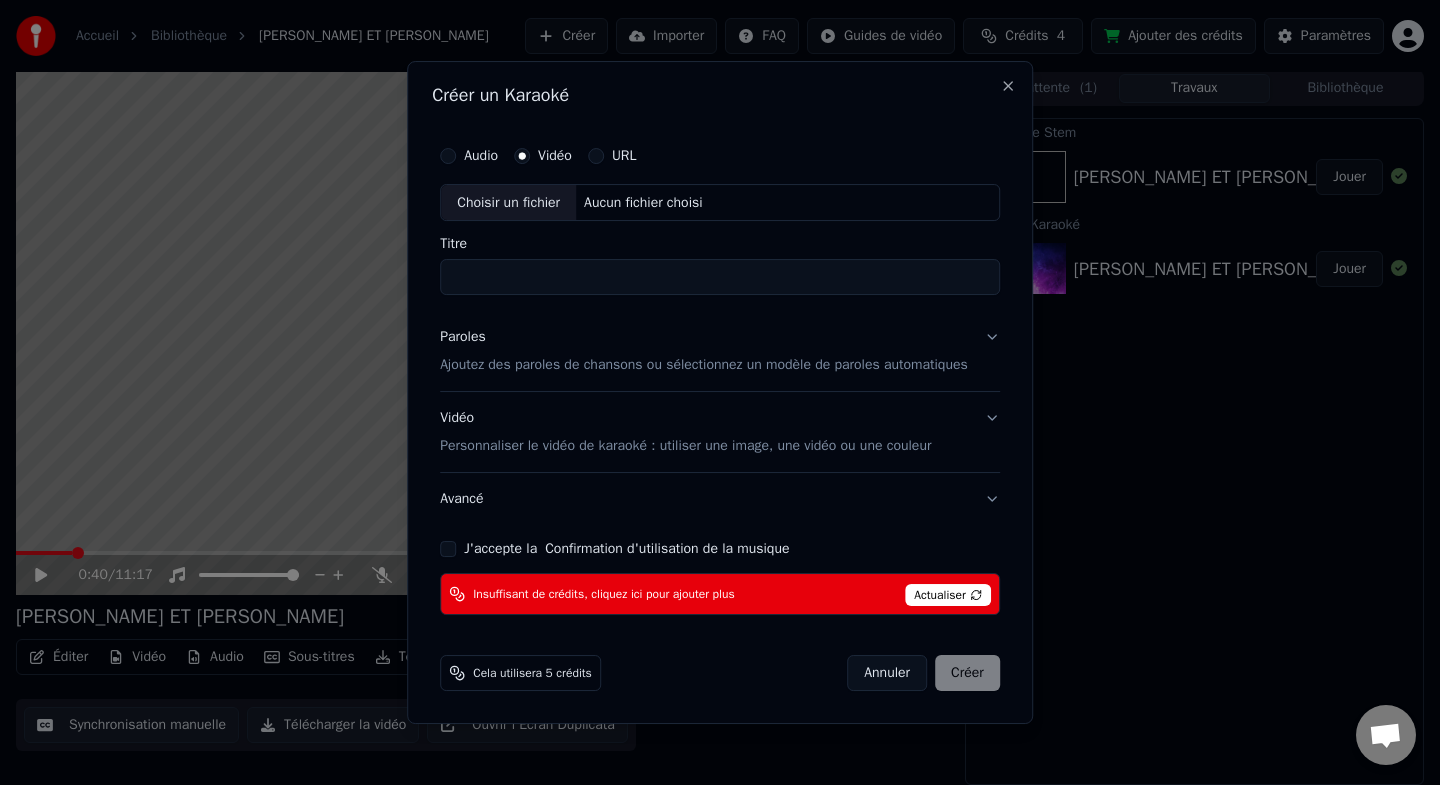 click on "Titre" at bounding box center (720, 278) 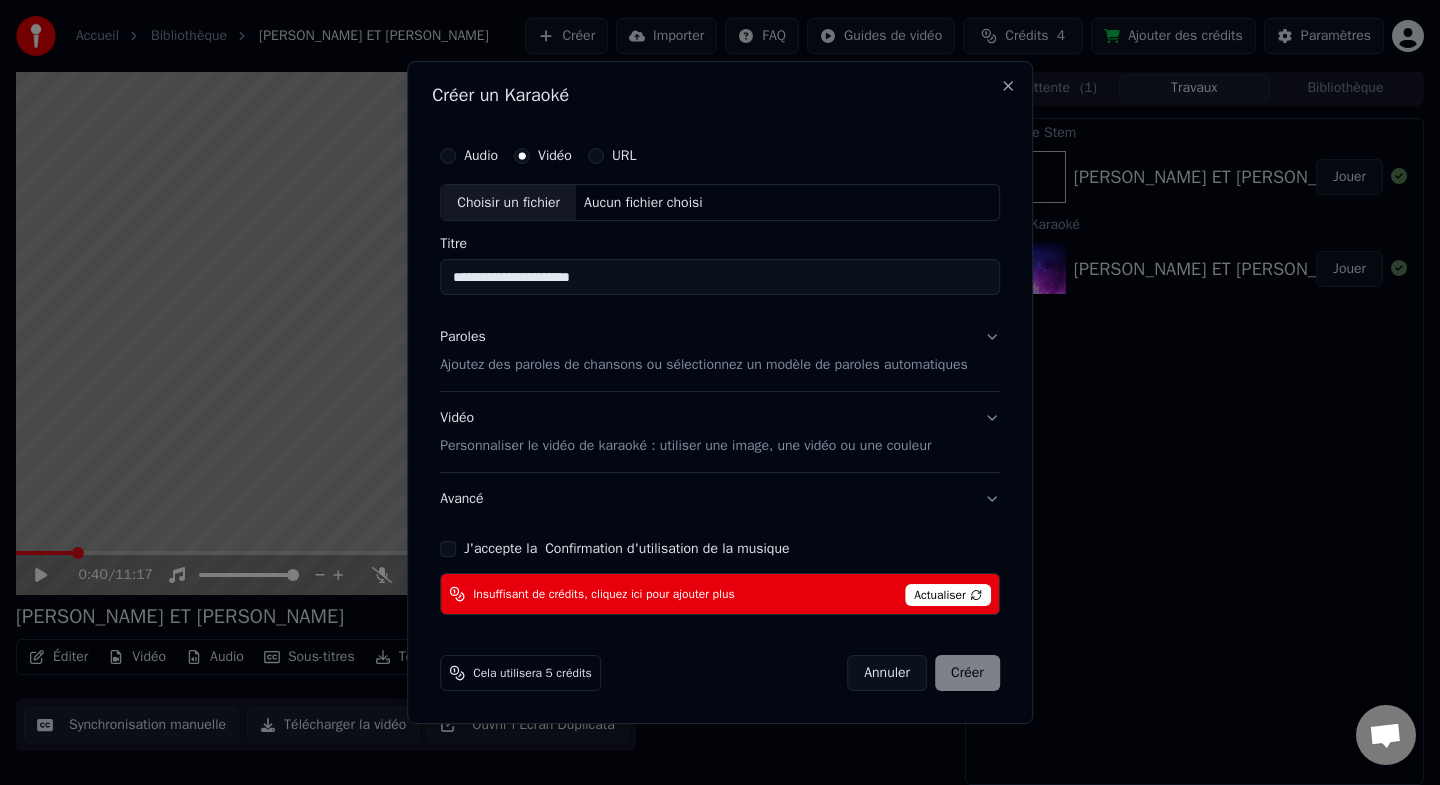 type on "**********" 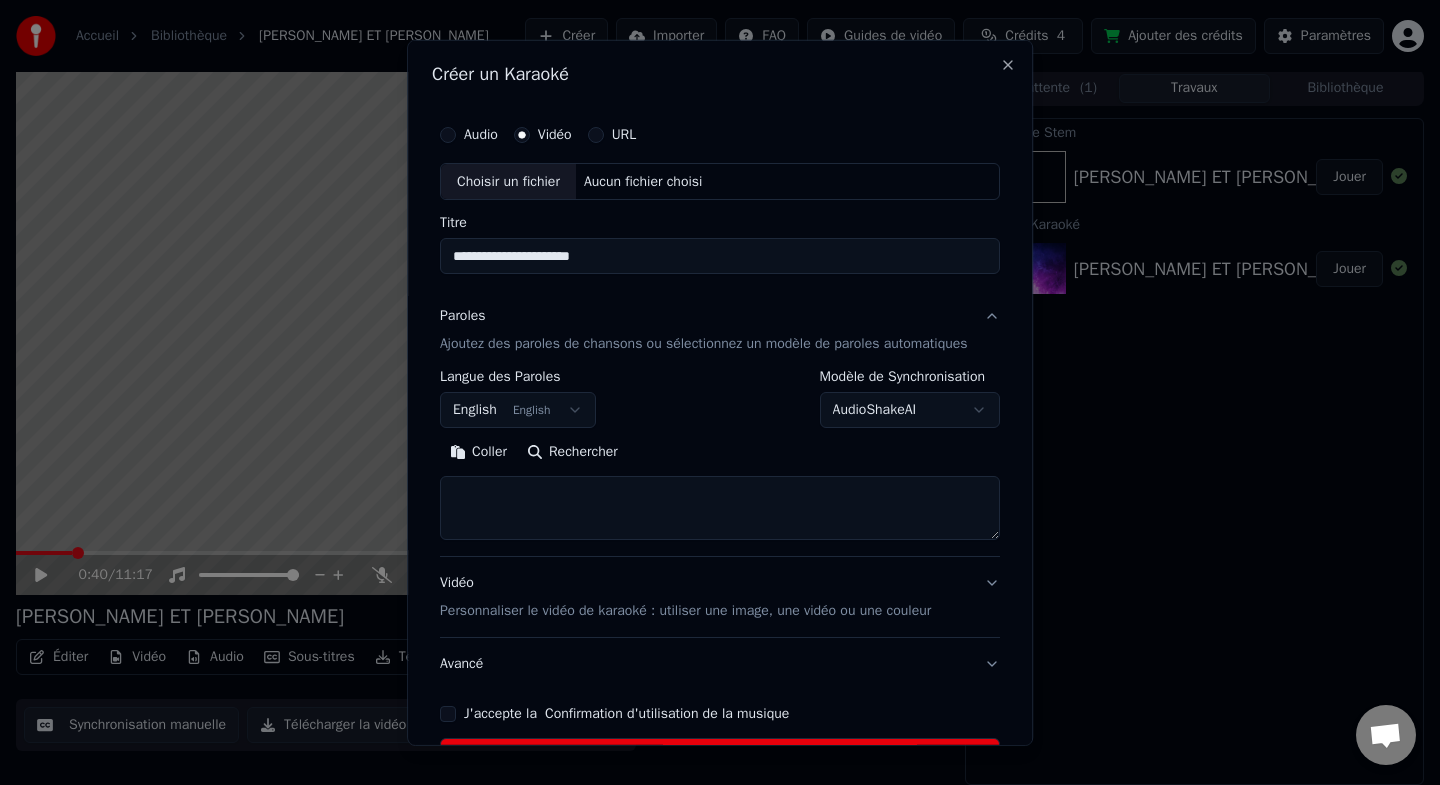 click on "**********" at bounding box center [720, 390] 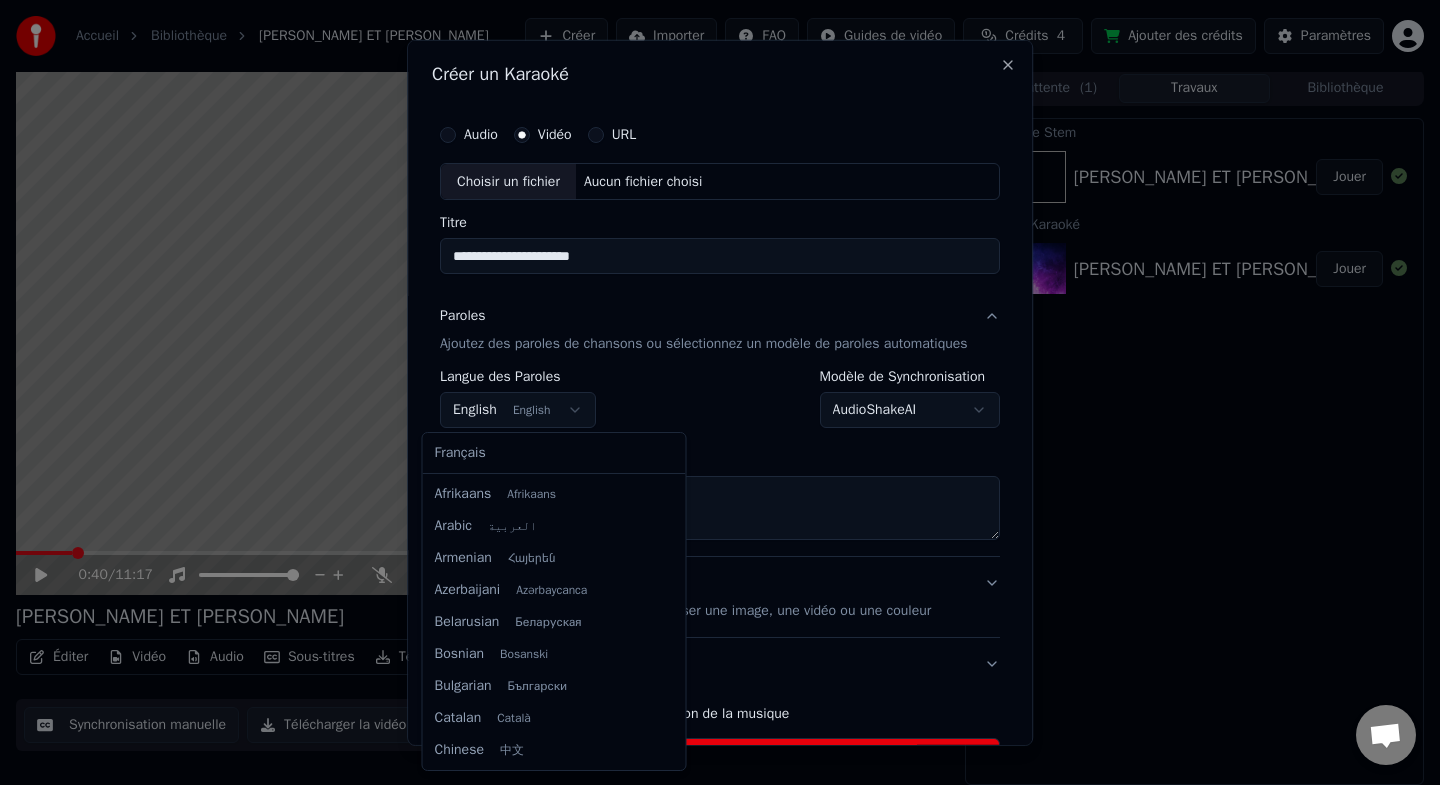 scroll, scrollTop: 160, scrollLeft: 0, axis: vertical 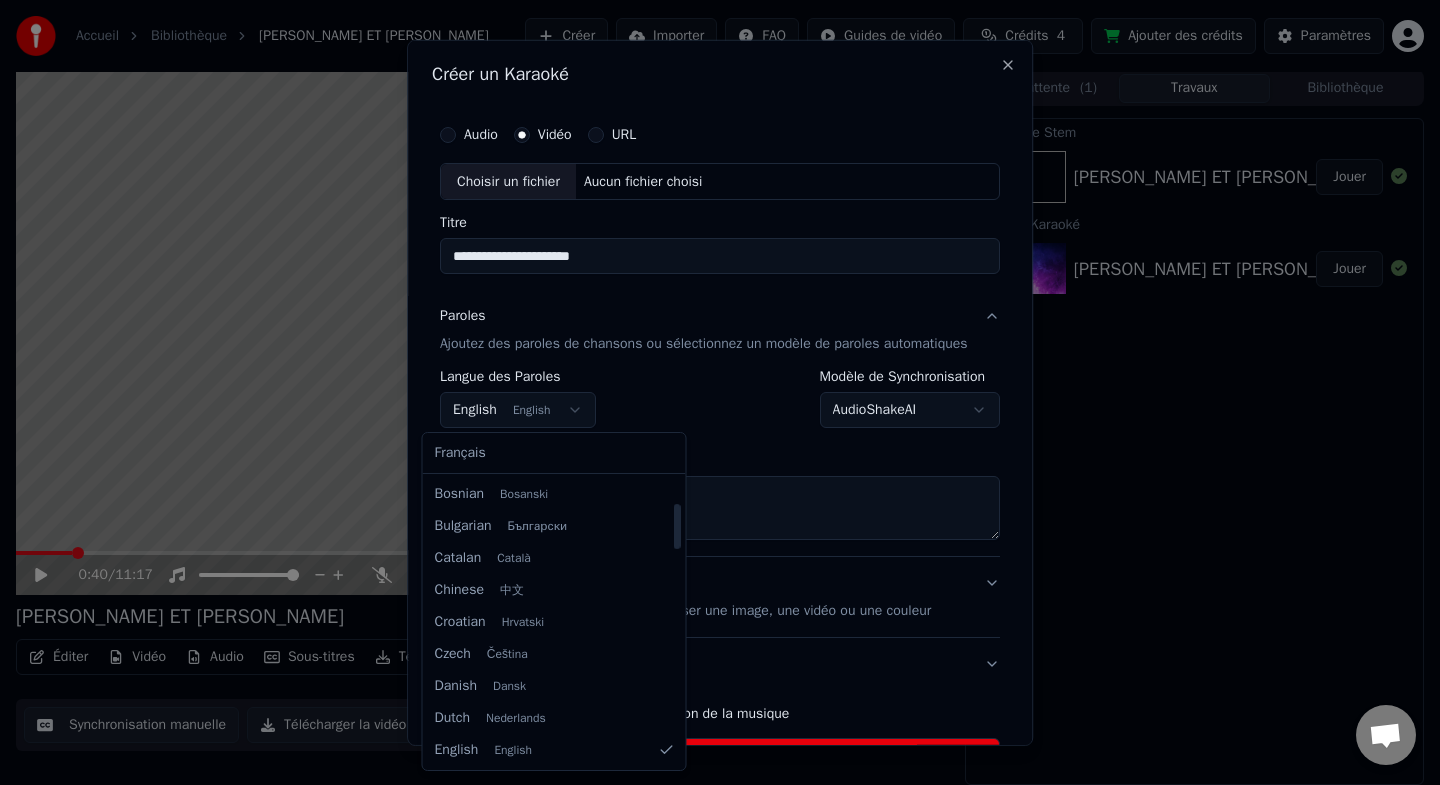click on "**********" at bounding box center [720, 390] 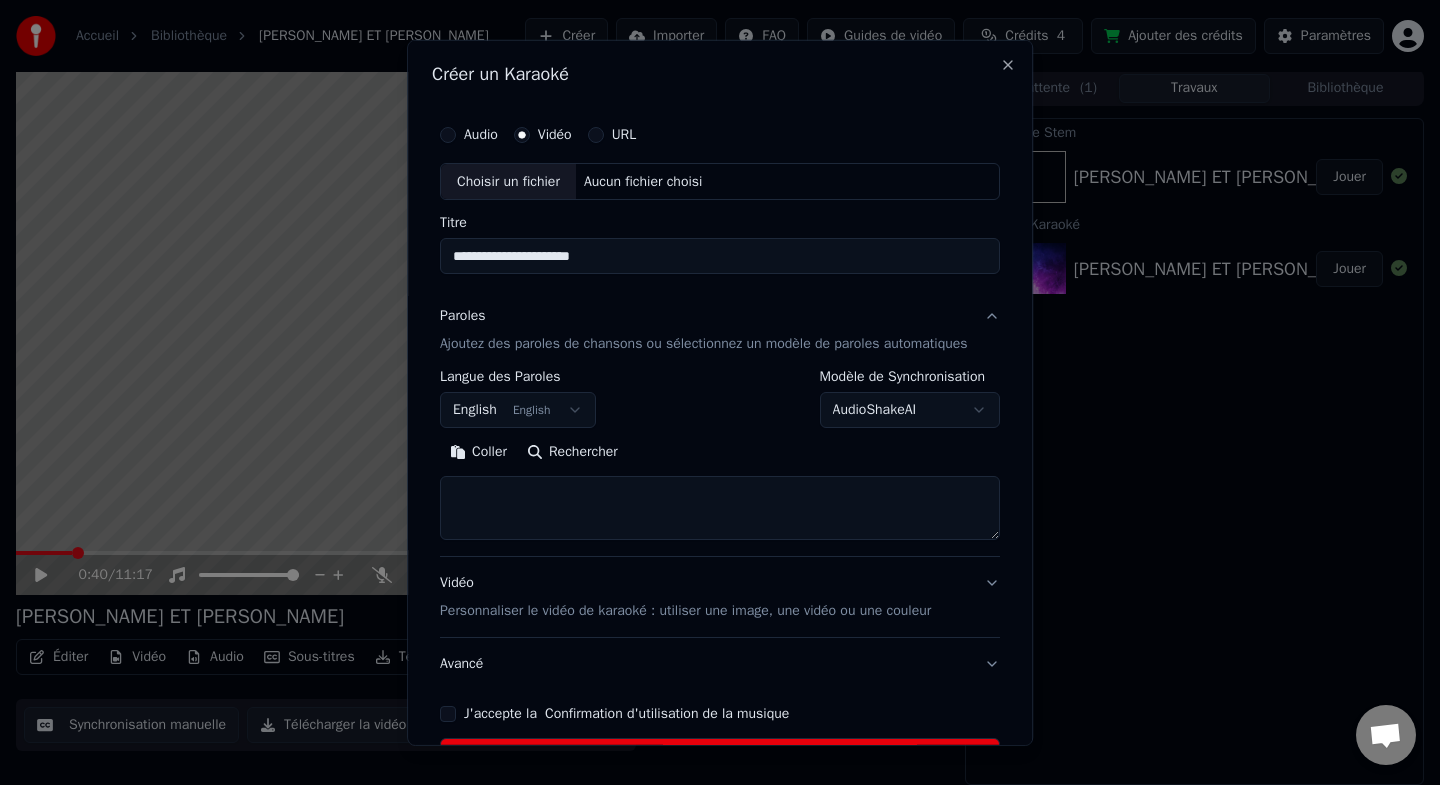 click at bounding box center (720, 508) 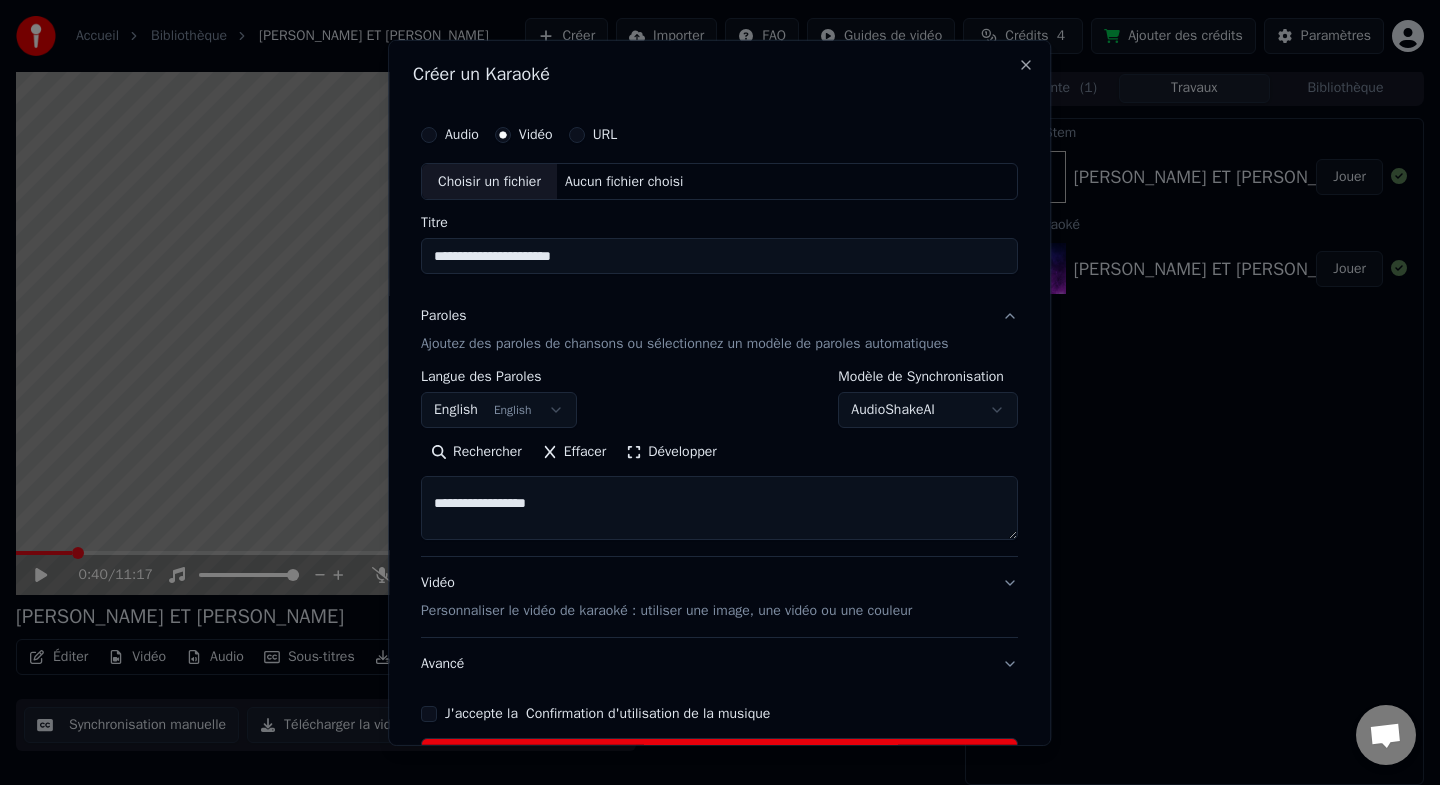 scroll, scrollTop: 0, scrollLeft: 0, axis: both 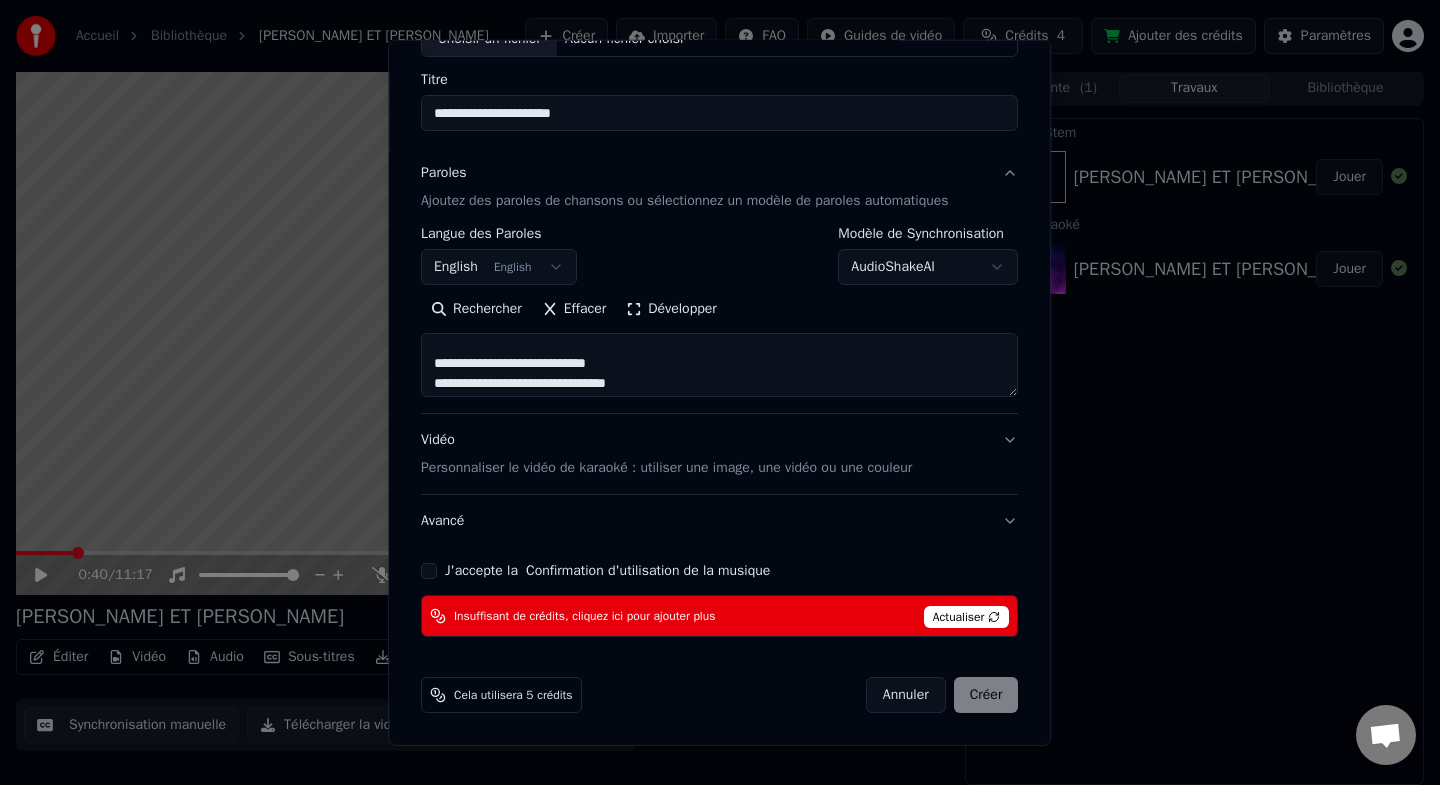 type on "**********" 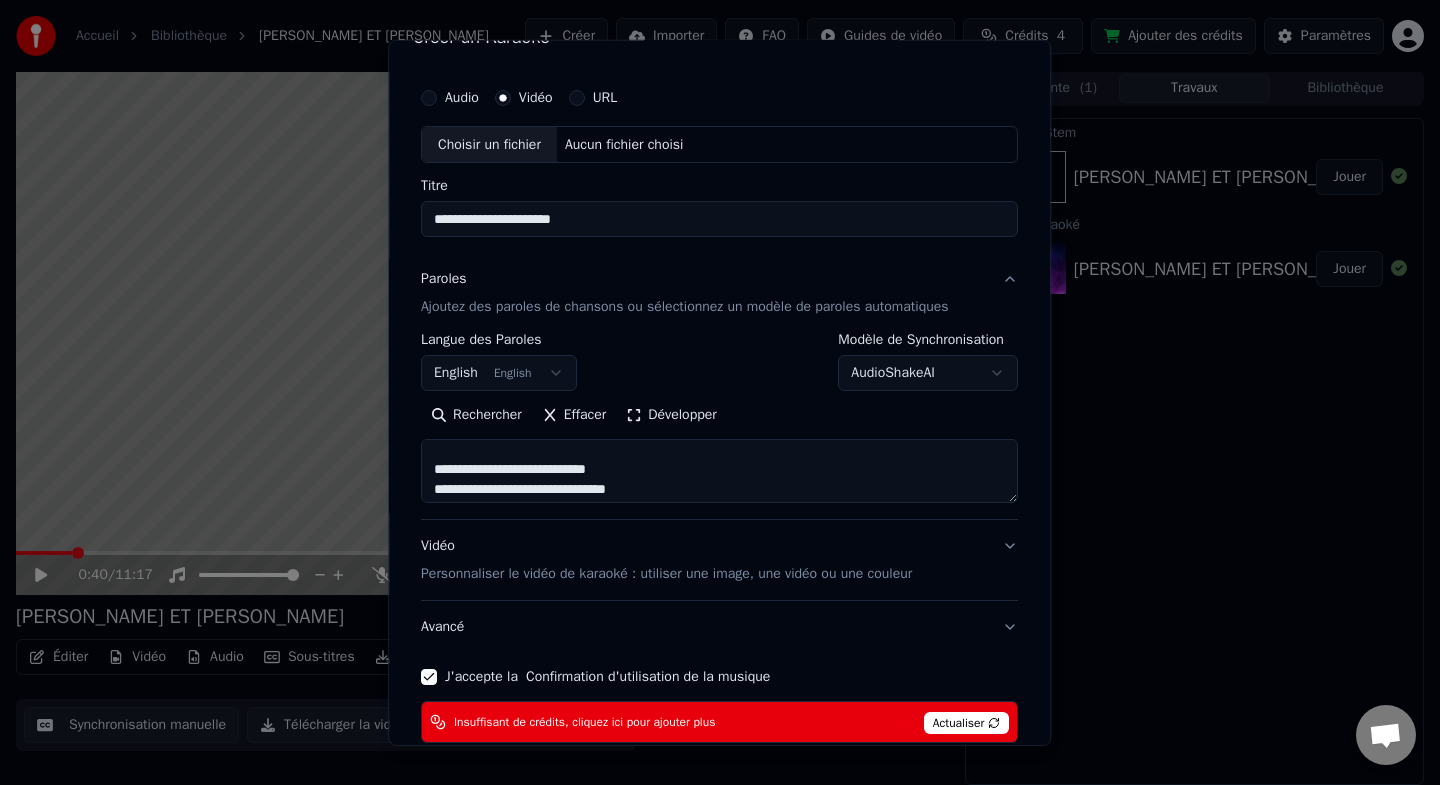 scroll, scrollTop: 33, scrollLeft: 0, axis: vertical 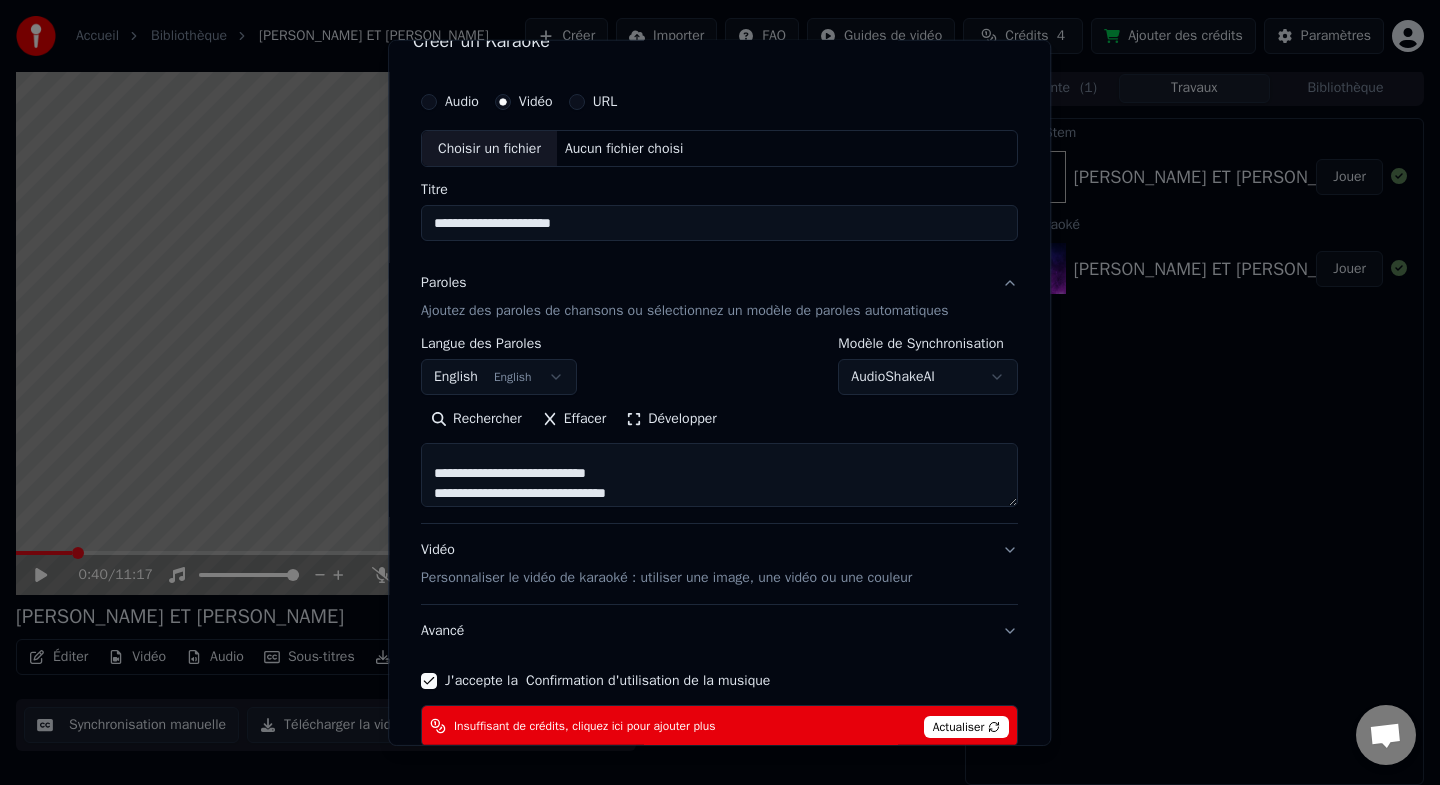click on "**********" at bounding box center [719, 422] 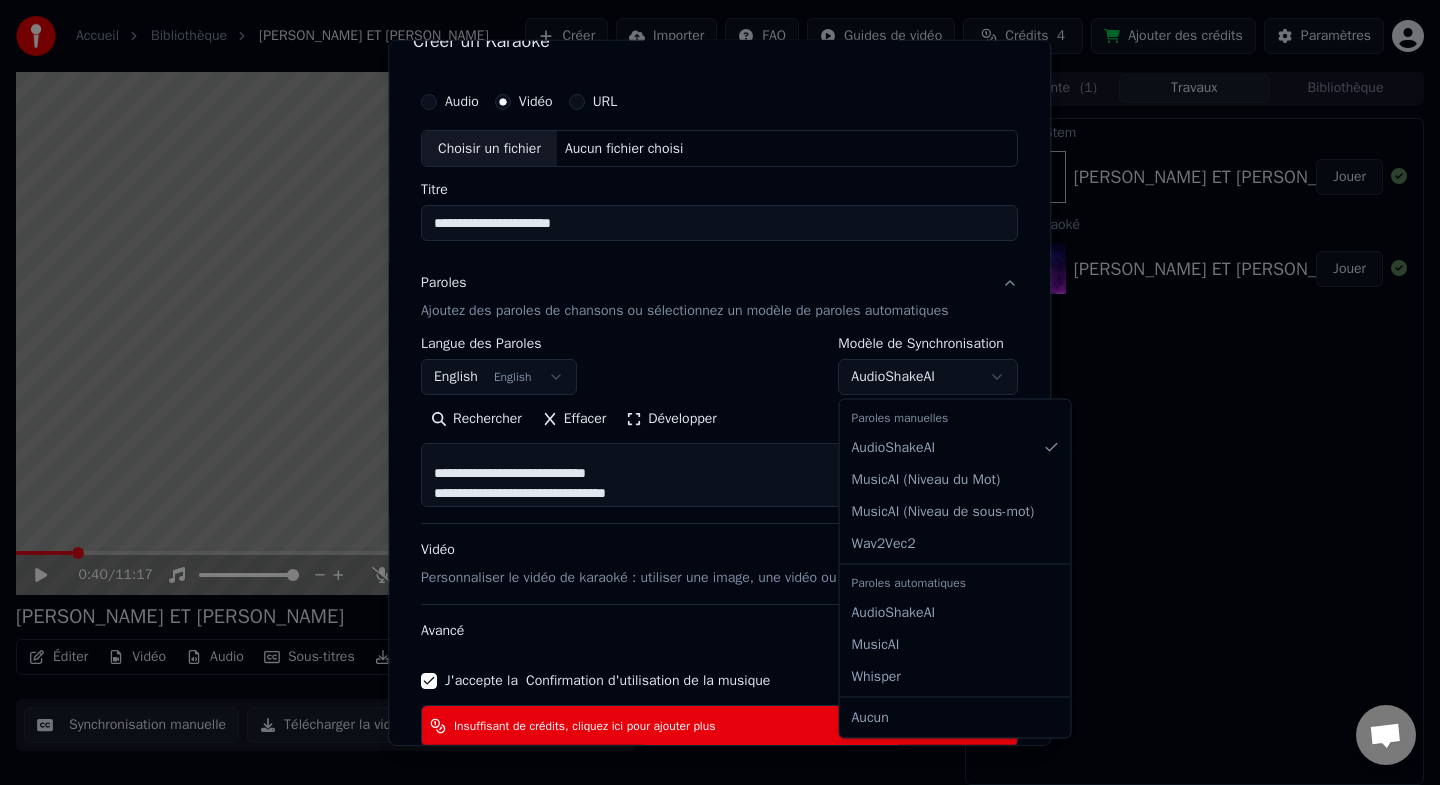 click on "**********" at bounding box center [720, 390] 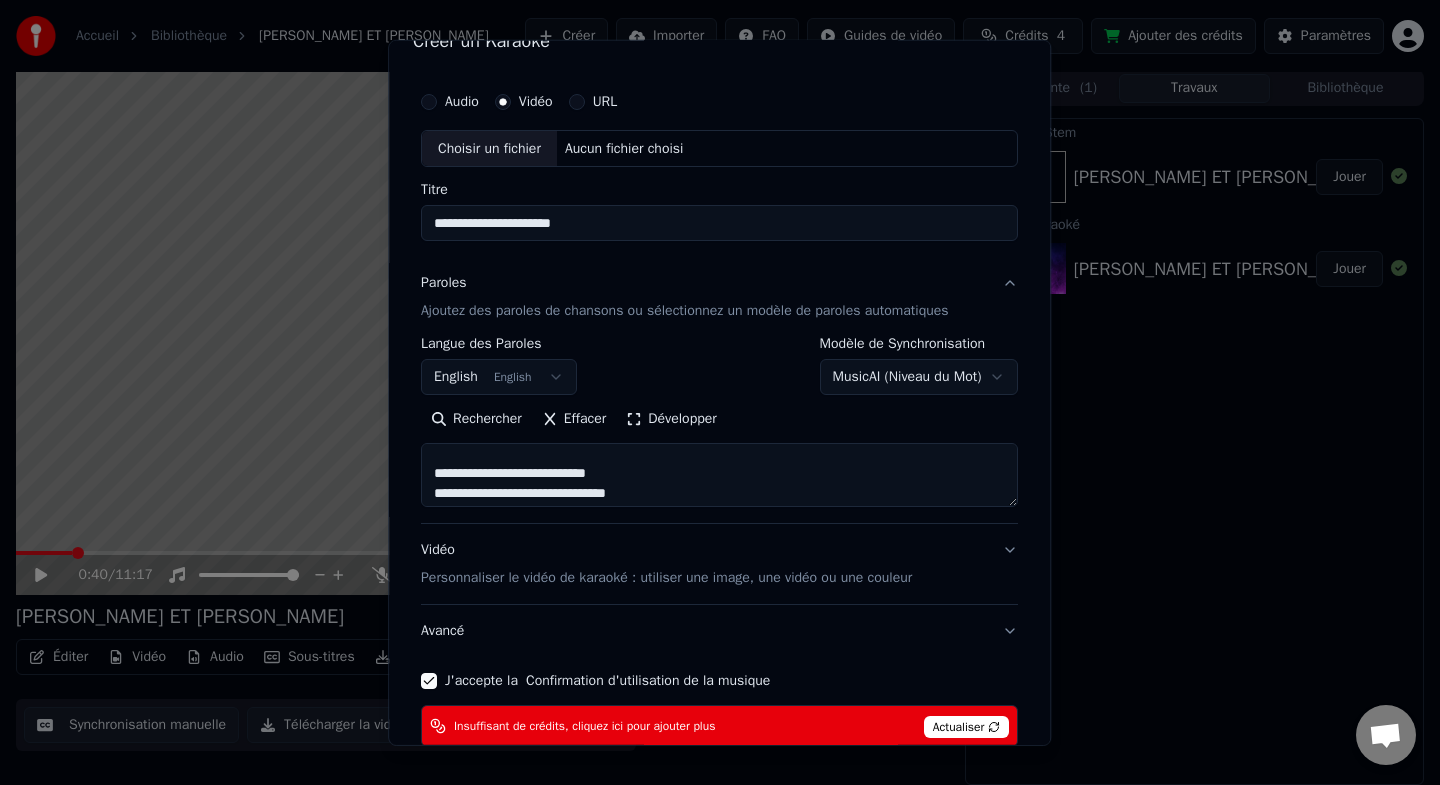 click on "**********" at bounding box center [720, 390] 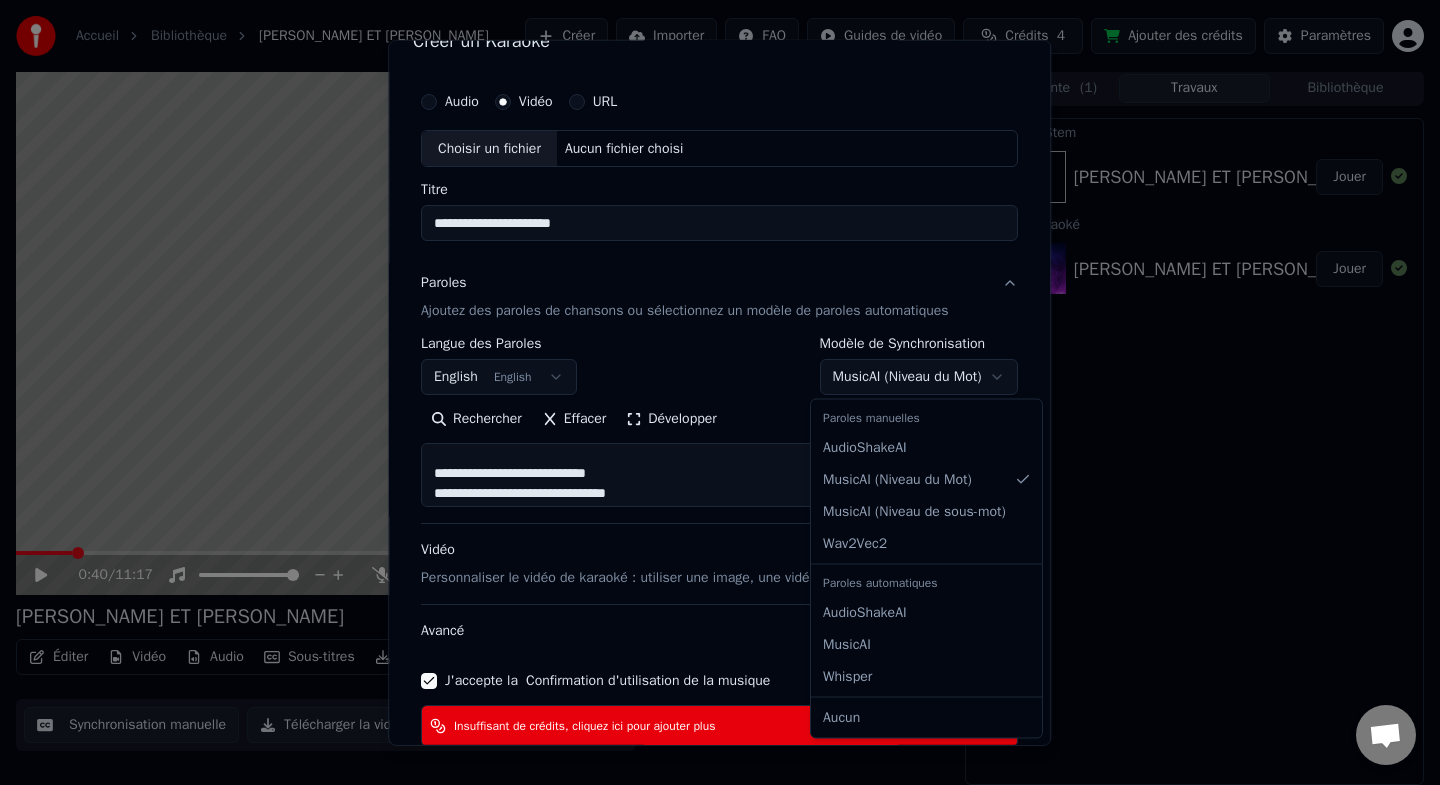 select on "**********" 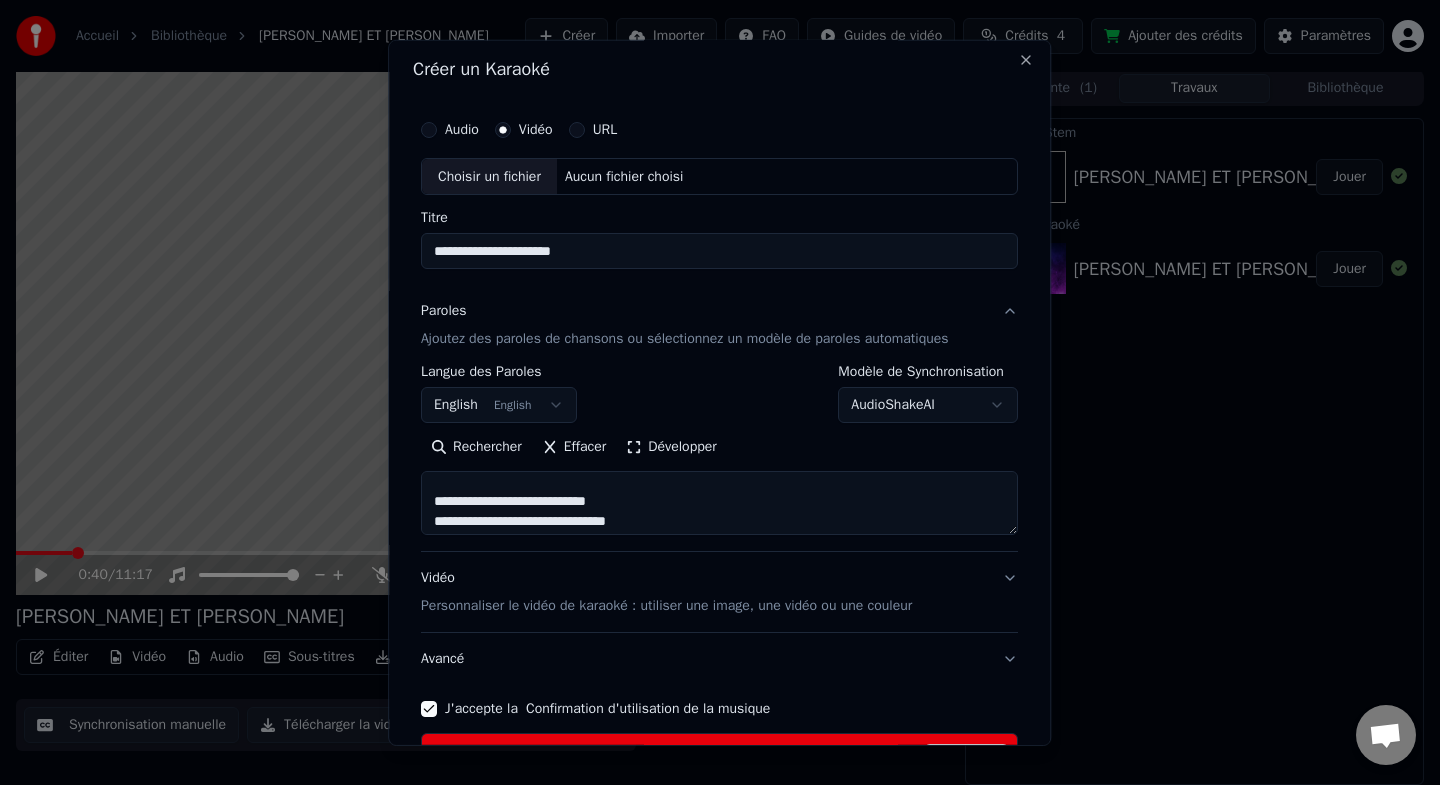 scroll, scrollTop: 0, scrollLeft: 0, axis: both 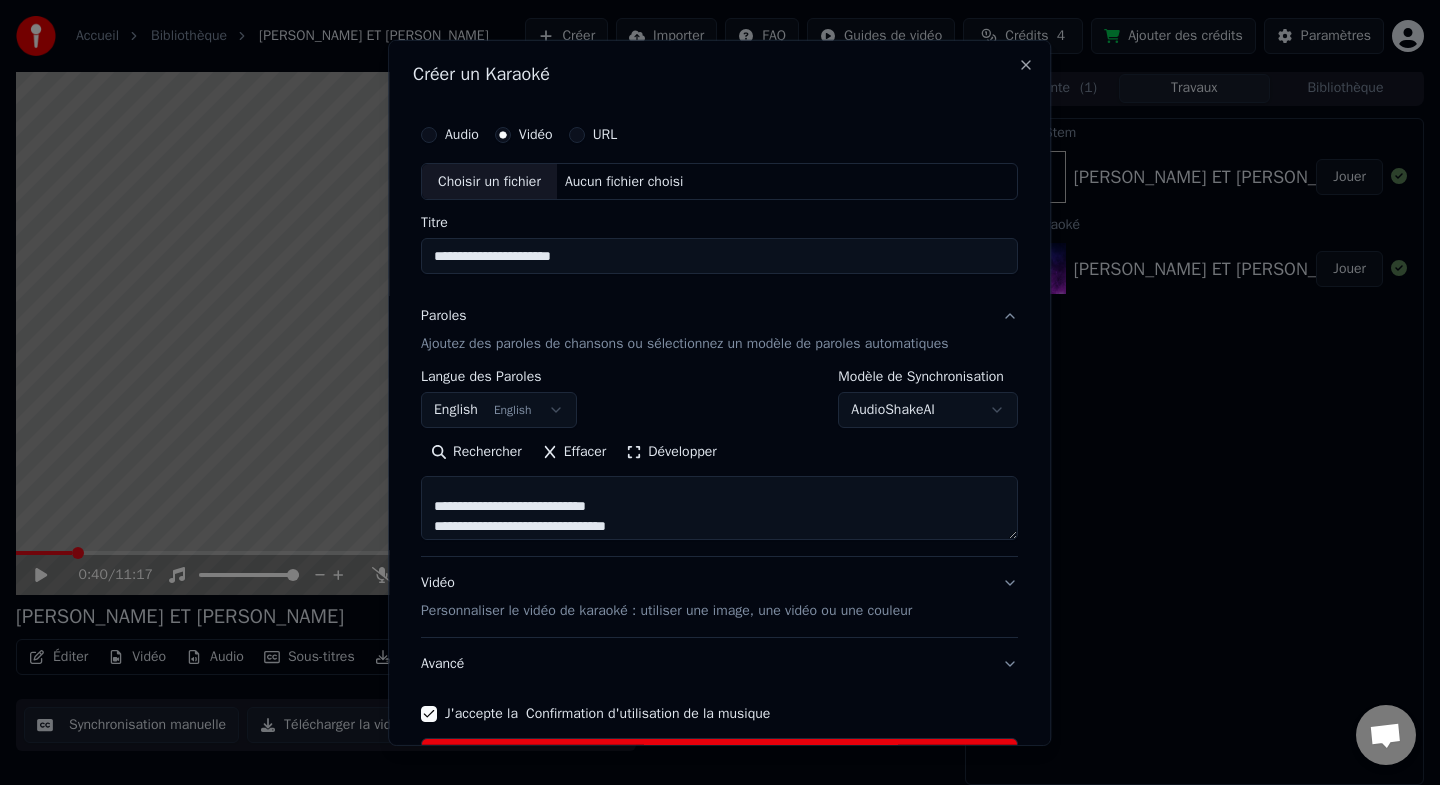 click on "Audio" at bounding box center [462, 134] 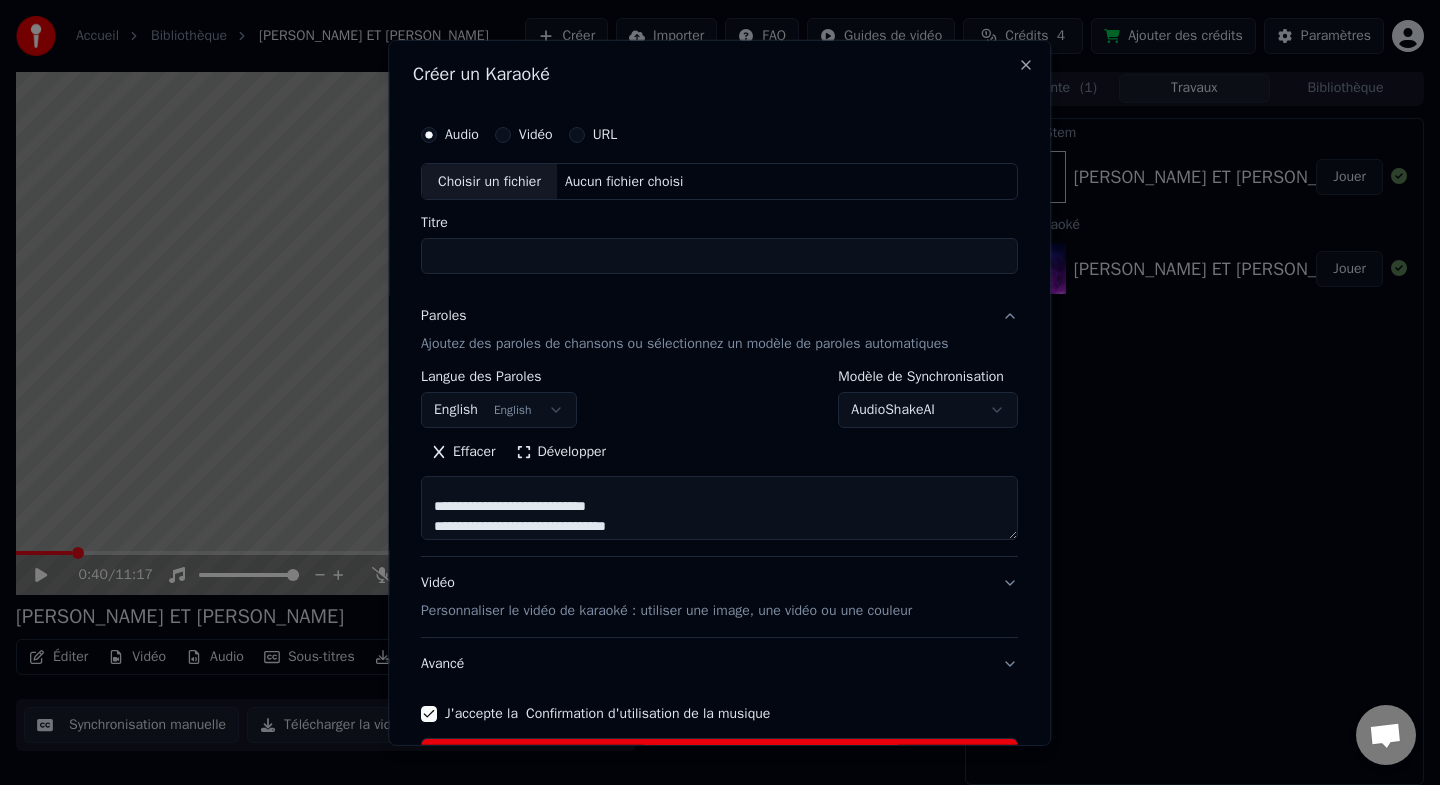 click on "Aucun fichier choisi" at bounding box center (624, 181) 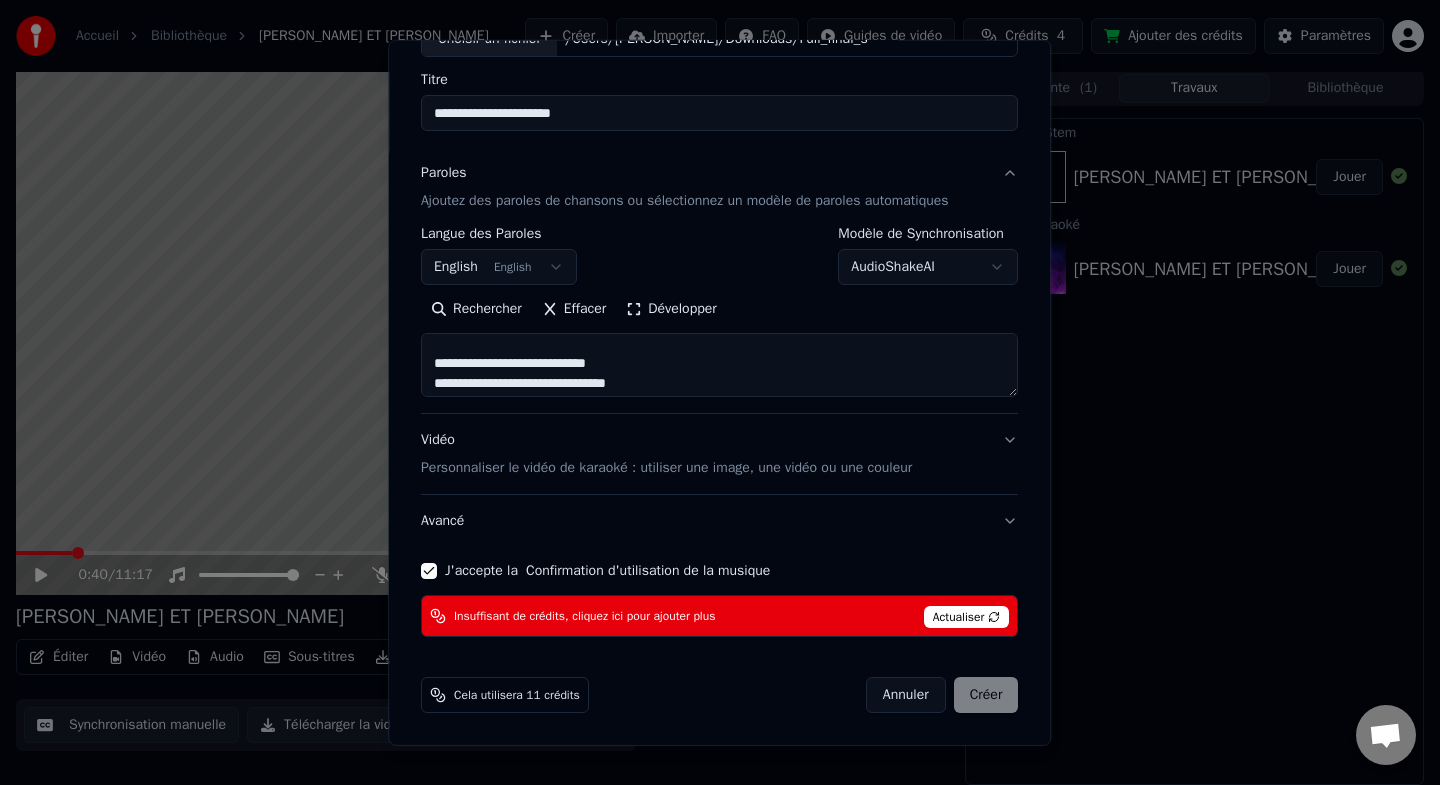 scroll, scrollTop: 144, scrollLeft: 0, axis: vertical 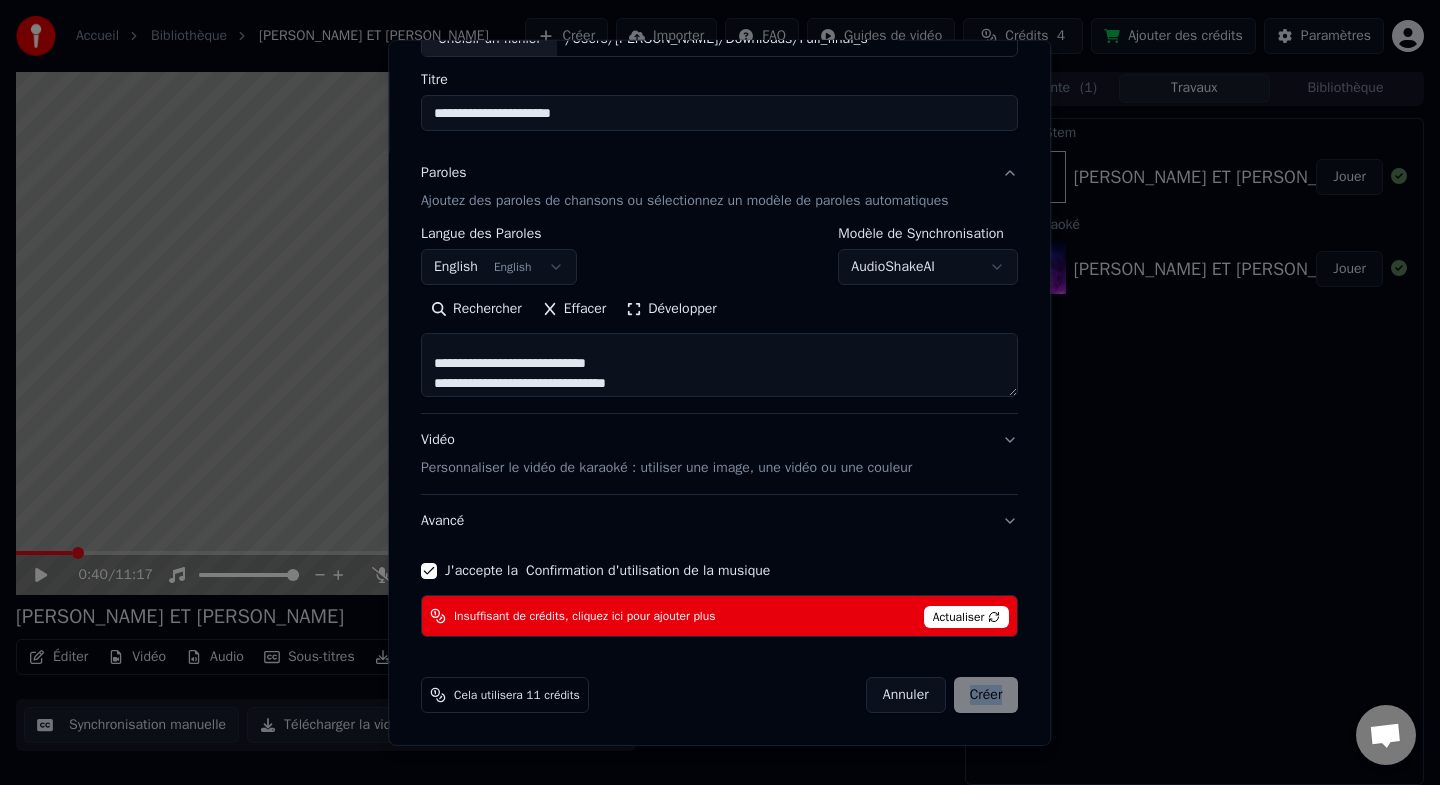 click on "Annuler Créer" at bounding box center (942, 695) 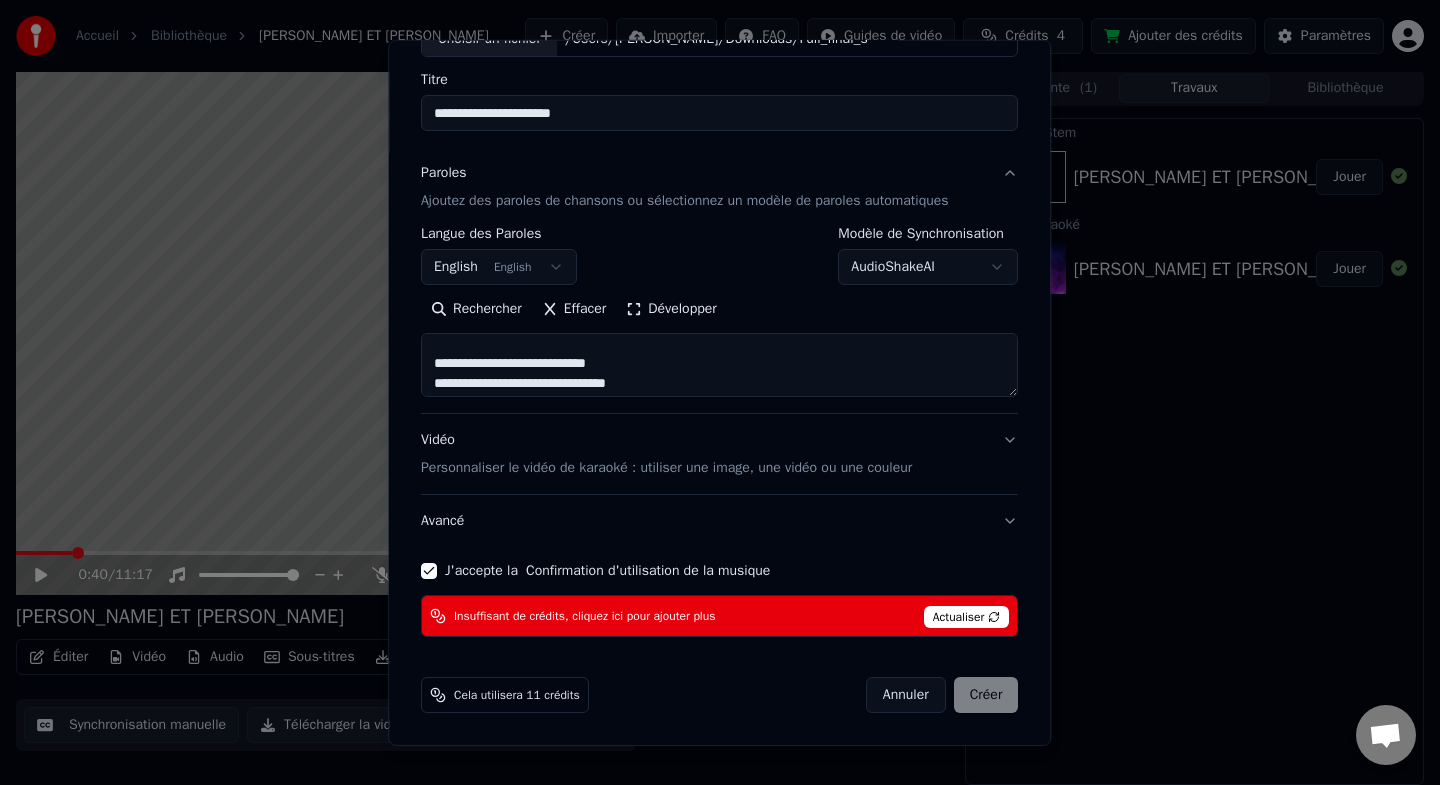 click on "Cela utilisera 11 crédits" at bounding box center [517, 695] 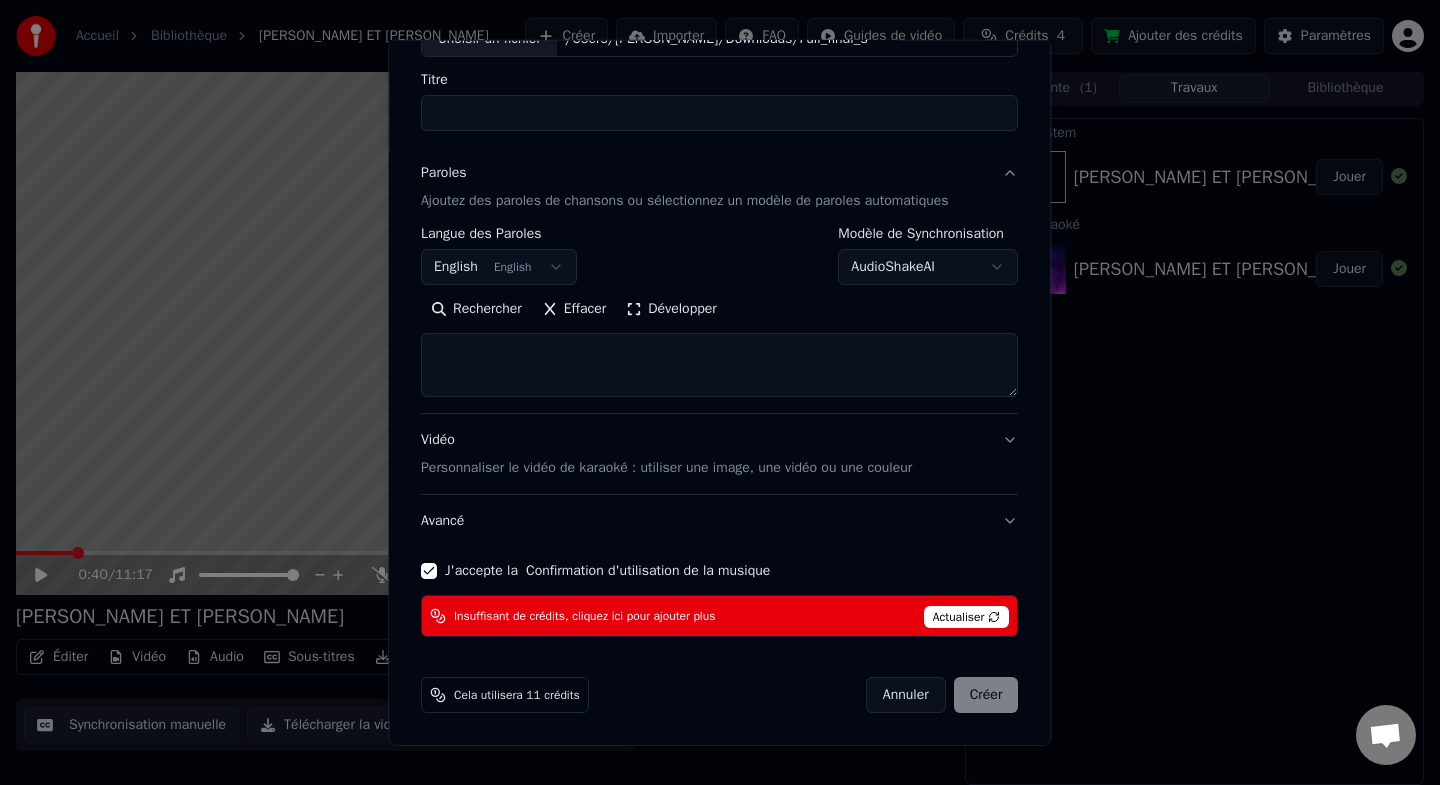 scroll, scrollTop: 0, scrollLeft: 0, axis: both 